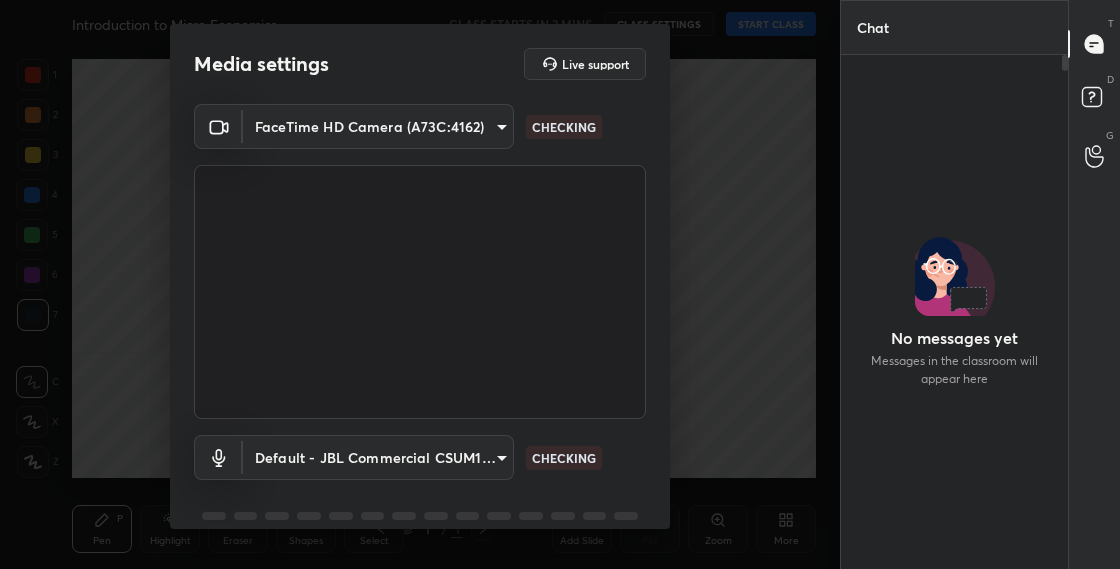 scroll, scrollTop: 0, scrollLeft: 0, axis: both 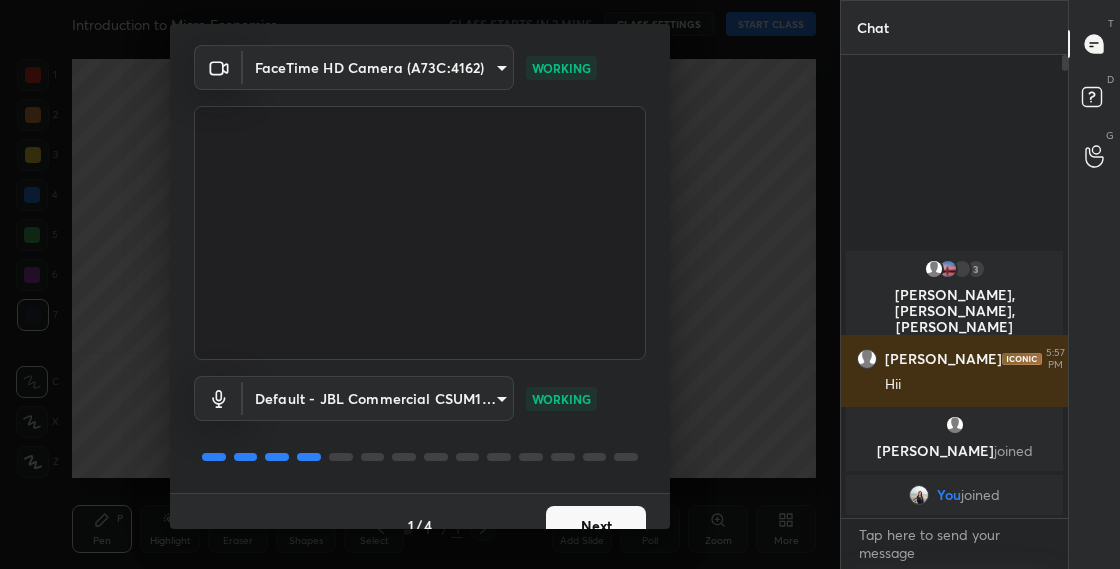 click on "Next" at bounding box center [596, 526] 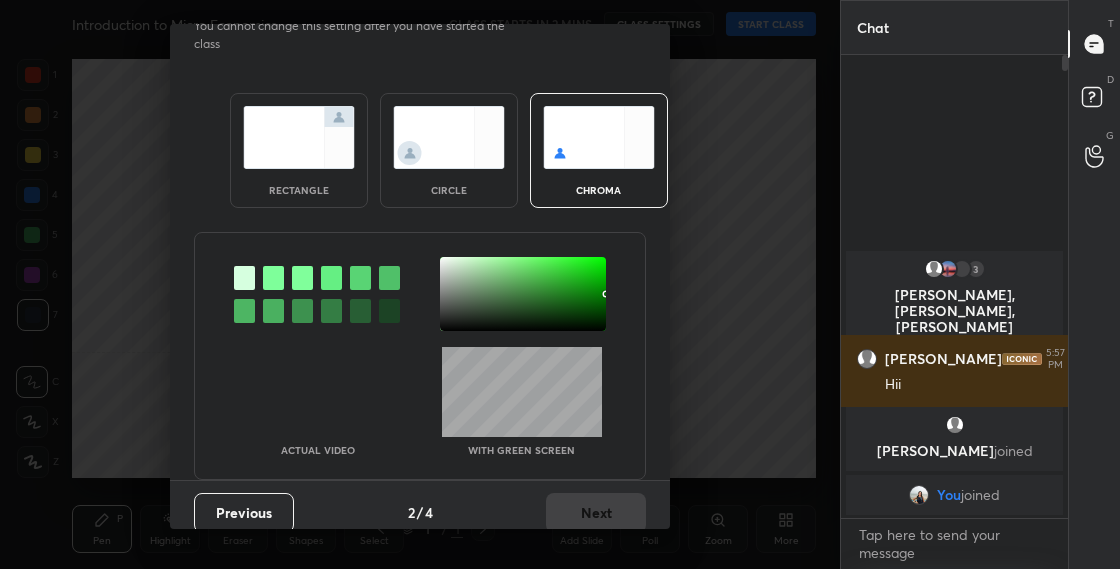 scroll, scrollTop: 10, scrollLeft: 0, axis: vertical 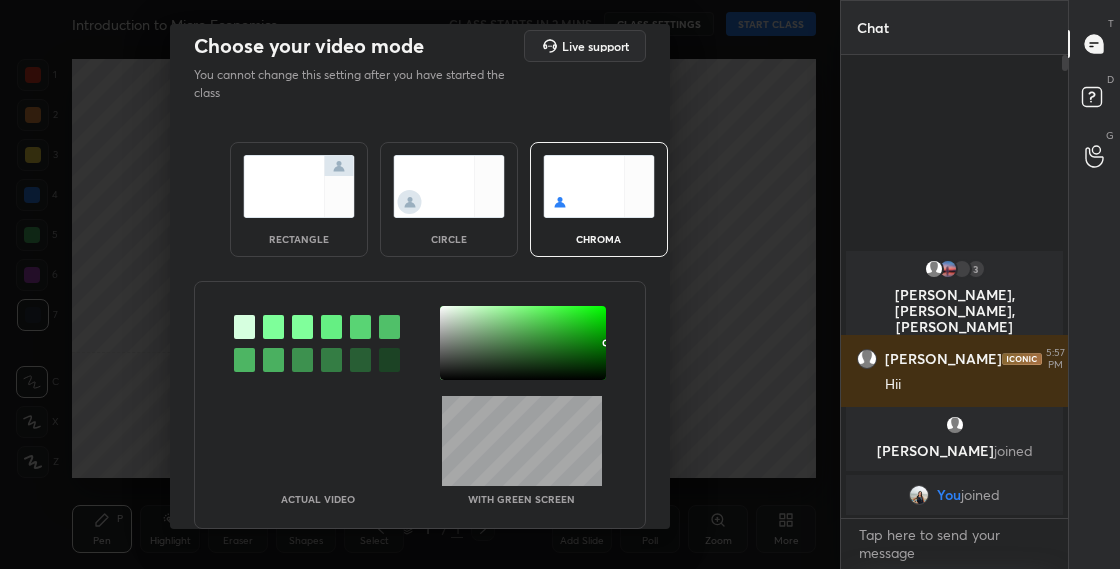click at bounding box center [449, 186] 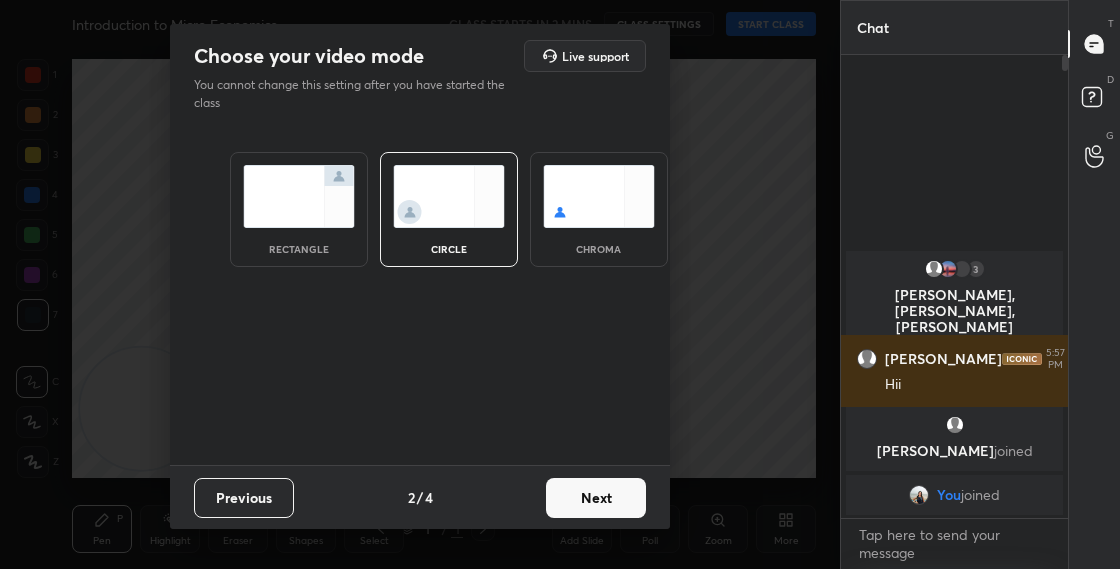 scroll, scrollTop: 0, scrollLeft: 0, axis: both 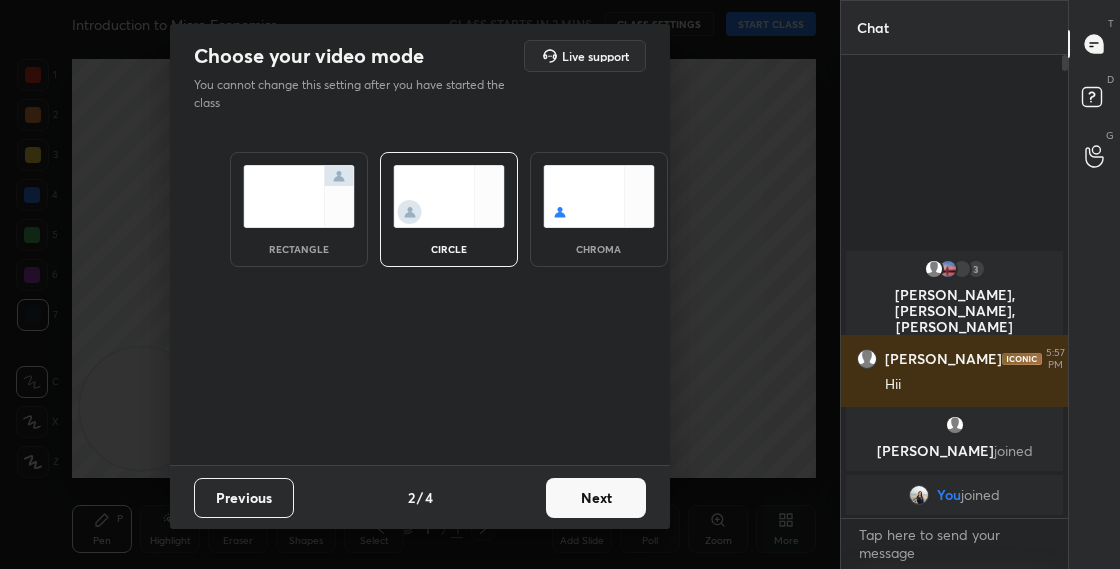 click on "Choose your video mode Live support You cannot change this setting after you have started the class rectangle circle chroma Previous 2 / 4 Next" at bounding box center [420, 276] 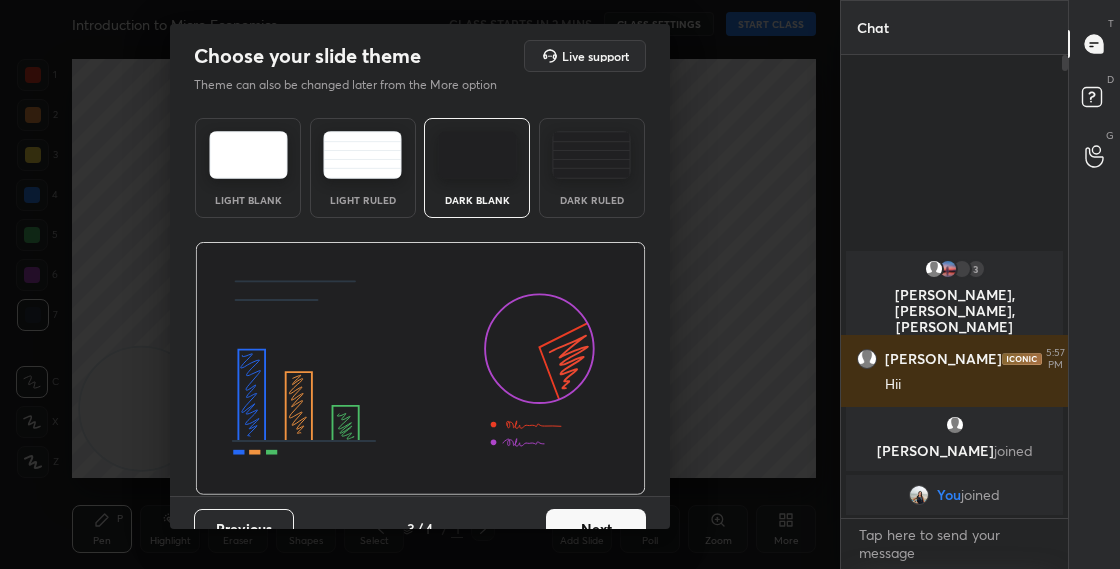 click on "Next" at bounding box center [596, 529] 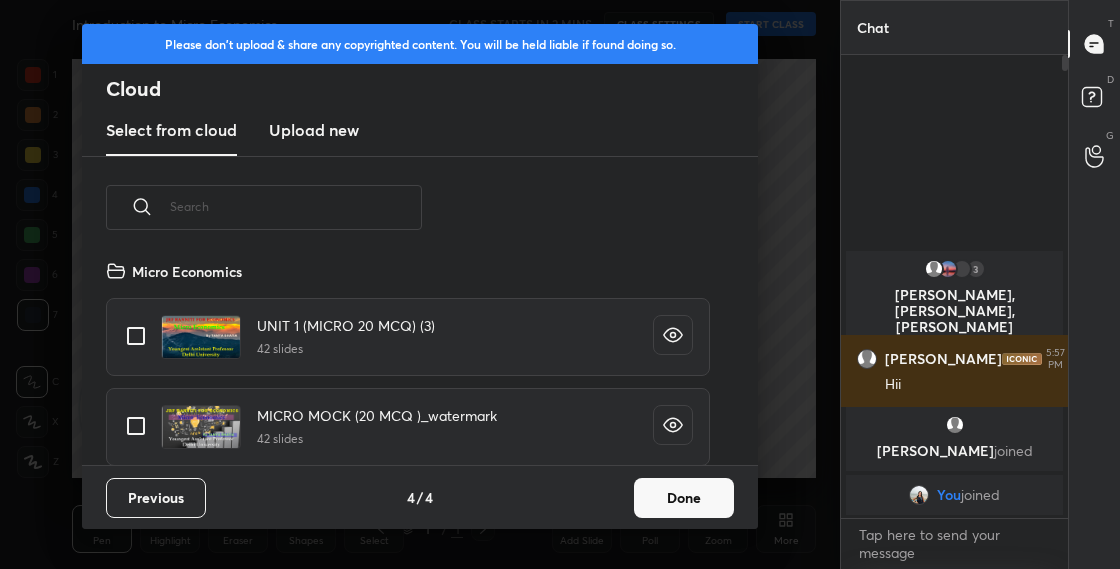 scroll, scrollTop: 7, scrollLeft: 11, axis: both 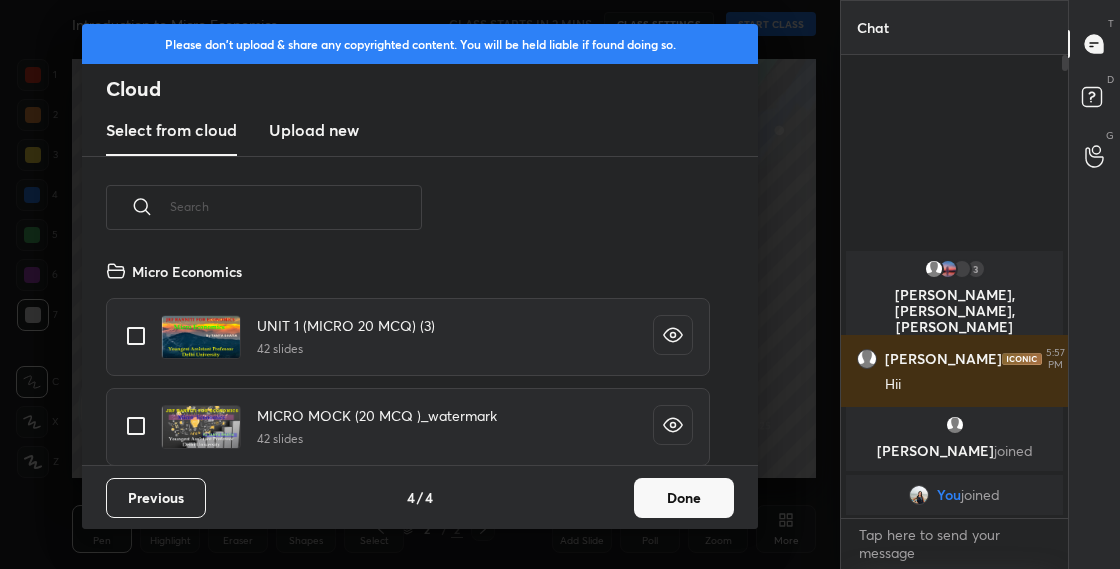 click on "Upload new" at bounding box center [314, 130] 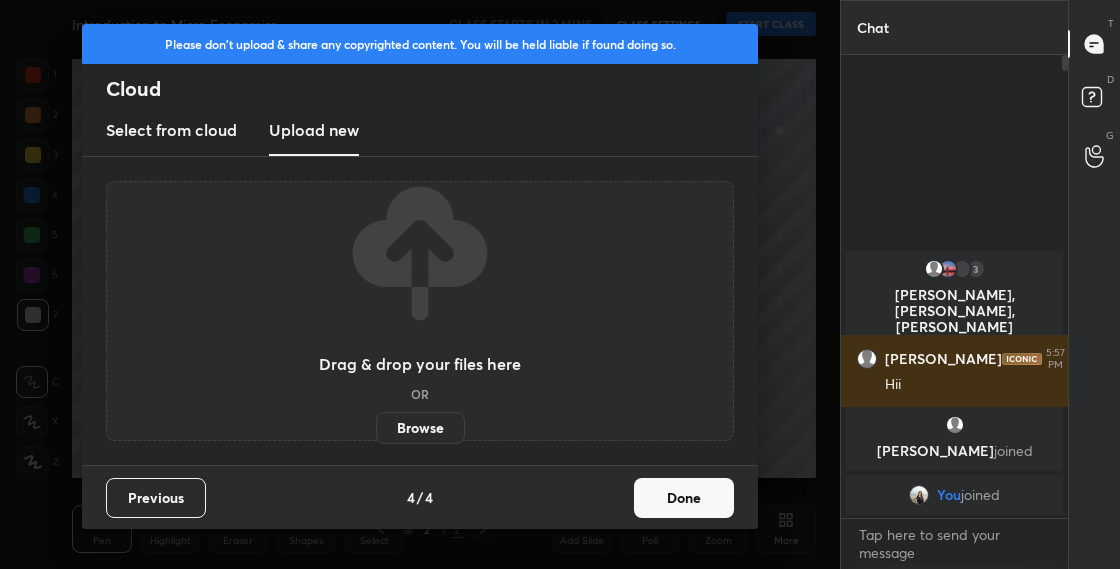 click on "Browse" at bounding box center [420, 428] 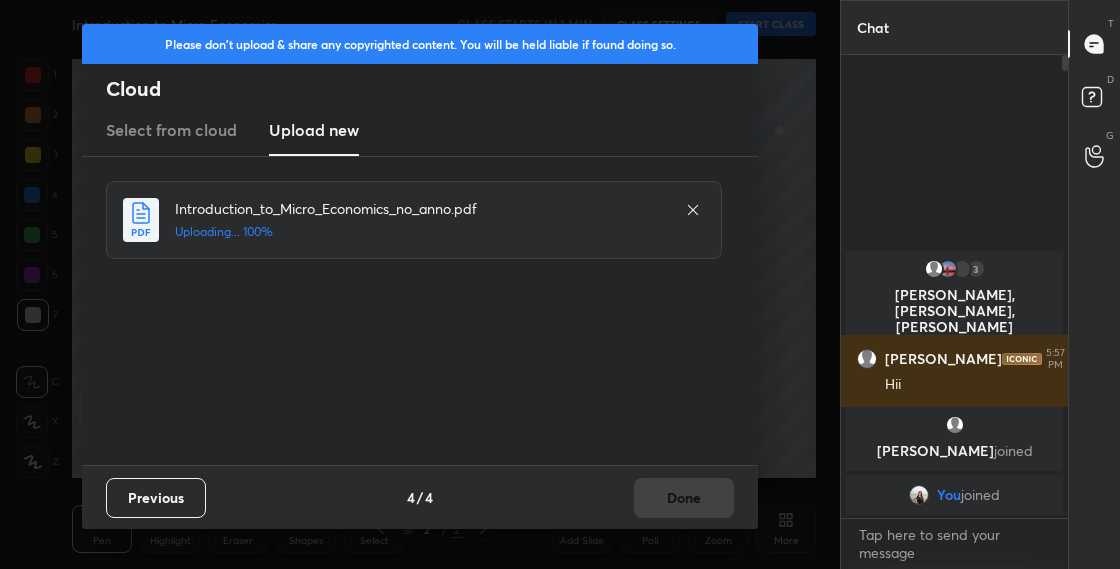click on "Previous 4 / 4 Done" at bounding box center [420, 497] 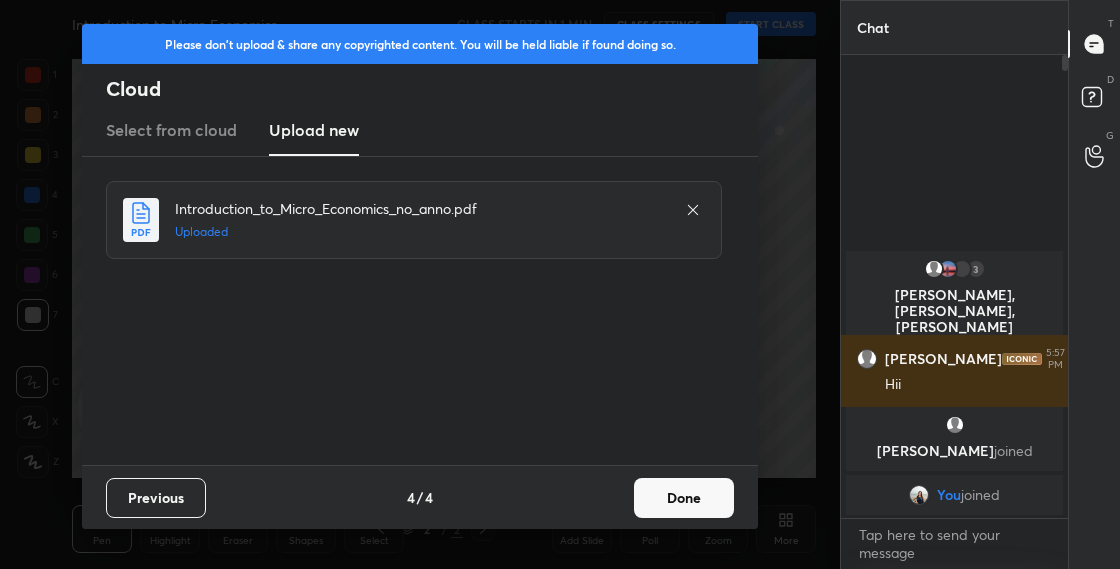 click on "Done" at bounding box center [684, 498] 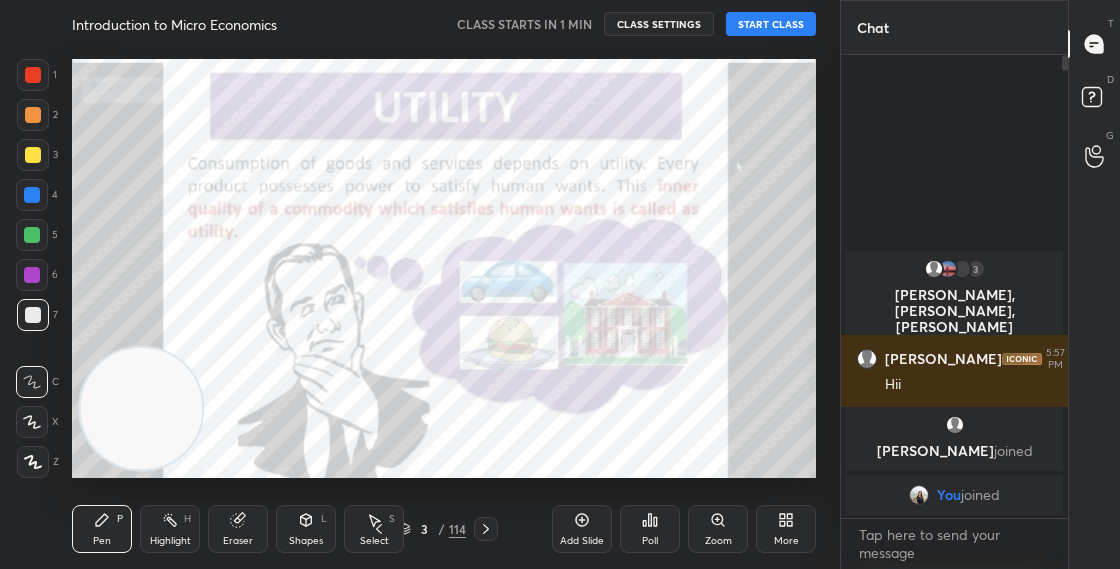 drag, startPoint x: 159, startPoint y: 418, endPoint x: 562, endPoint y: 229, distance: 445.11795 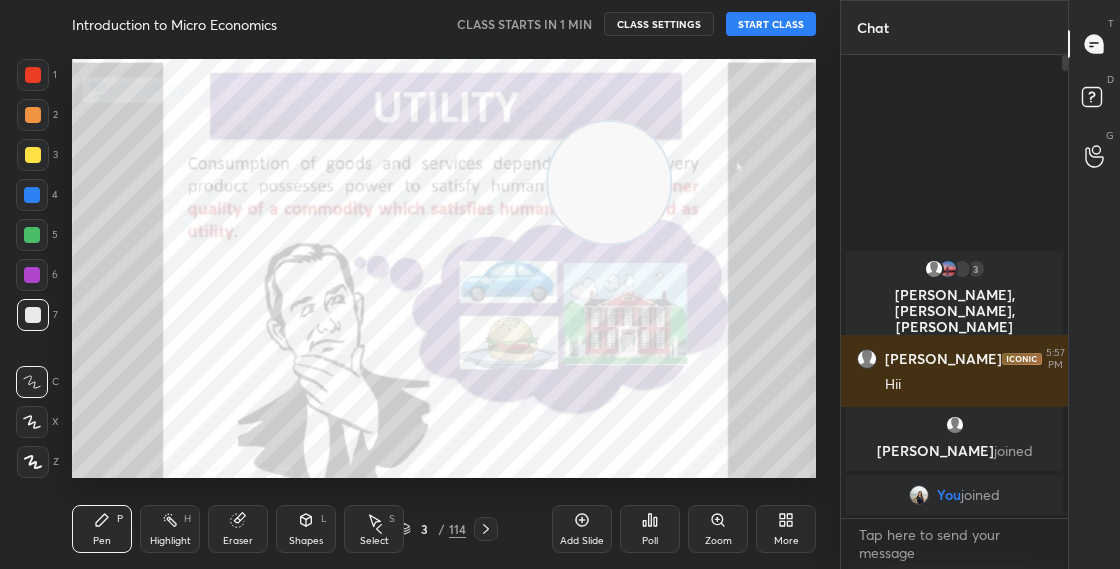 drag, startPoint x: 561, startPoint y: 211, endPoint x: 789, endPoint y: 42, distance: 283.8045 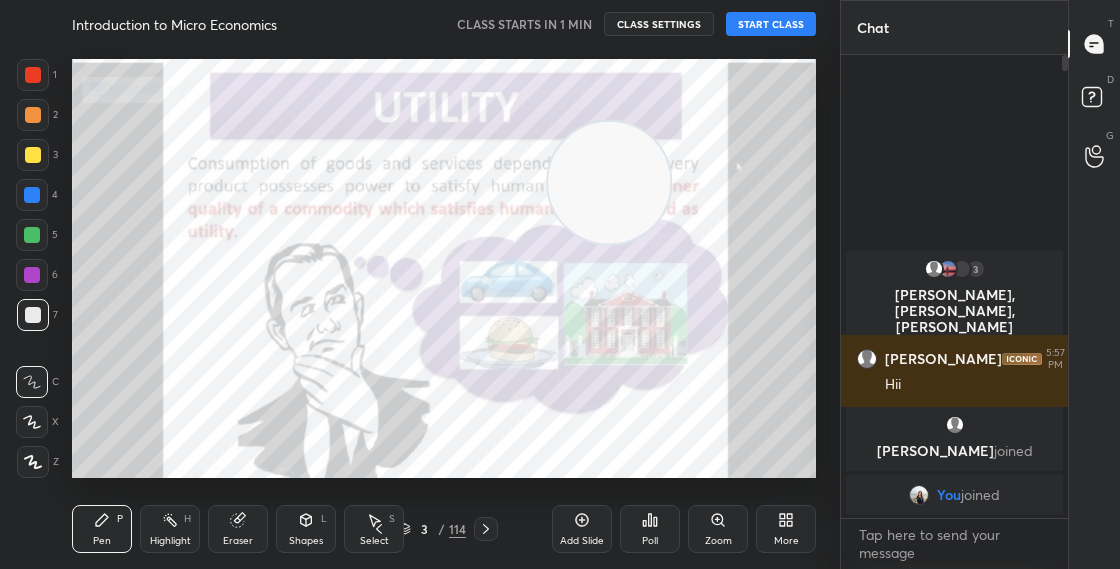 click on "Setting up your live class" at bounding box center [444, 268] 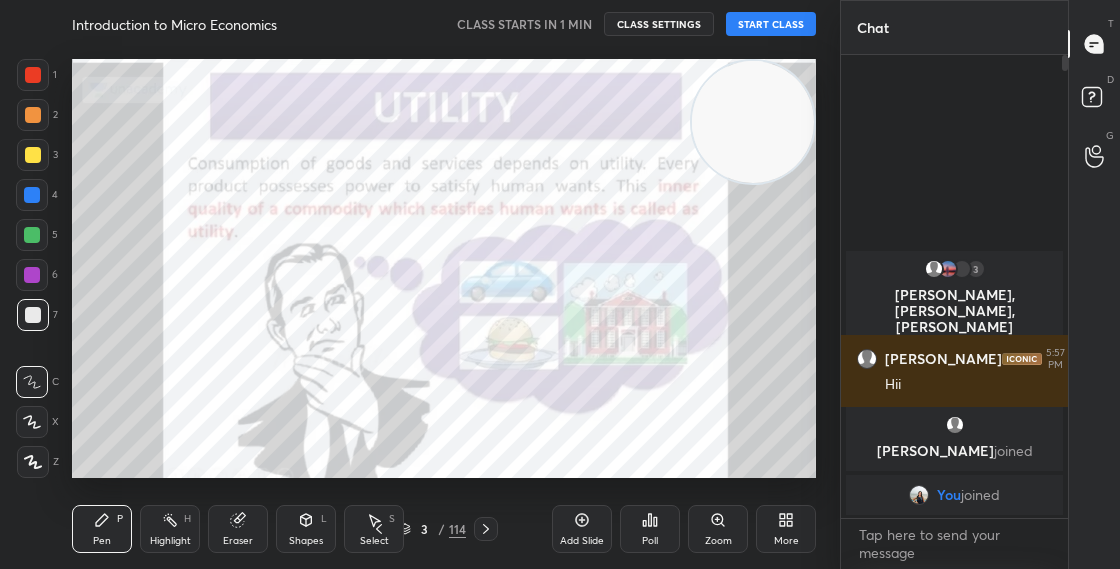 click 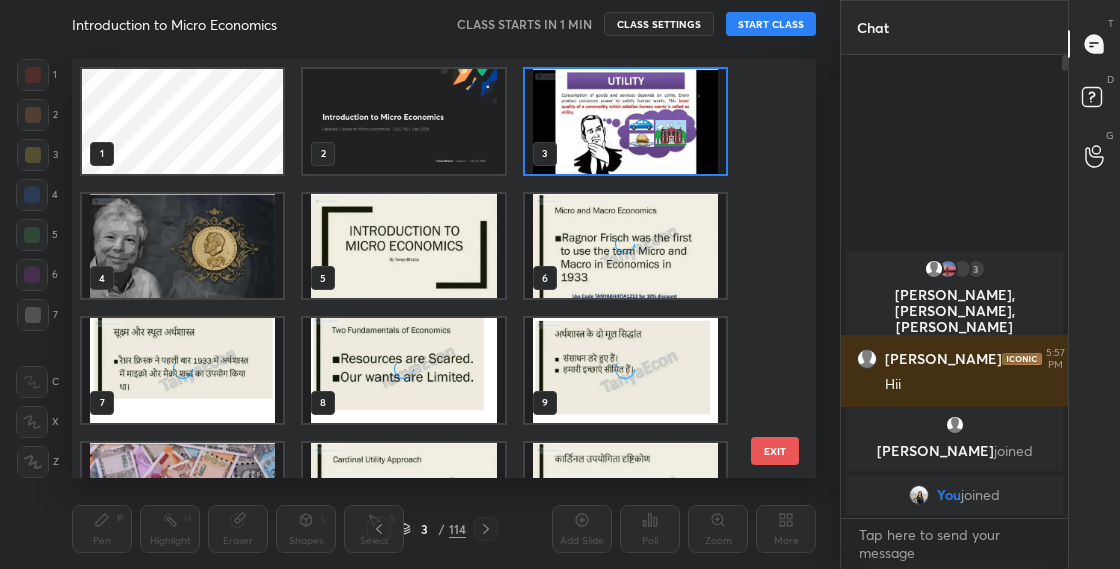 scroll, scrollTop: 7, scrollLeft: 11, axis: both 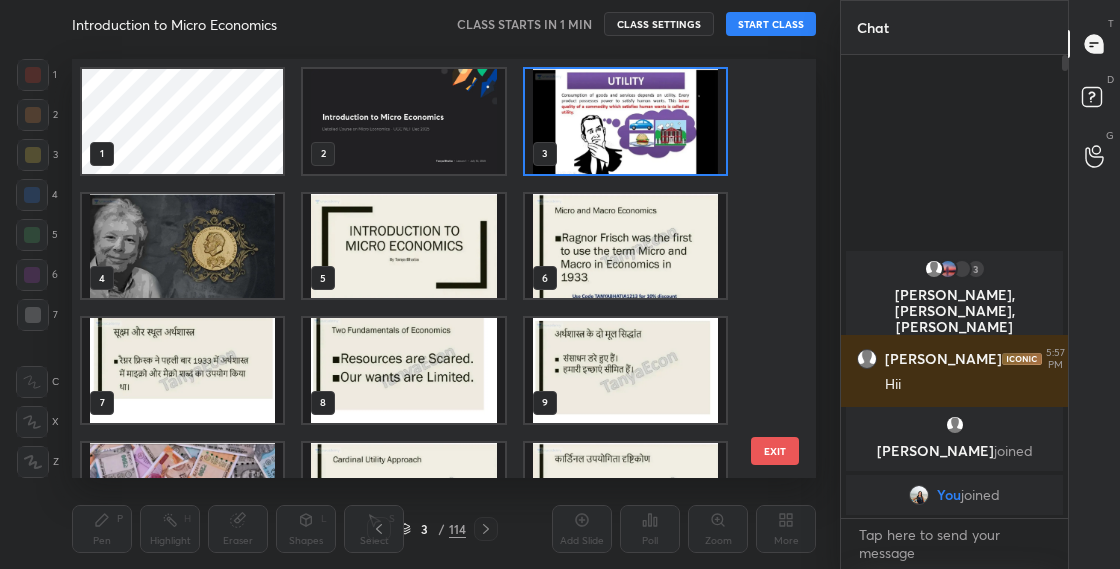 click at bounding box center [182, 246] 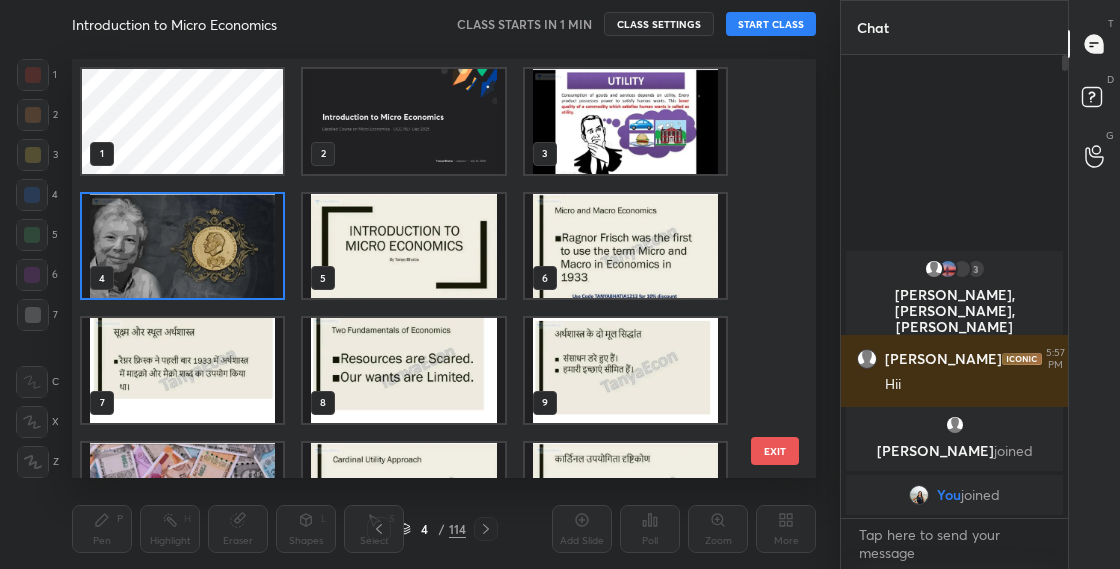 click at bounding box center (182, 246) 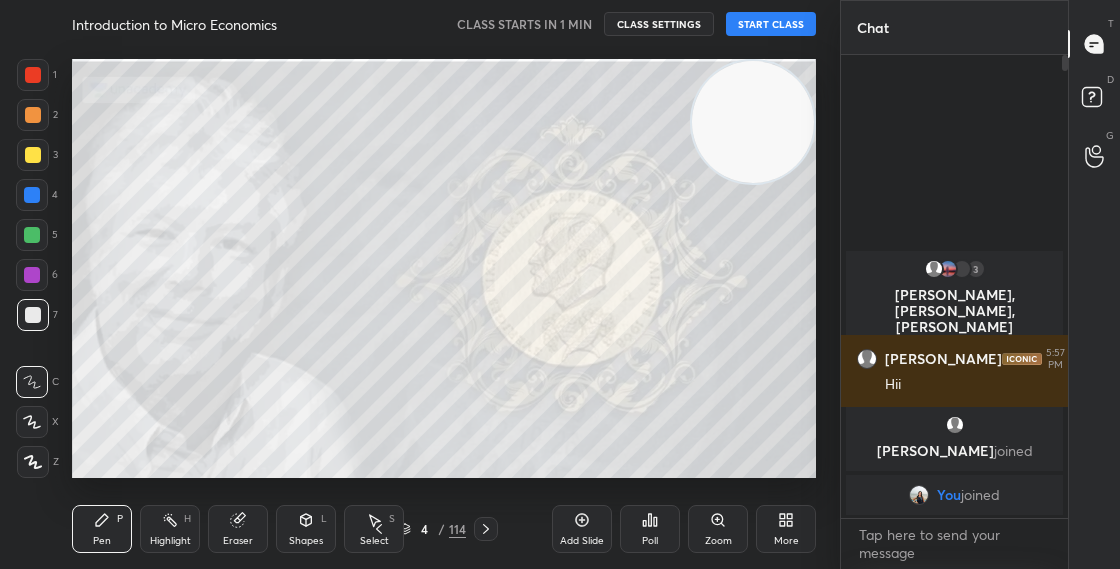 click at bounding box center (182, 246) 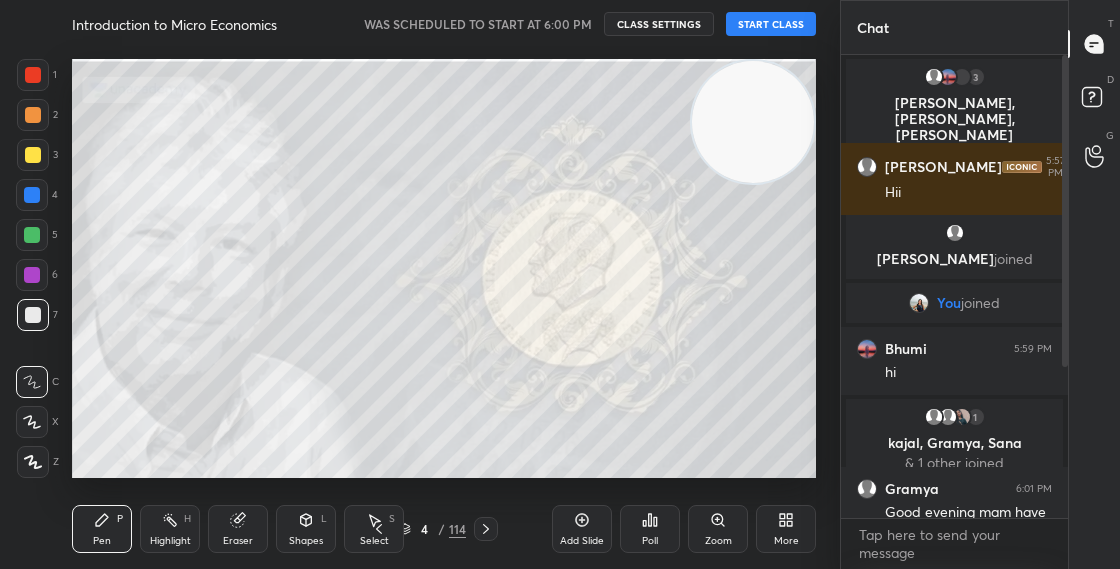 drag, startPoint x: 769, startPoint y: 116, endPoint x: 784, endPoint y: 111, distance: 15.811388 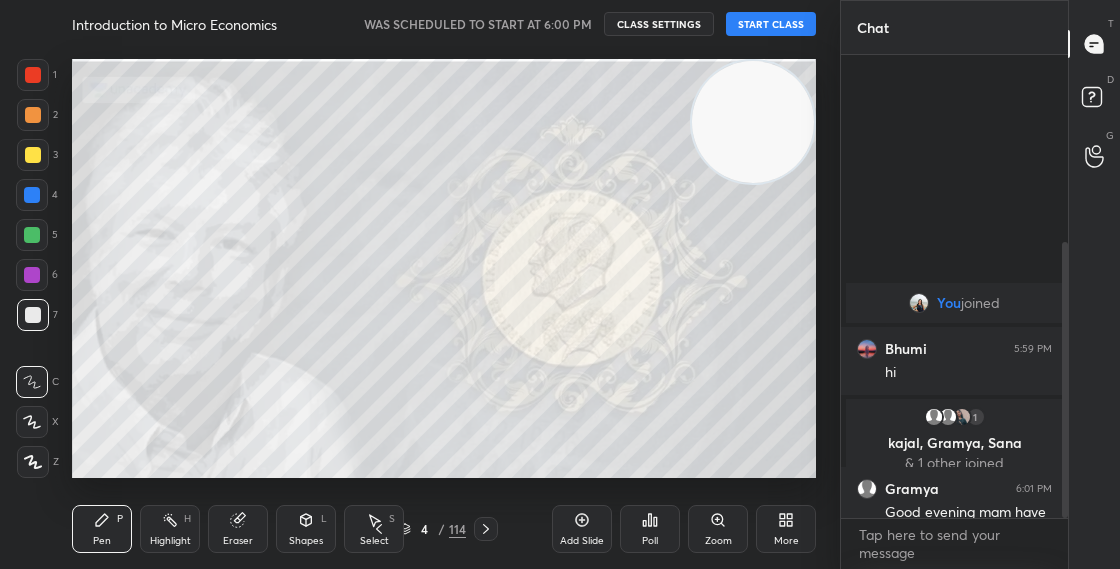 scroll, scrollTop: 314, scrollLeft: 0, axis: vertical 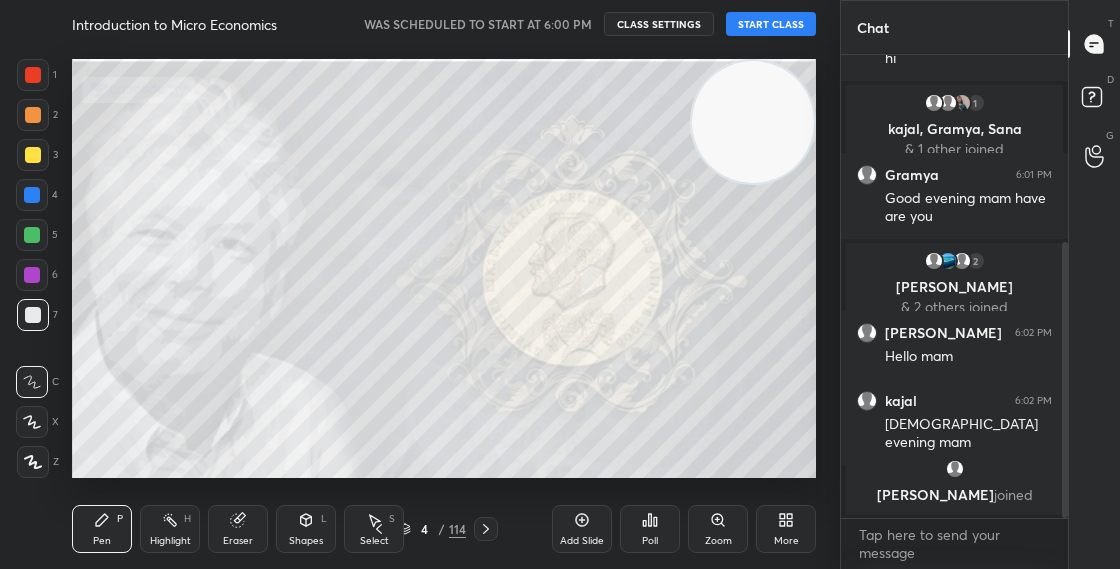 drag, startPoint x: 1065, startPoint y: 341, endPoint x: 1073, endPoint y: 445, distance: 104.307236 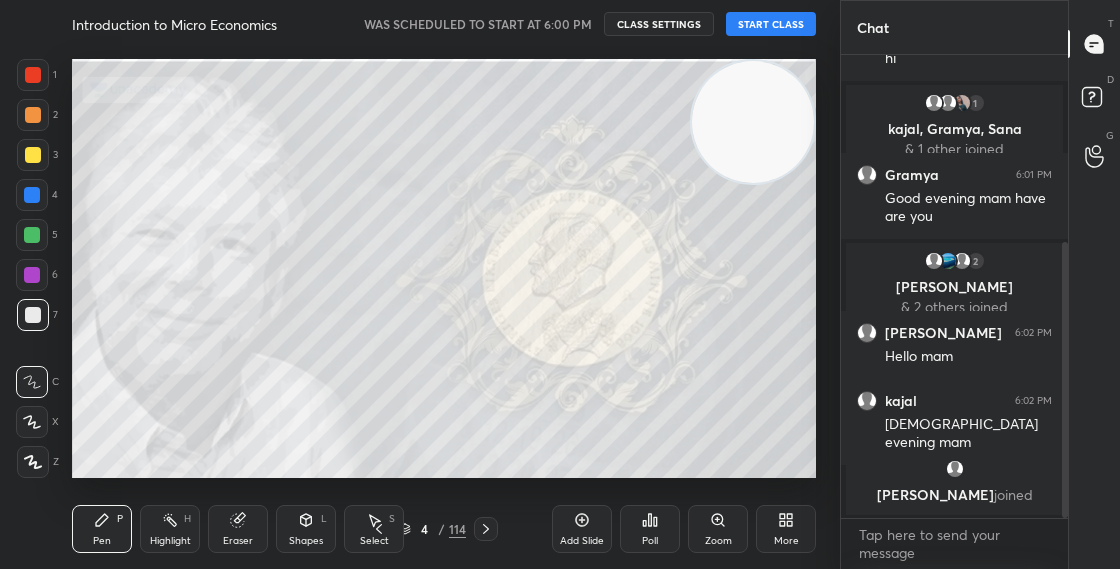 click on "4 / 114" at bounding box center [432, 529] 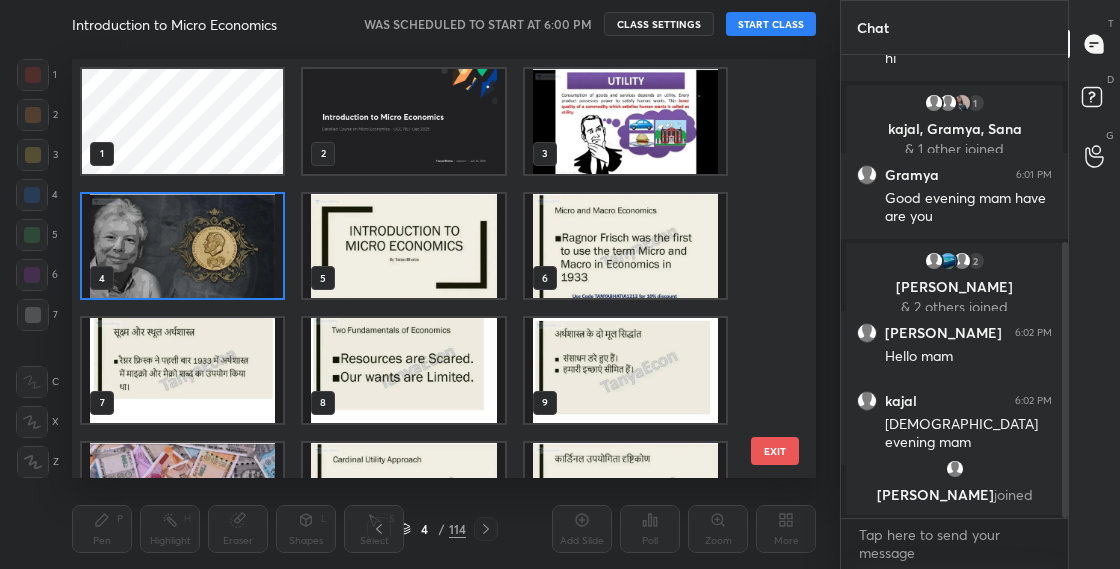 scroll, scrollTop: 7, scrollLeft: 11, axis: both 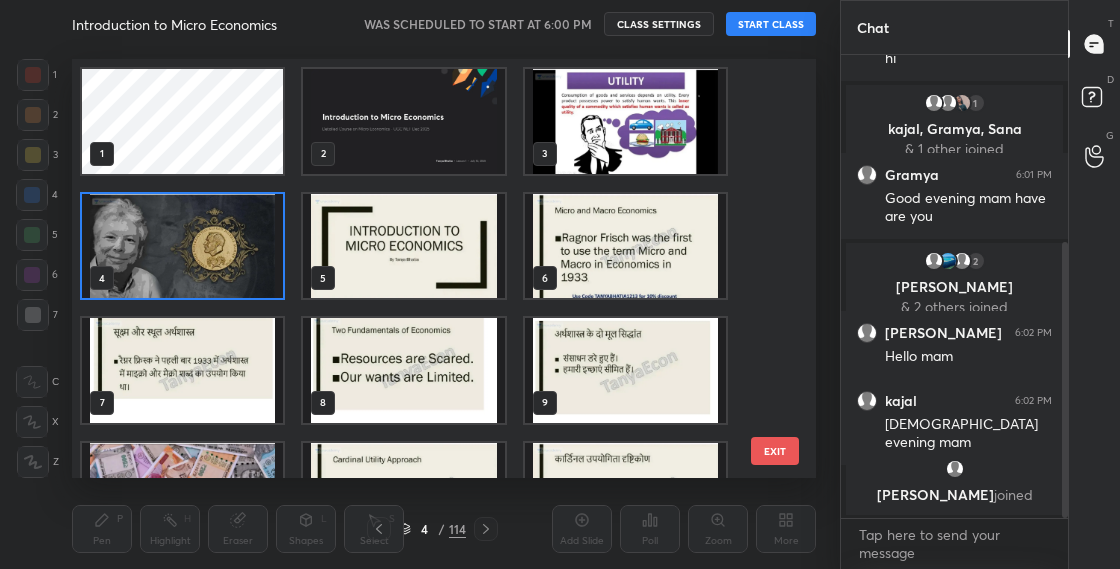 click at bounding box center [625, 121] 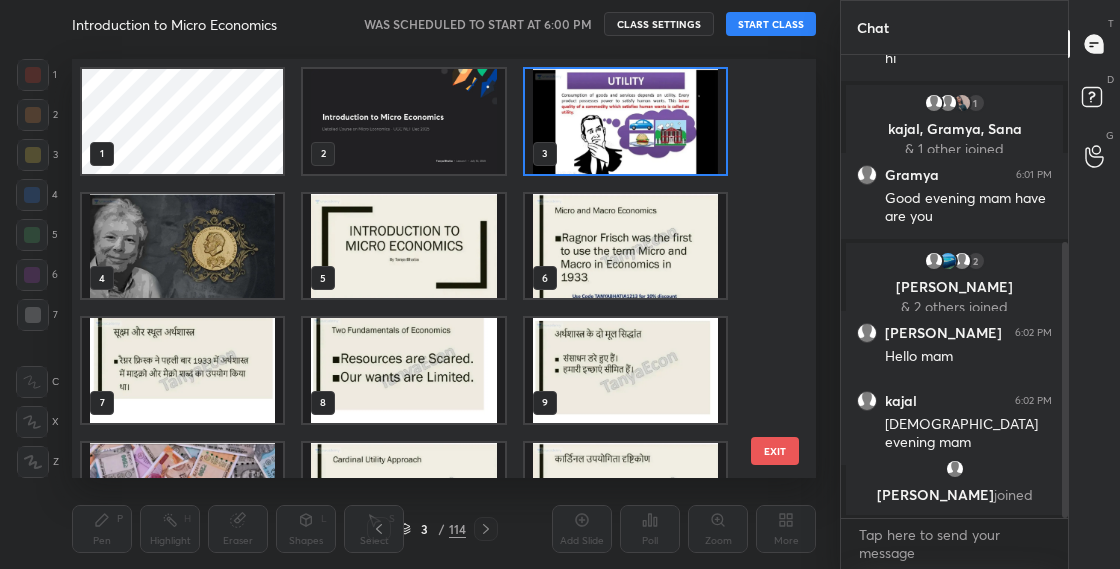 click at bounding box center (625, 121) 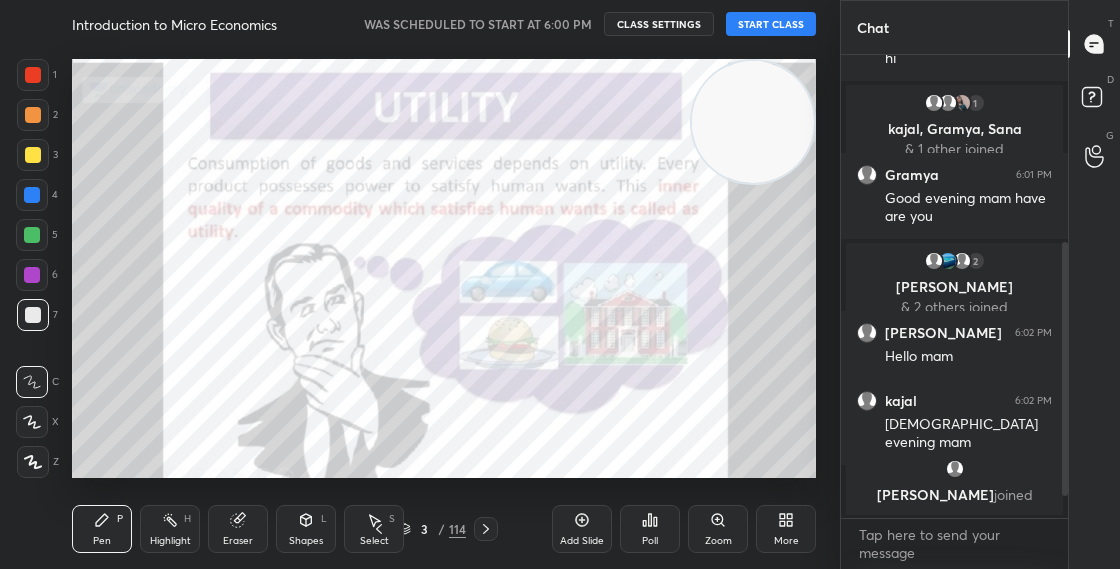 scroll, scrollTop: 382, scrollLeft: 0, axis: vertical 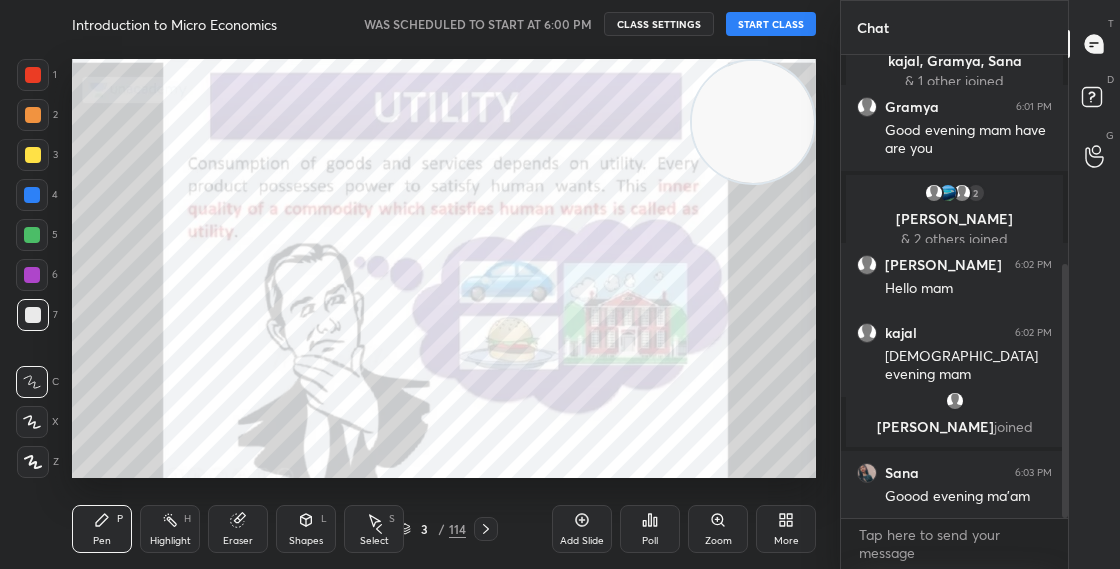click on "START CLASS" at bounding box center [771, 24] 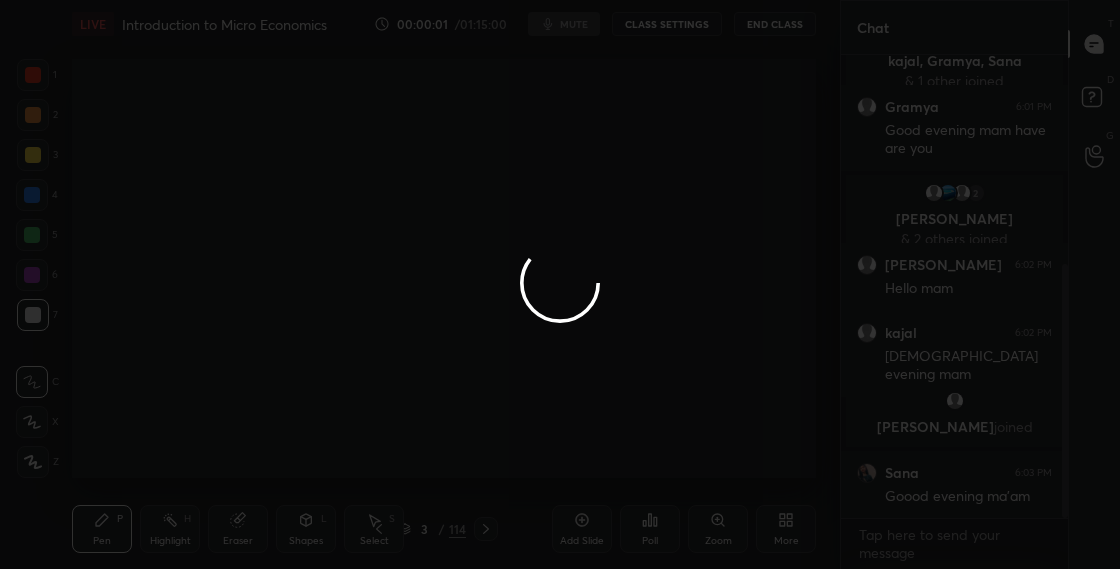 click at bounding box center [560, 284] 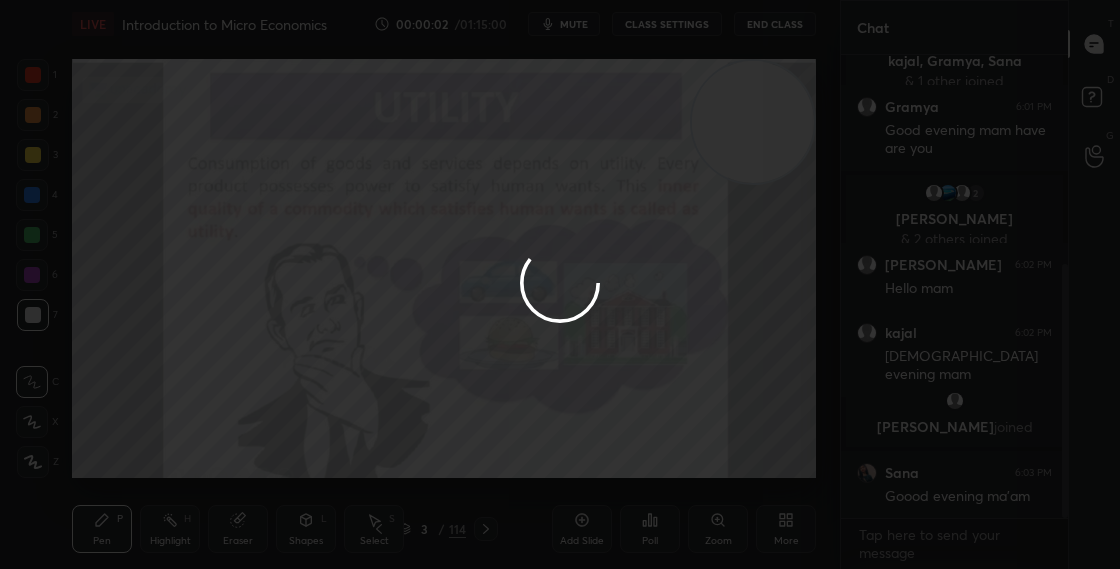 click at bounding box center (560, 284) 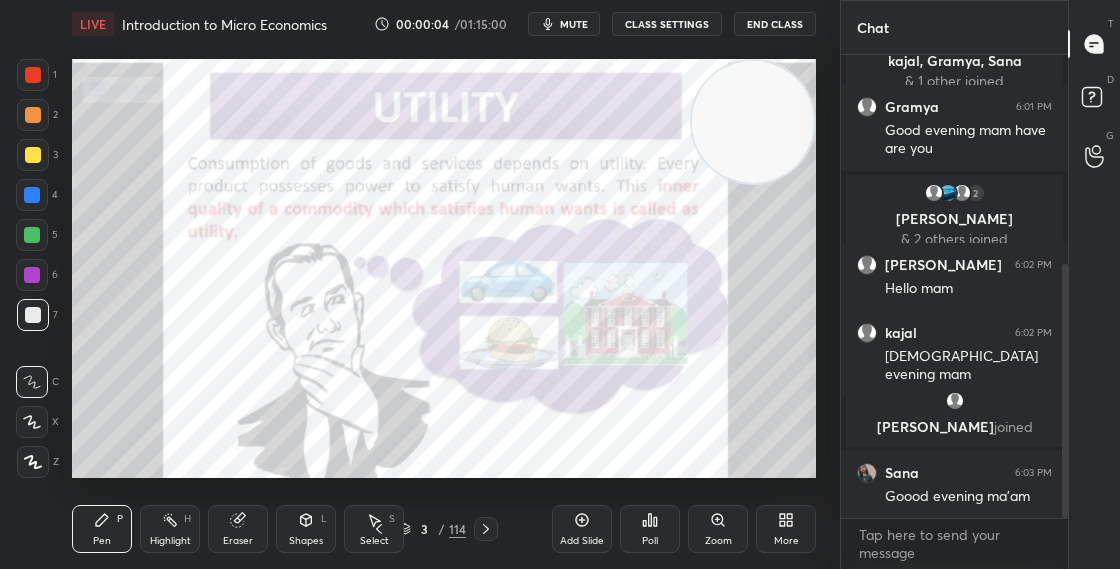 click 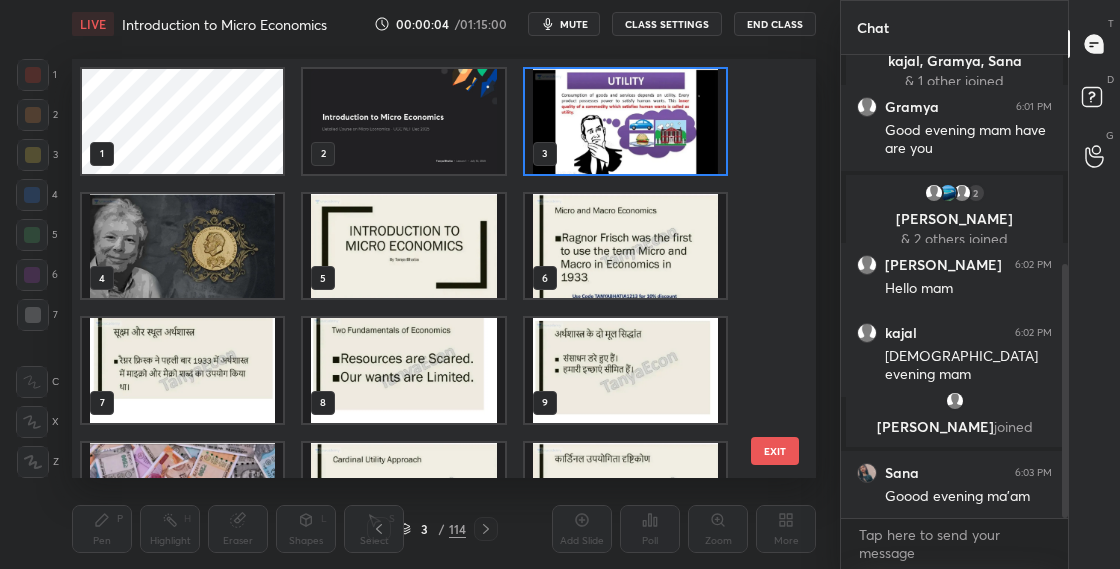 scroll, scrollTop: 7, scrollLeft: 11, axis: both 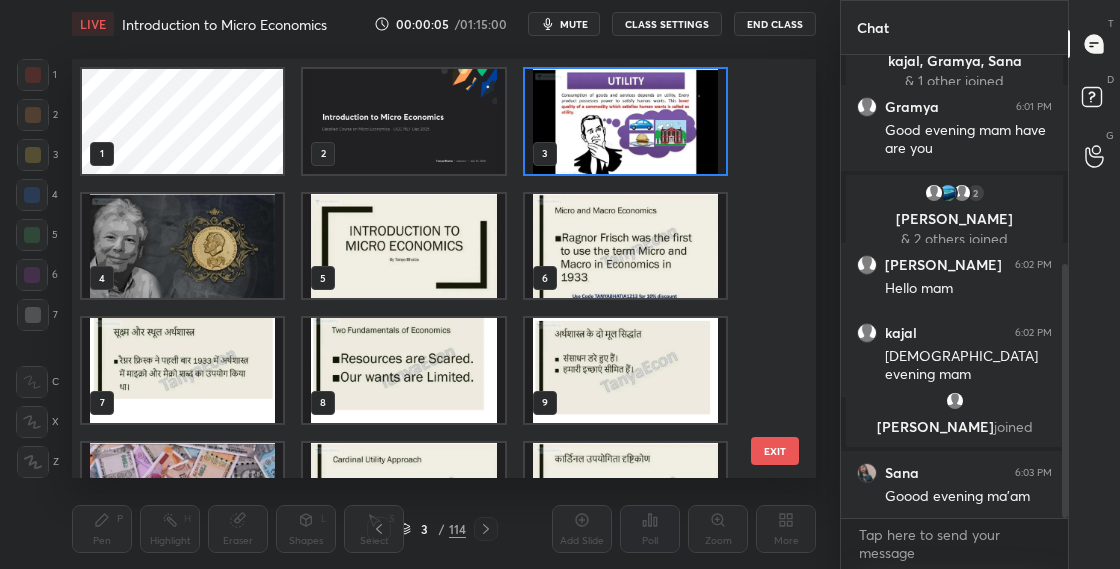 click on "5" at bounding box center (403, 246) 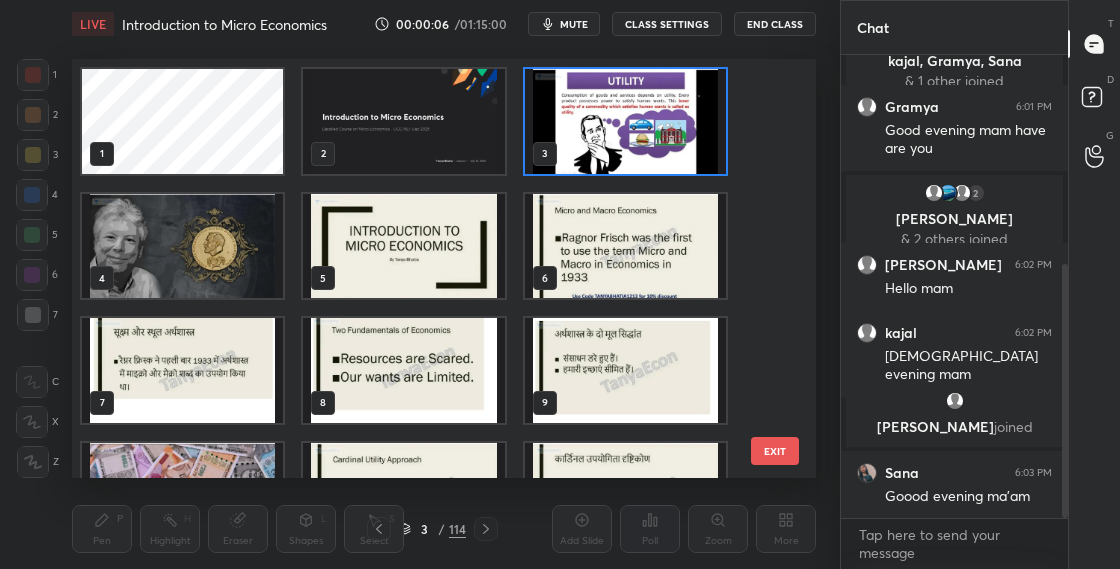click at bounding box center [403, 121] 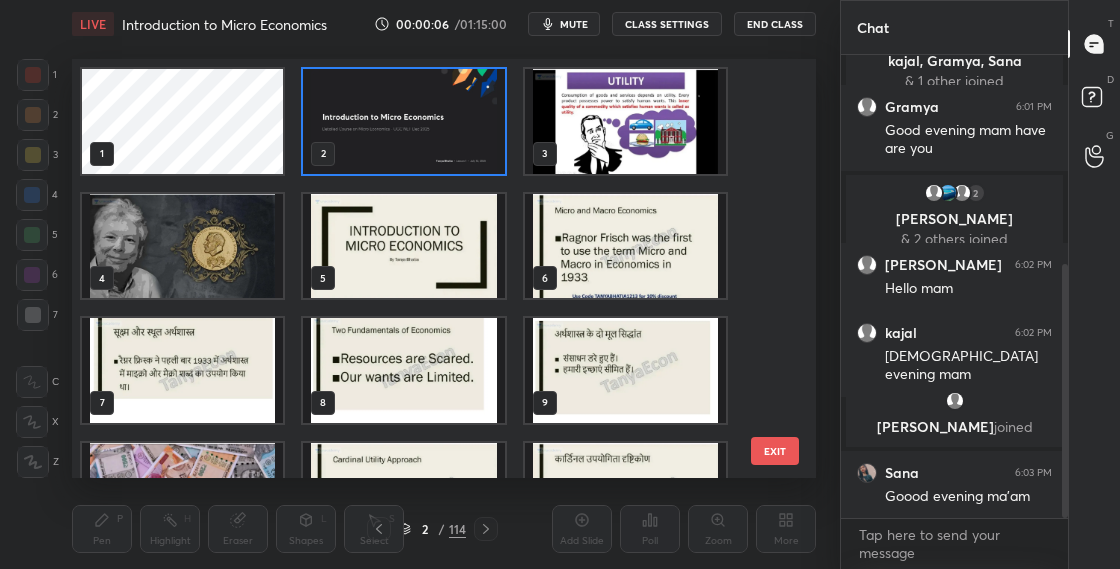 click at bounding box center (403, 121) 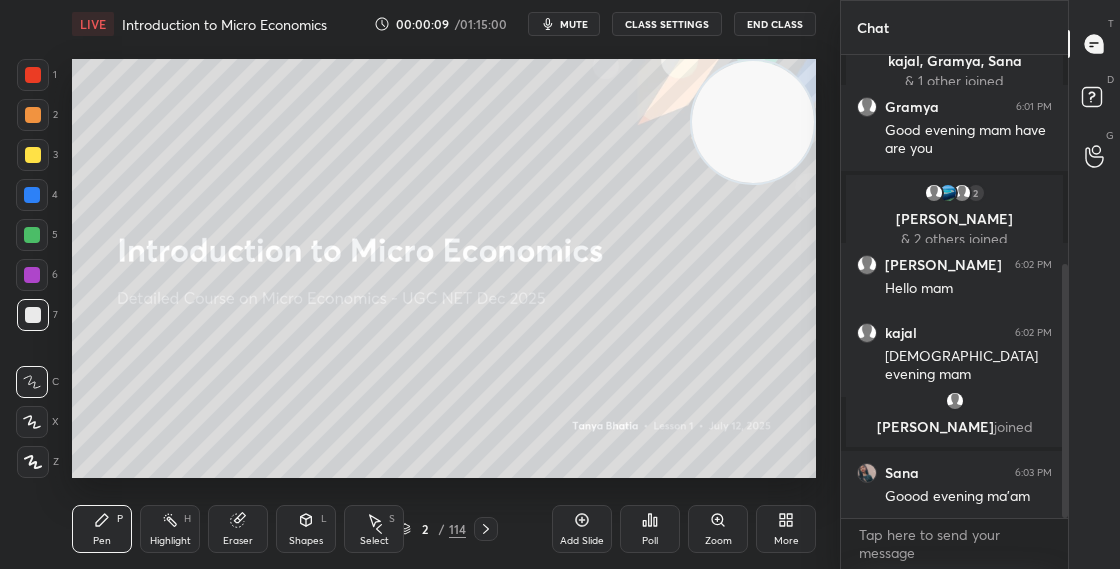click on "CLASS SETTINGS" at bounding box center [667, 24] 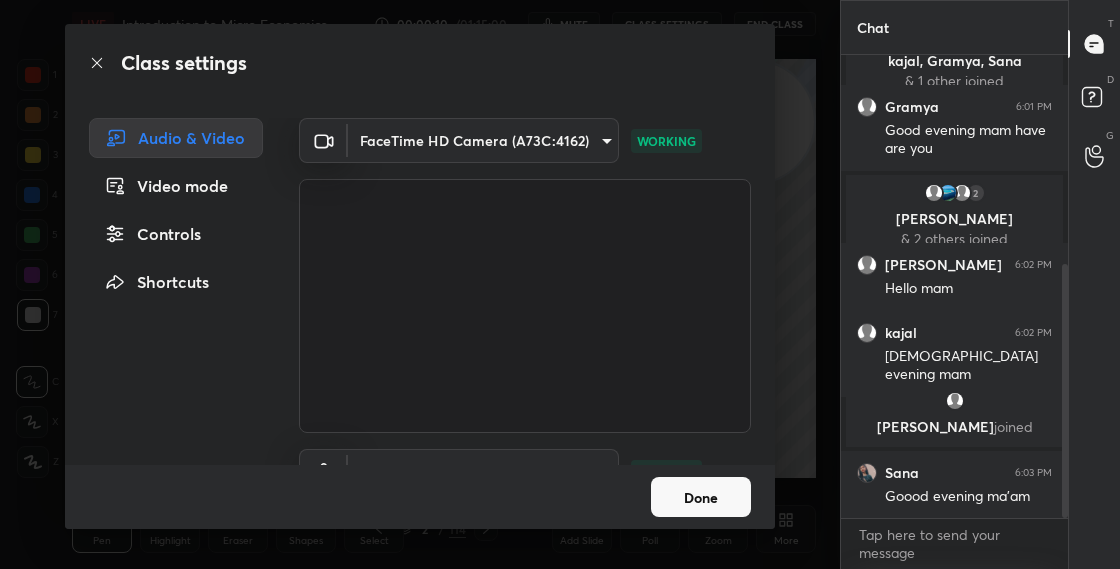 scroll, scrollTop: 100, scrollLeft: 0, axis: vertical 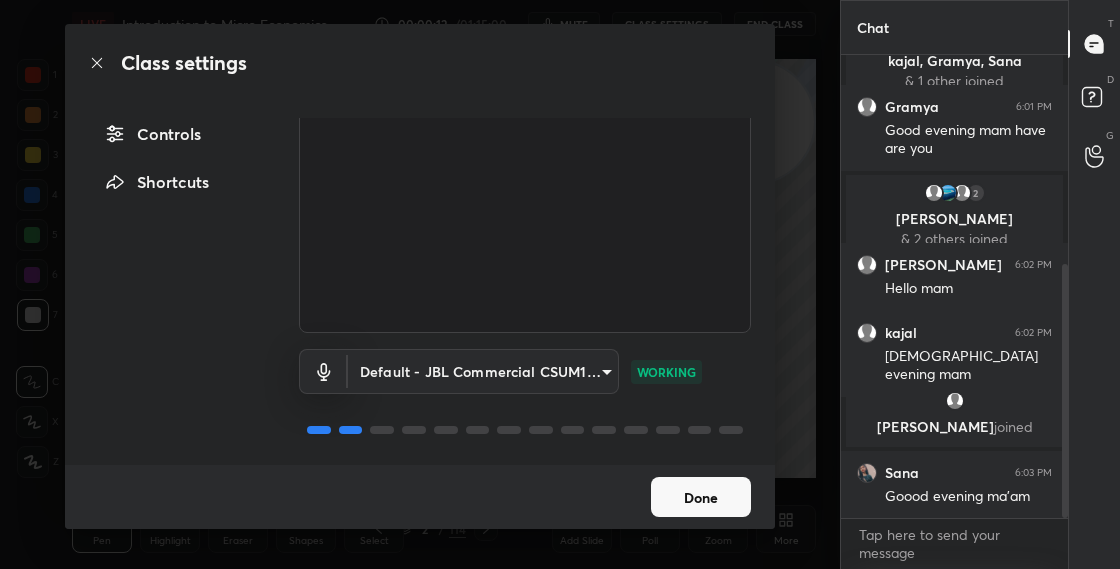 click on "Done" at bounding box center (701, 497) 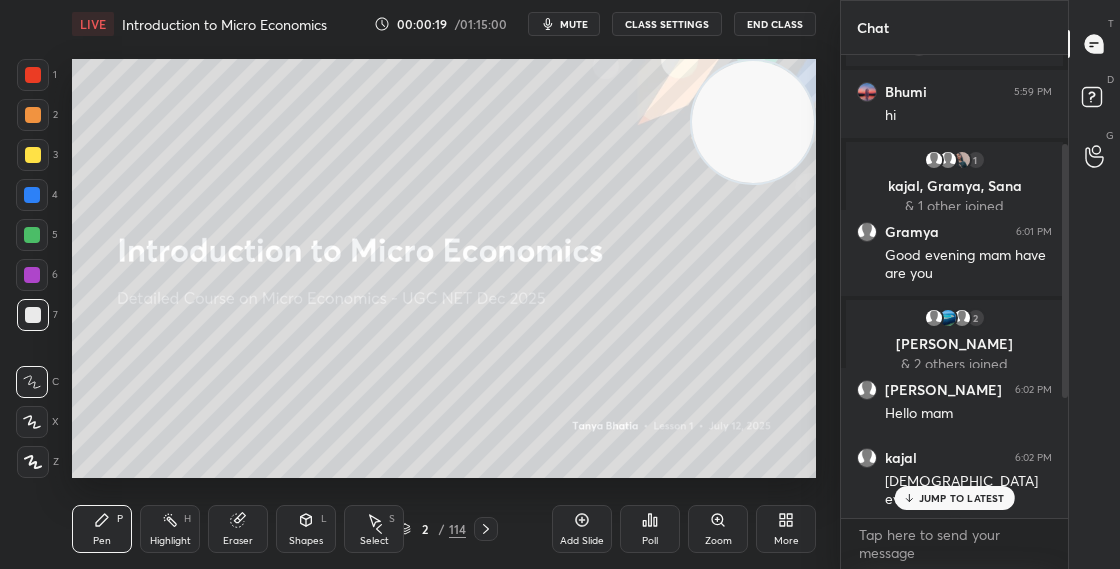 scroll, scrollTop: 382, scrollLeft: 0, axis: vertical 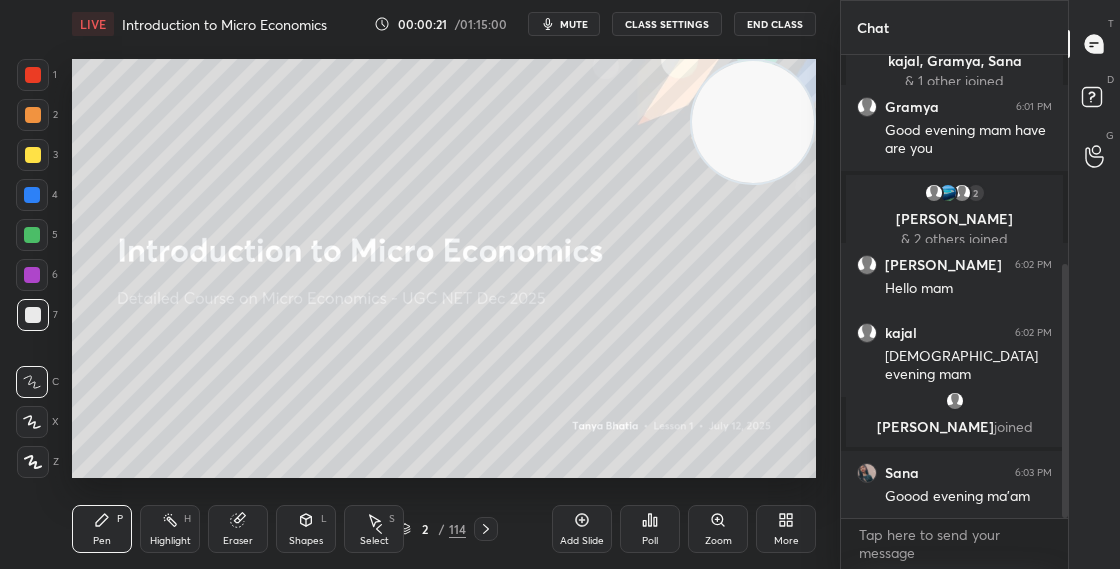 click at bounding box center (753, 122) 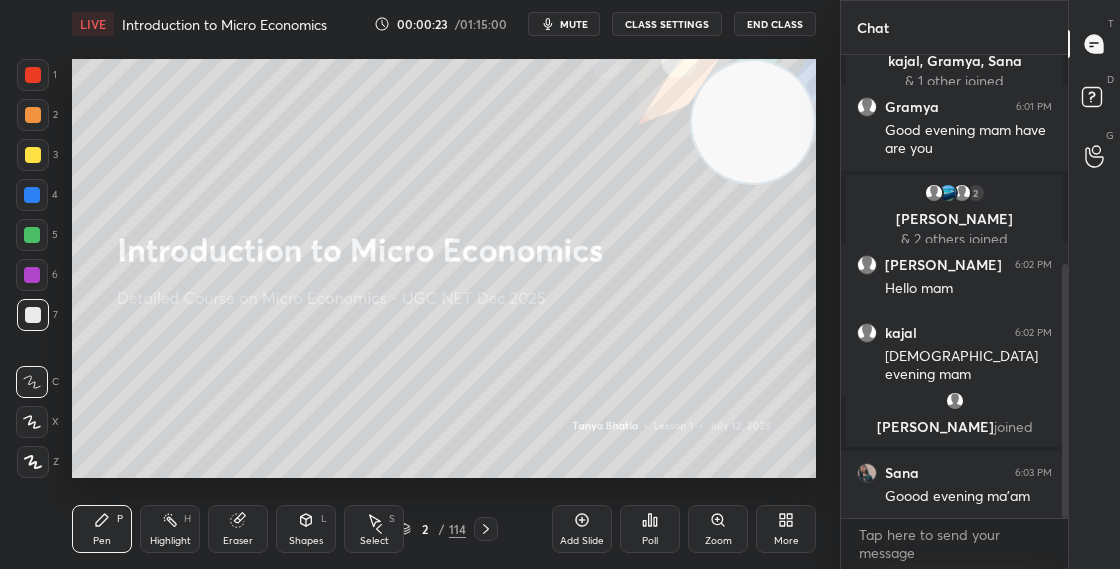 click 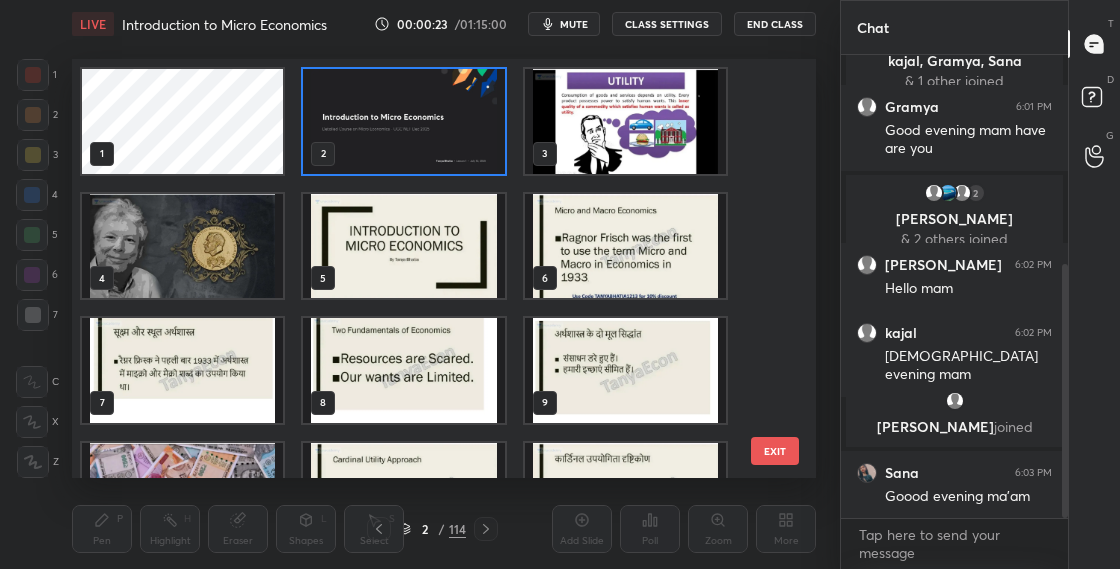 scroll, scrollTop: 7, scrollLeft: 11, axis: both 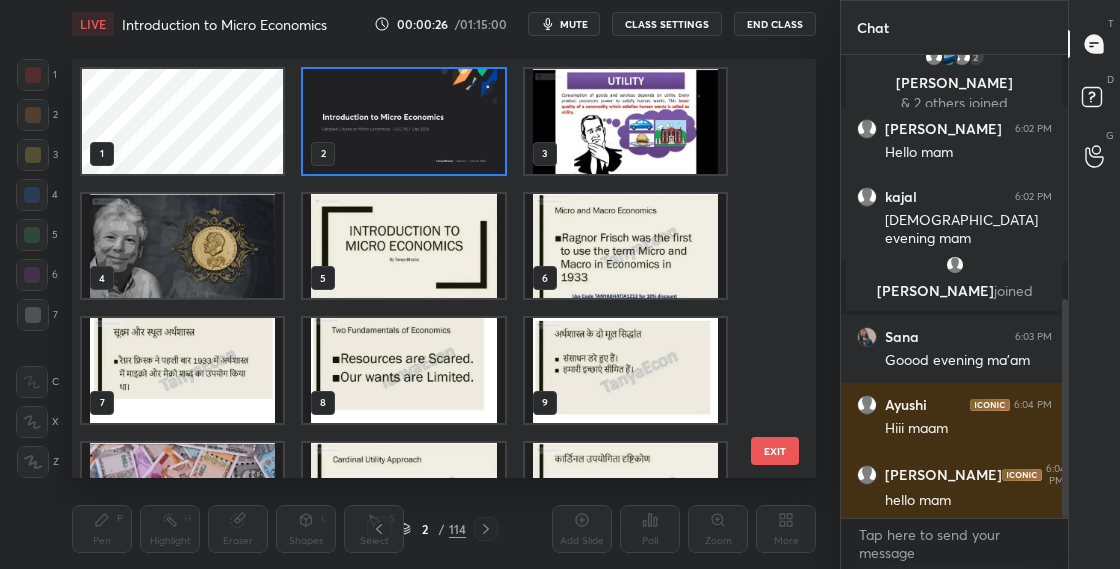 click at bounding box center [403, 121] 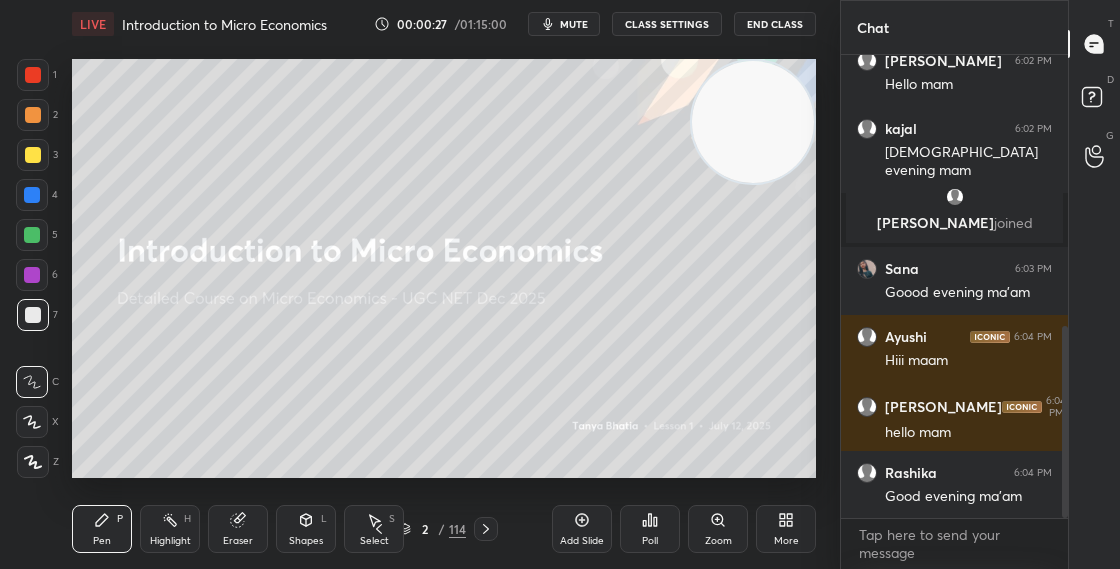 scroll, scrollTop: 654, scrollLeft: 0, axis: vertical 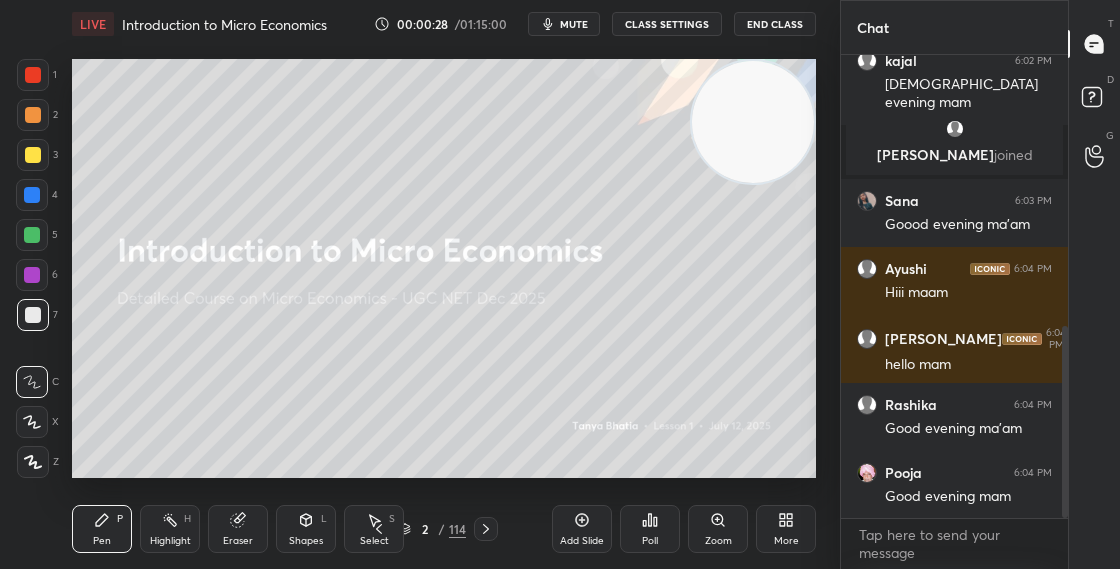 click 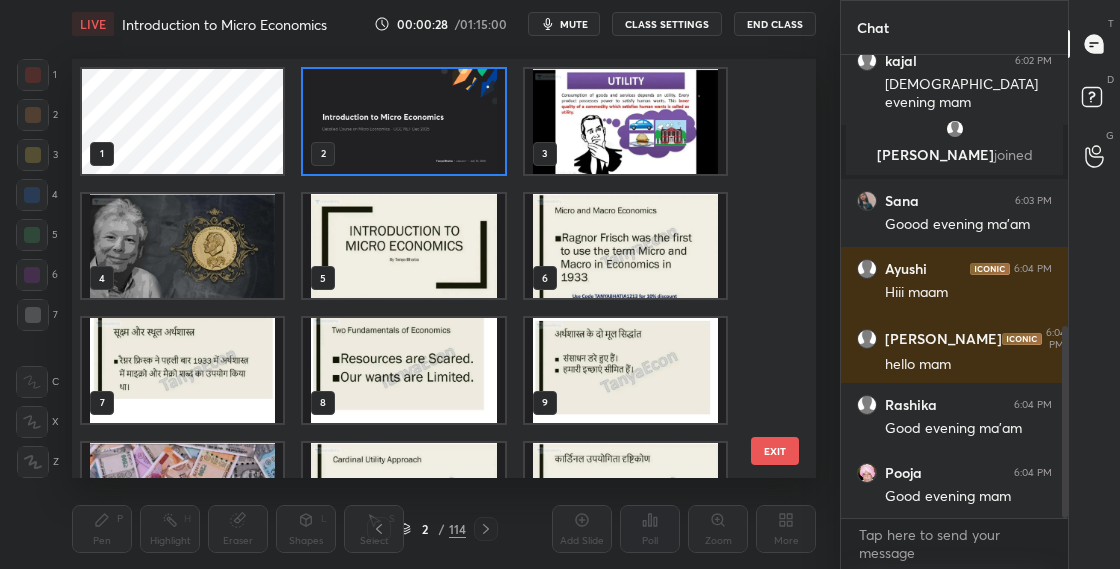 scroll, scrollTop: 7, scrollLeft: 11, axis: both 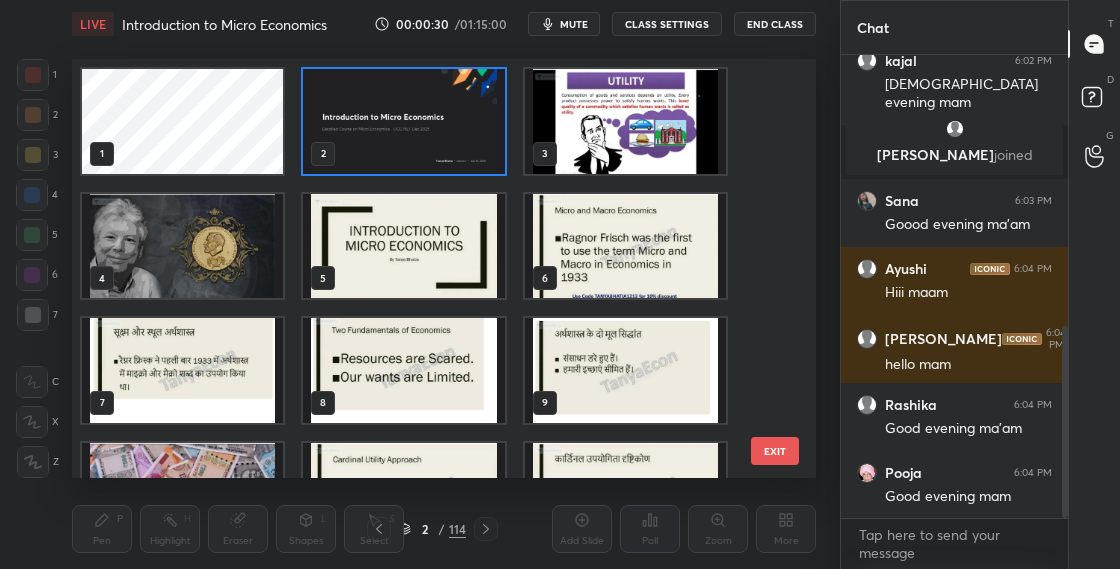 click at bounding box center (625, 121) 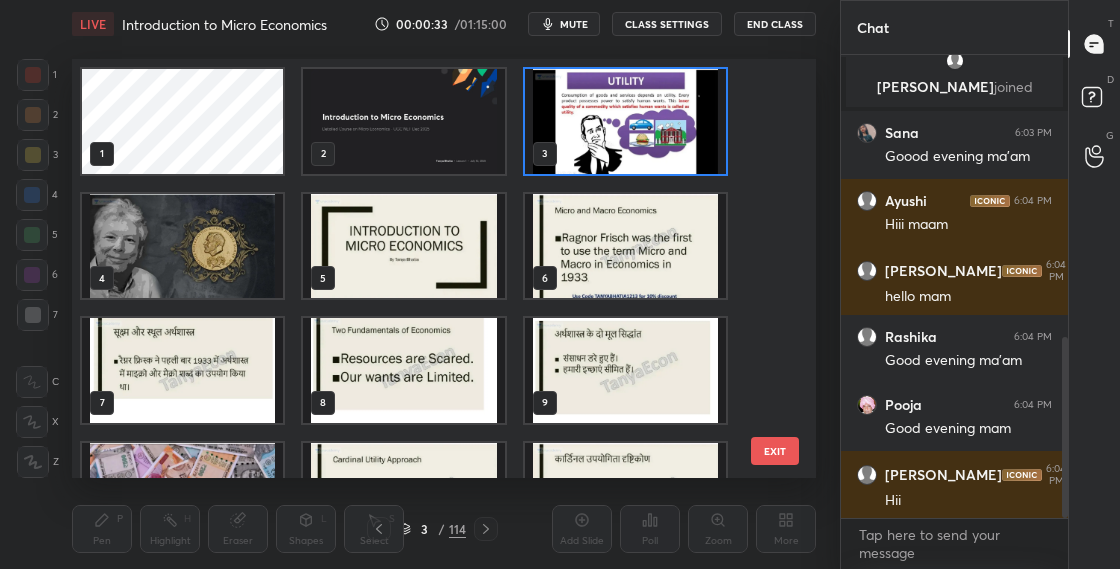 click at bounding box center (625, 121) 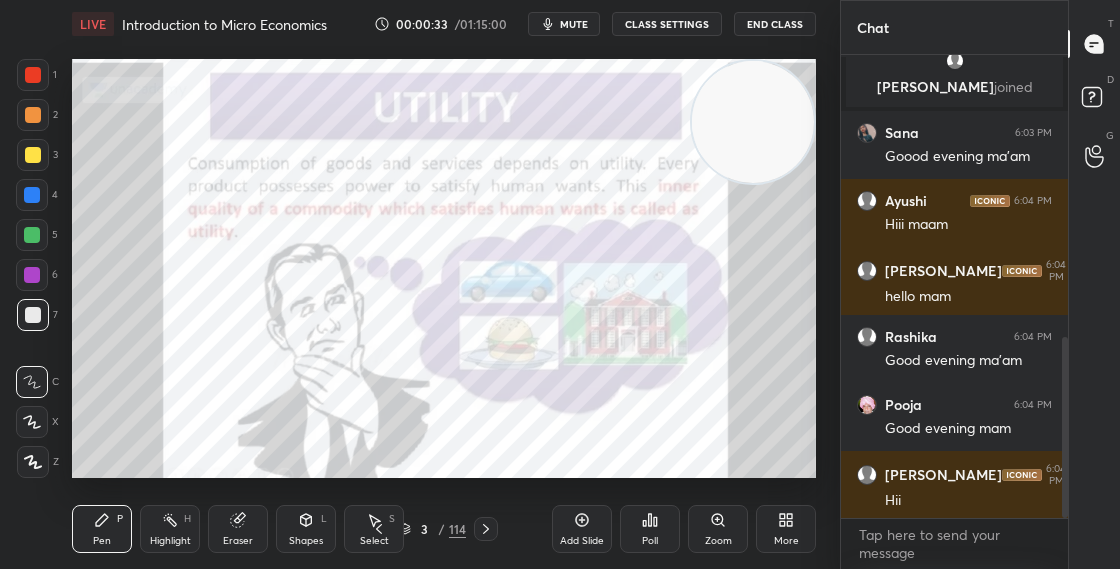 click at bounding box center (625, 121) 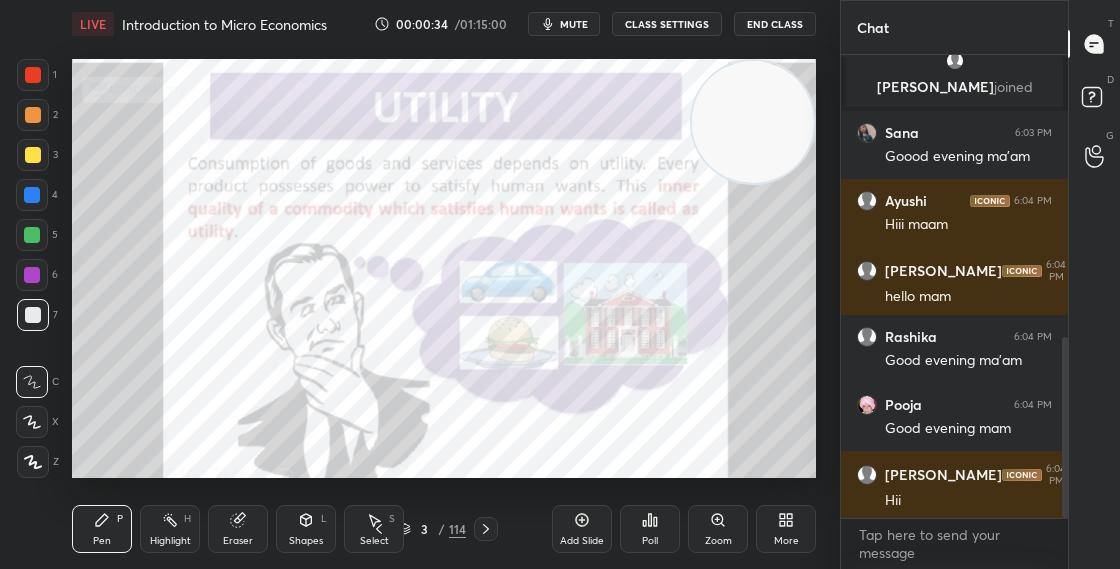 scroll, scrollTop: 0, scrollLeft: 0, axis: both 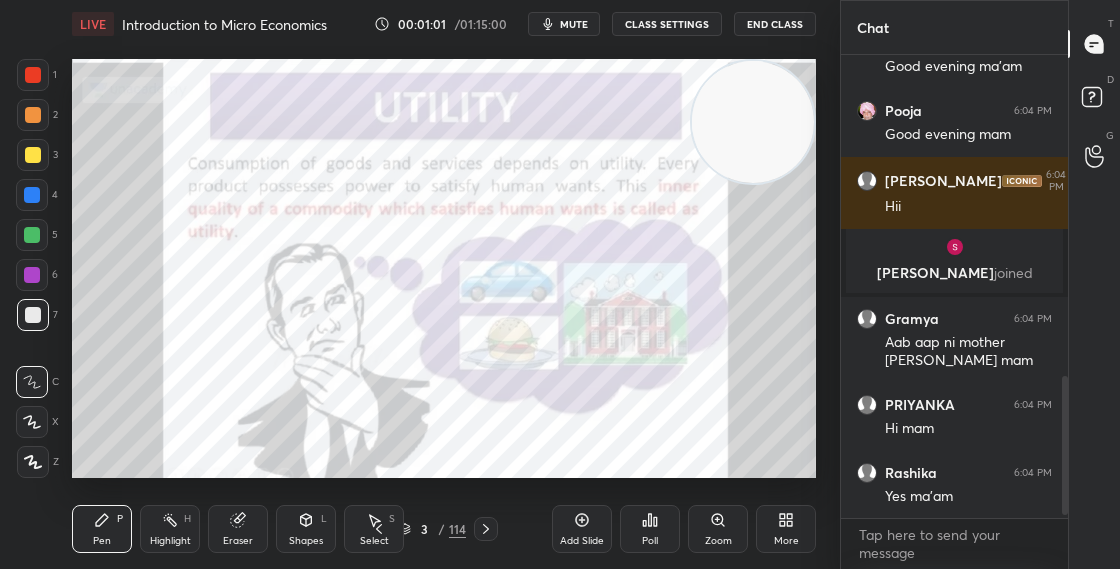 click at bounding box center [32, 195] 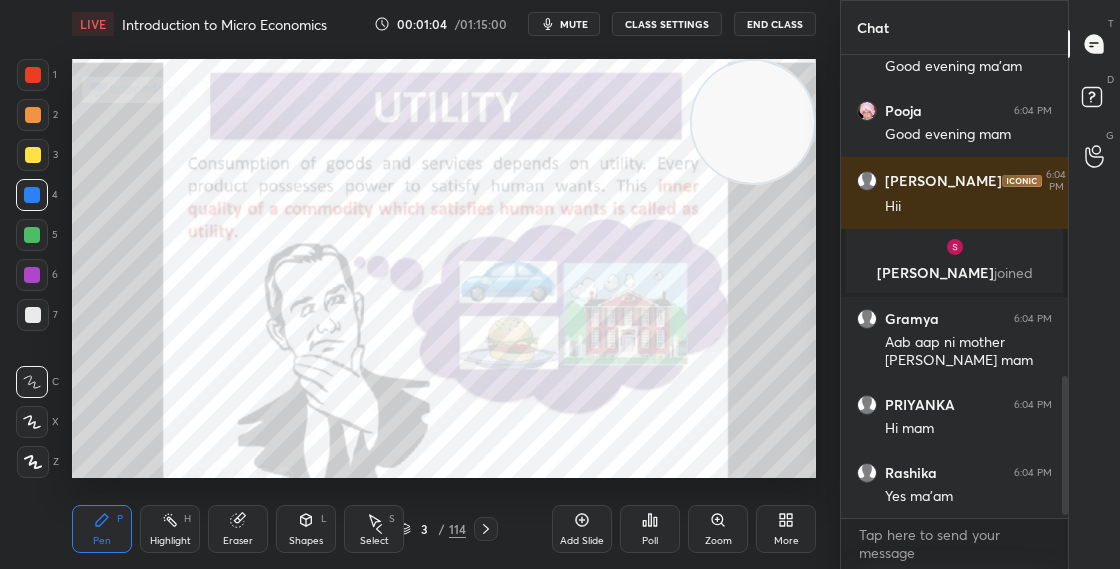 click at bounding box center (1062, 286) 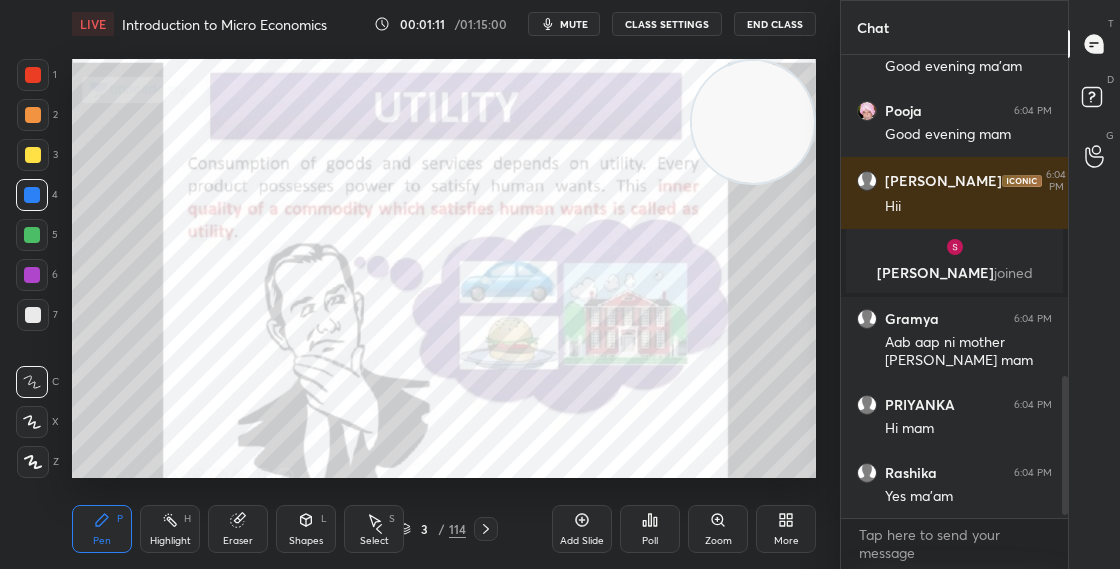click at bounding box center (753, 122) 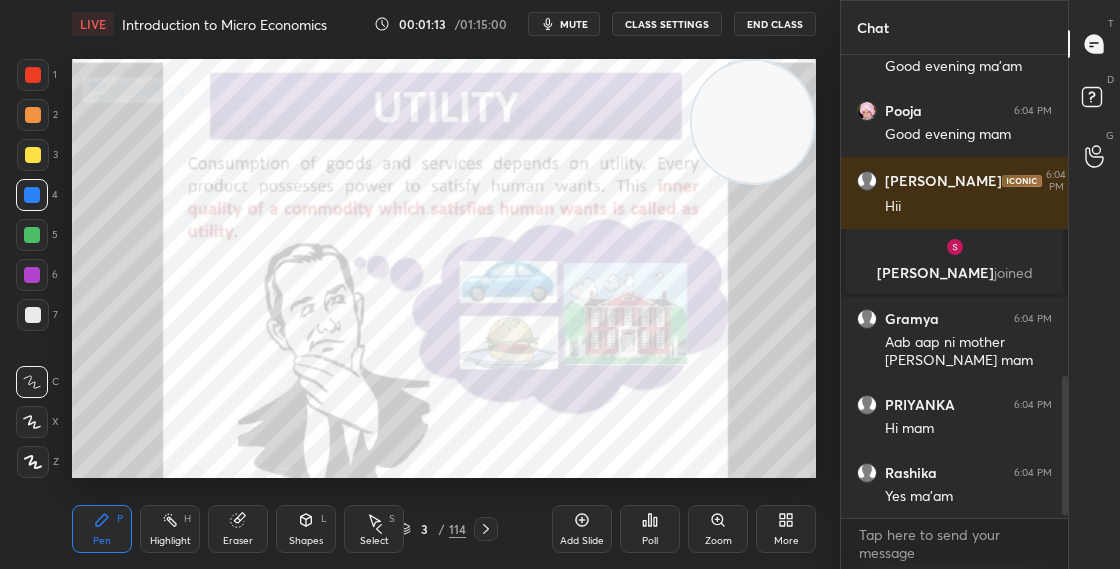 click on "3 / 114" at bounding box center [432, 529] 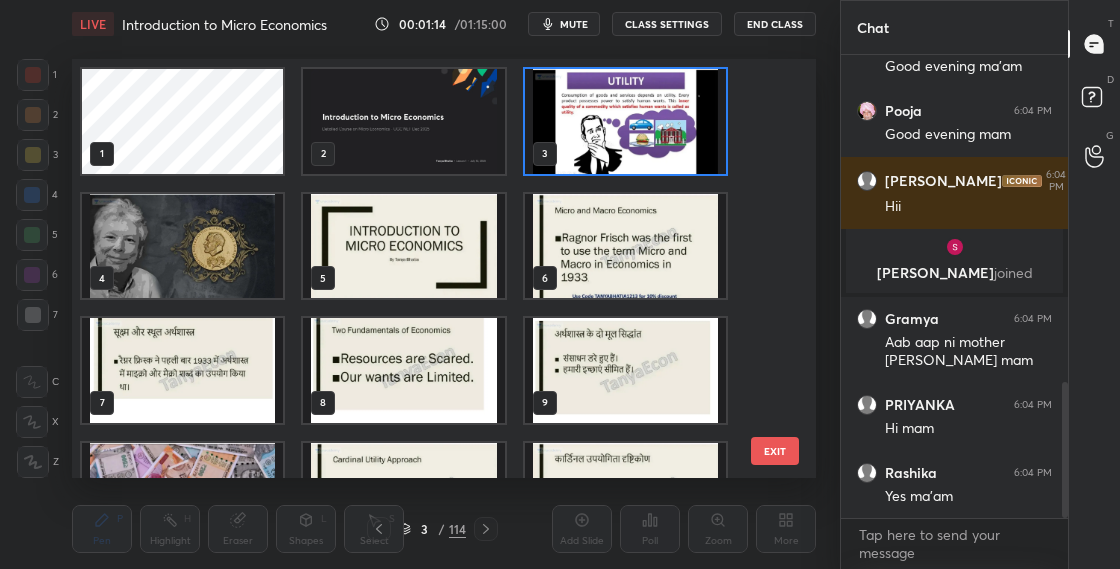 scroll, scrollTop: 1116, scrollLeft: 0, axis: vertical 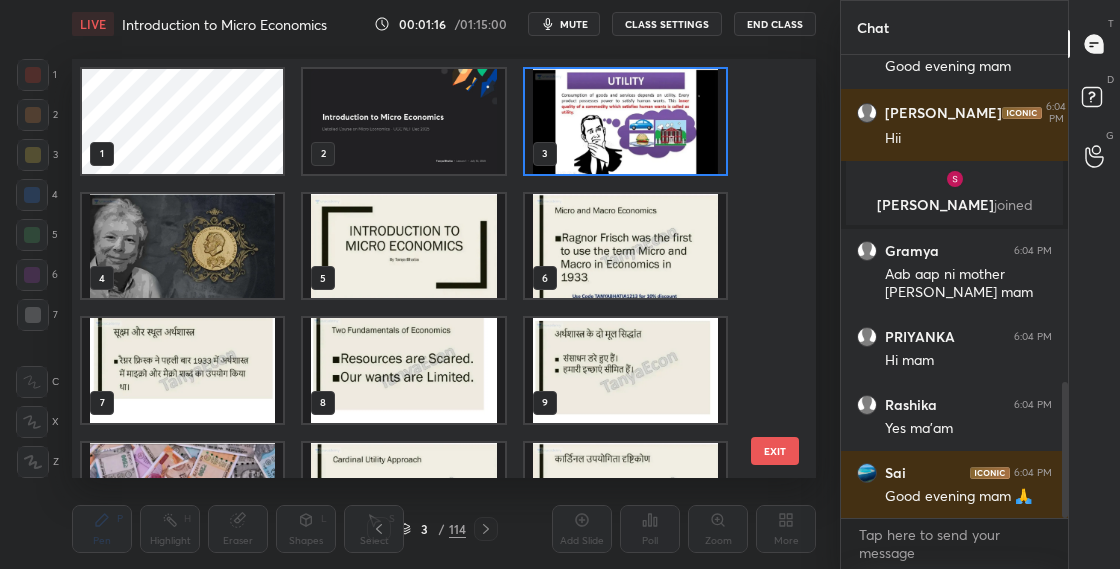 click at bounding box center [625, 121] 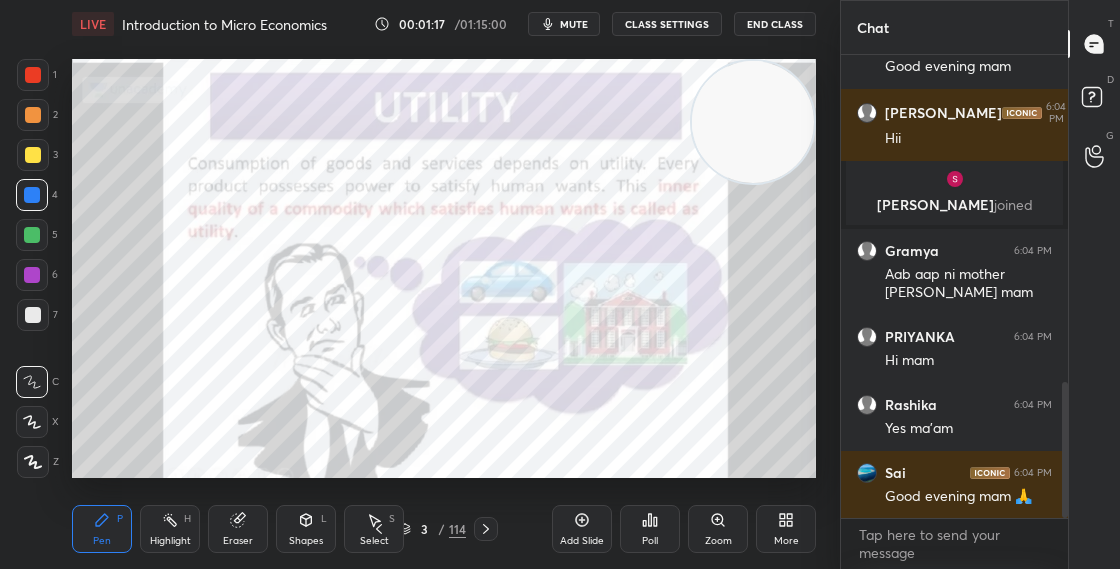 click at bounding box center (625, 121) 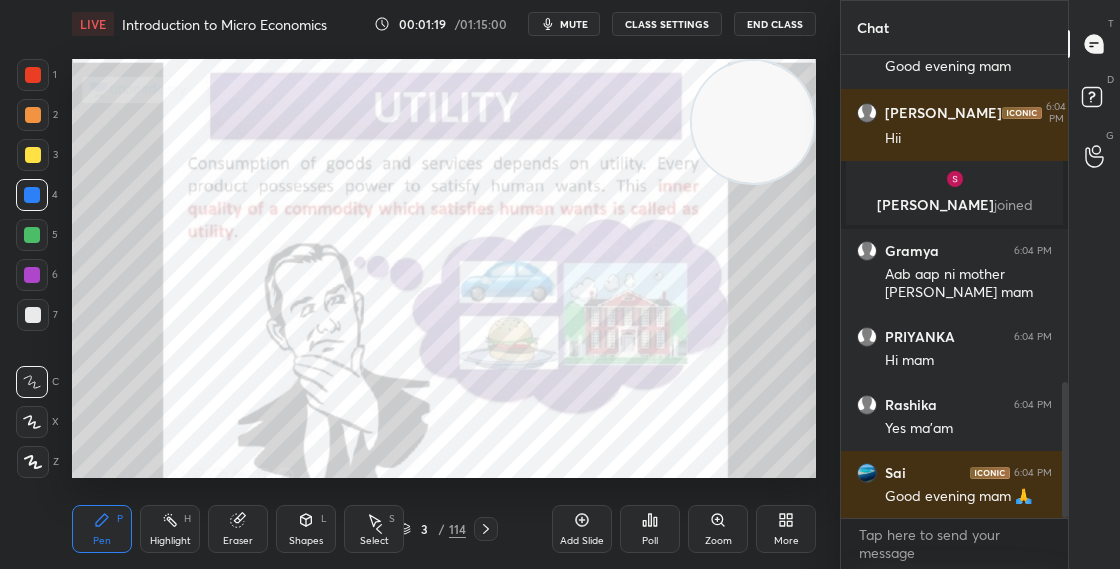 click on "Select S" at bounding box center (374, 529) 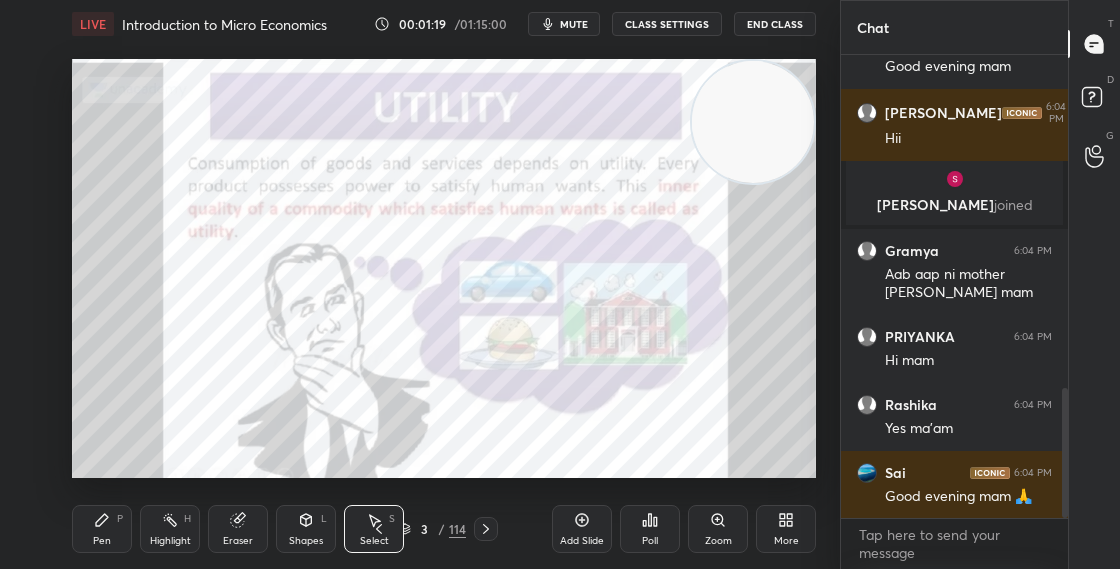 scroll, scrollTop: 1188, scrollLeft: 0, axis: vertical 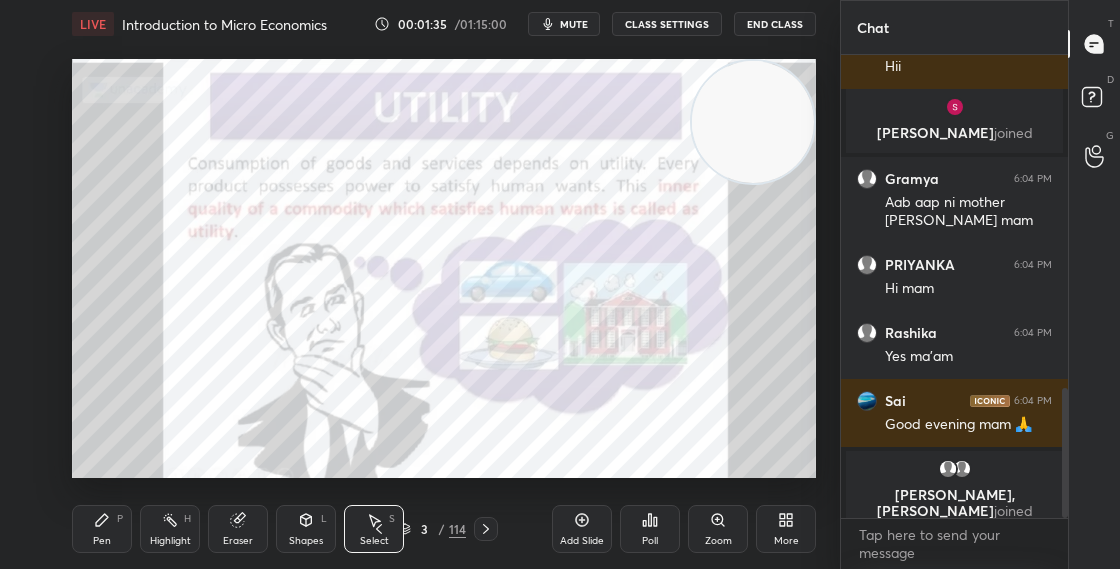 click on "Pen P" at bounding box center (102, 529) 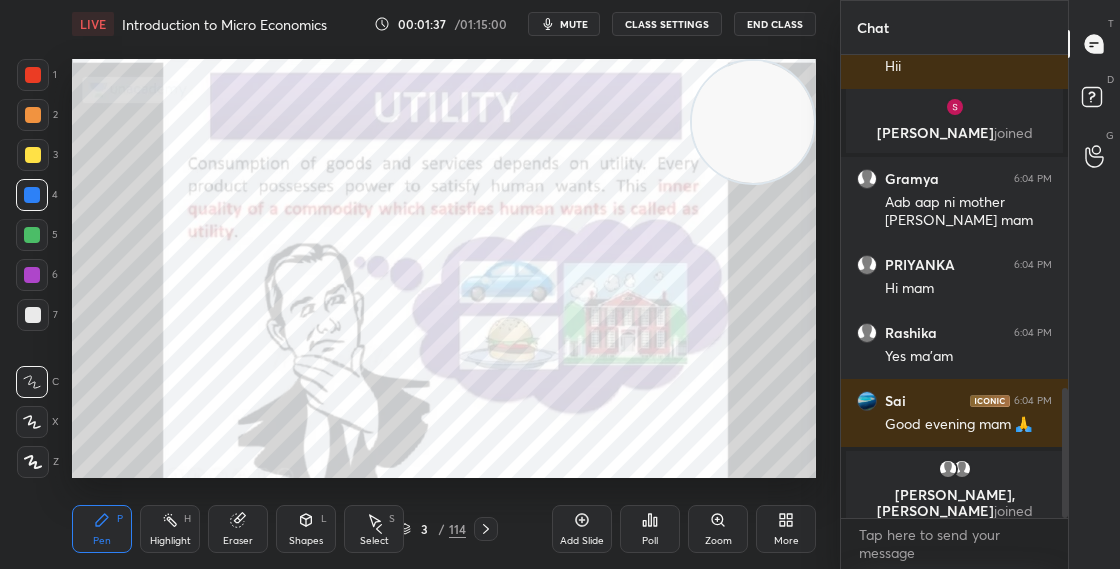 click at bounding box center [33, 75] 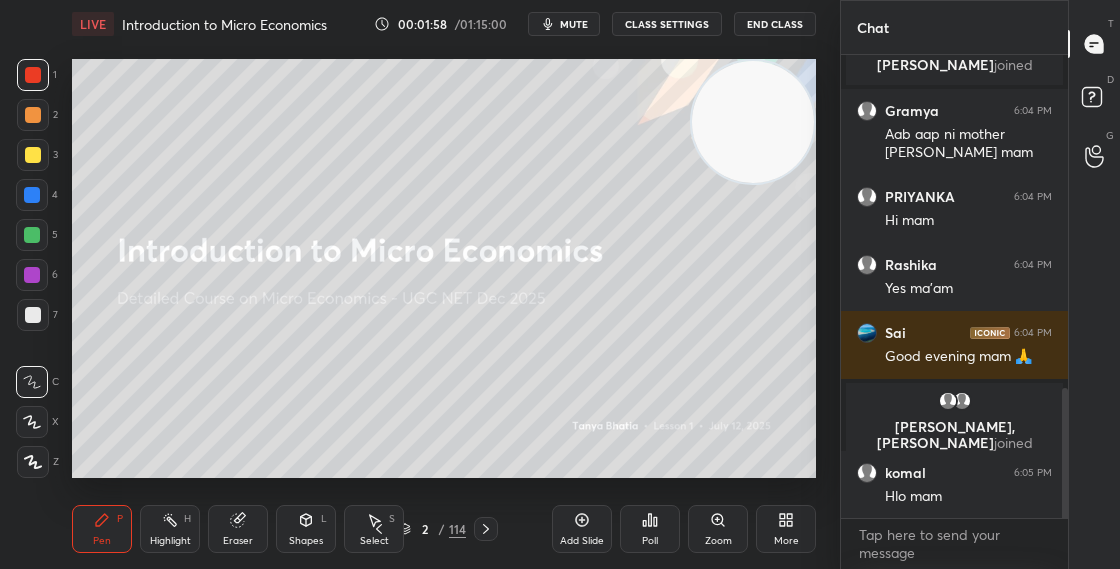 scroll, scrollTop: 1256, scrollLeft: 0, axis: vertical 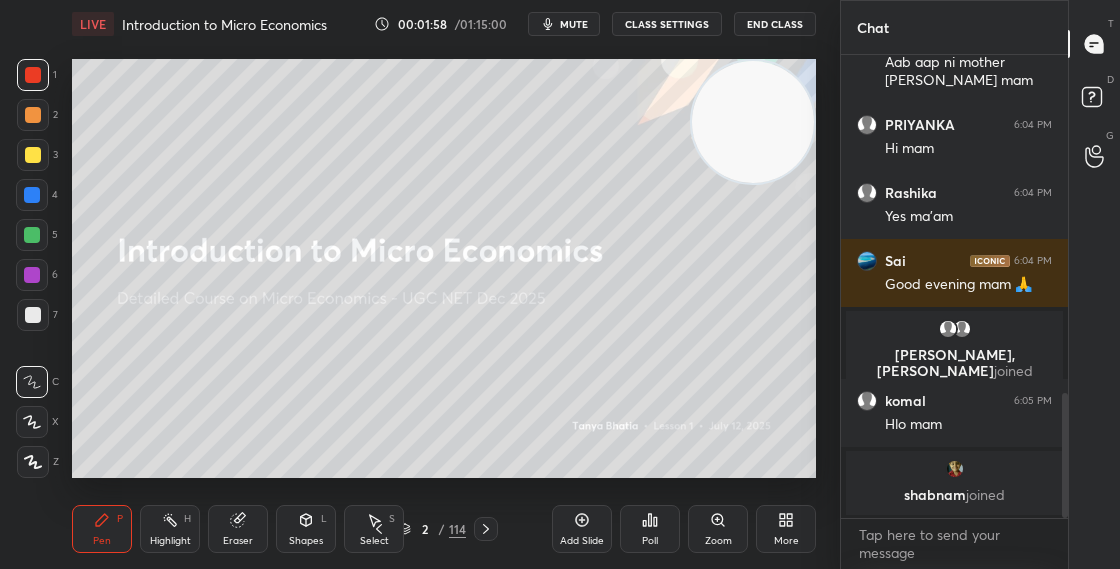 click on "Shapes L" at bounding box center (306, 529) 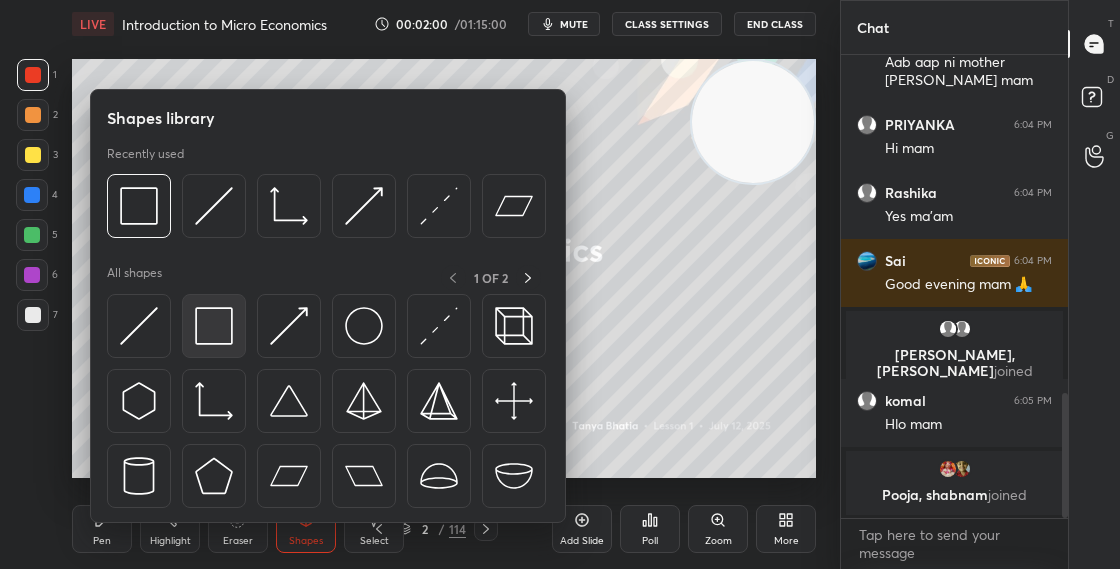 click at bounding box center (214, 326) 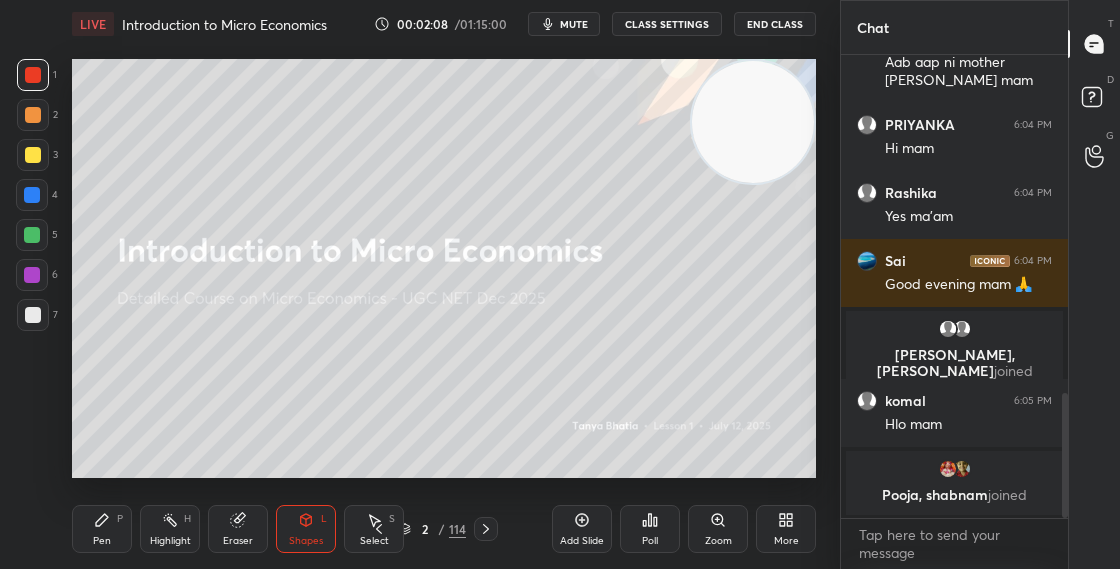 click on "Pen P" at bounding box center (102, 529) 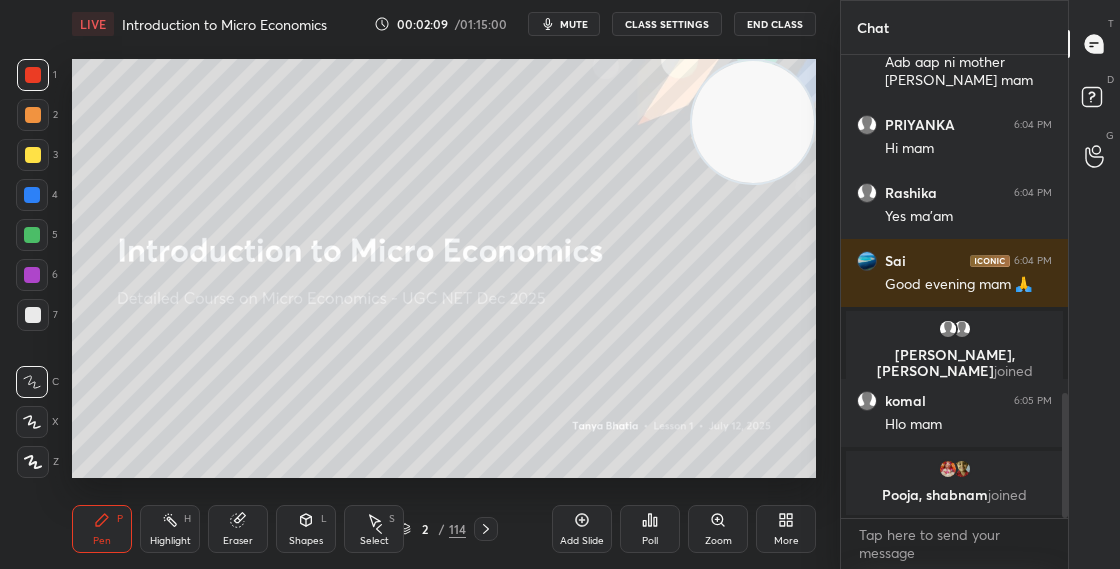 click at bounding box center (33, 315) 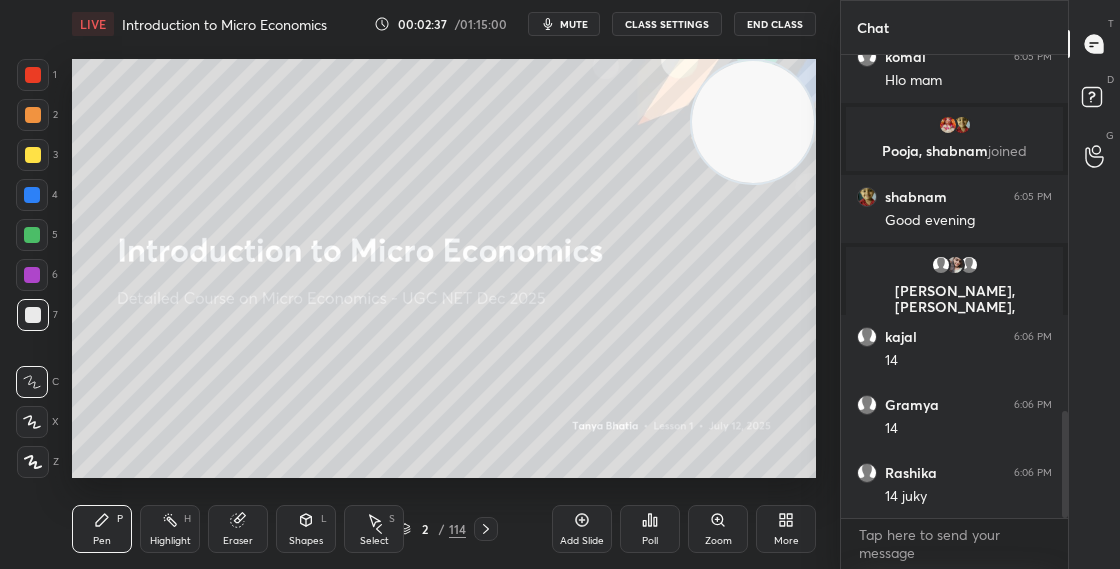scroll, scrollTop: 1538, scrollLeft: 0, axis: vertical 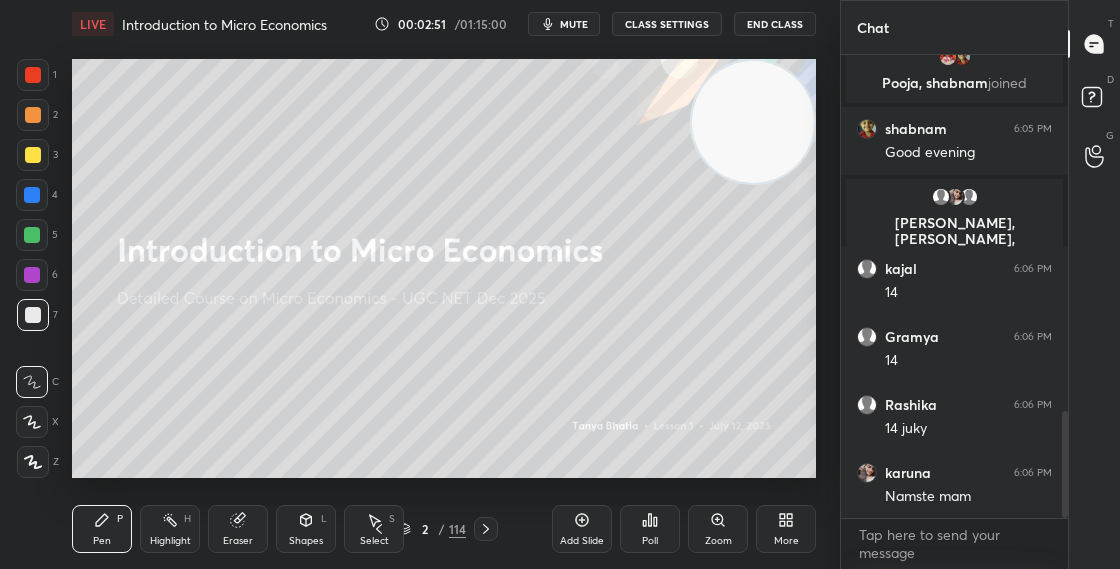 click at bounding box center [32, 235] 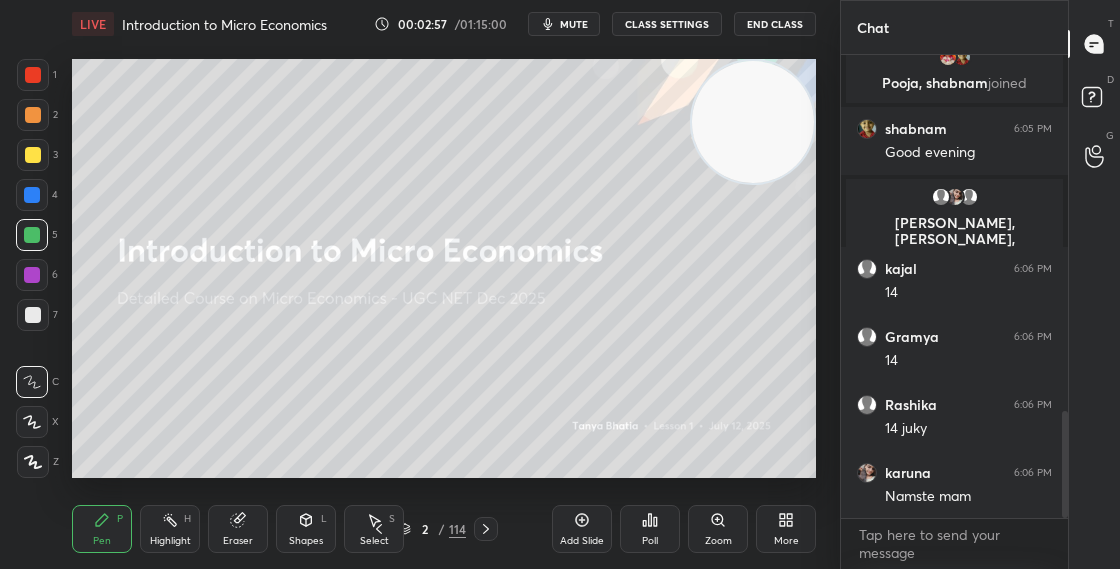 click at bounding box center (32, 195) 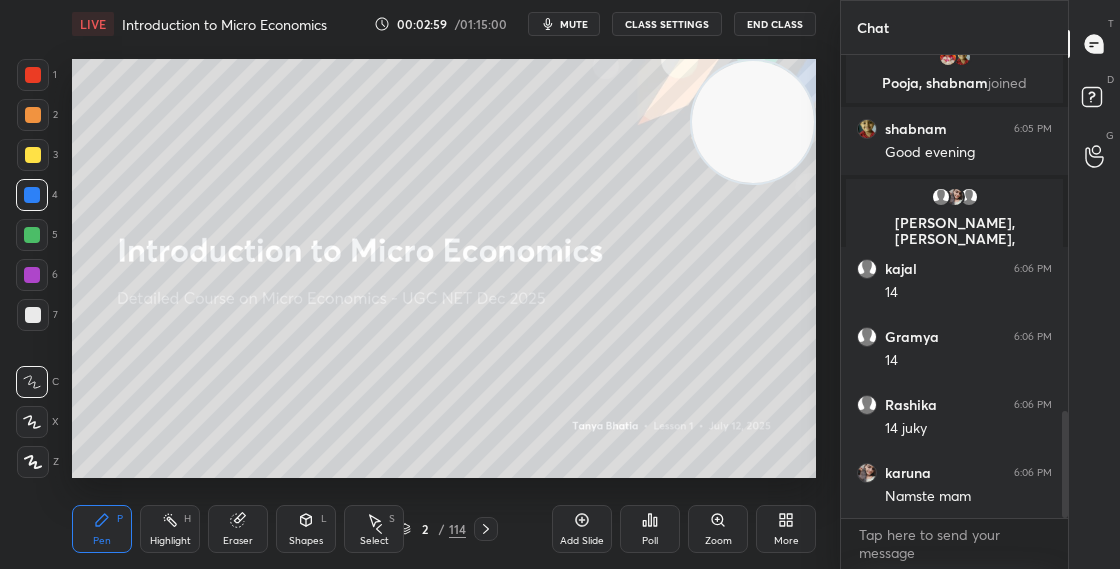 click at bounding box center [32, 235] 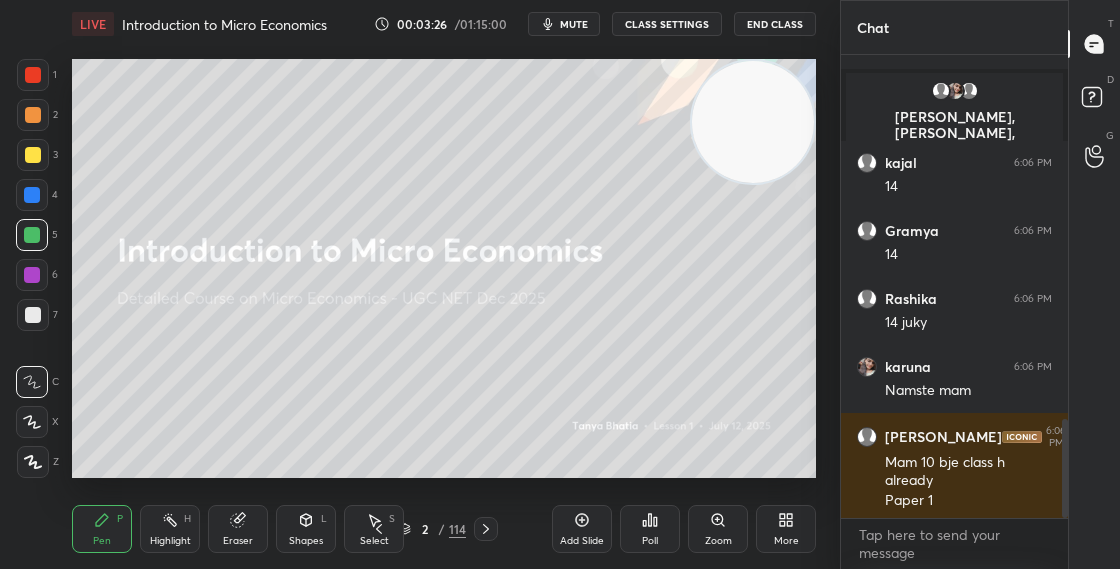 scroll, scrollTop: 1712, scrollLeft: 0, axis: vertical 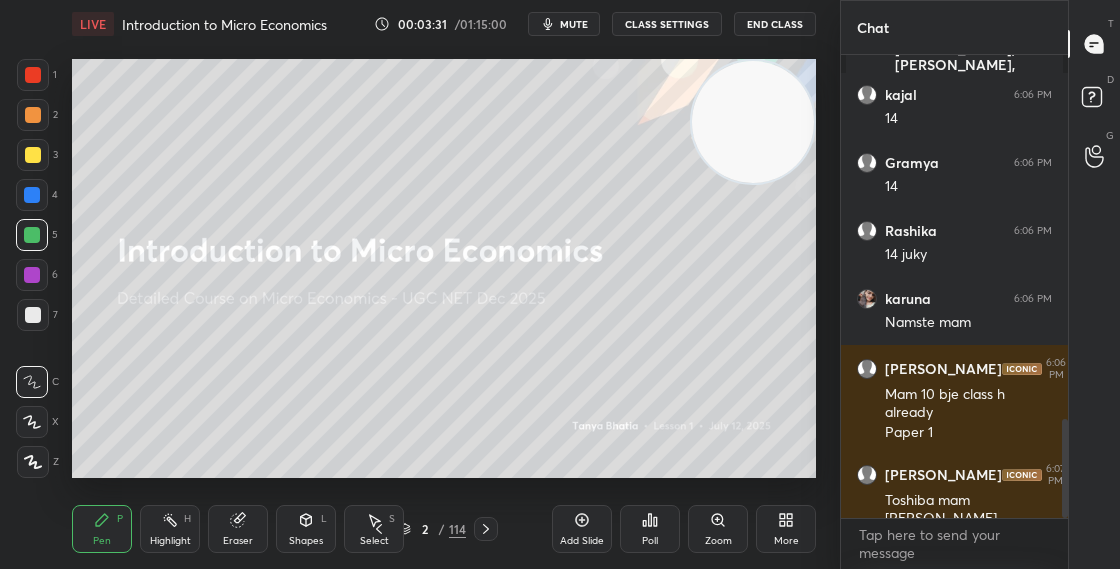 click 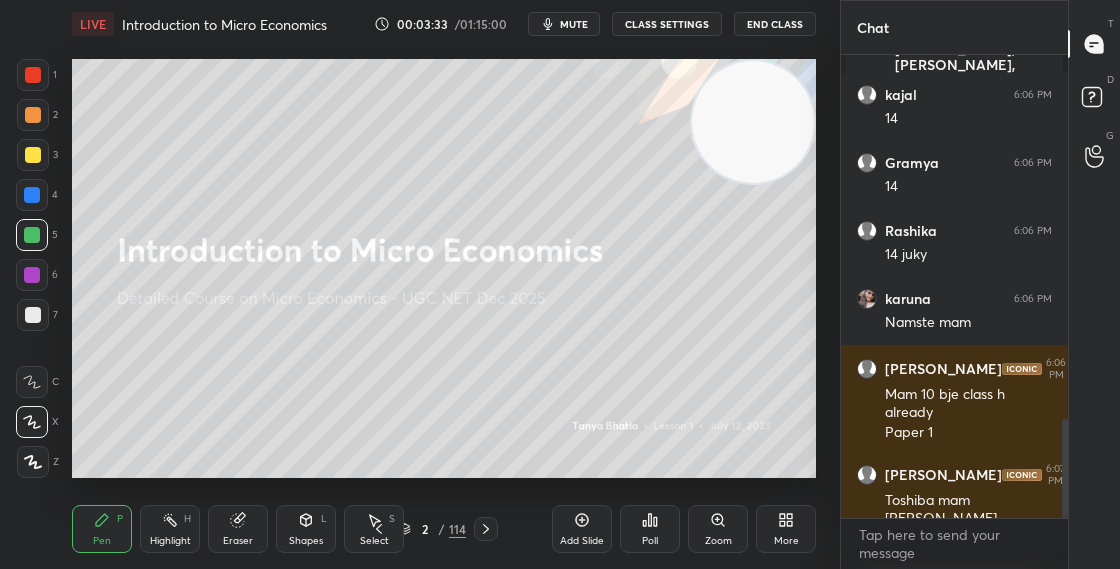 click at bounding box center (33, 155) 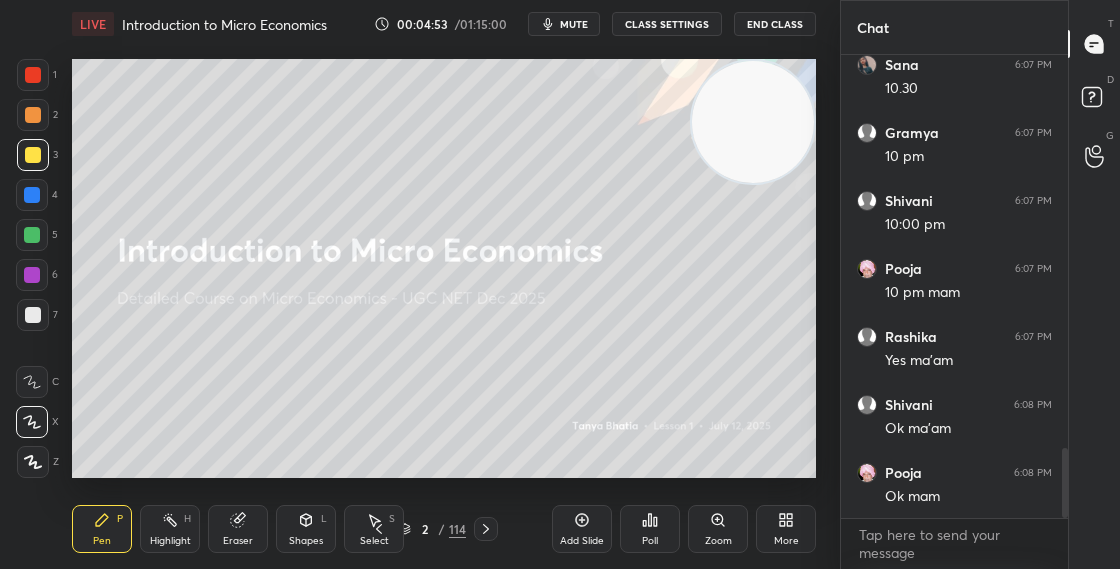 scroll, scrollTop: 2614, scrollLeft: 0, axis: vertical 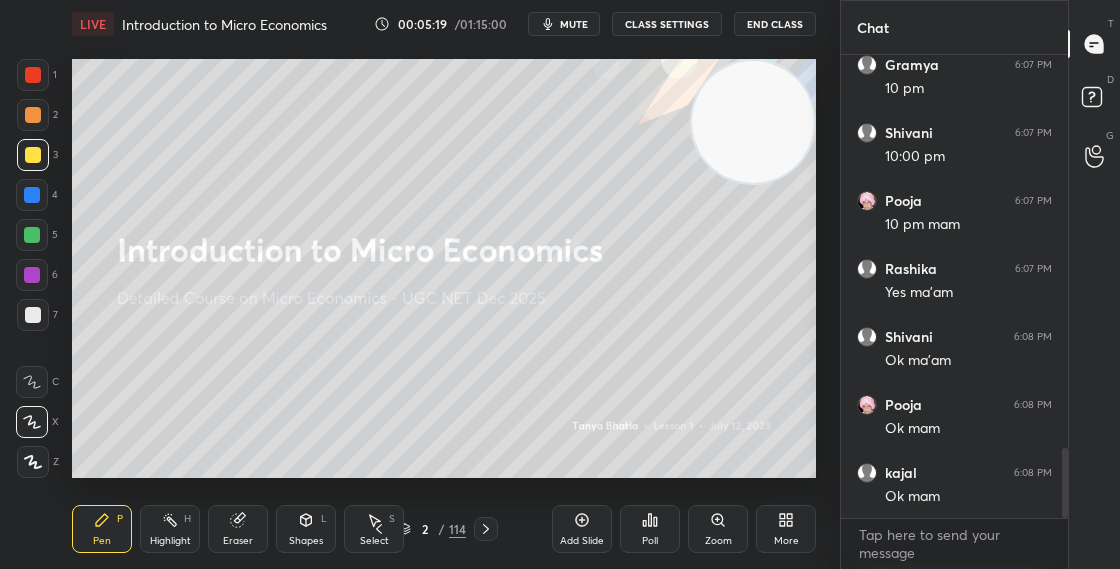 click 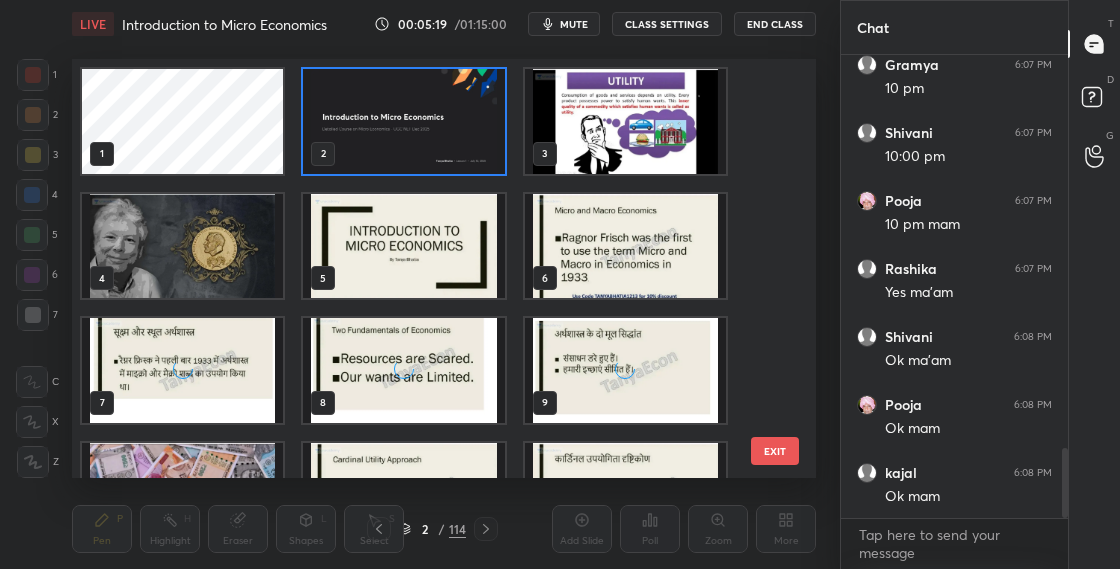 scroll, scrollTop: 7, scrollLeft: 11, axis: both 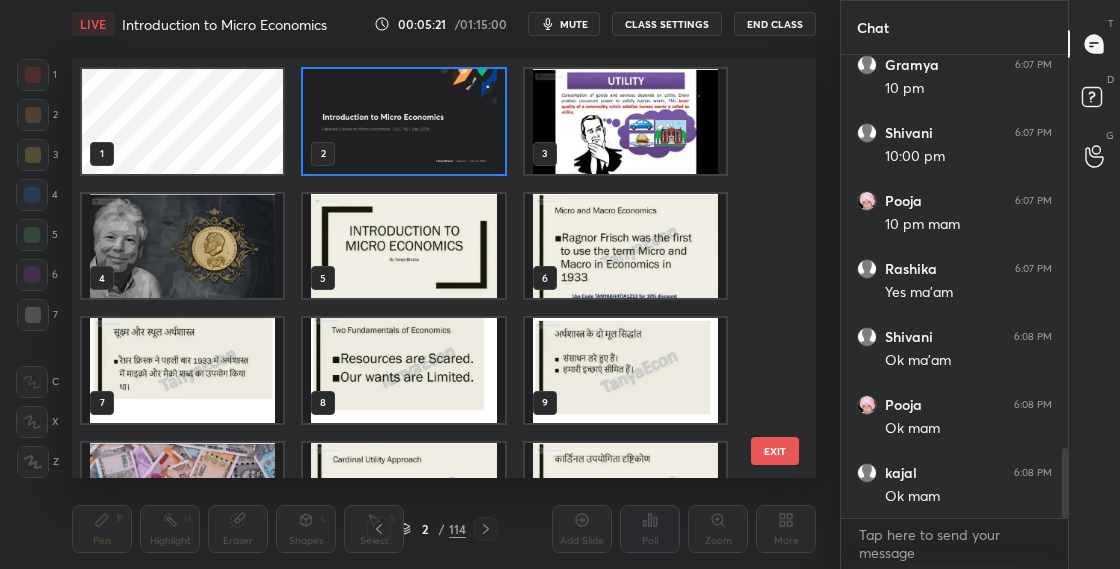 click at bounding box center (403, 121) 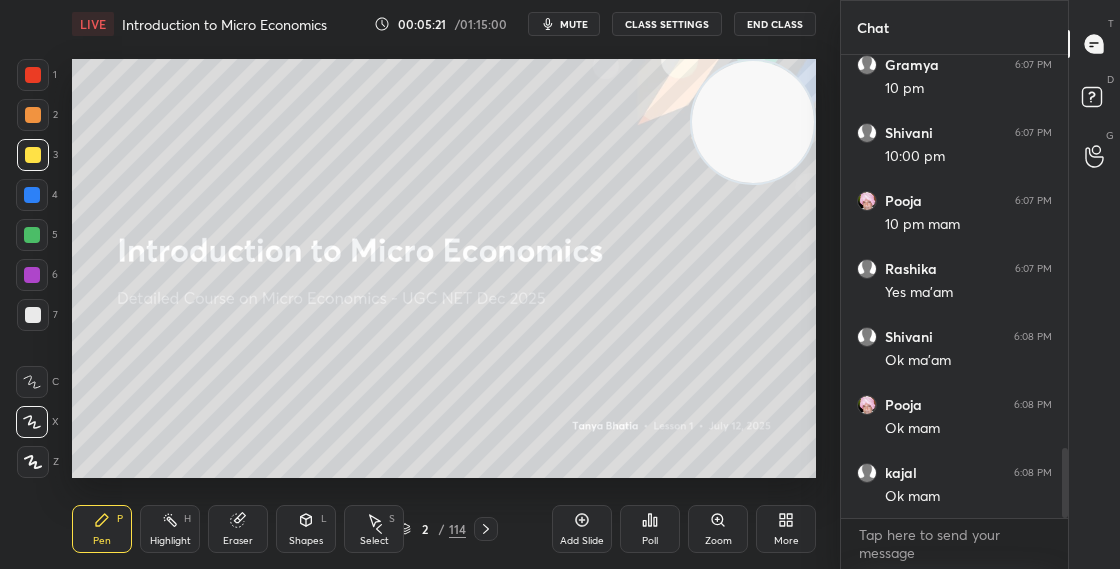 scroll, scrollTop: 0, scrollLeft: 0, axis: both 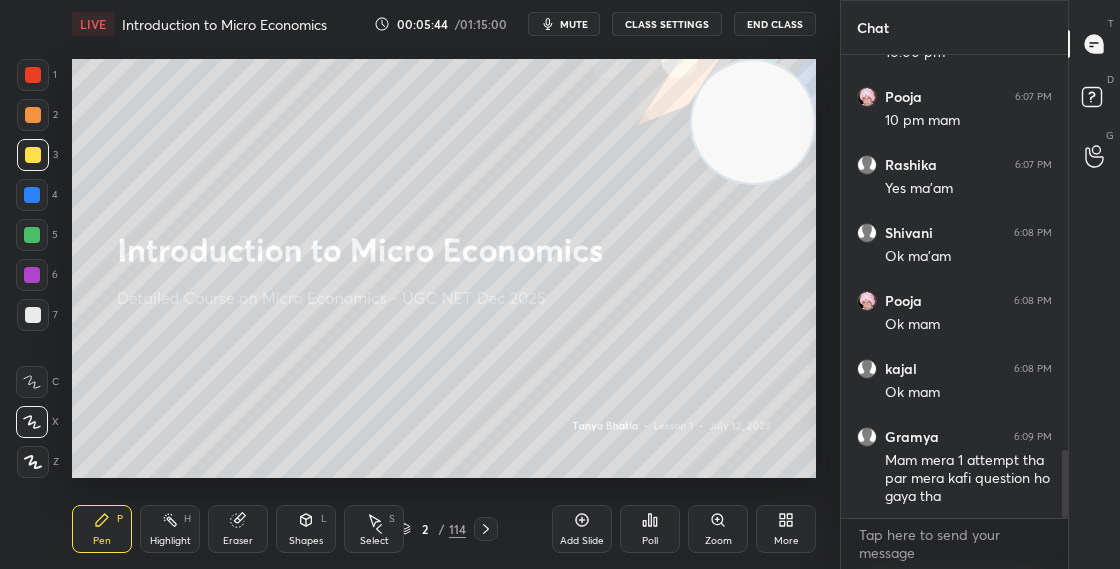 click 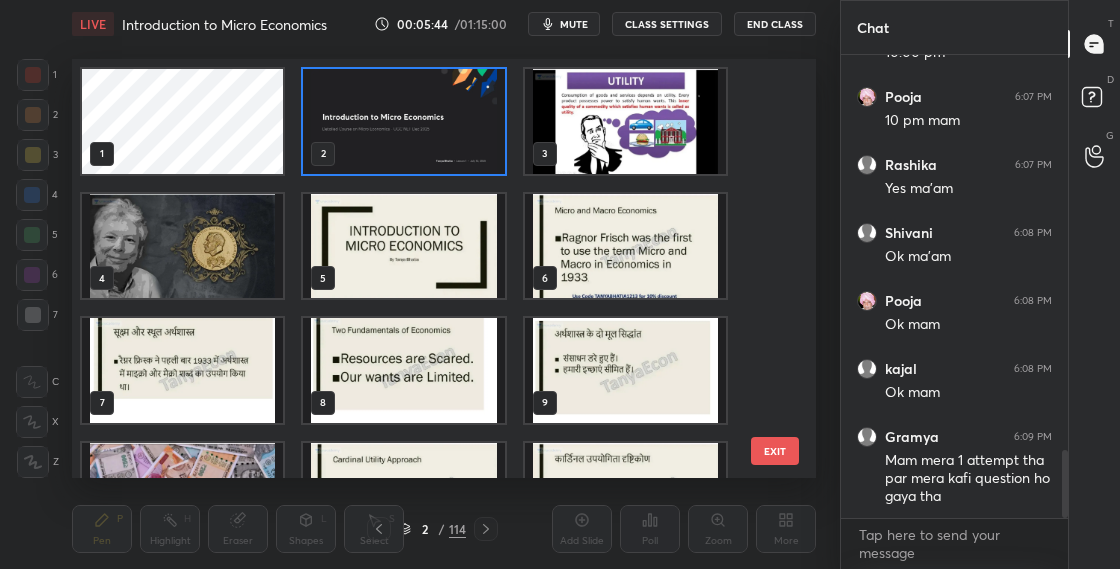 scroll, scrollTop: 7, scrollLeft: 11, axis: both 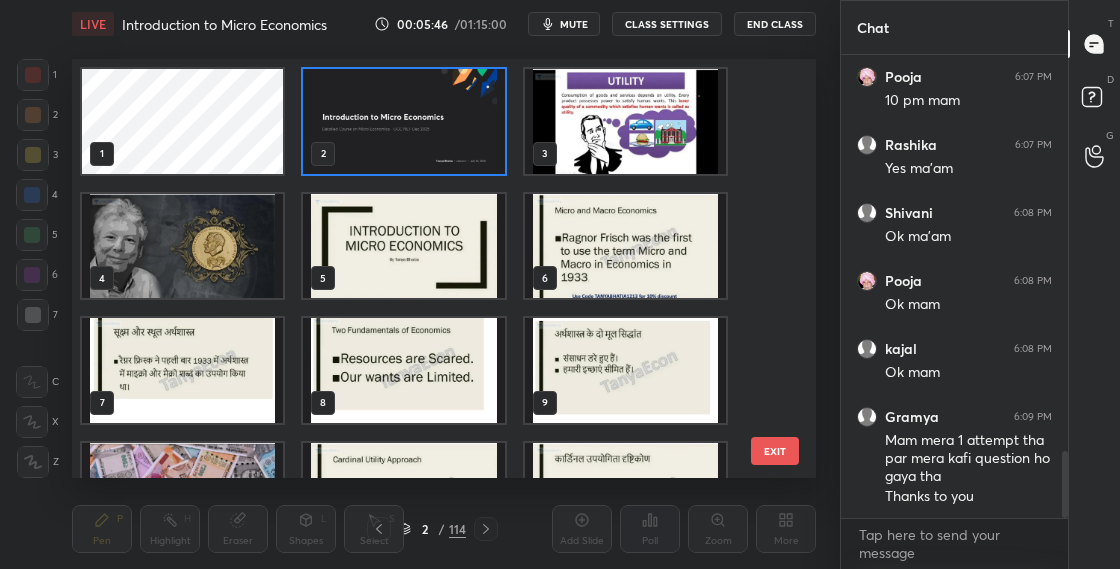 click at bounding box center [403, 121] 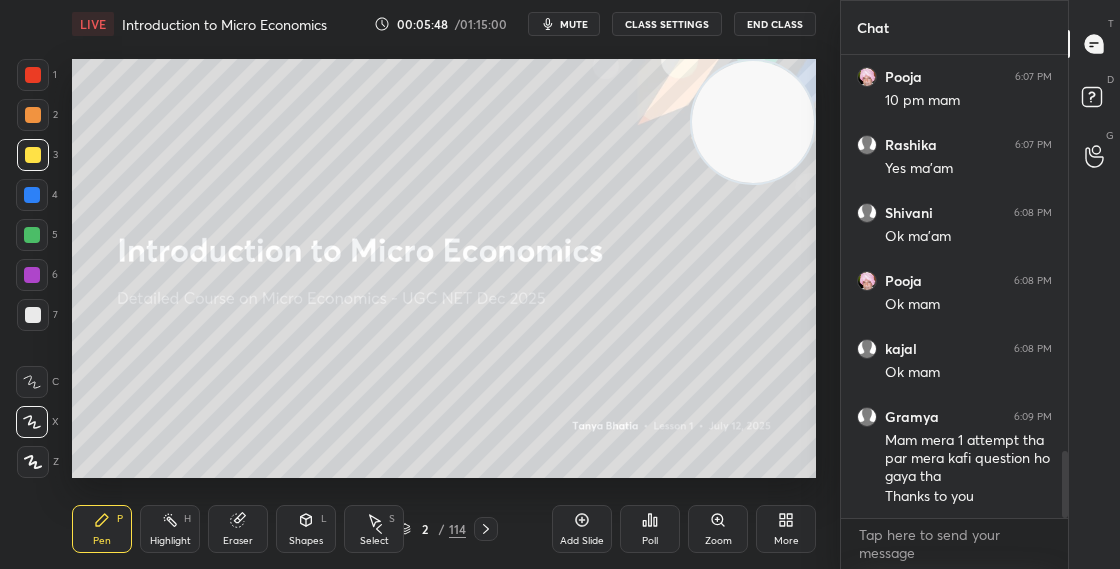 click 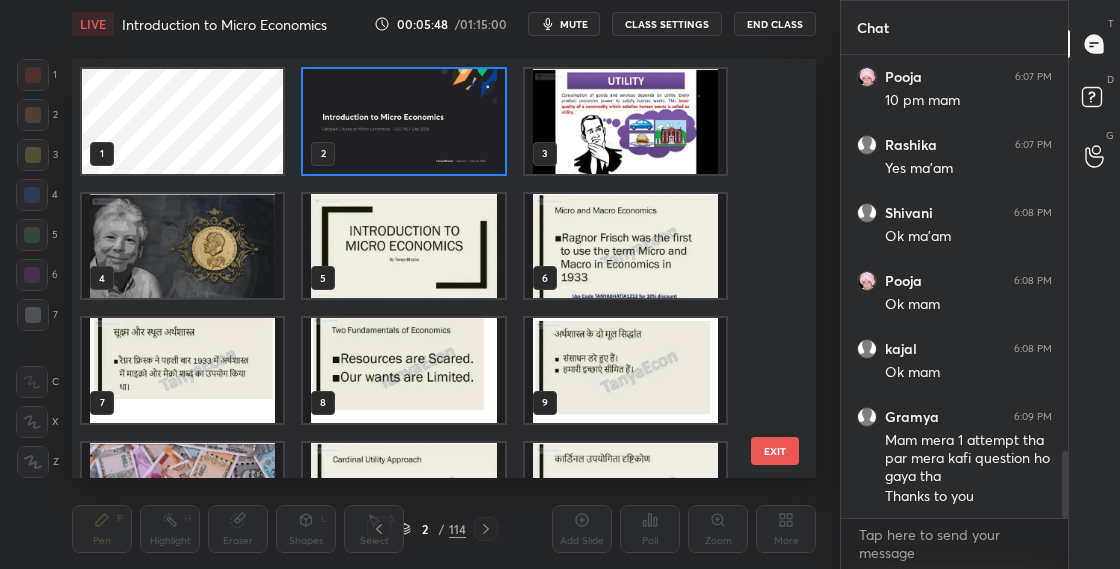 scroll, scrollTop: 7, scrollLeft: 11, axis: both 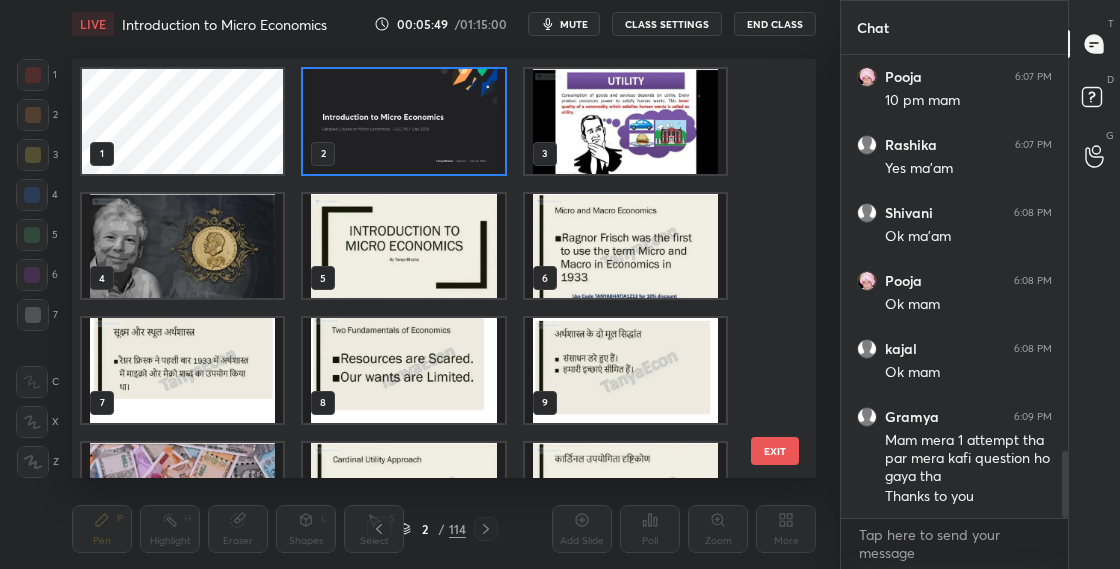 click at bounding box center [403, 121] 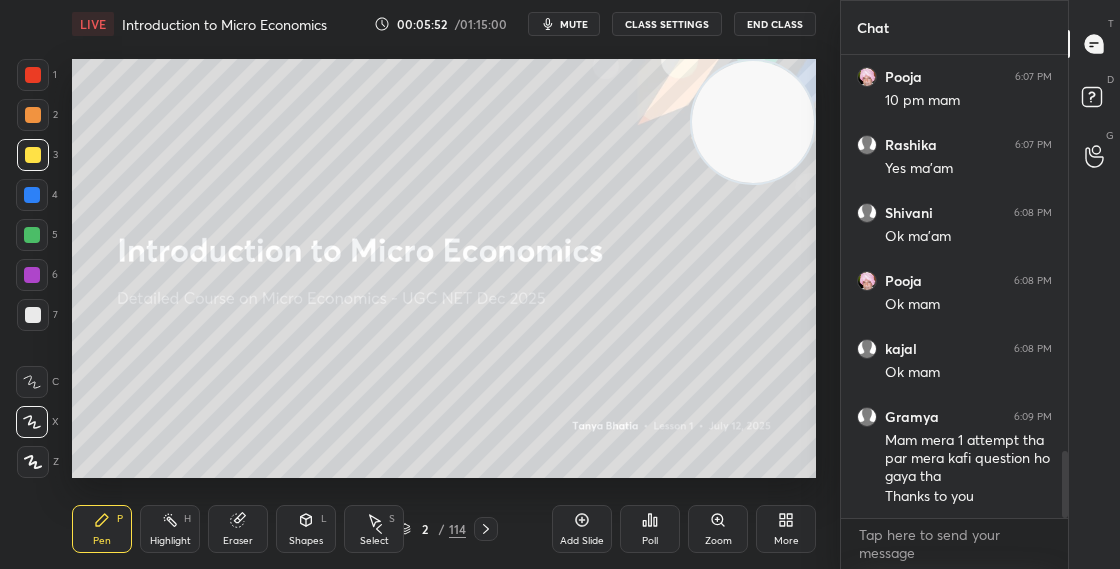 scroll, scrollTop: 2810, scrollLeft: 0, axis: vertical 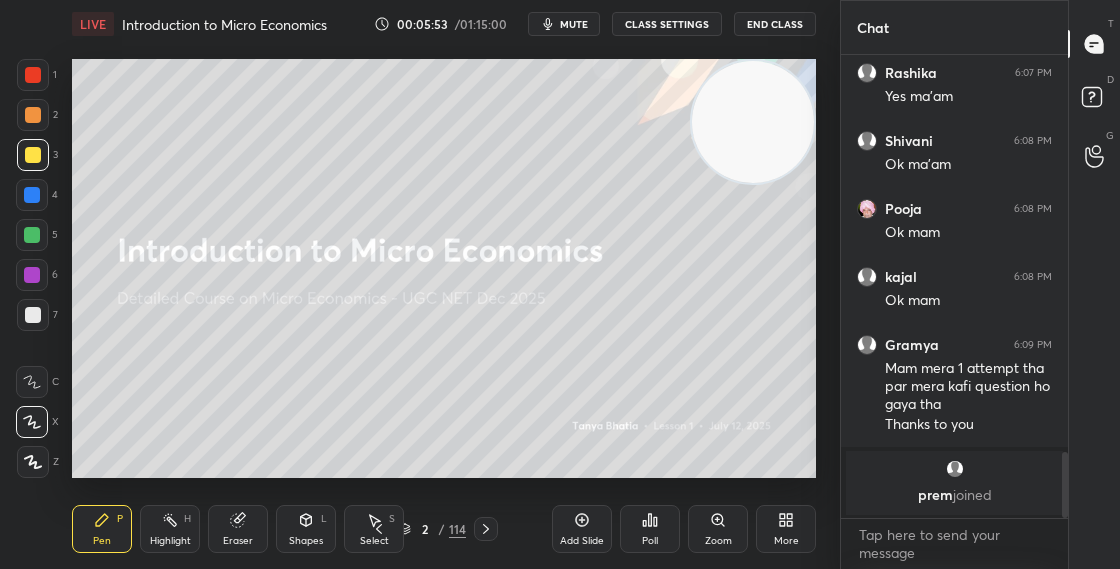 click on "2 / 114" at bounding box center (432, 529) 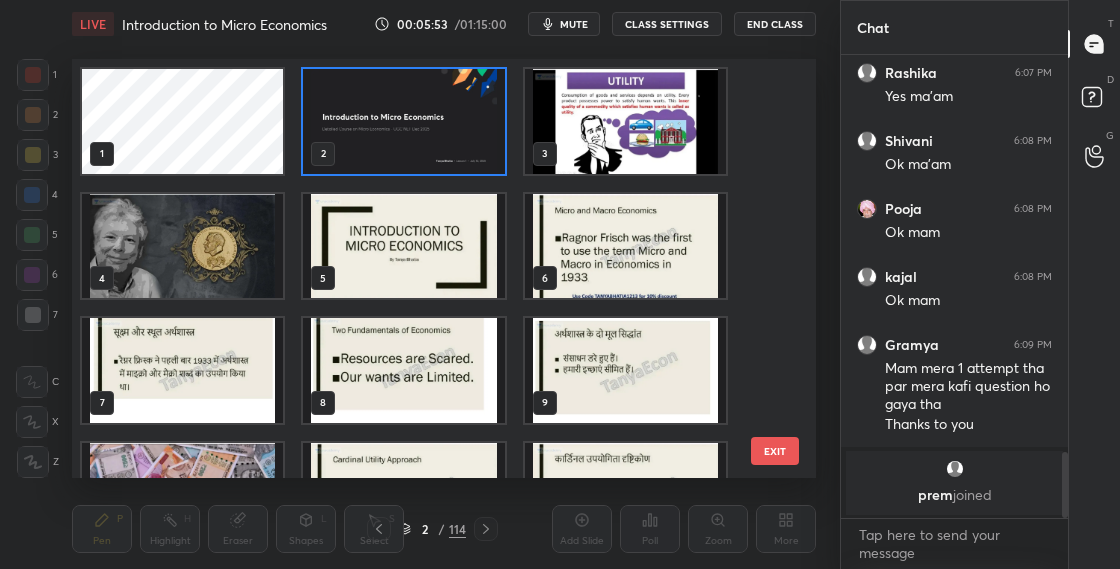 scroll, scrollTop: 7, scrollLeft: 11, axis: both 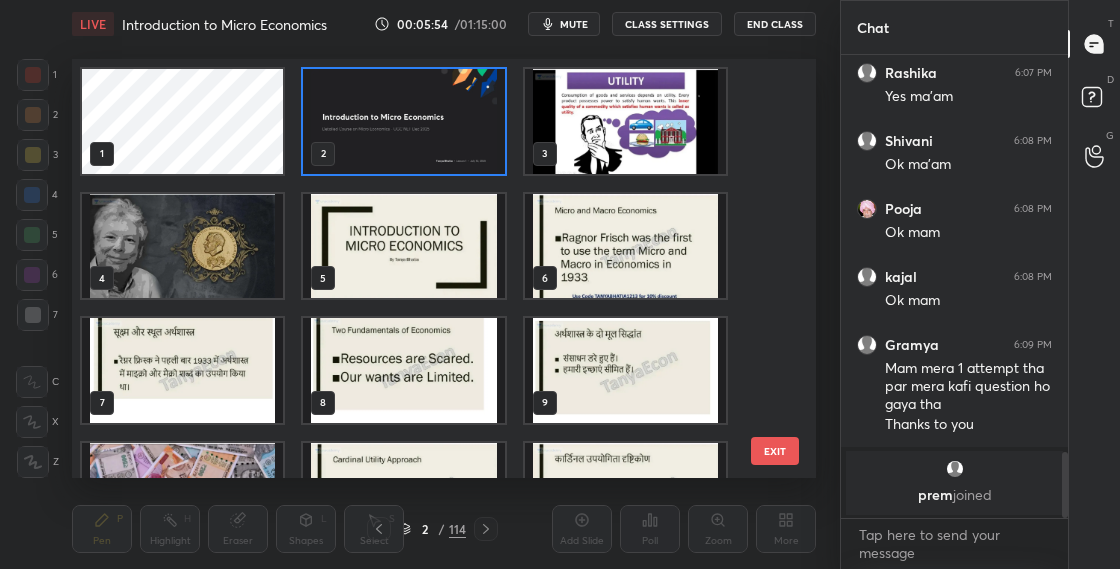 click at bounding box center [403, 121] 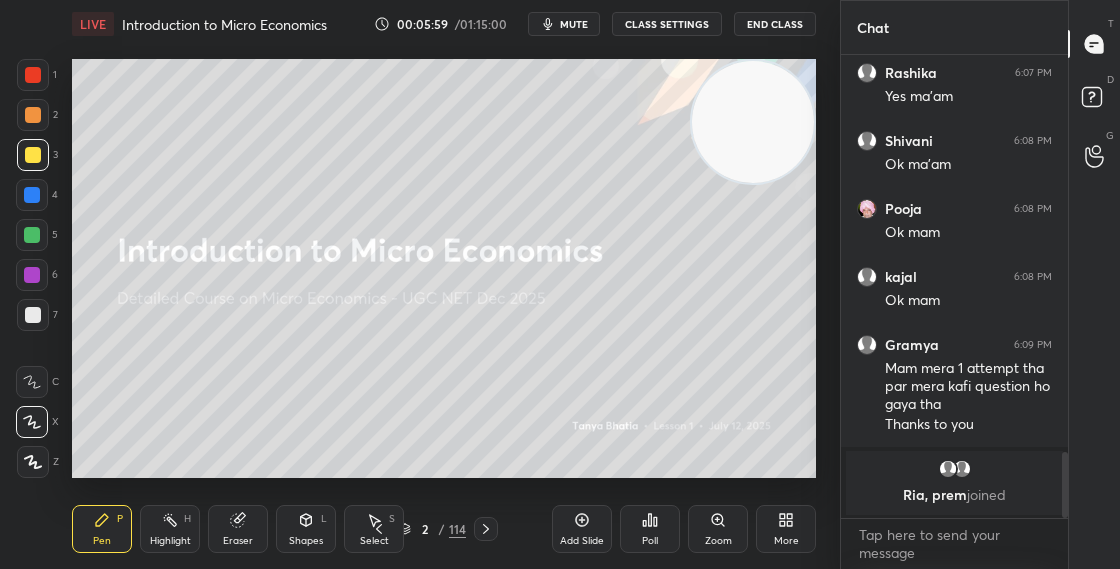 click on "2 / 114" at bounding box center (432, 529) 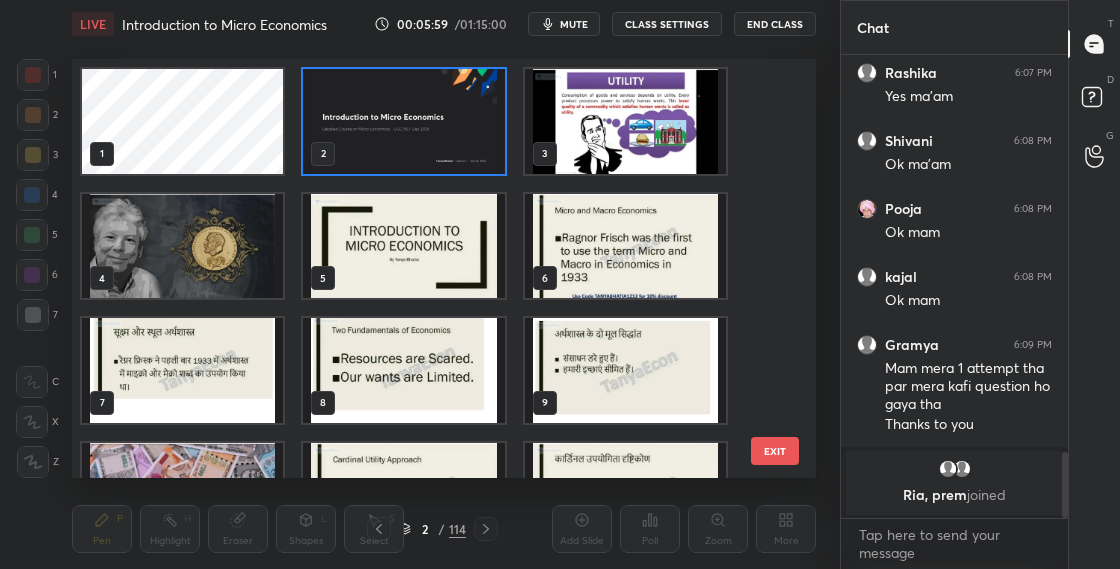 scroll, scrollTop: 7, scrollLeft: 11, axis: both 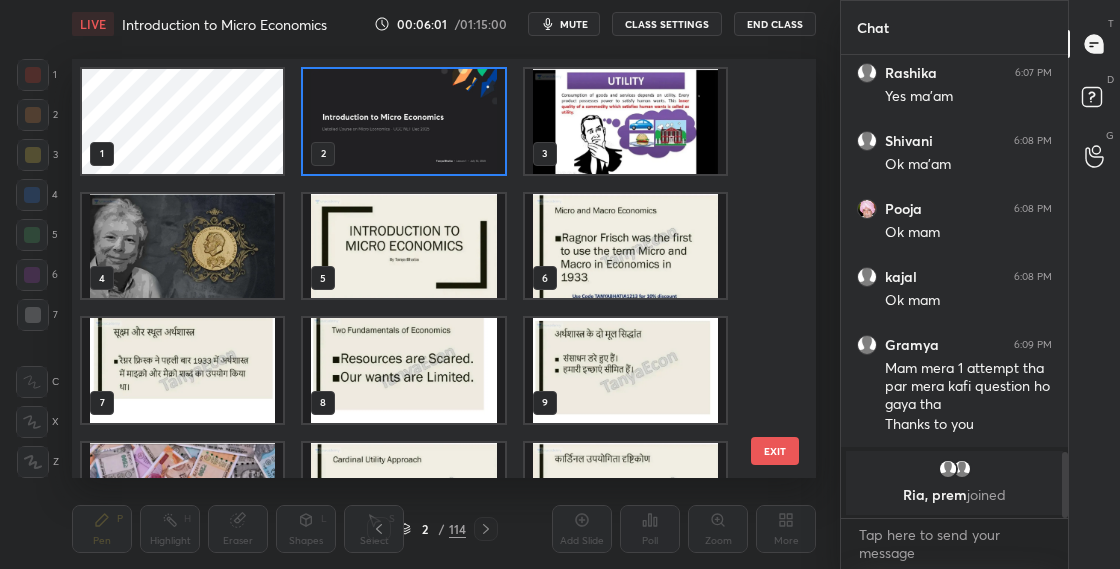 click at bounding box center [403, 121] 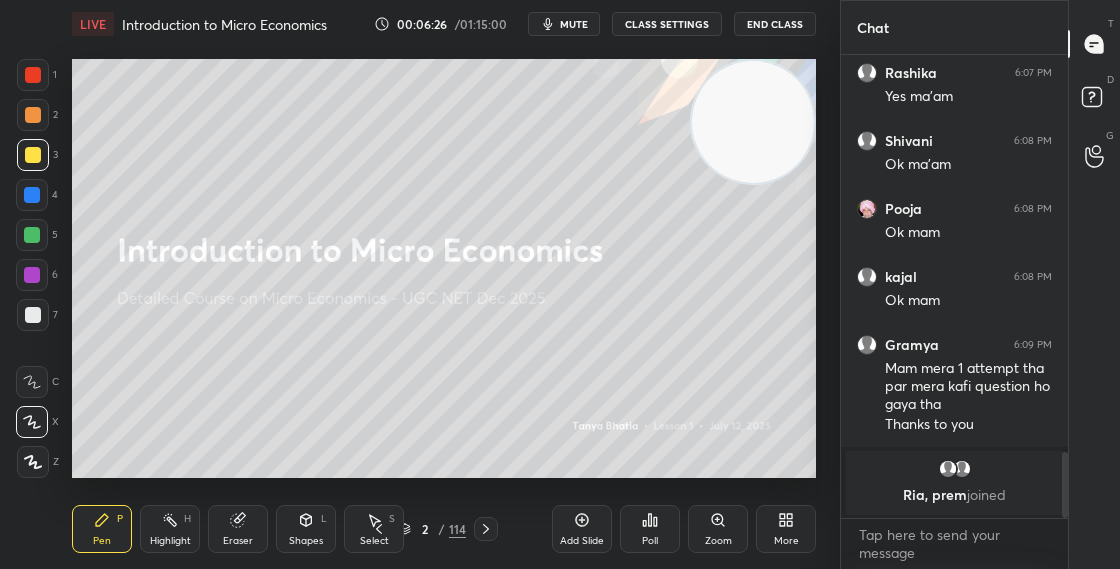 click on "CLASS SETTINGS" at bounding box center (667, 24) 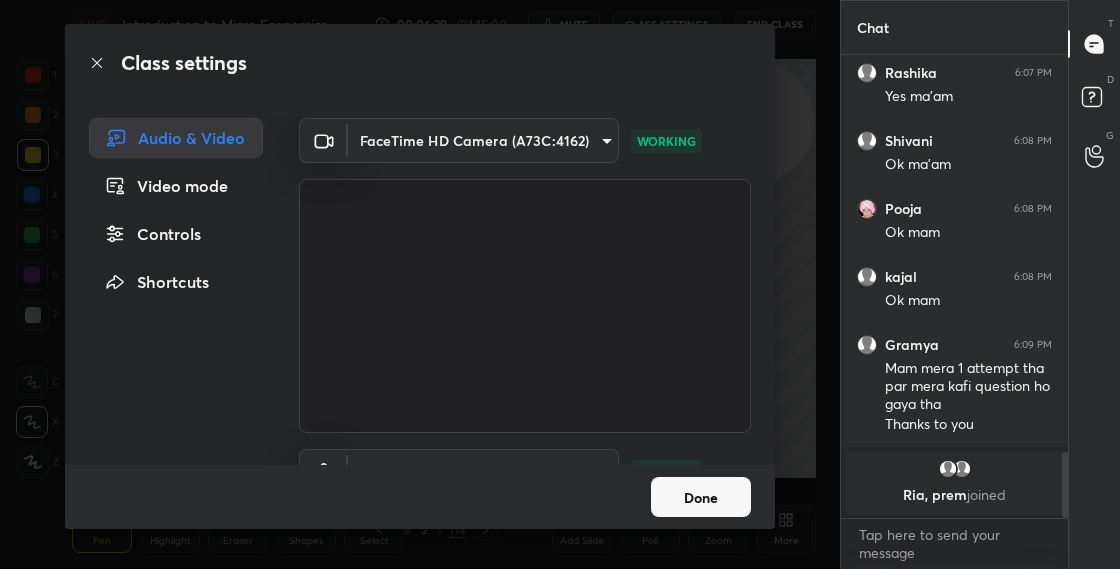scroll, scrollTop: 61, scrollLeft: 0, axis: vertical 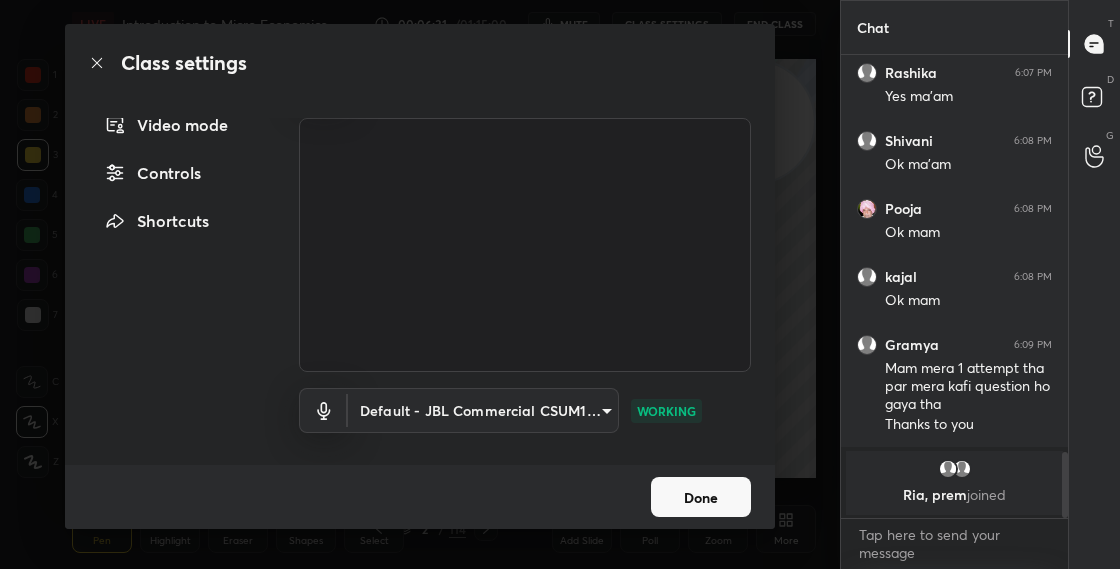 click on "Done" at bounding box center (701, 497) 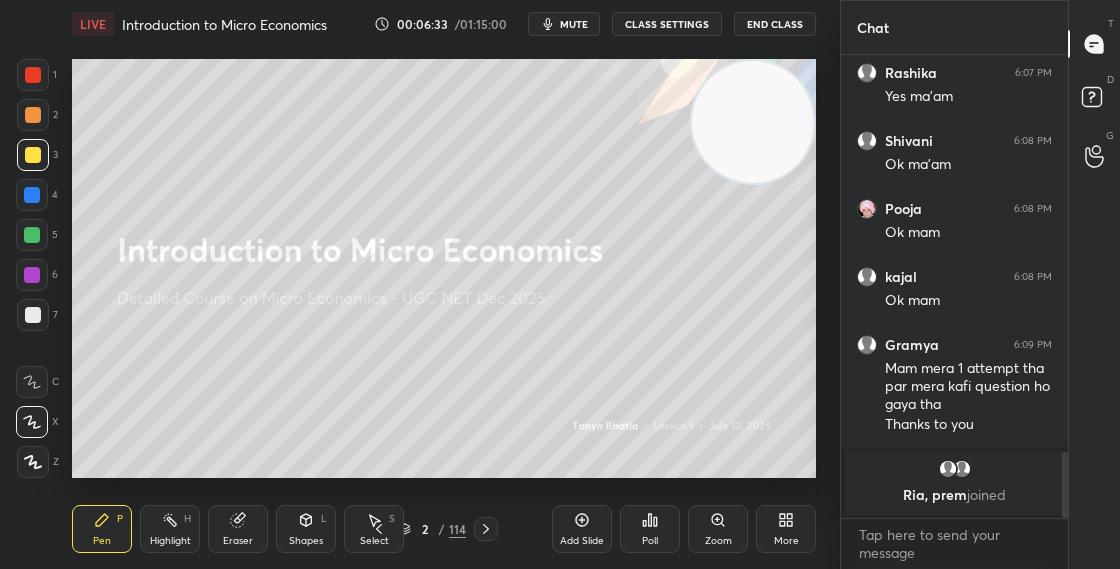 click 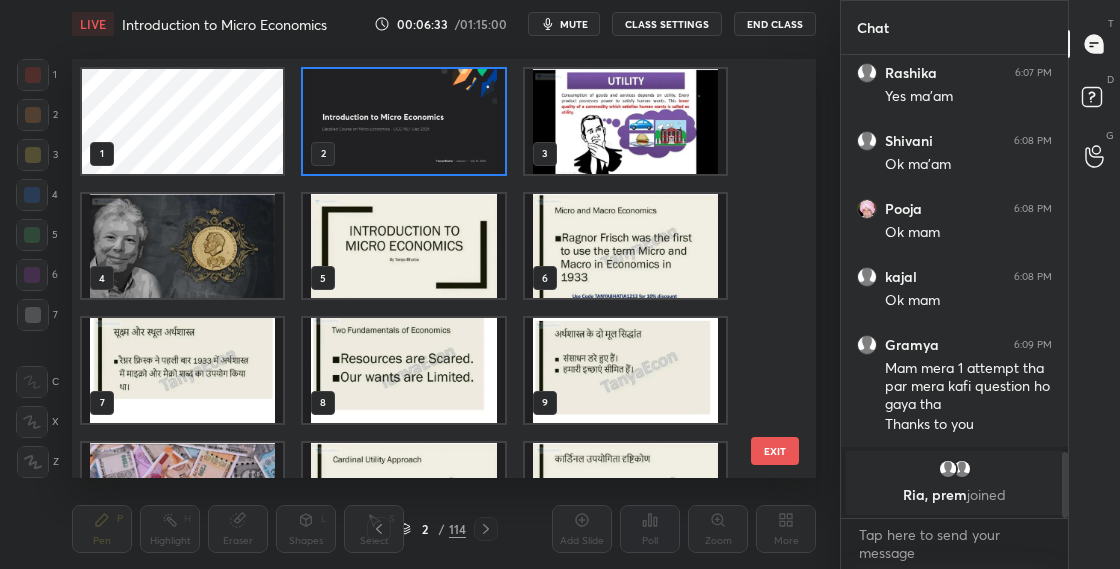 scroll, scrollTop: 7, scrollLeft: 11, axis: both 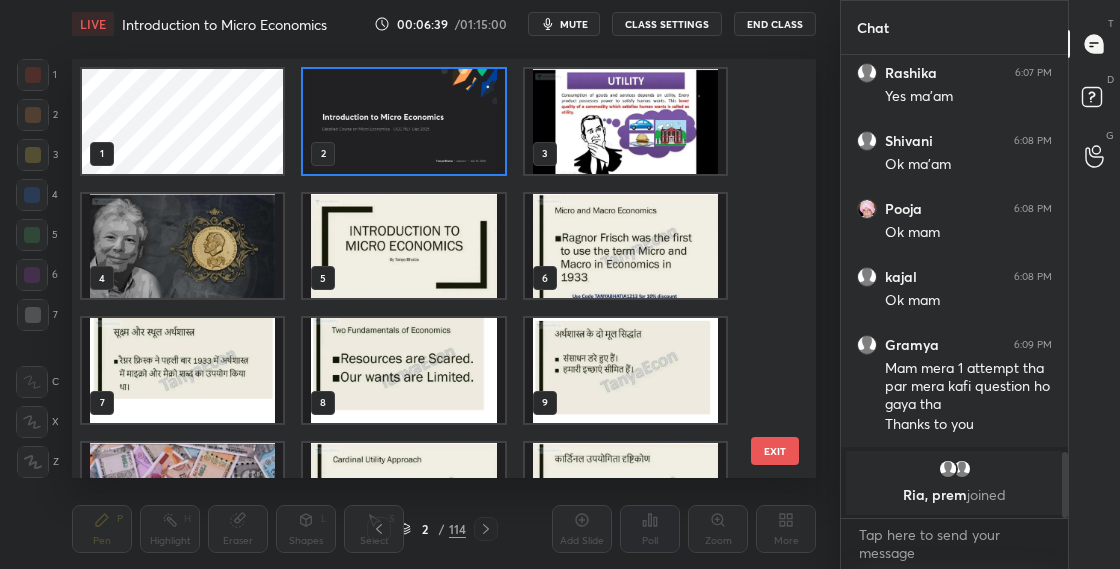 click at bounding box center (625, 121) 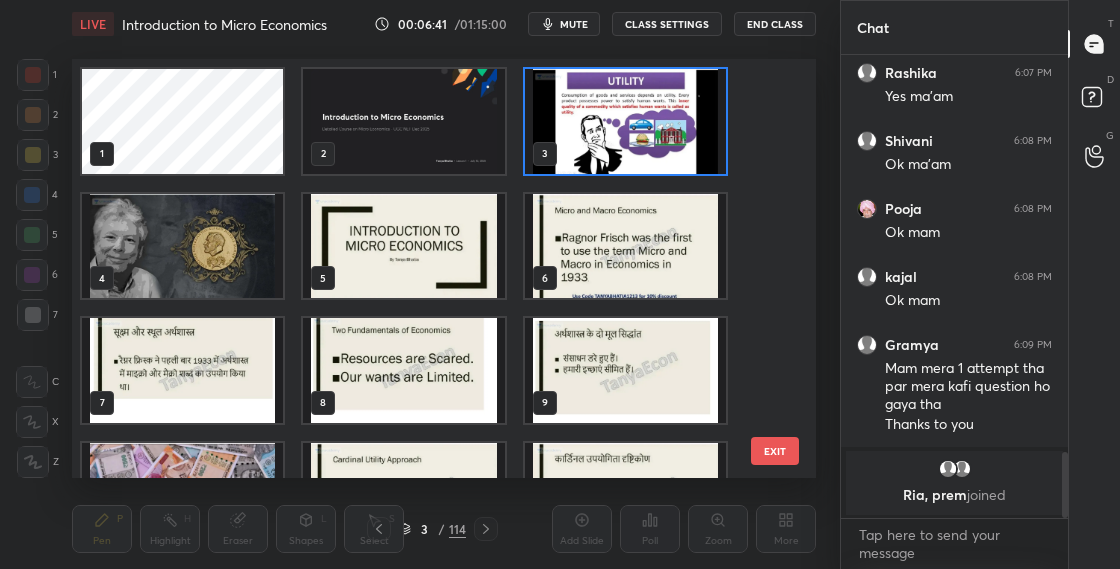 click on "3 / 114" at bounding box center [432, 529] 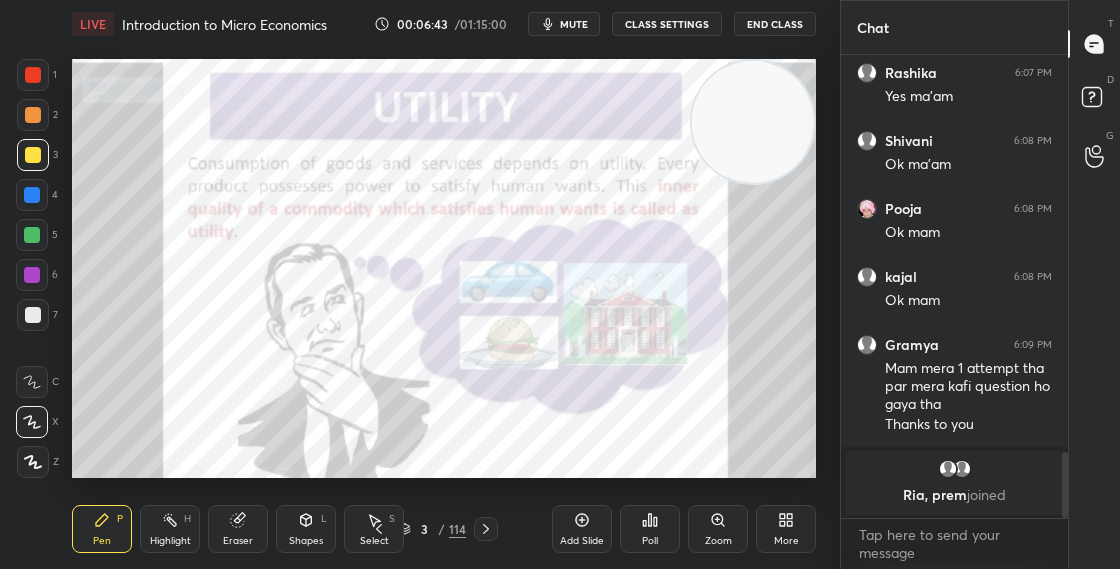 click 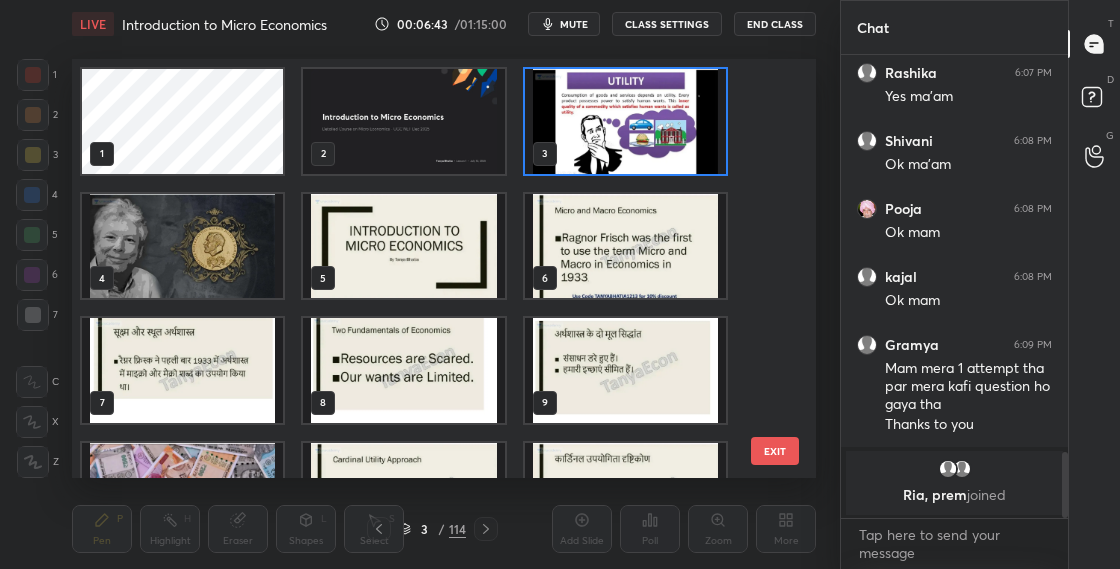 scroll, scrollTop: 7, scrollLeft: 11, axis: both 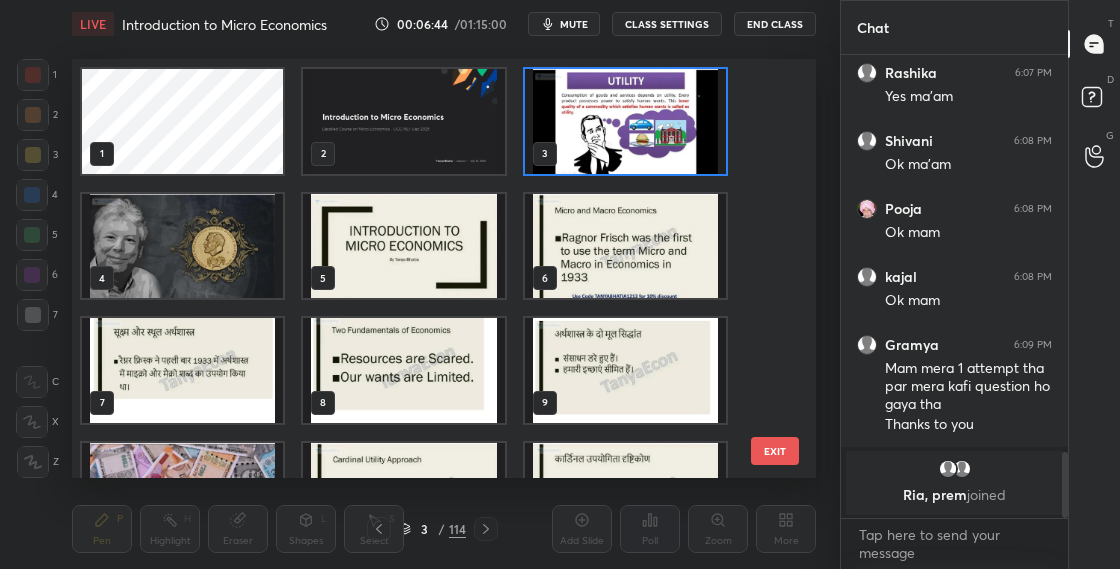 click at bounding box center [403, 121] 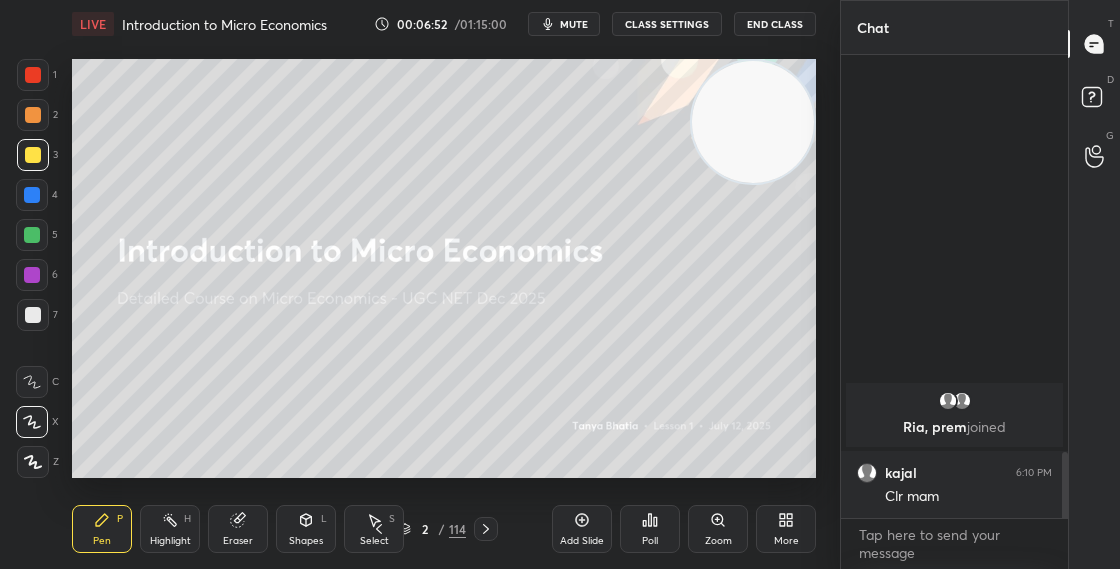scroll, scrollTop: 2596, scrollLeft: 0, axis: vertical 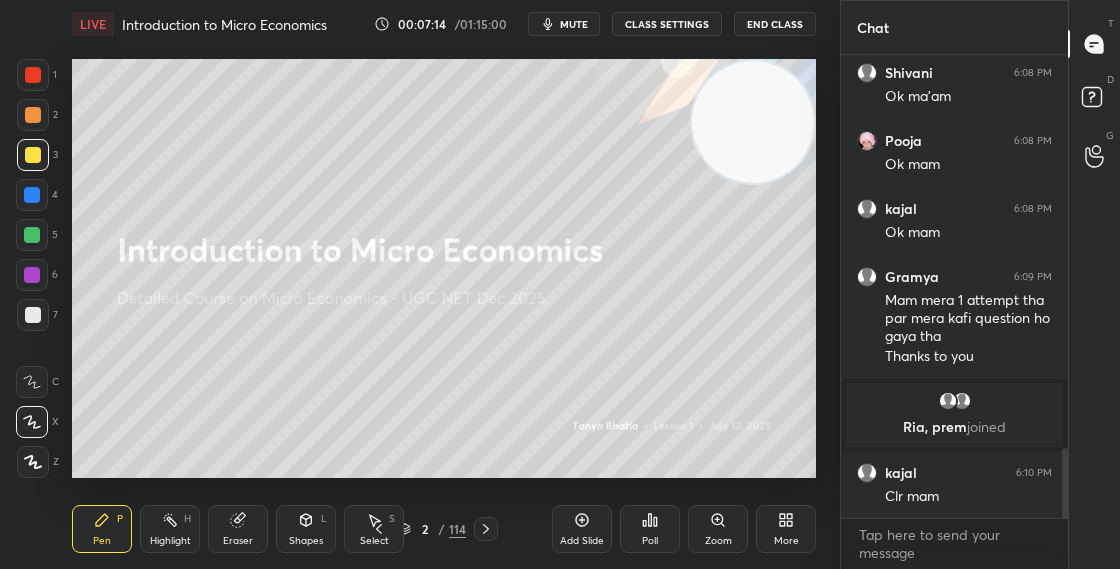 click on "1 2 3 4 5 6 7 C X Z C X Z E E Erase all   H H LIVE Introduction to Micro Economics 00:07:14 /  01:15:00 mute CLASS SETTINGS End Class Setting up your live class Poll for   secs No correct answer Start poll Back Introduction to Micro Economics • L1 of Detailed Course on Micro Economics - UGC NET [DATE] [PERSON_NAME] Pen P Highlight H Eraser Shapes L Select S 2 / 114 Add Slide Poll Zoom More Chat [PERSON_NAME] 6:07 PM Yes ma'am [PERSON_NAME] 6:08 PM Ok ma'am Pooja 6:08 PM Ok mam kajal 6:08 PM Ok mam [PERSON_NAME] 6:09 PM Mam mera 1 attempt tha par mera kafi question ho gaya tha Thanks to you Ria, prem  joined kajal 6:10 PM Clr mam JUMP TO LATEST Enable hand raising Enable raise hand to speak to learners. Once enabled, chat will be turned off temporarily. Enable x   Doubts asked by learners will show up here NEW DOUBTS ASKED No one has raised a hand yet Can't raise hand Looks like educator just invited you to speak. Please wait before you can raise your hand again. Got it T Messages (T) D Doubts (D) G Raise Hand (G) Buffering" at bounding box center (560, 284) 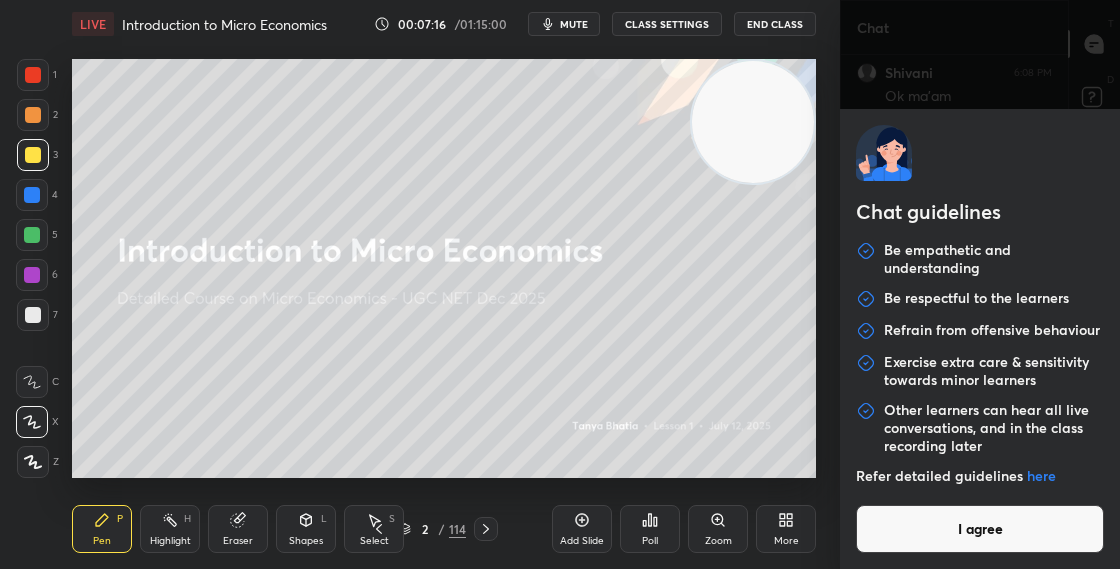click on "Refer detailed guidelines   here" at bounding box center (980, 486) 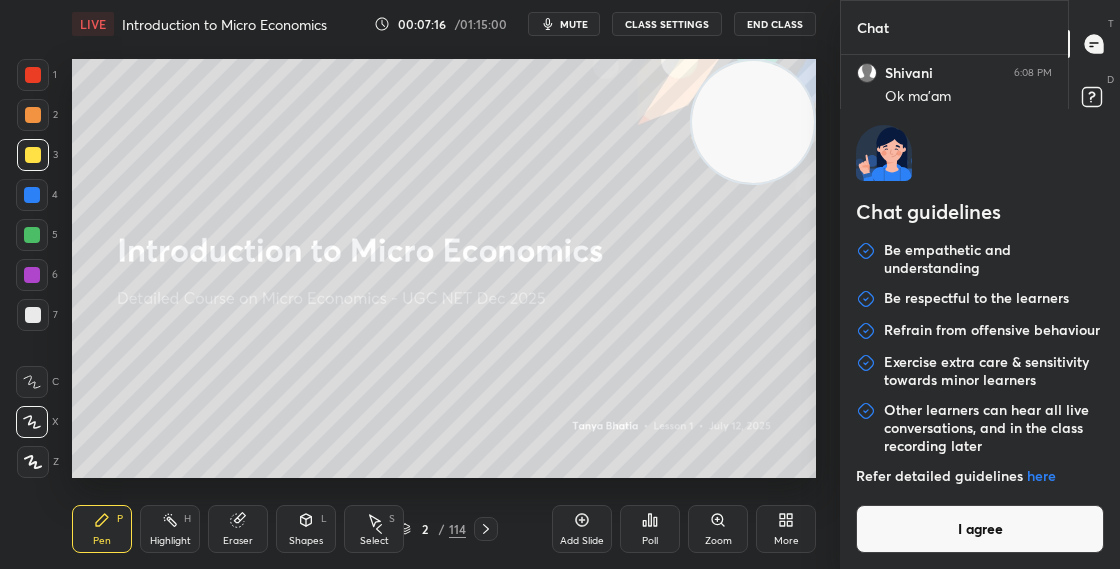 type on "x" 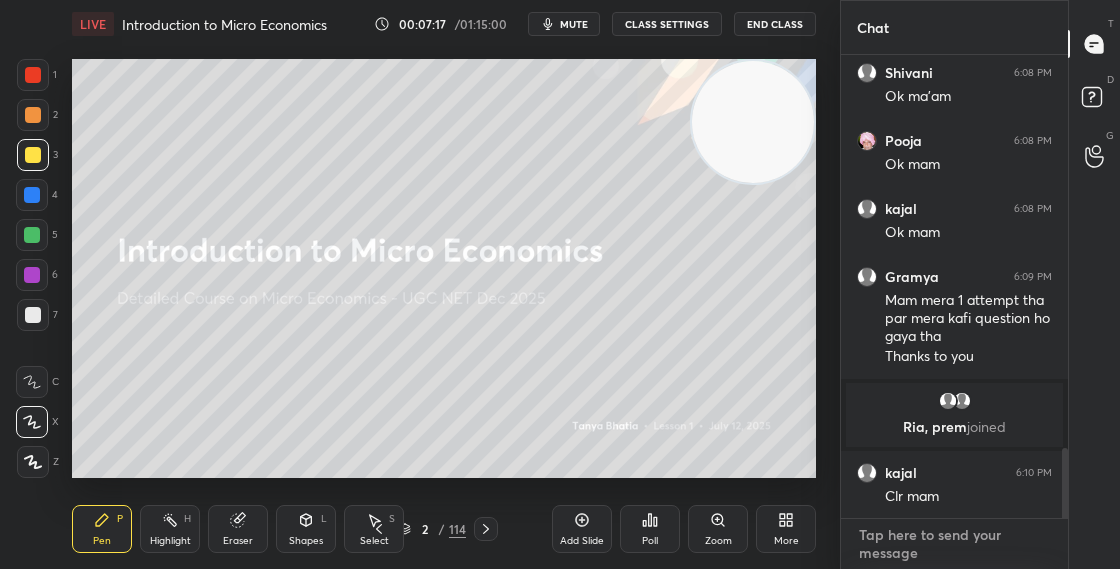 click at bounding box center (954, 544) 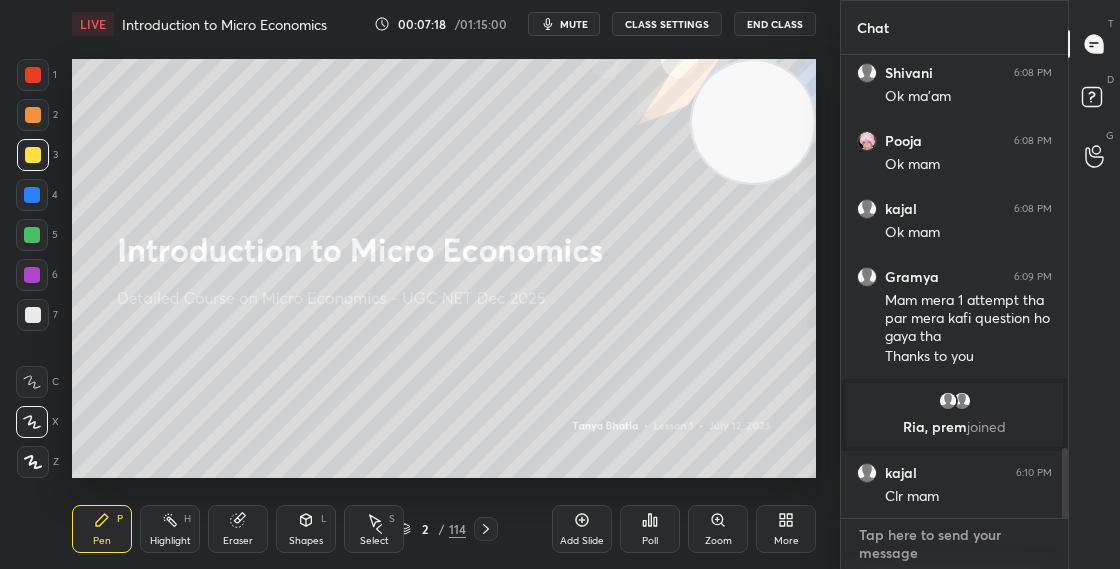 paste on "Whtsapp group -[URL][DOMAIN_NAME]
Telegram link - [URL][DOMAIN_NAME]" 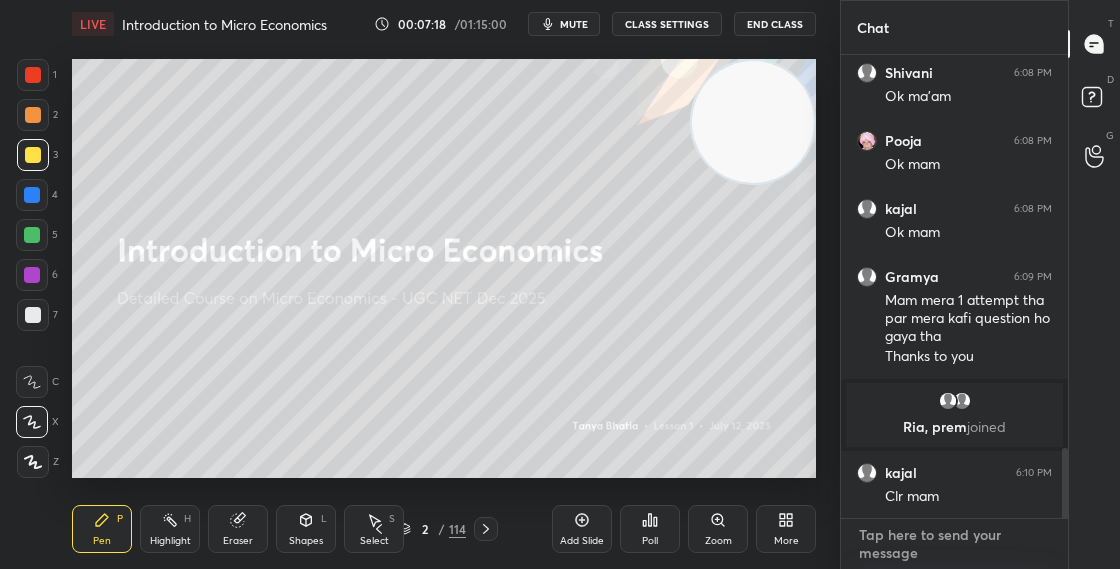 type on "Whtsapp group -[URL][DOMAIN_NAME]
Telegram link - [URL][DOMAIN_NAME]" 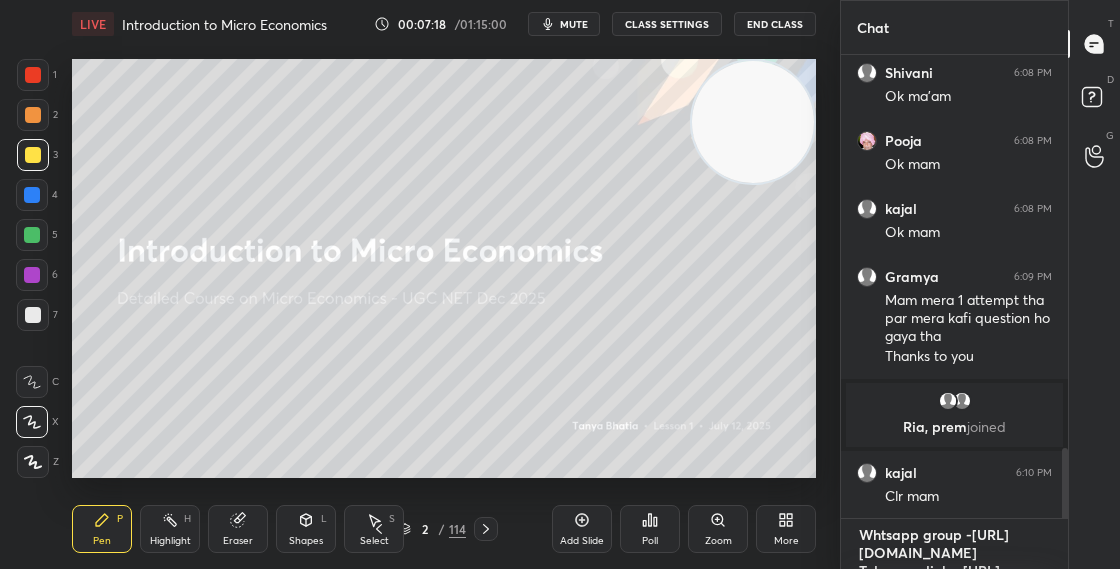 scroll, scrollTop: 54, scrollLeft: 0, axis: vertical 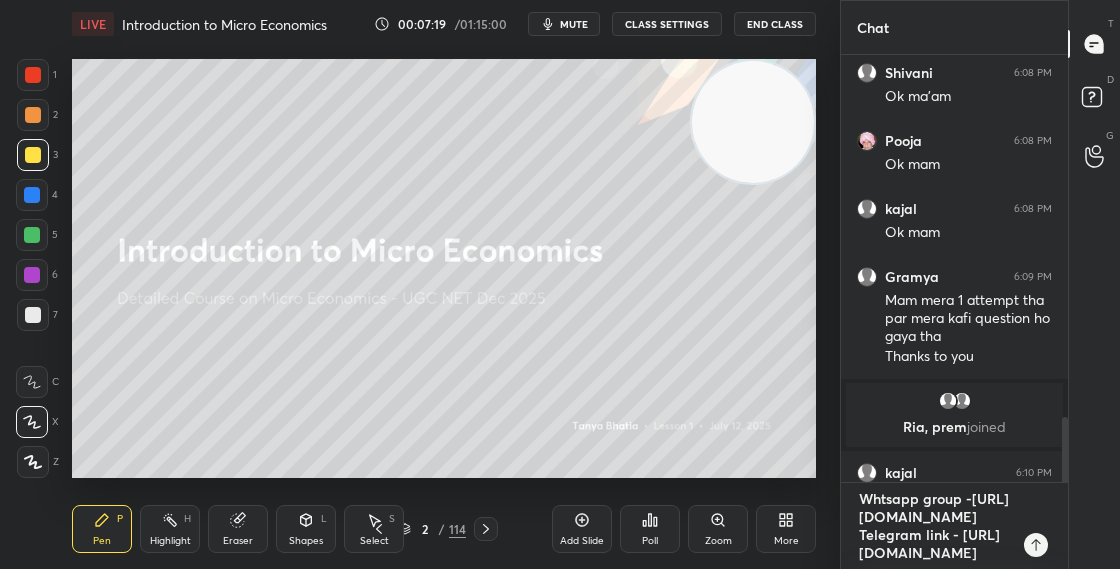 type 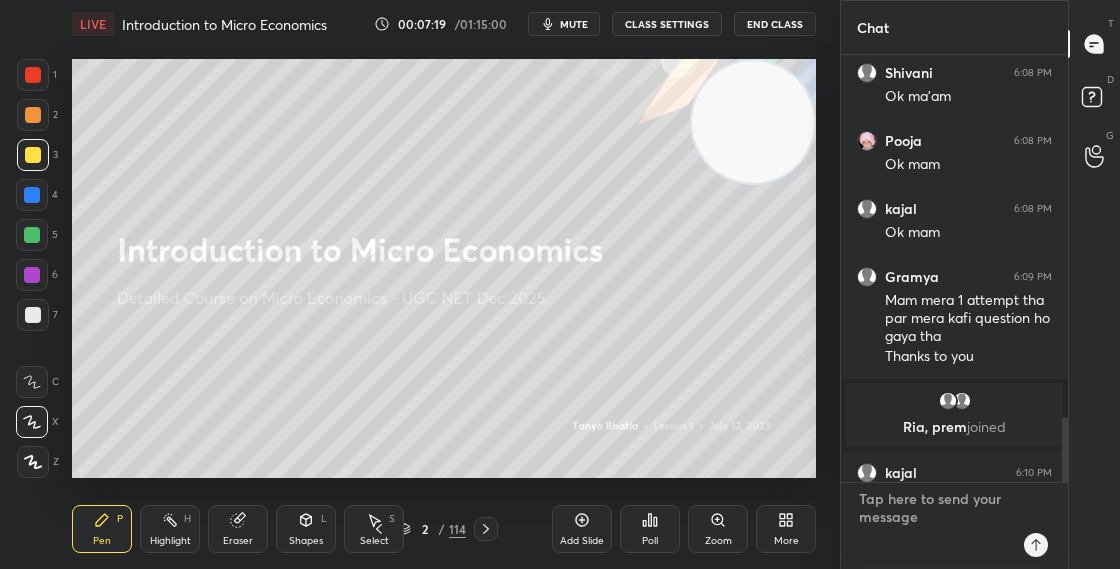scroll, scrollTop: 0, scrollLeft: 0, axis: both 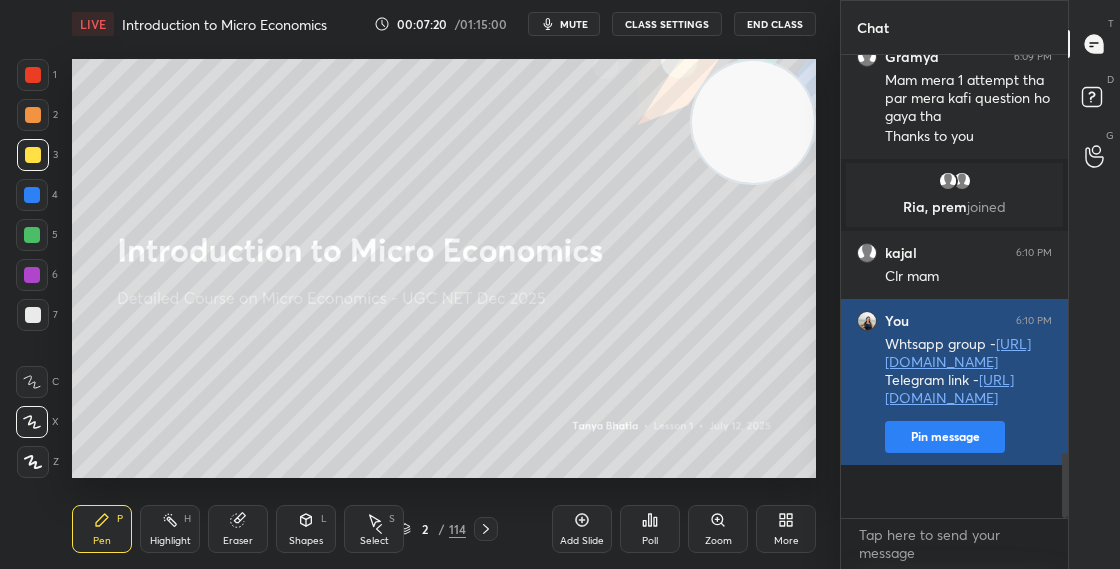 click on "Pin message" at bounding box center (945, 437) 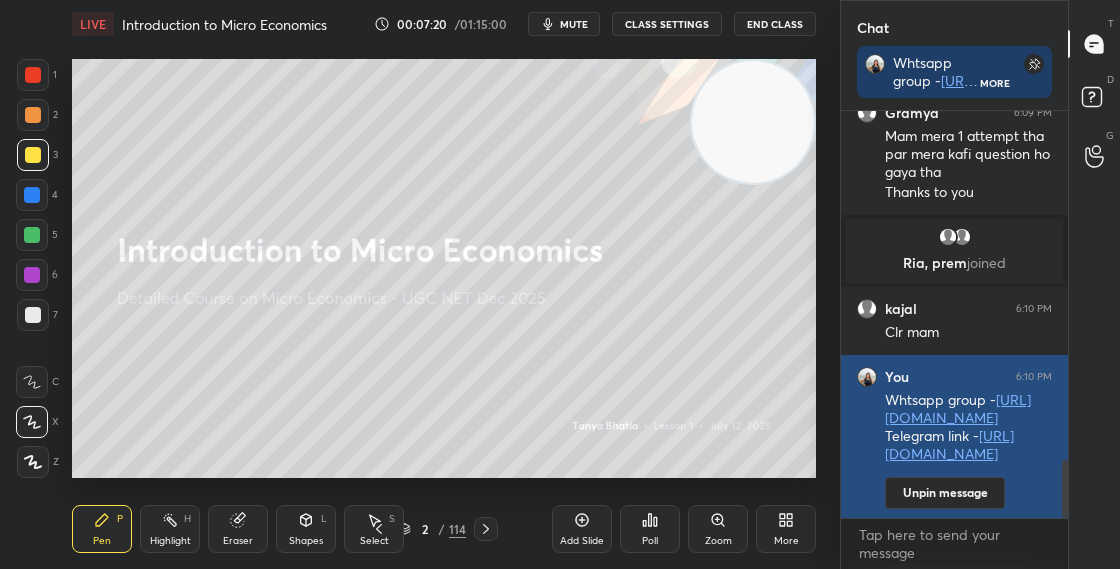 scroll, scrollTop: 401, scrollLeft: 221, axis: both 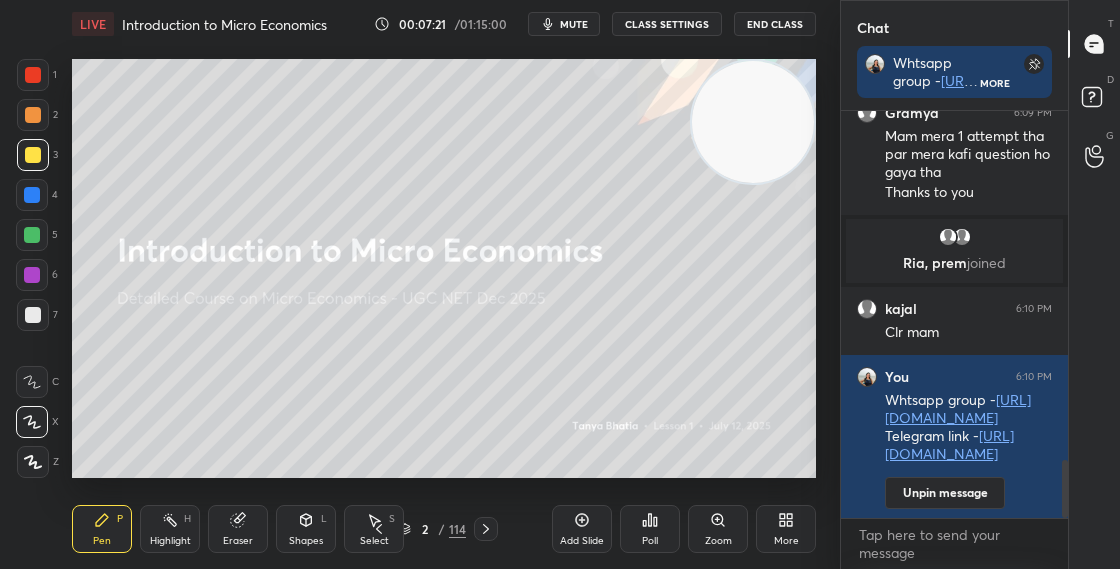 click on "2 / 114" at bounding box center (432, 529) 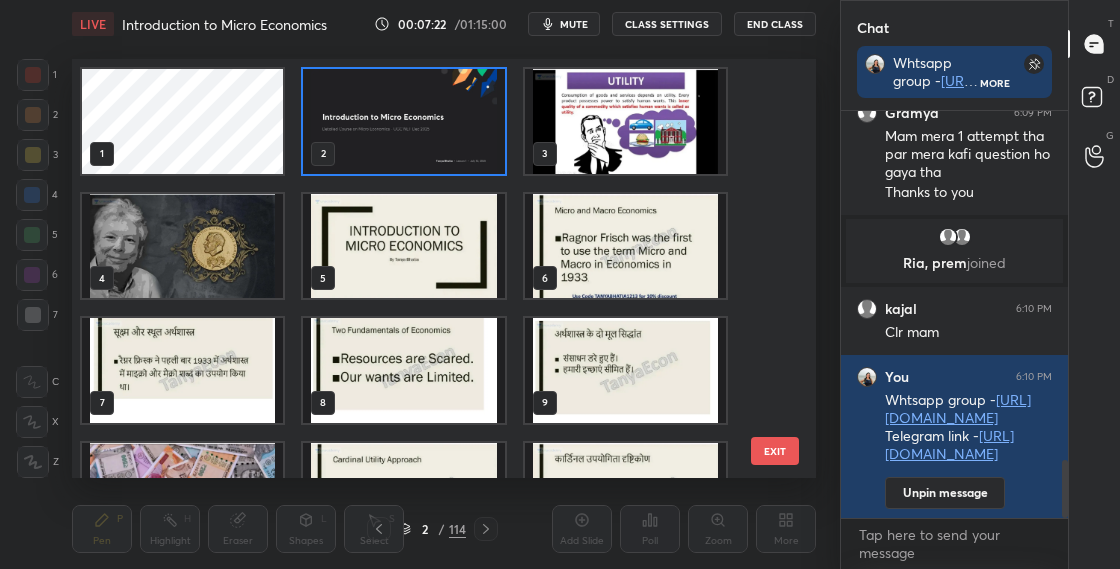 scroll, scrollTop: 7, scrollLeft: 11, axis: both 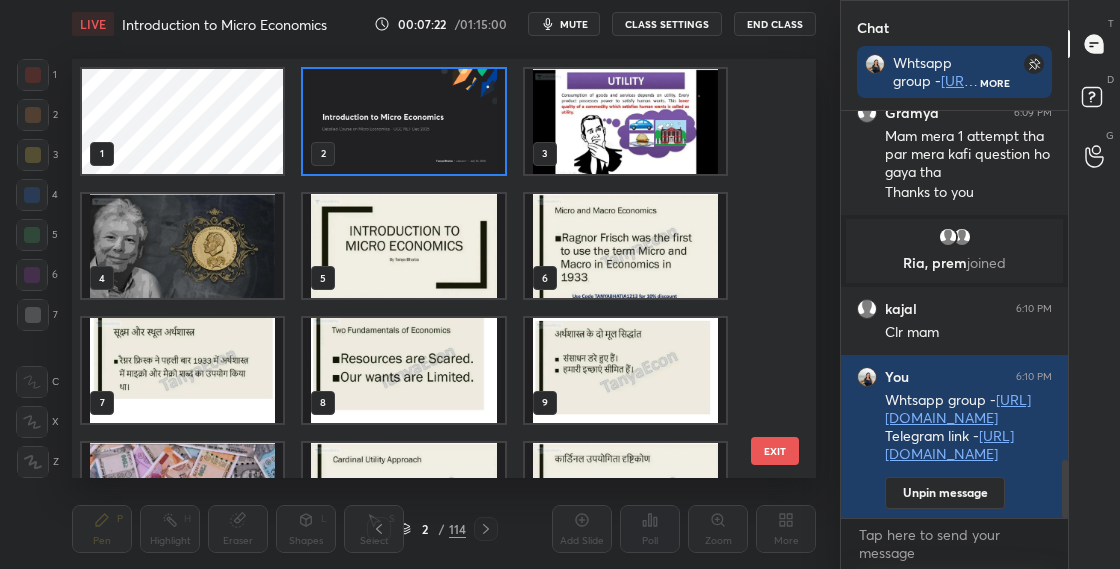 click at bounding box center (625, 121) 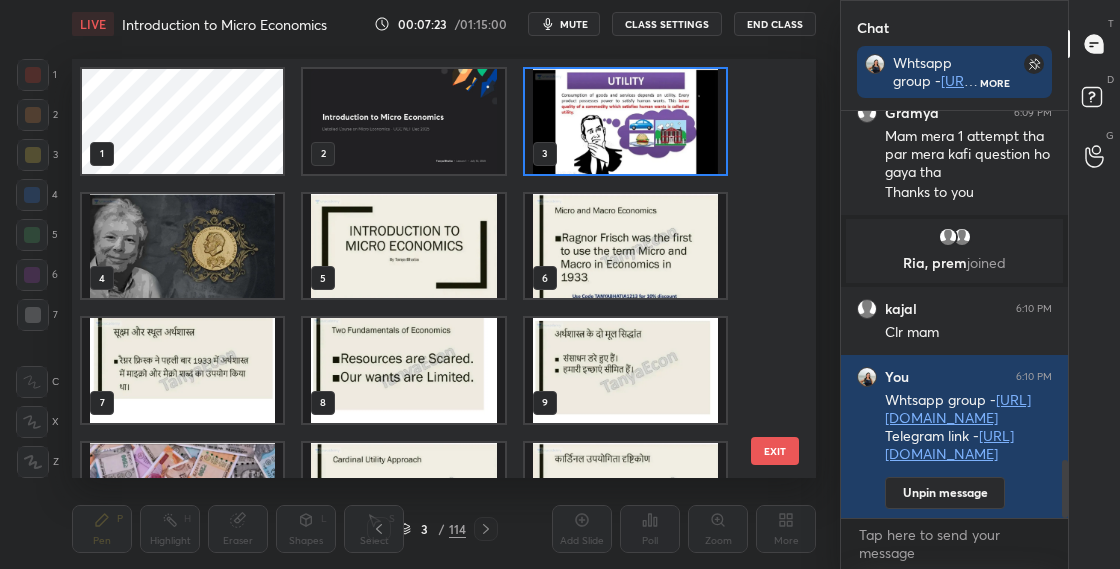 click at bounding box center (625, 121) 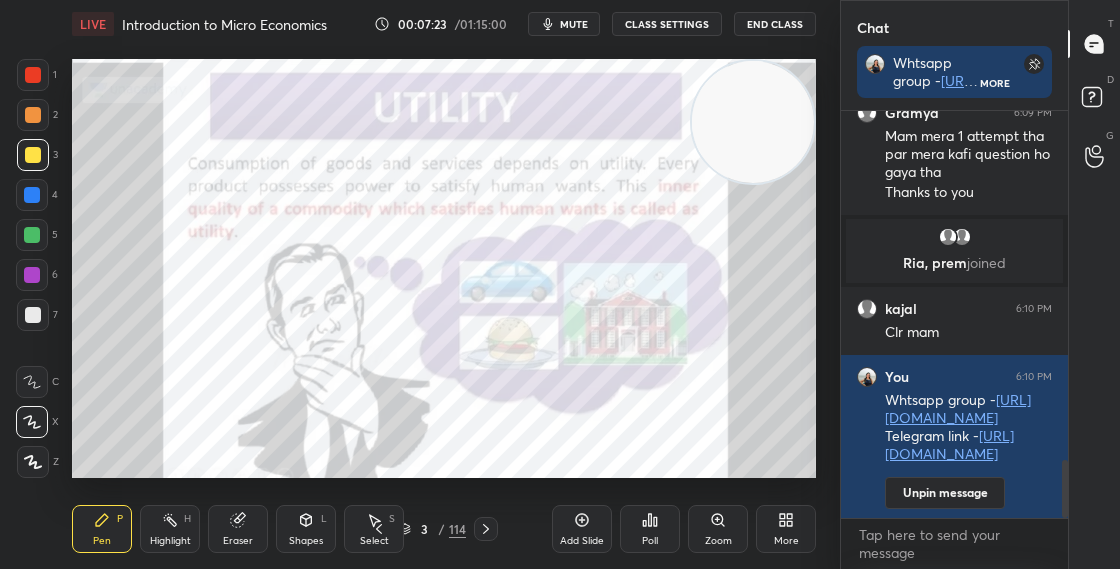 click at bounding box center (625, 121) 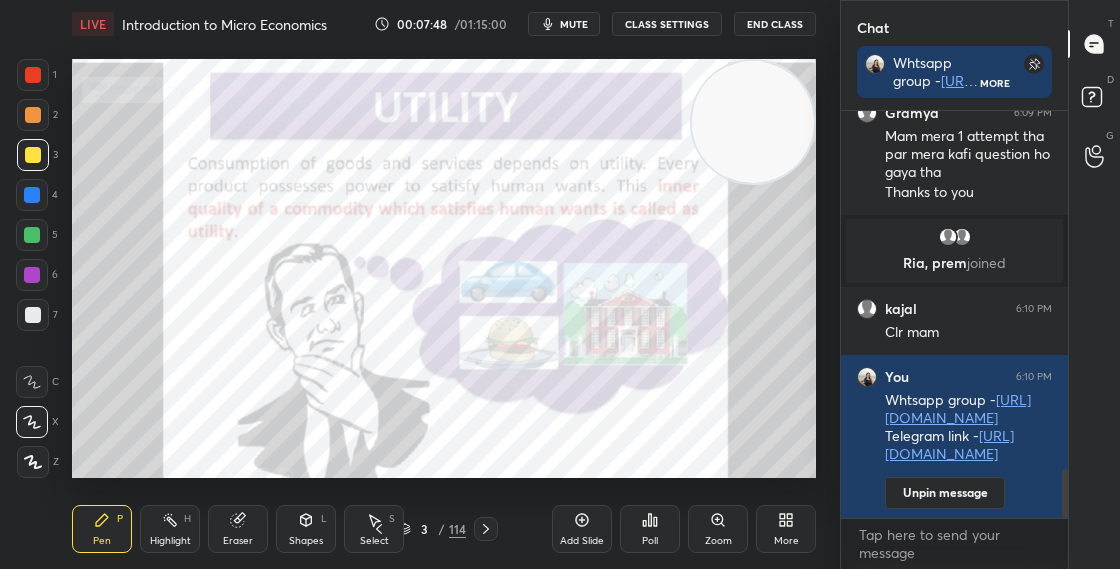 scroll, scrollTop: 2958, scrollLeft: 0, axis: vertical 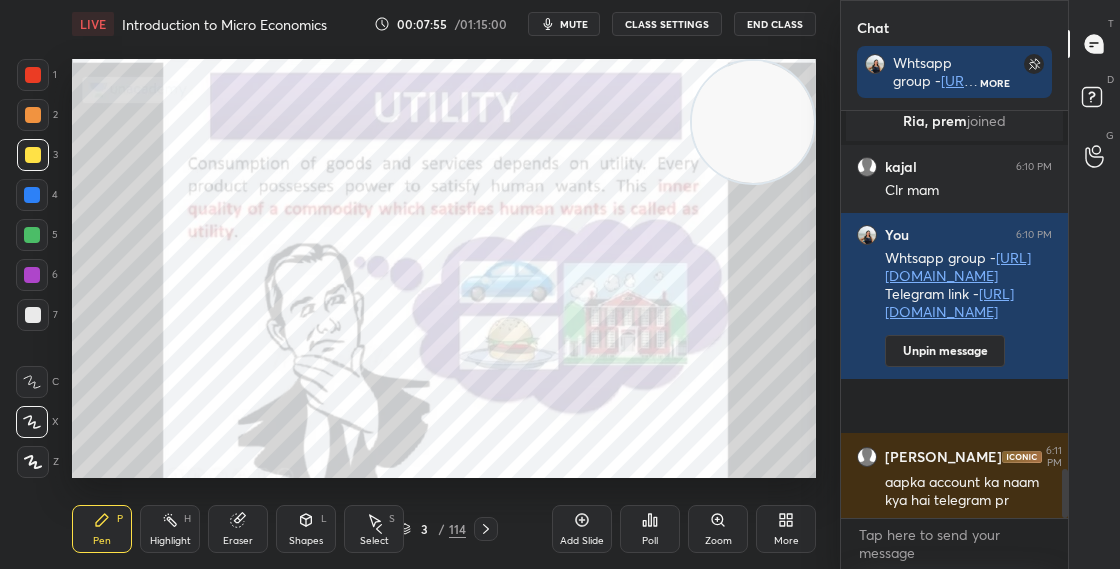 click on "3 / 114" at bounding box center [432, 529] 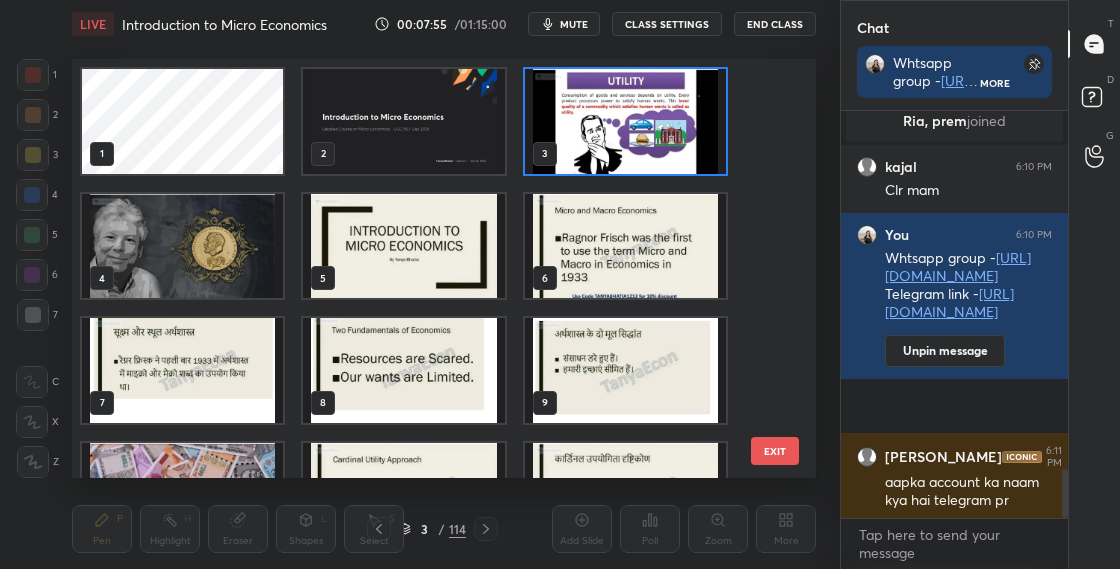 scroll, scrollTop: 7, scrollLeft: 11, axis: both 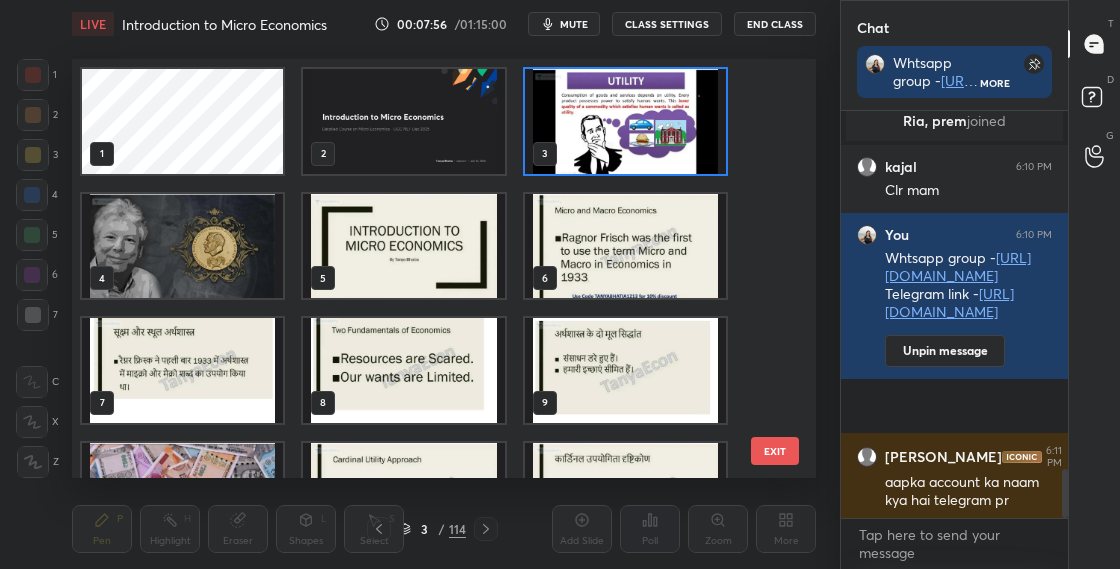 click at bounding box center (625, 121) 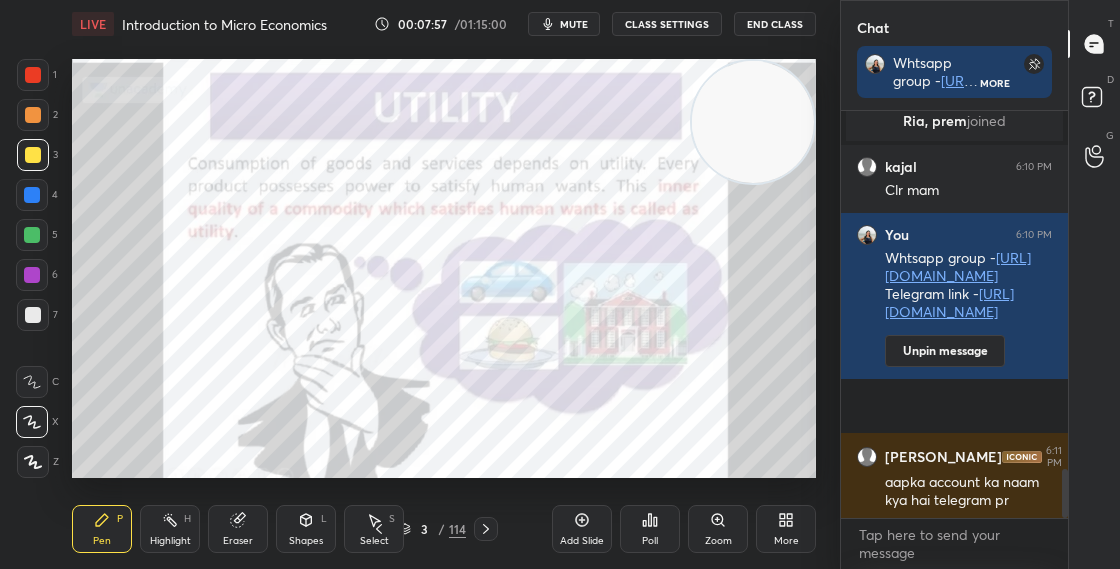 click at bounding box center [625, 121] 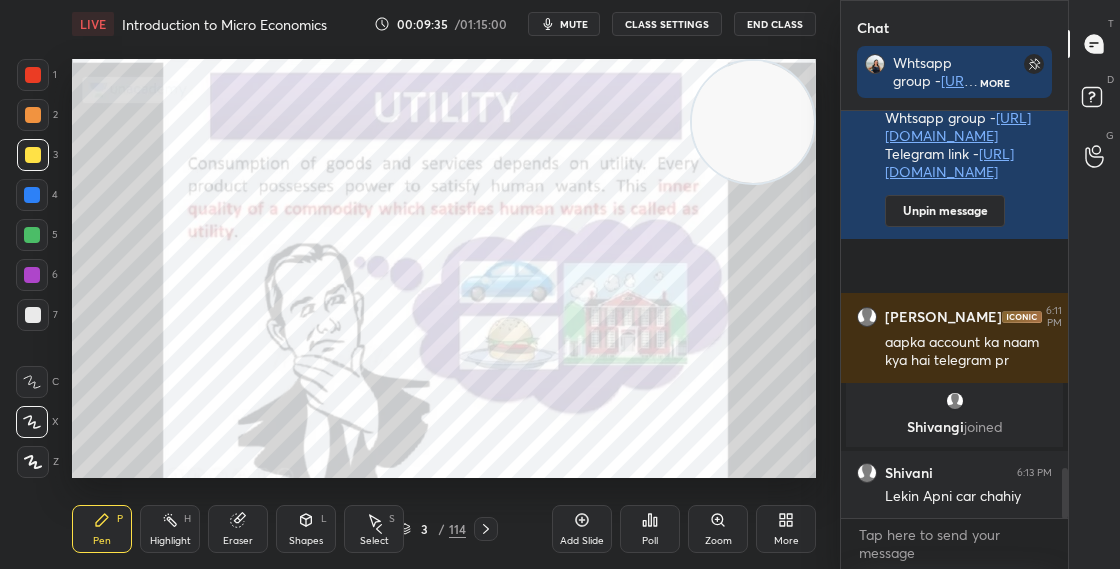 scroll, scrollTop: 2914, scrollLeft: 0, axis: vertical 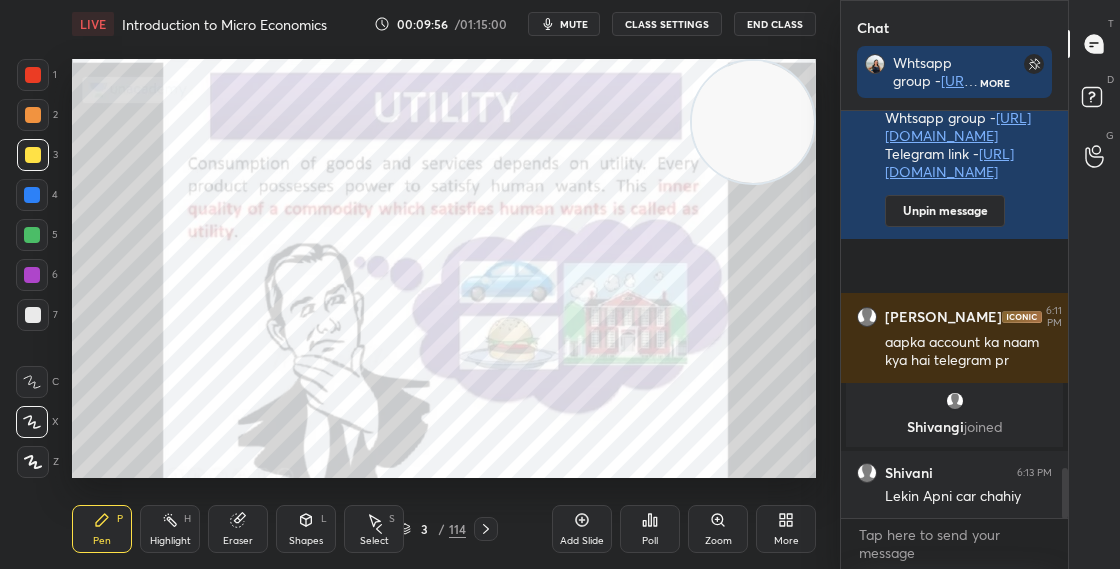 click 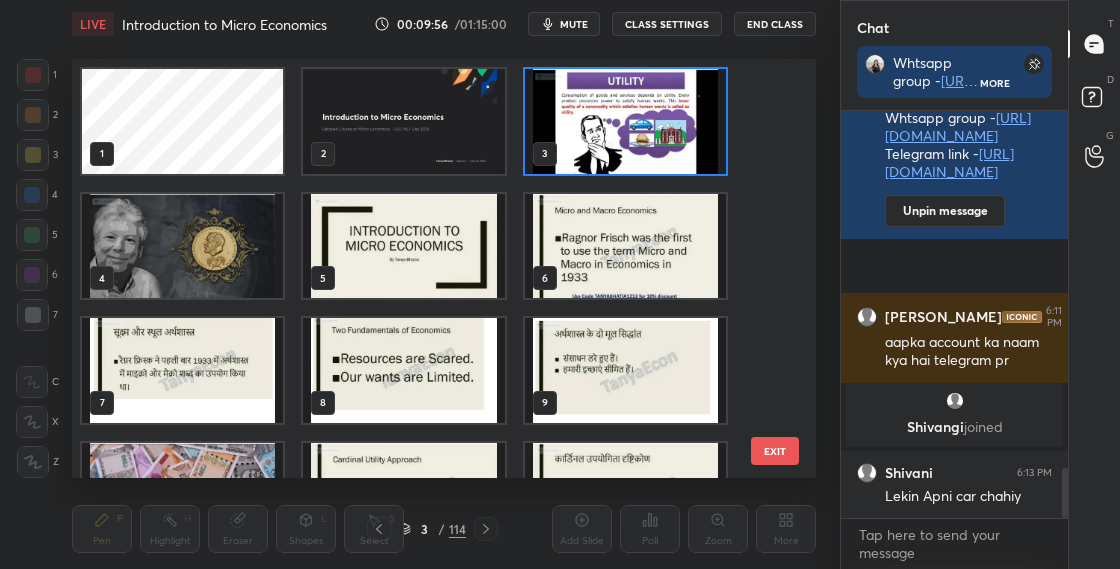 scroll, scrollTop: 7, scrollLeft: 11, axis: both 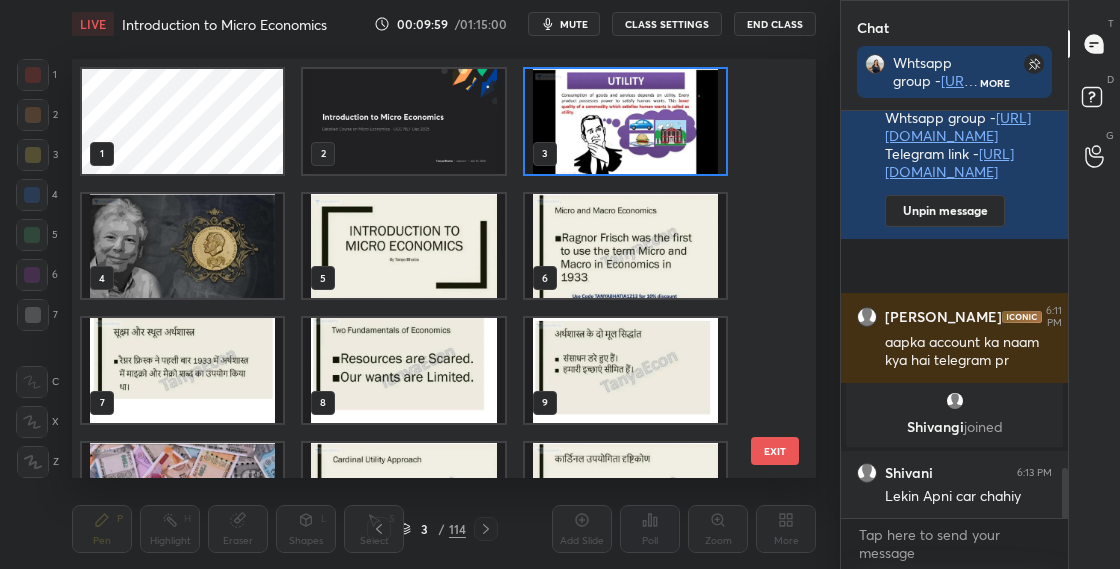 click at bounding box center (182, 246) 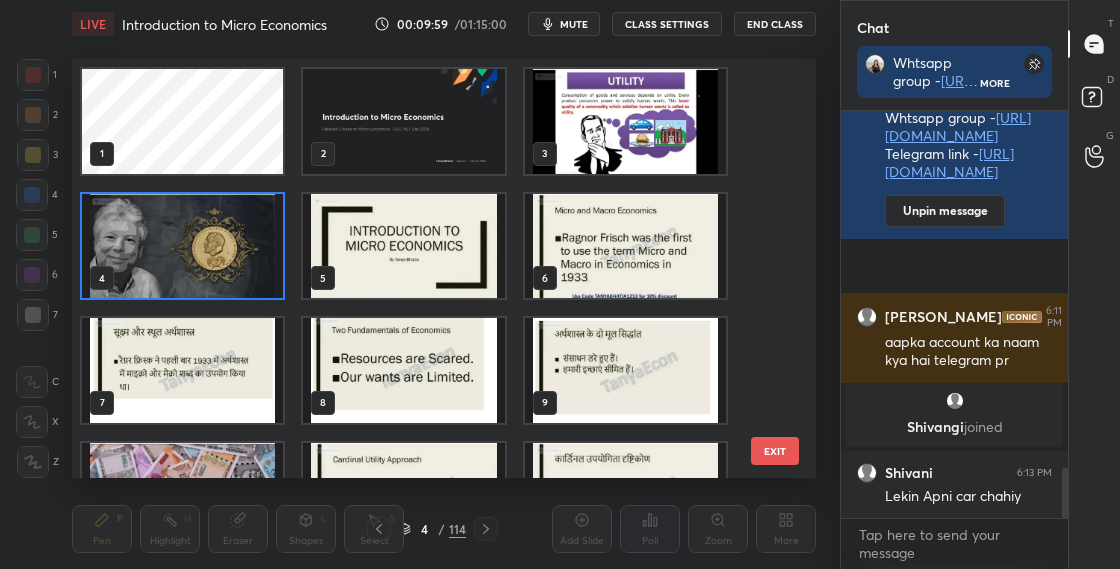 click at bounding box center (182, 246) 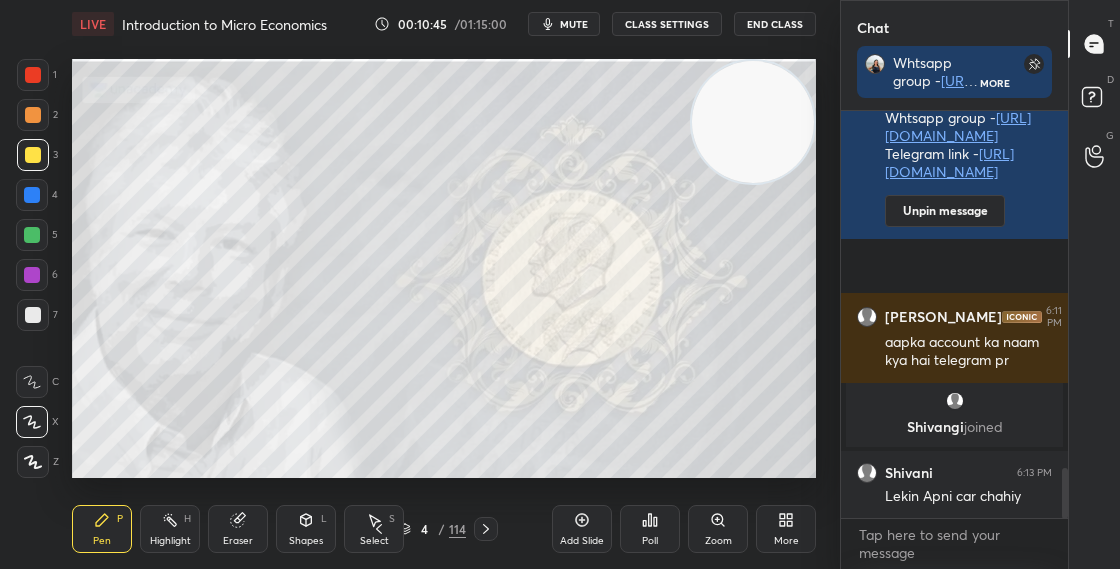 scroll, scrollTop: 2982, scrollLeft: 0, axis: vertical 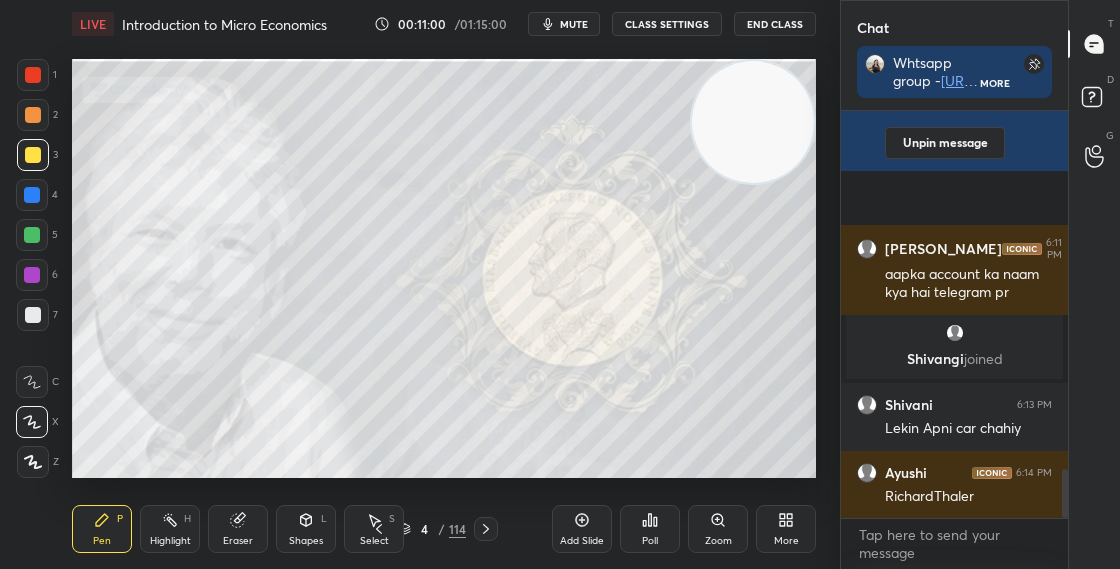 click 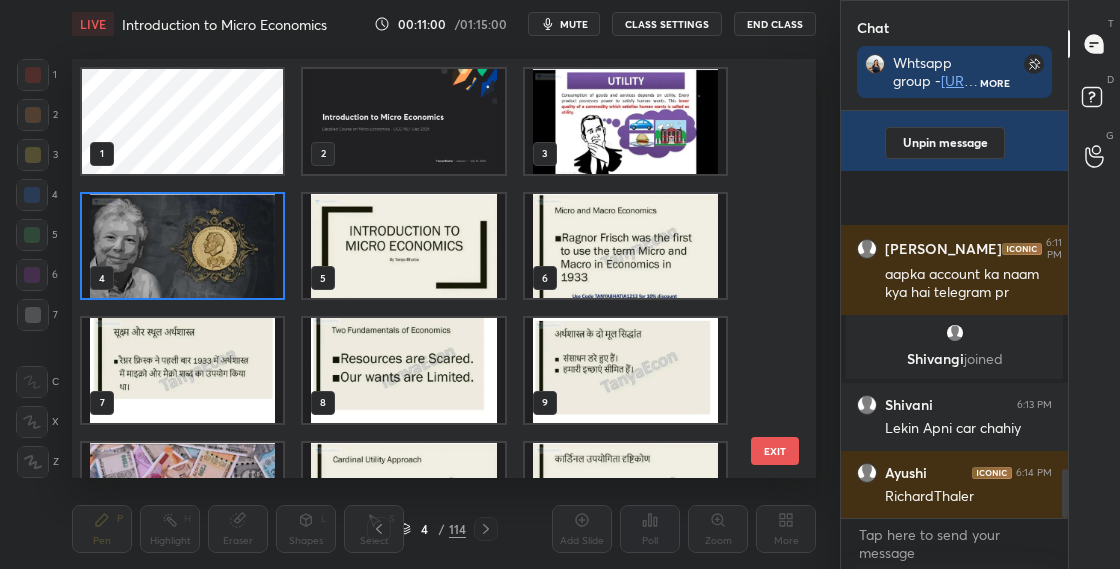scroll, scrollTop: 7, scrollLeft: 11, axis: both 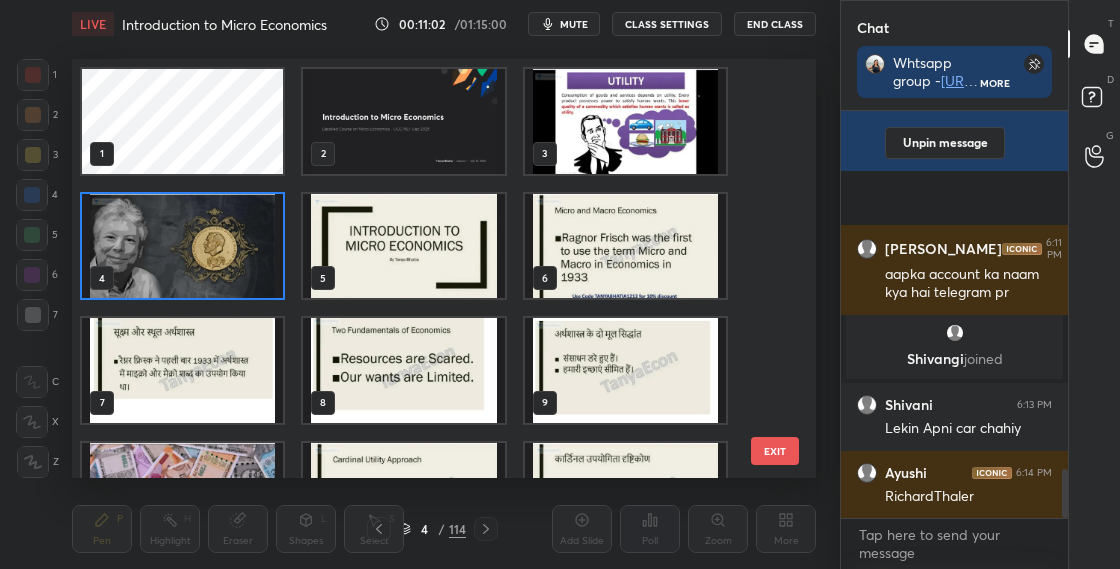 click at bounding box center (182, 246) 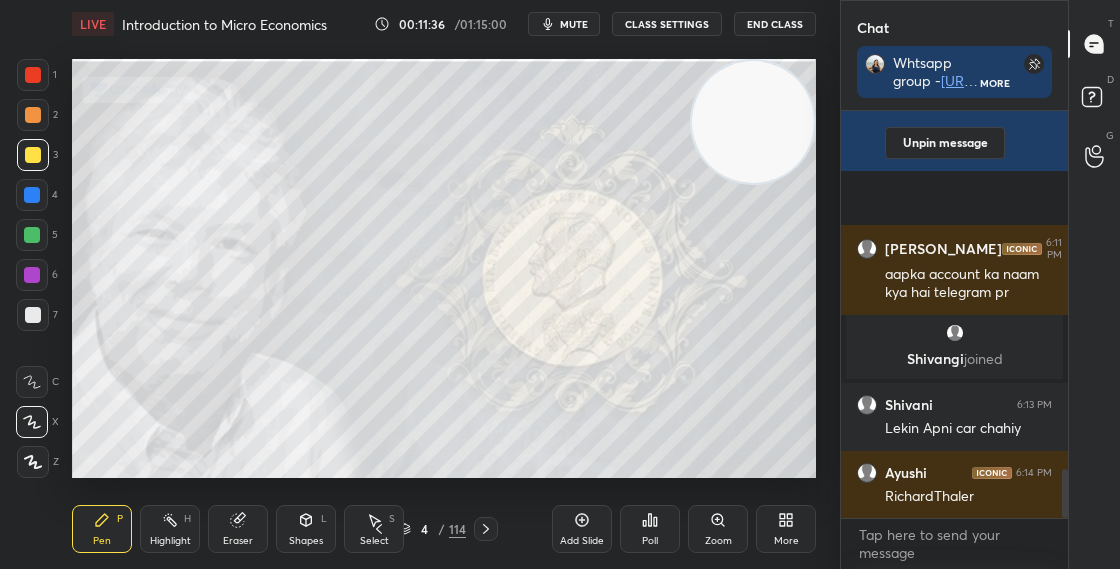 click 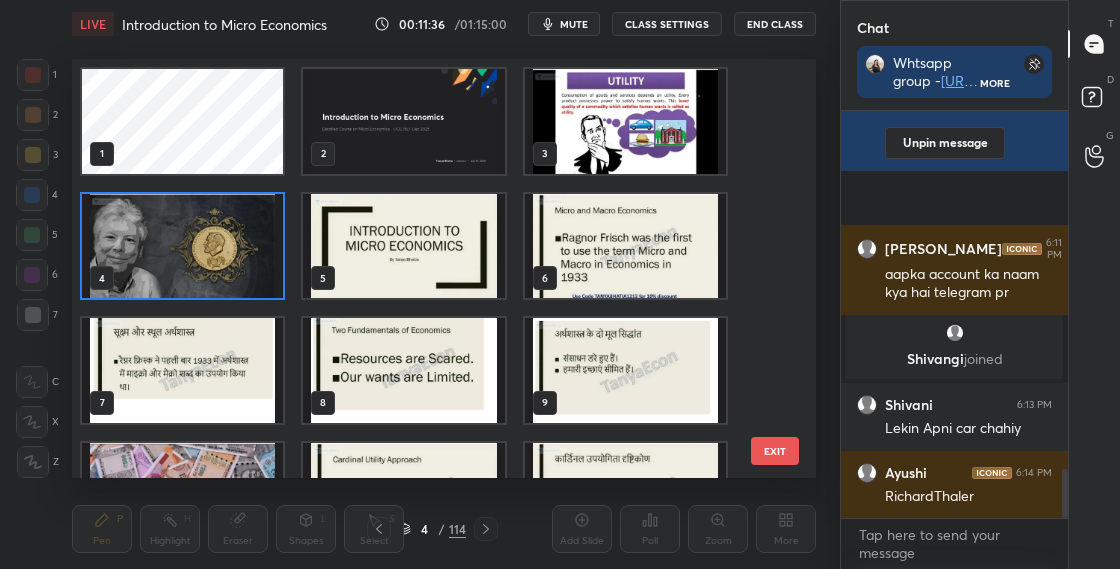 scroll, scrollTop: 7, scrollLeft: 11, axis: both 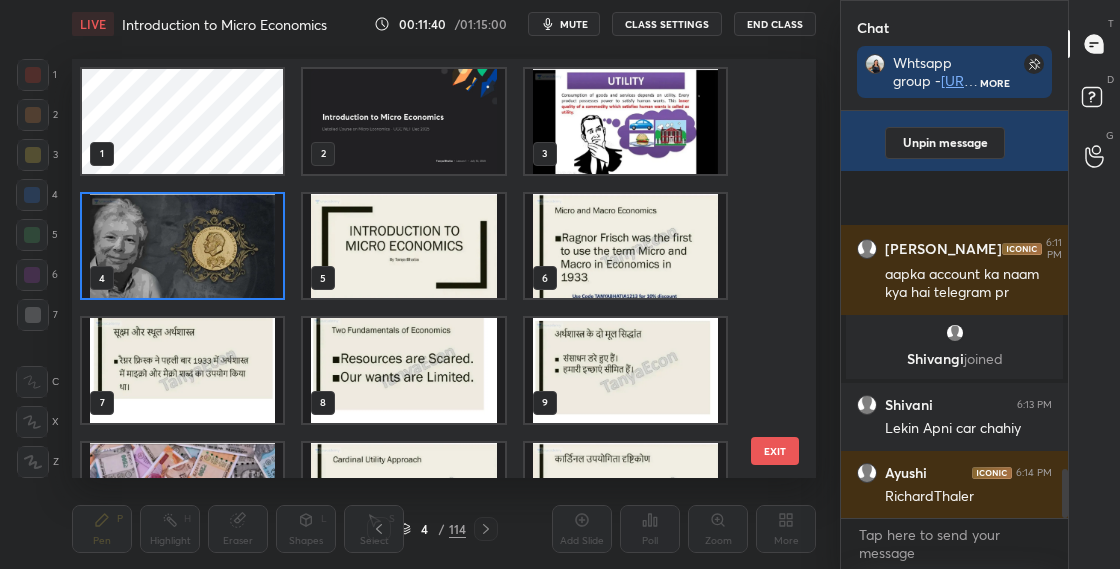 click at bounding box center (625, 246) 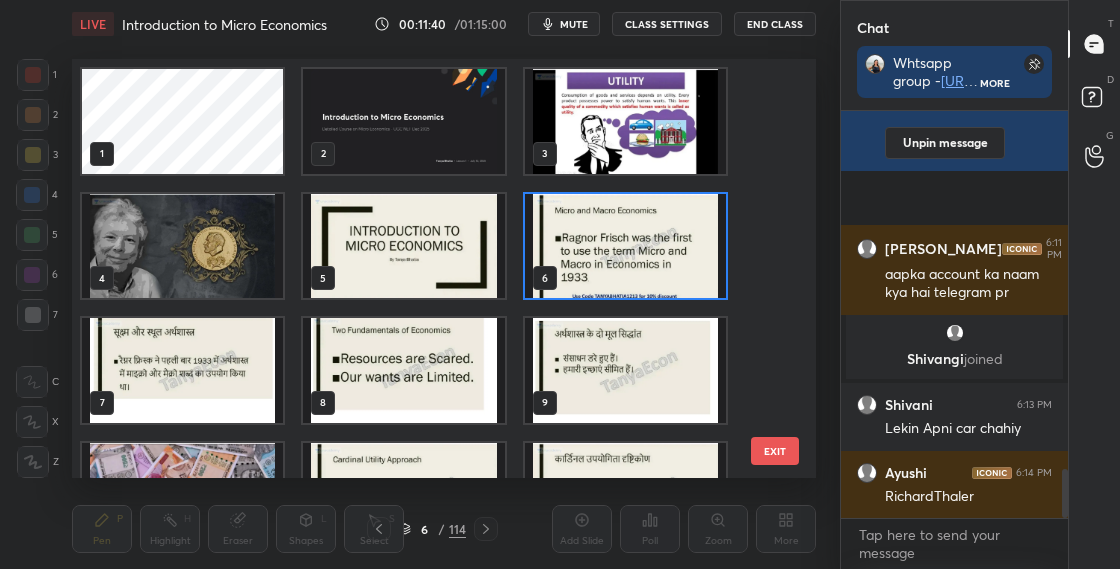 click at bounding box center [625, 246] 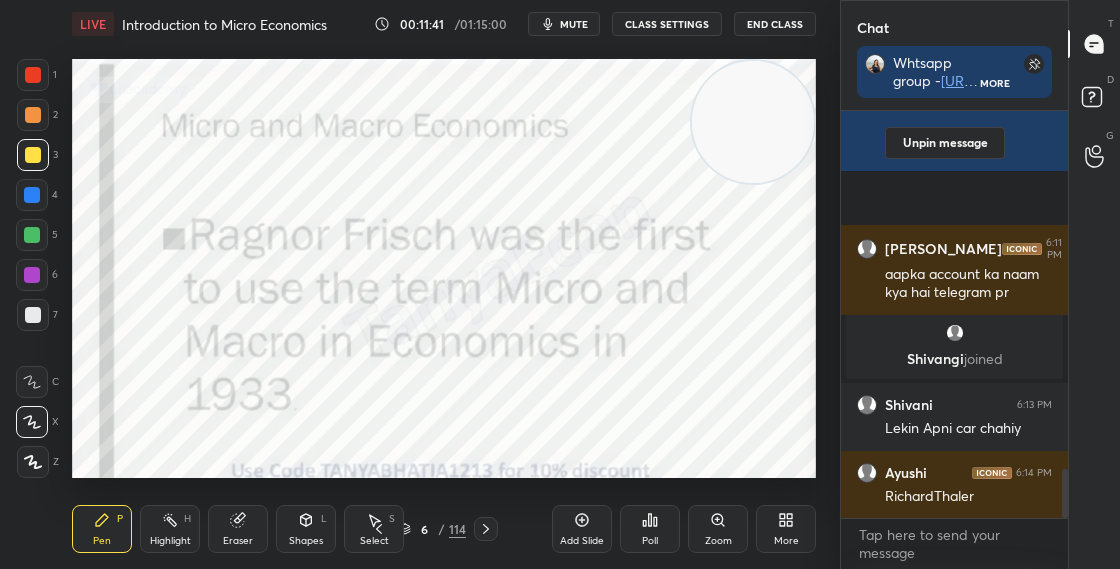 scroll, scrollTop: 0, scrollLeft: 0, axis: both 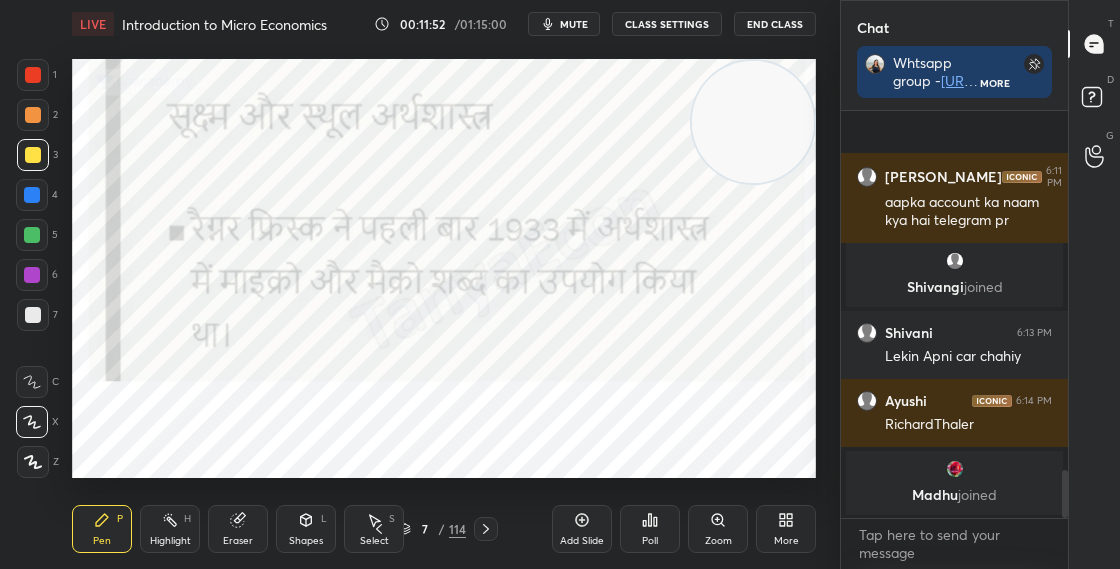 click 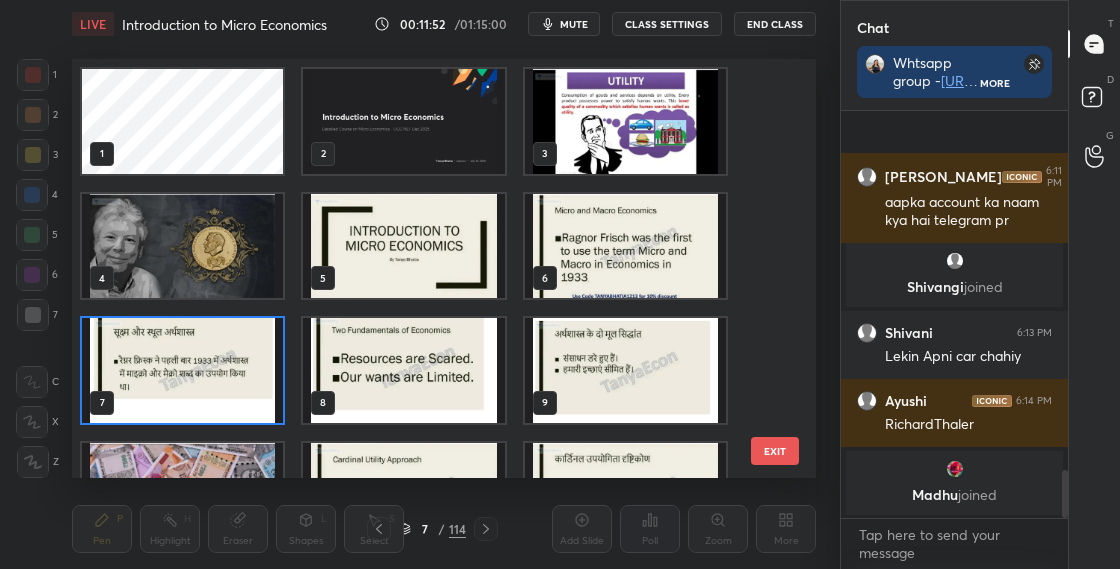scroll, scrollTop: 7, scrollLeft: 11, axis: both 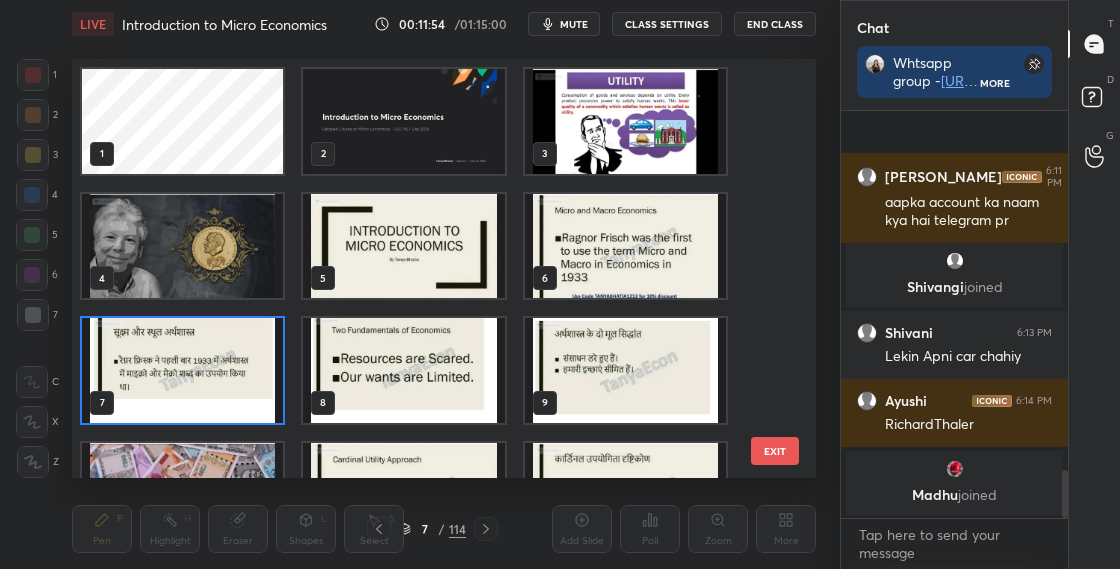 click at bounding box center (625, 246) 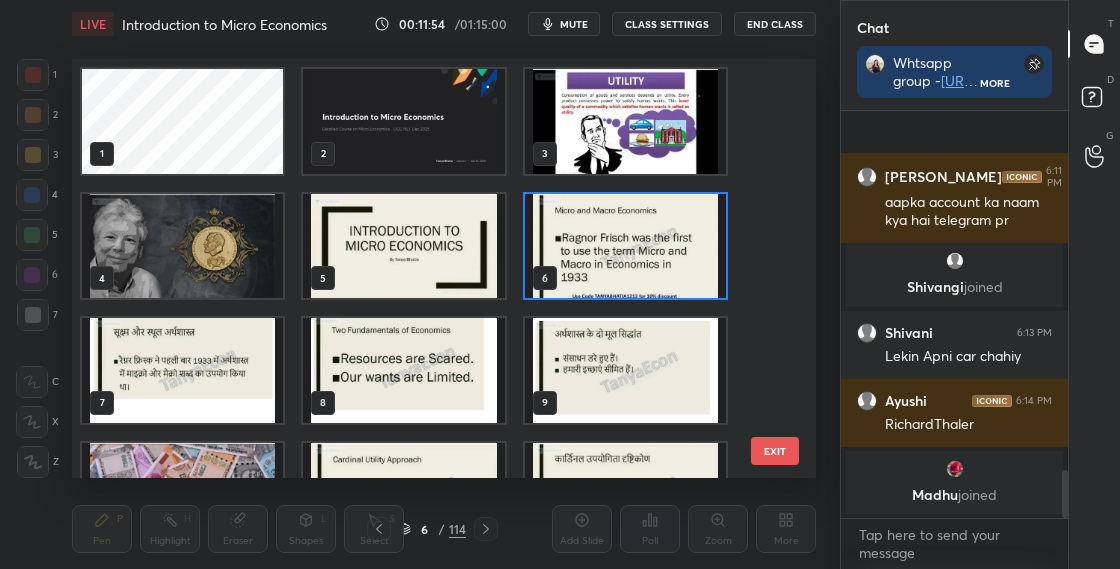 click at bounding box center [625, 246] 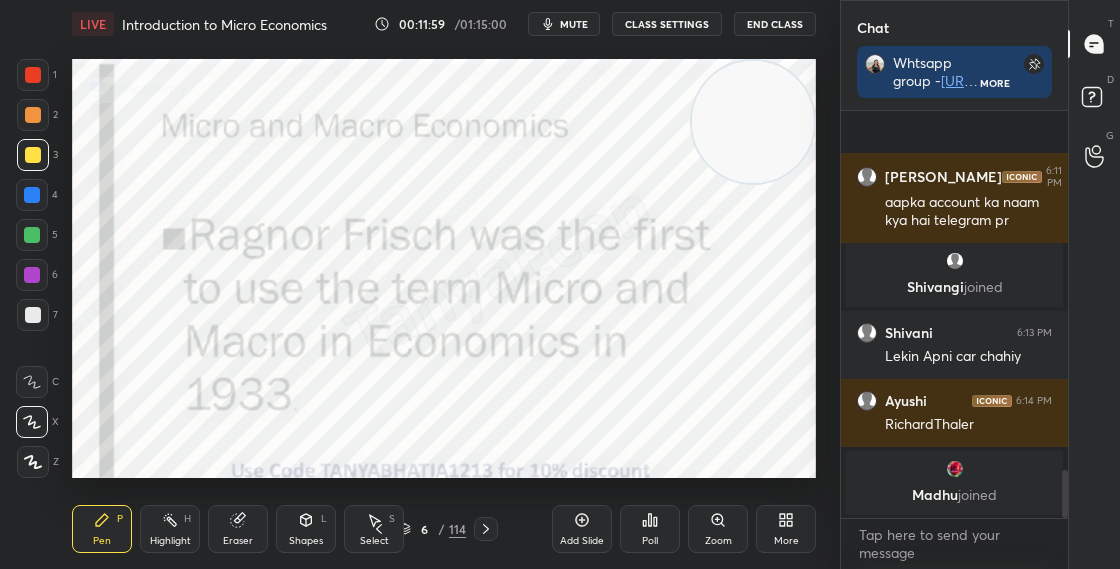 click at bounding box center [33, 115] 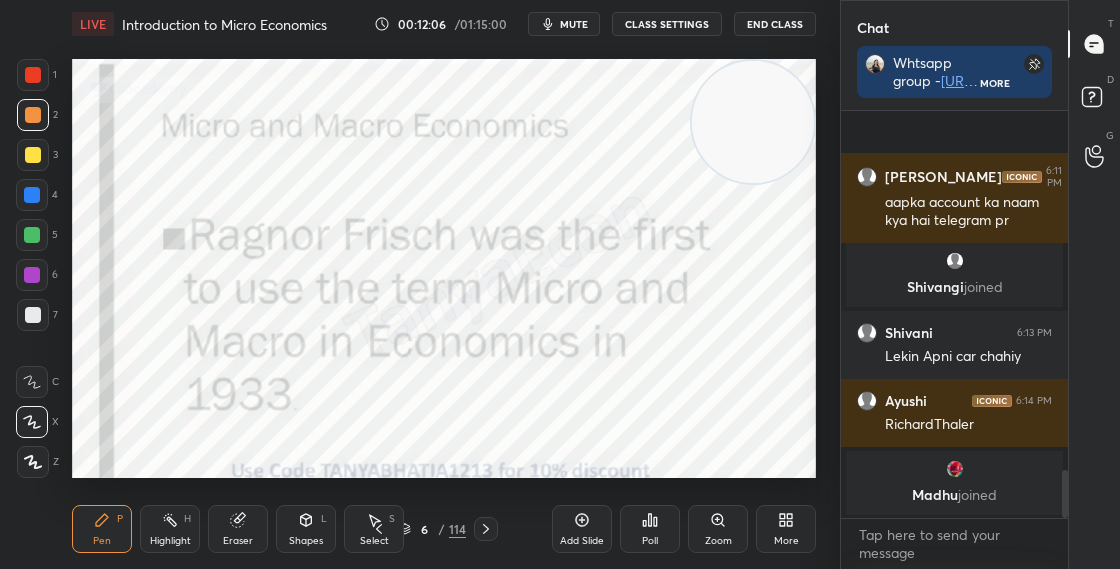 click on "6 / 114" at bounding box center (432, 529) 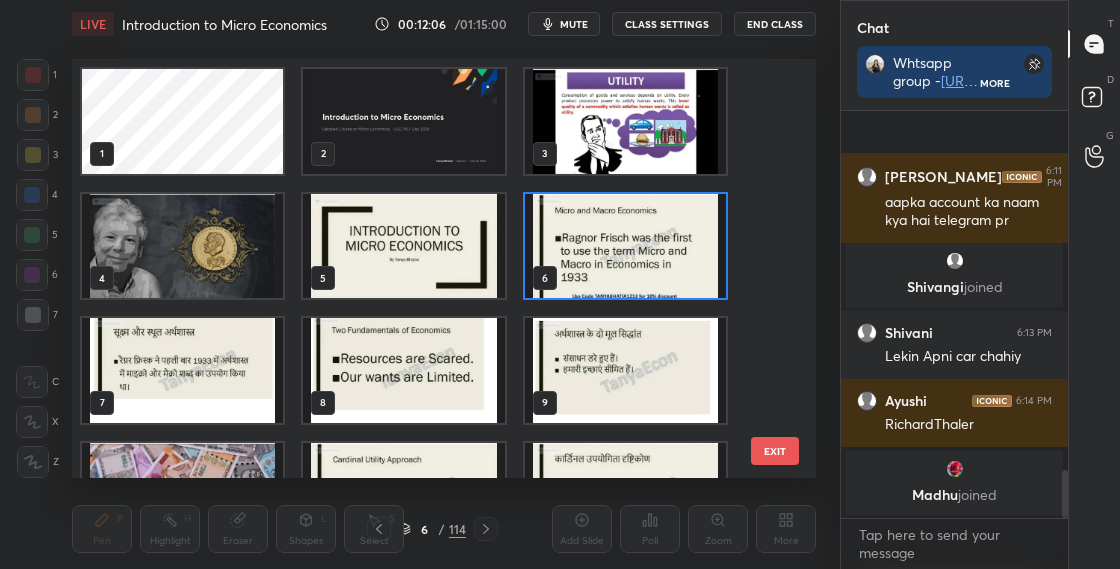 scroll, scrollTop: 7, scrollLeft: 11, axis: both 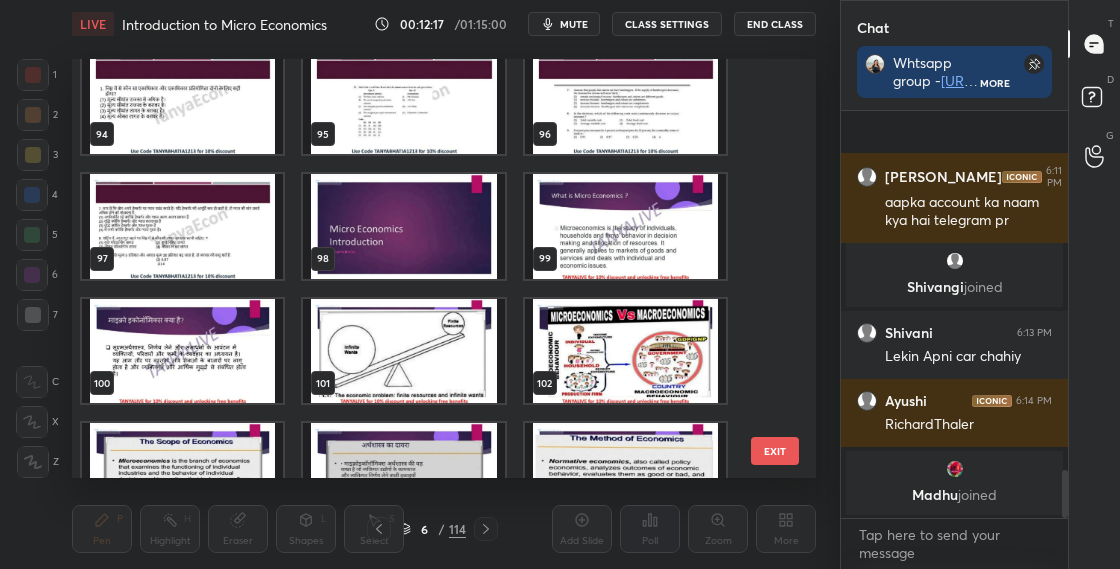 click at bounding box center (625, 351) 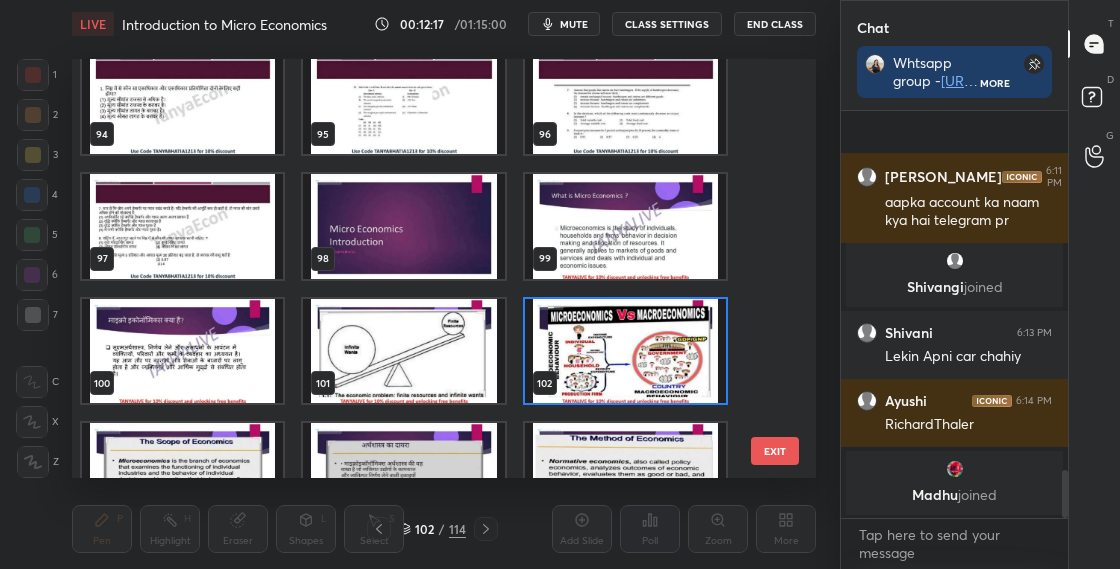 click at bounding box center (625, 351) 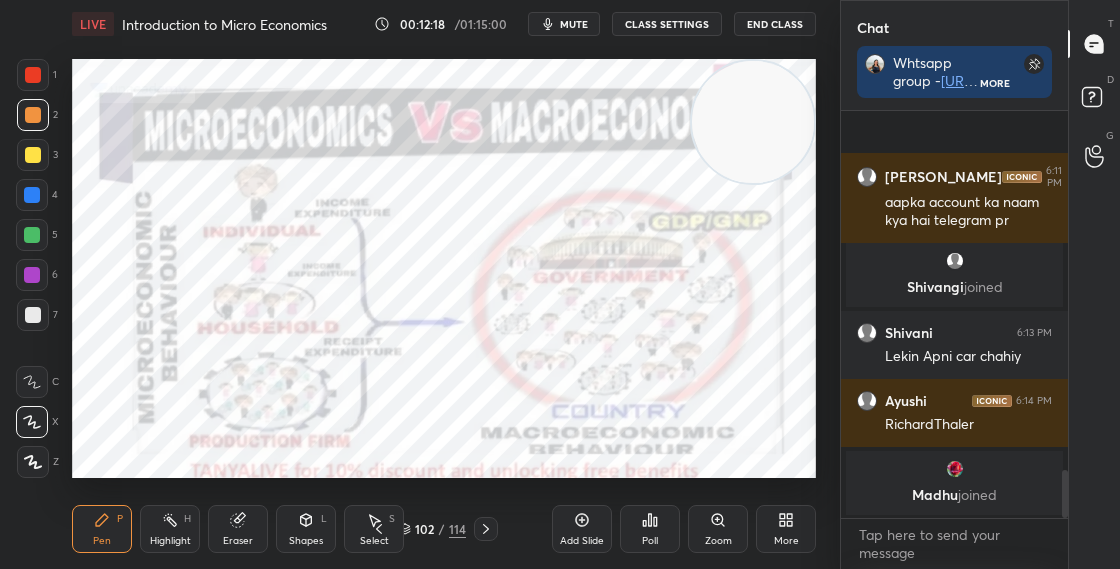 click at bounding box center (625, 351) 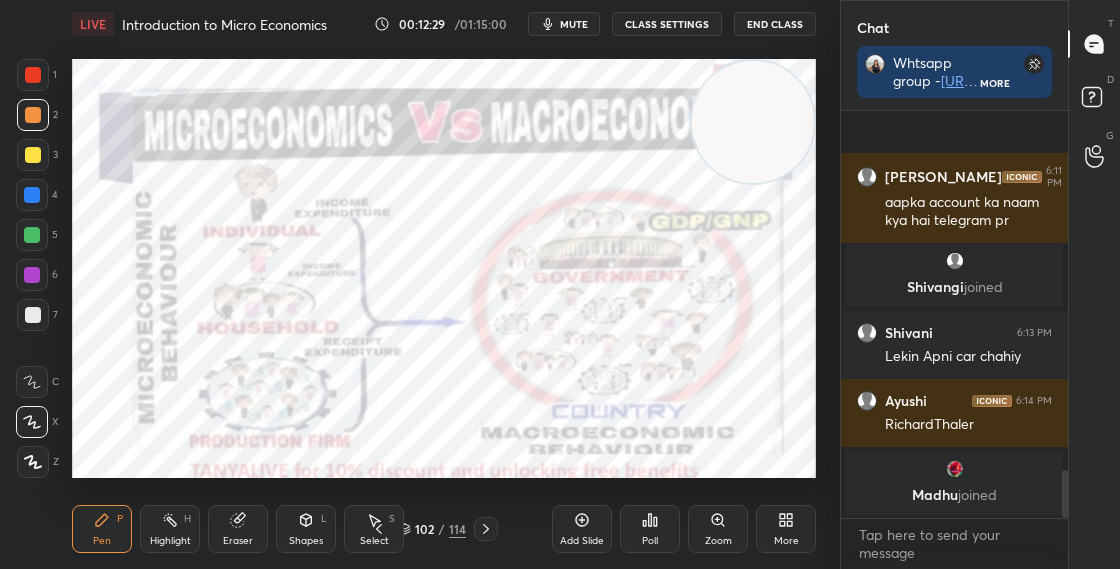click on "Zoom" at bounding box center [718, 529] 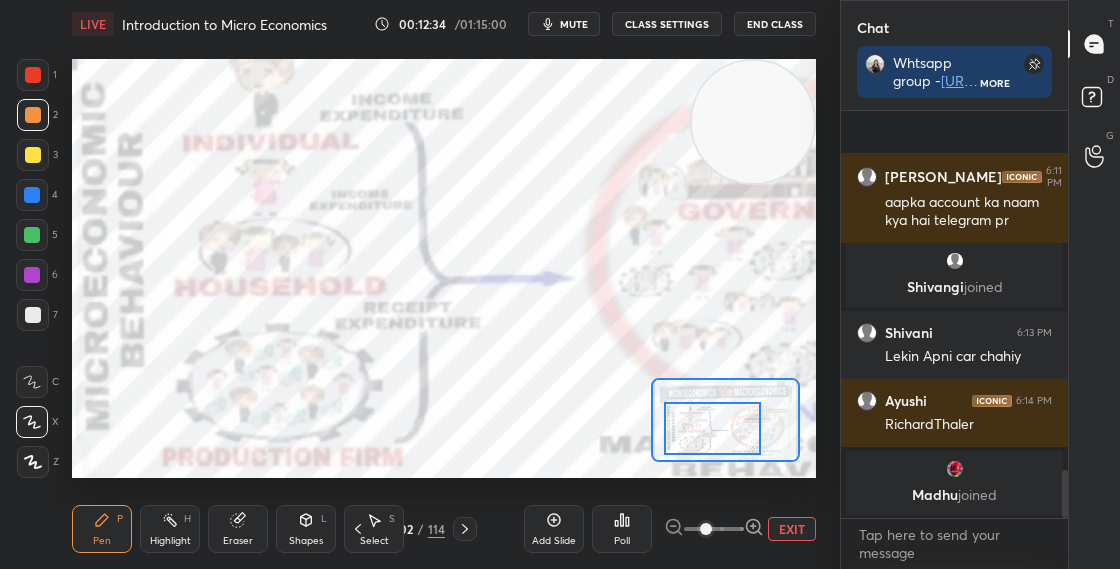 drag, startPoint x: 717, startPoint y: 425, endPoint x: 706, endPoint y: 434, distance: 14.21267 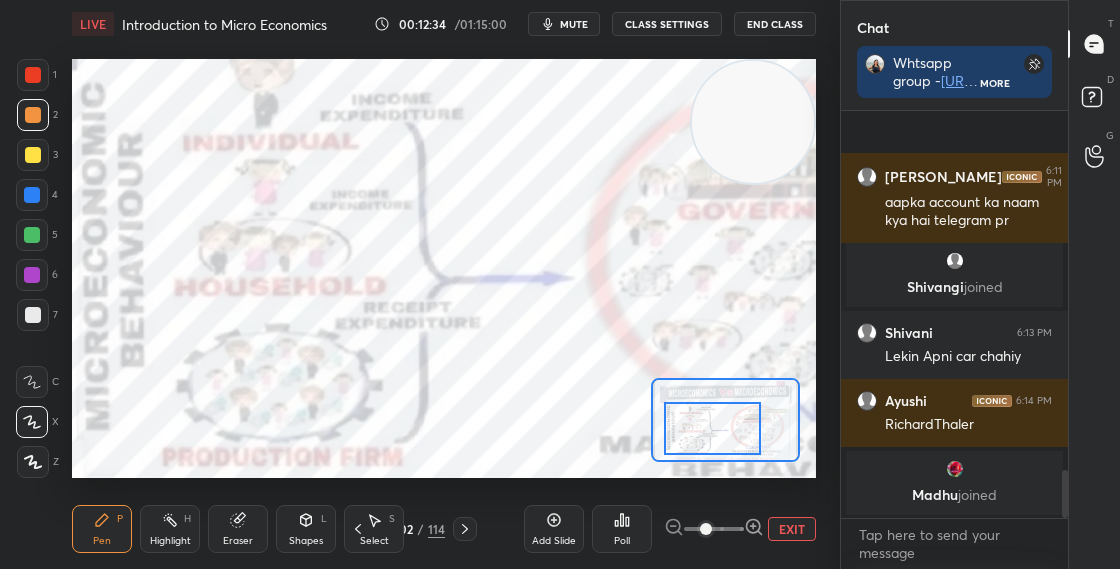 click at bounding box center [712, 428] 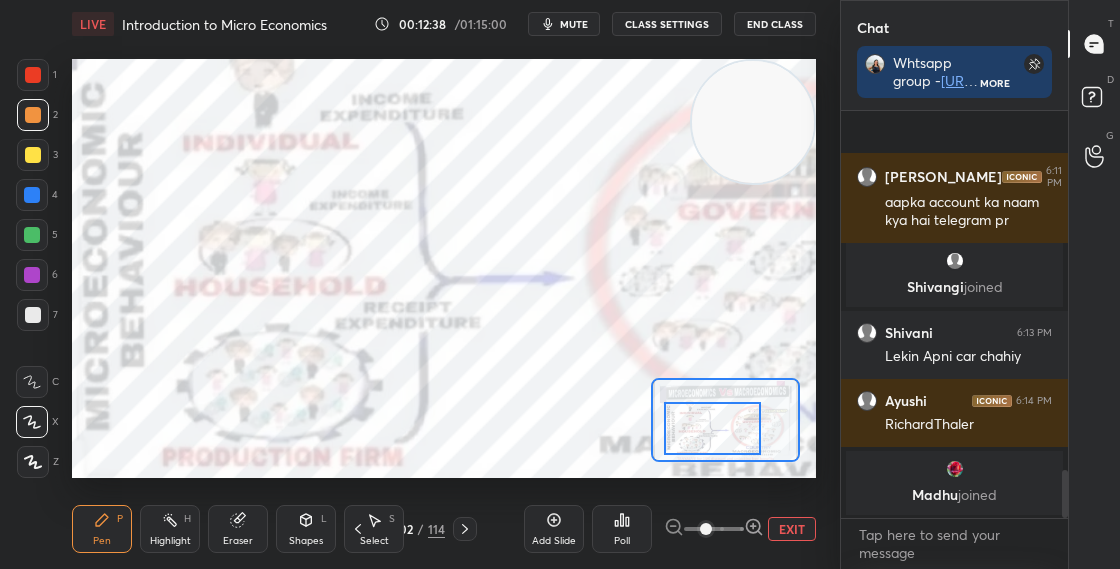 click on "EXIT" at bounding box center [792, 529] 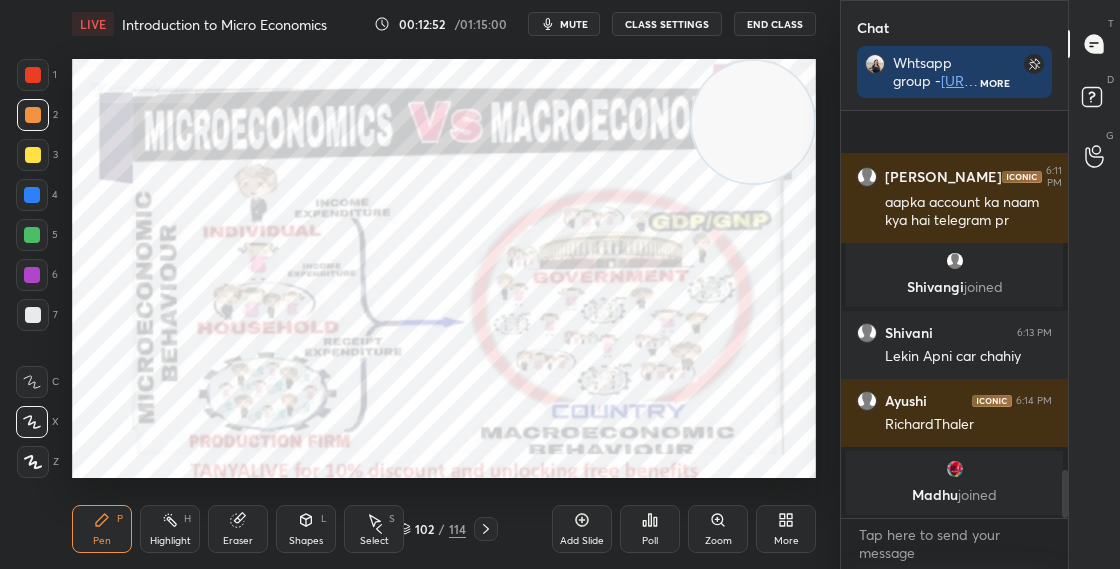 click 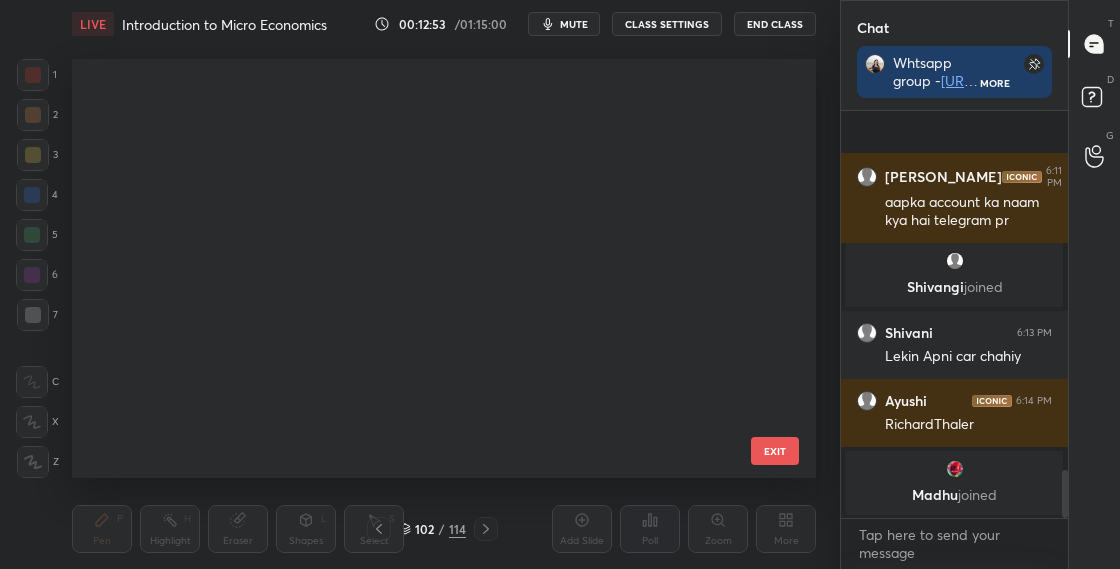 scroll, scrollTop: 3814, scrollLeft: 0, axis: vertical 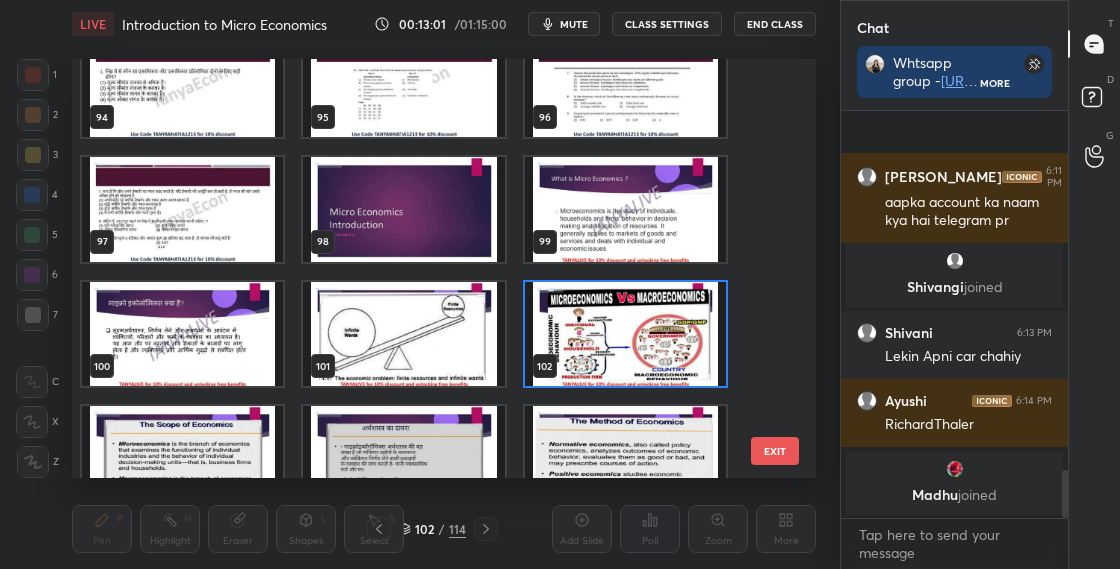 click at bounding box center [403, 334] 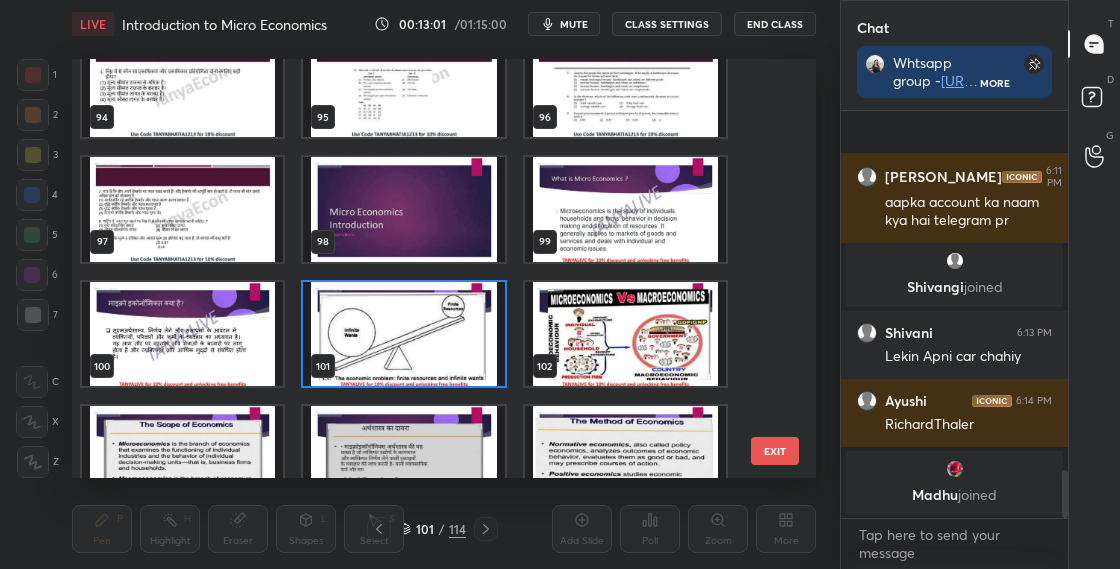 click at bounding box center [403, 334] 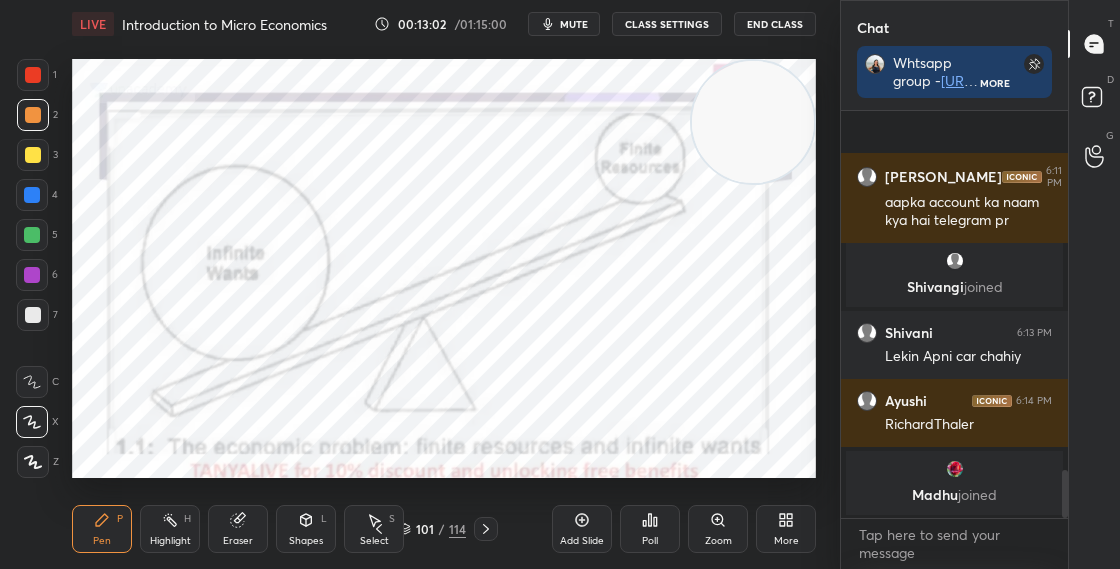 click on "Zoom" at bounding box center [718, 529] 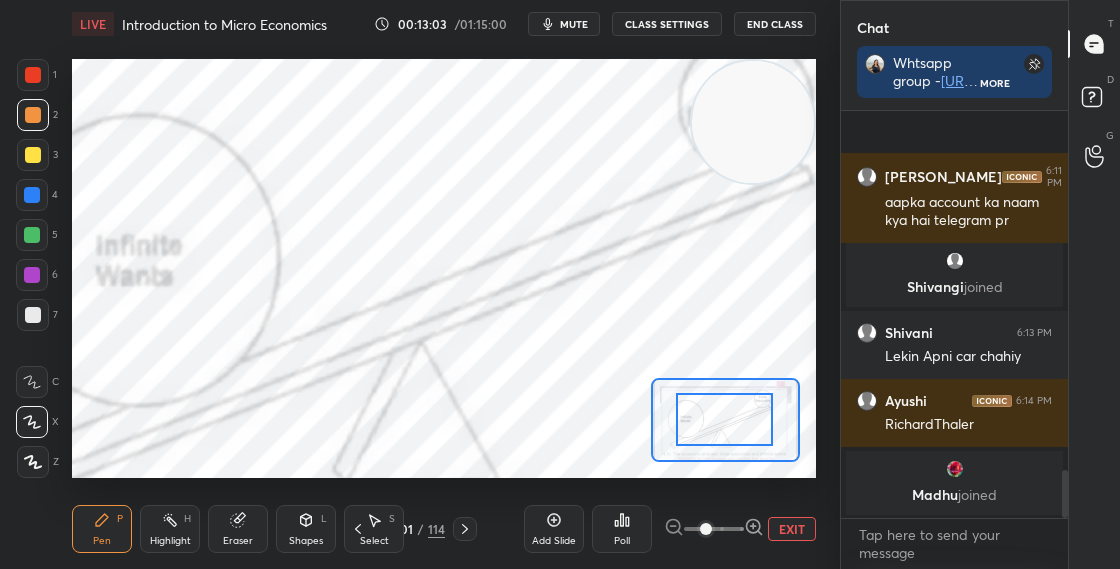 drag, startPoint x: 745, startPoint y: 438, endPoint x: 726, endPoint y: 436, distance: 19.104973 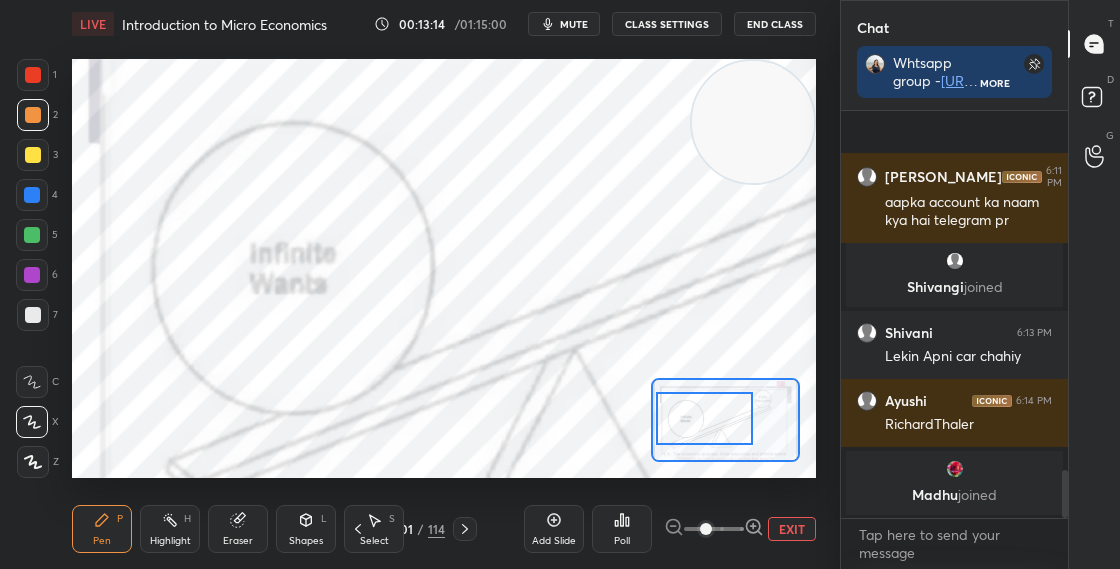 drag, startPoint x: 722, startPoint y: 436, endPoint x: 707, endPoint y: 435, distance: 15.033297 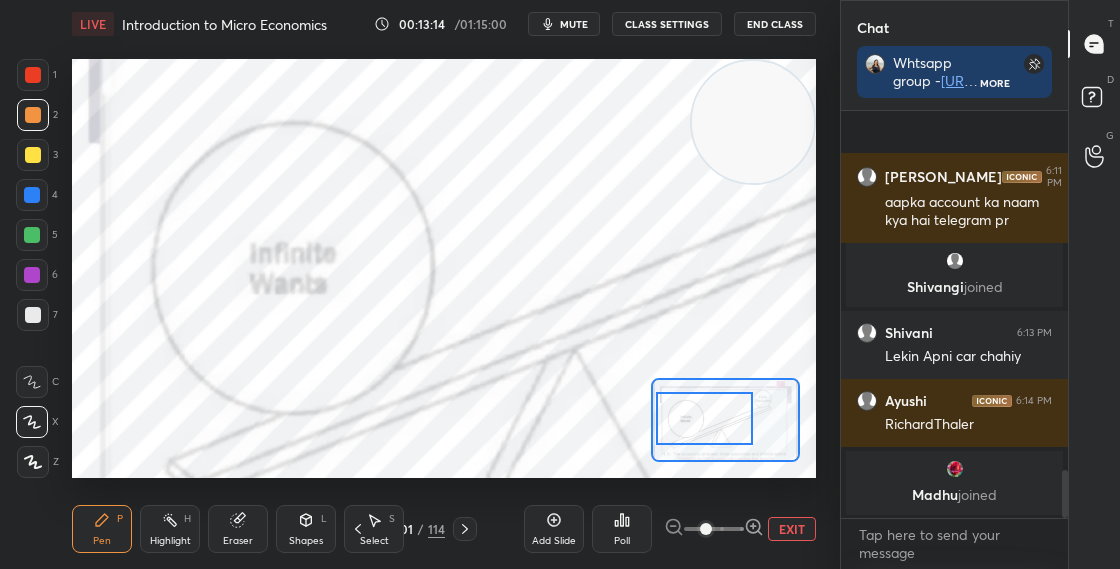 click at bounding box center [704, 418] 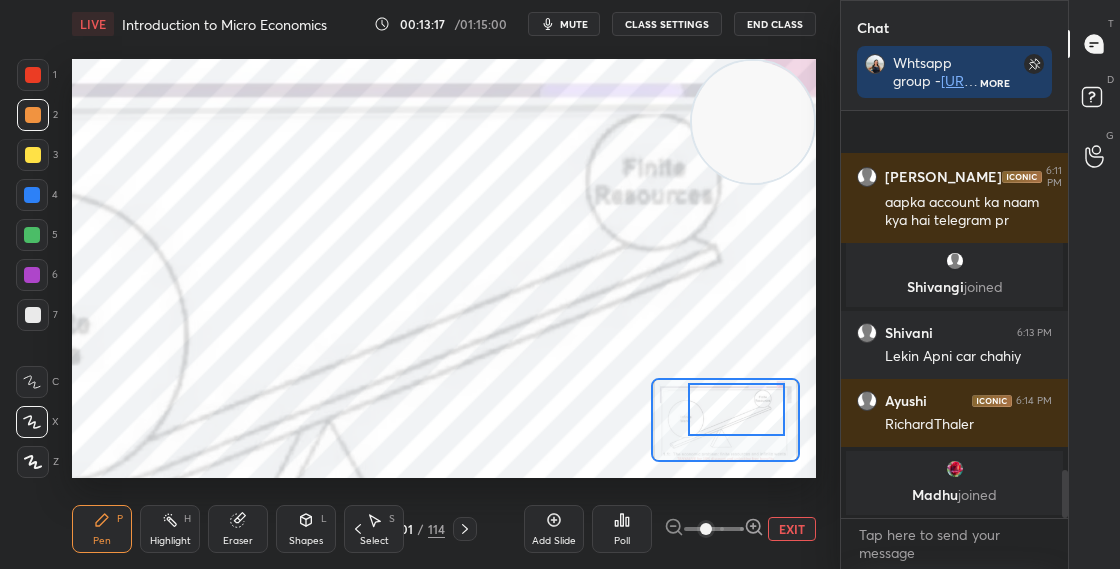drag, startPoint x: 730, startPoint y: 421, endPoint x: 757, endPoint y: 412, distance: 28.460499 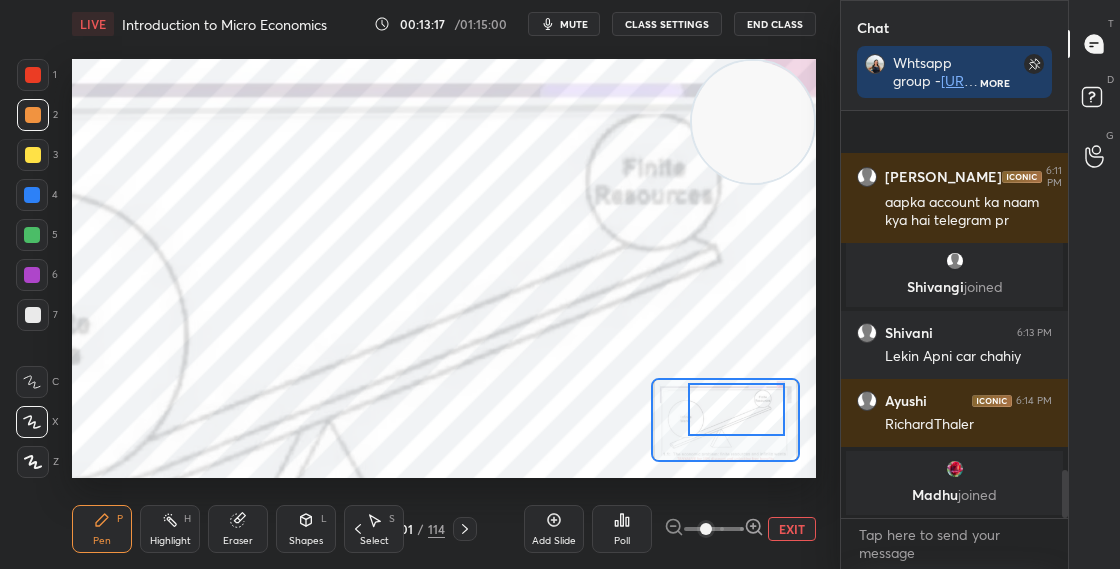 click at bounding box center [736, 409] 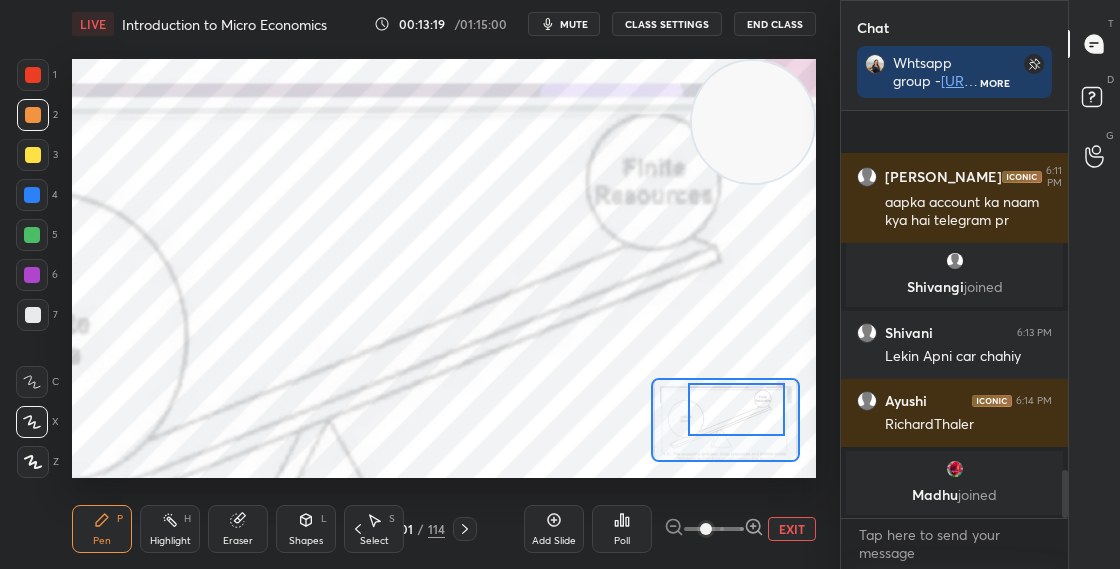click on "EXIT" at bounding box center [792, 529] 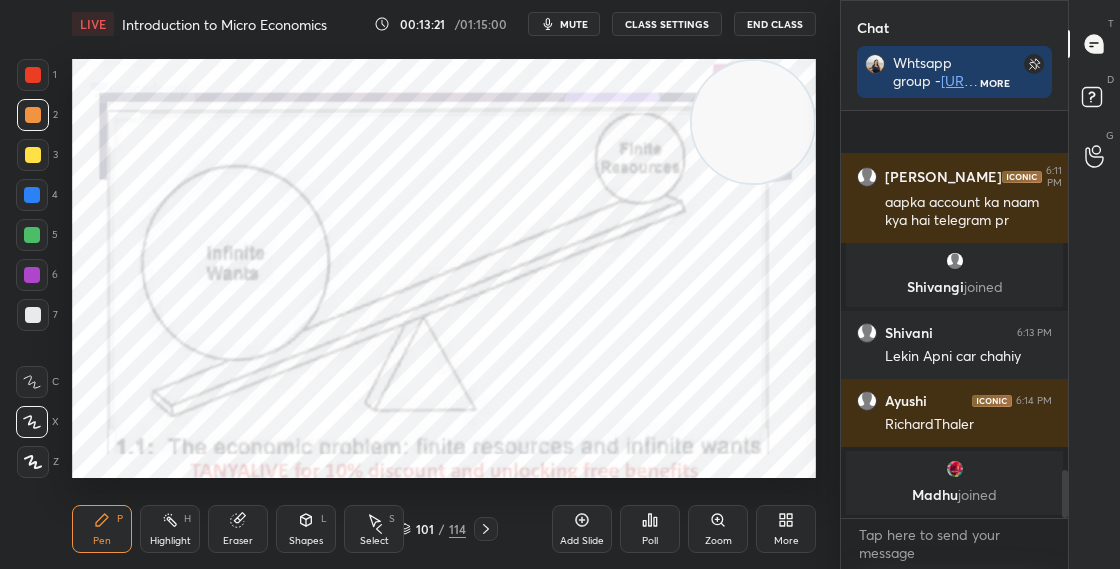 click on "101 / 114" at bounding box center [432, 529] 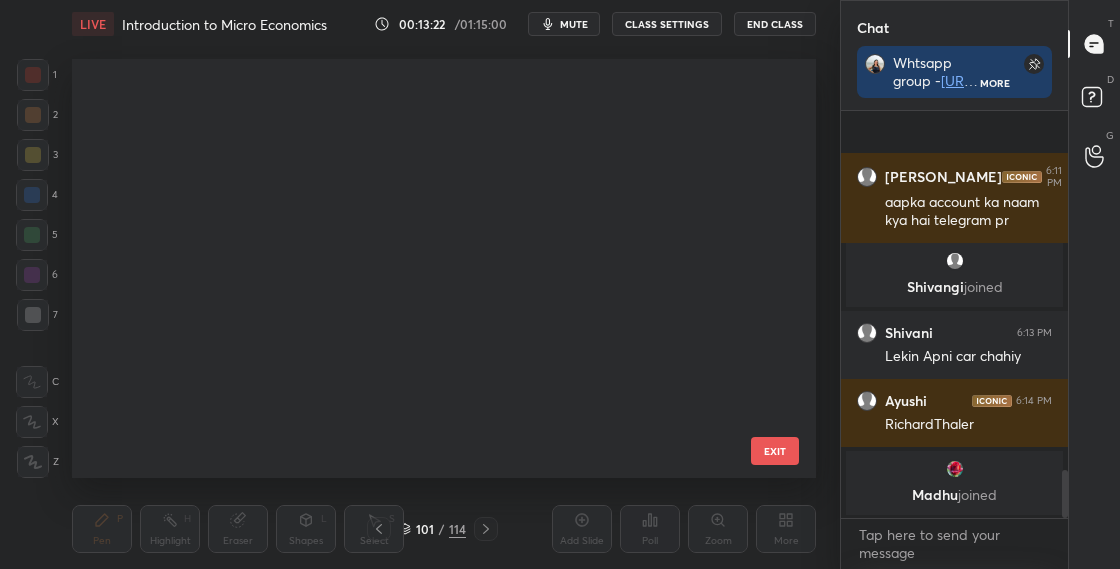 scroll, scrollTop: 3814, scrollLeft: 0, axis: vertical 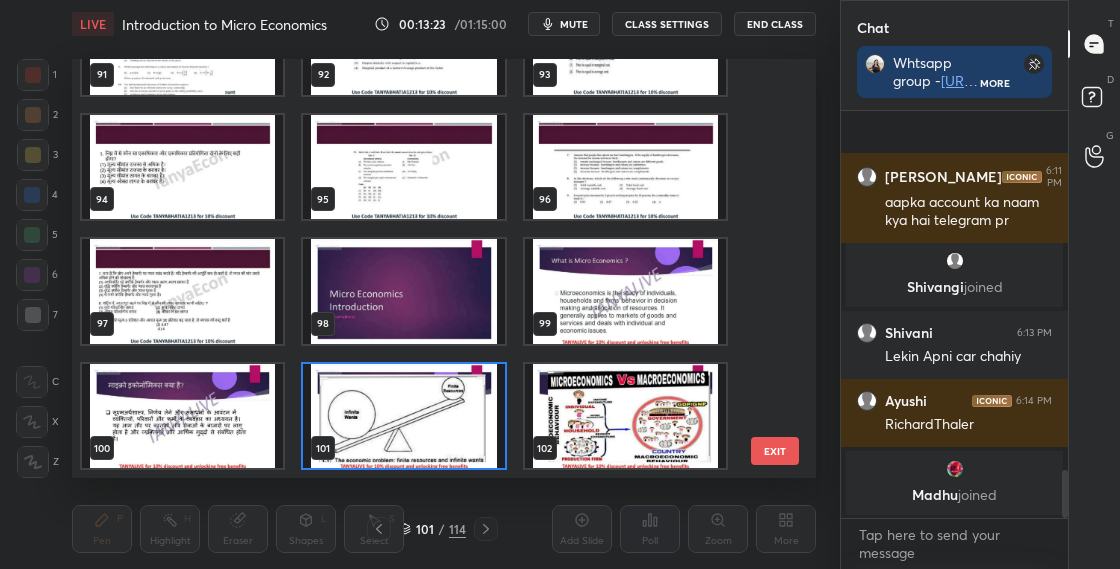 drag, startPoint x: 787, startPoint y: 289, endPoint x: 784, endPoint y: 155, distance: 134.03358 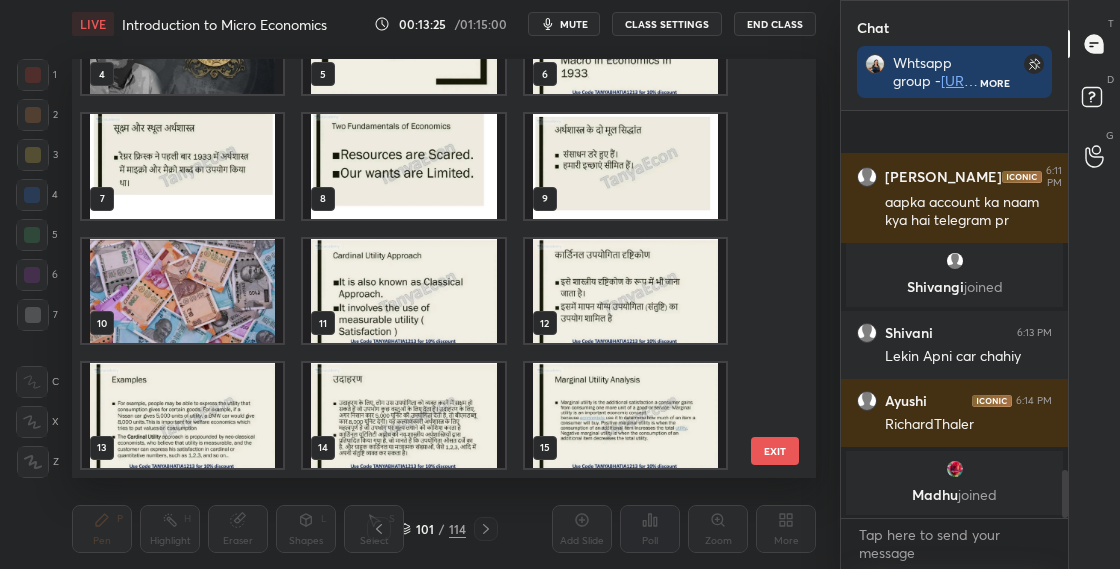 scroll, scrollTop: 0, scrollLeft: 0, axis: both 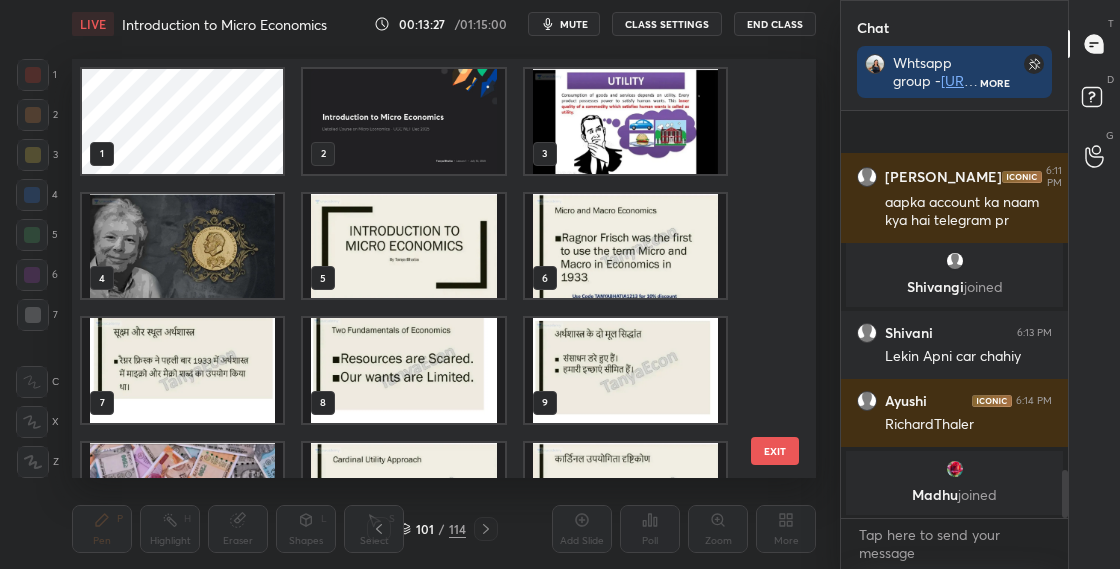 click at bounding box center (403, 370) 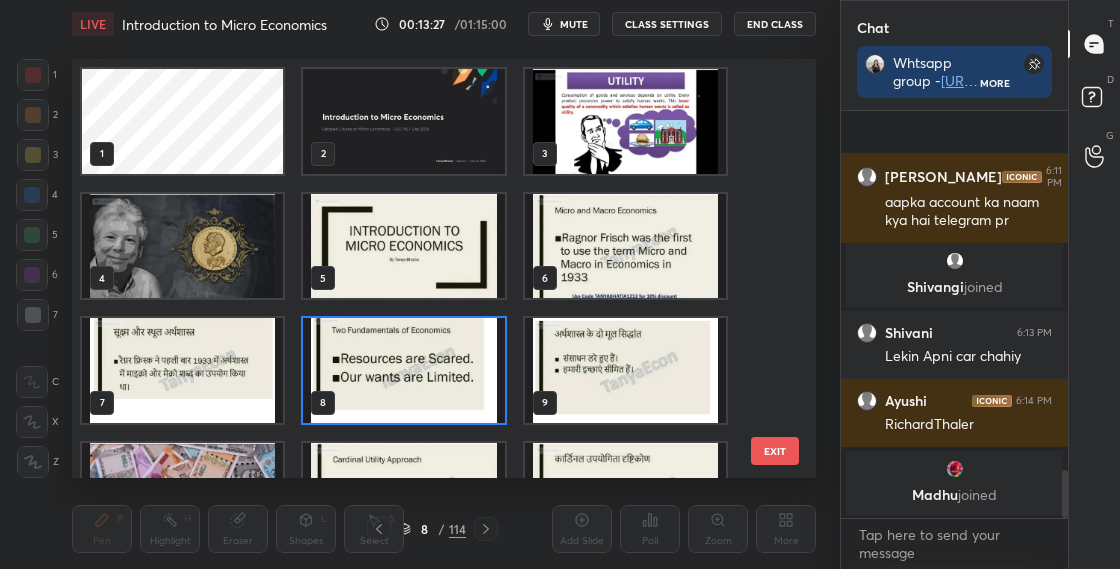 click at bounding box center (403, 370) 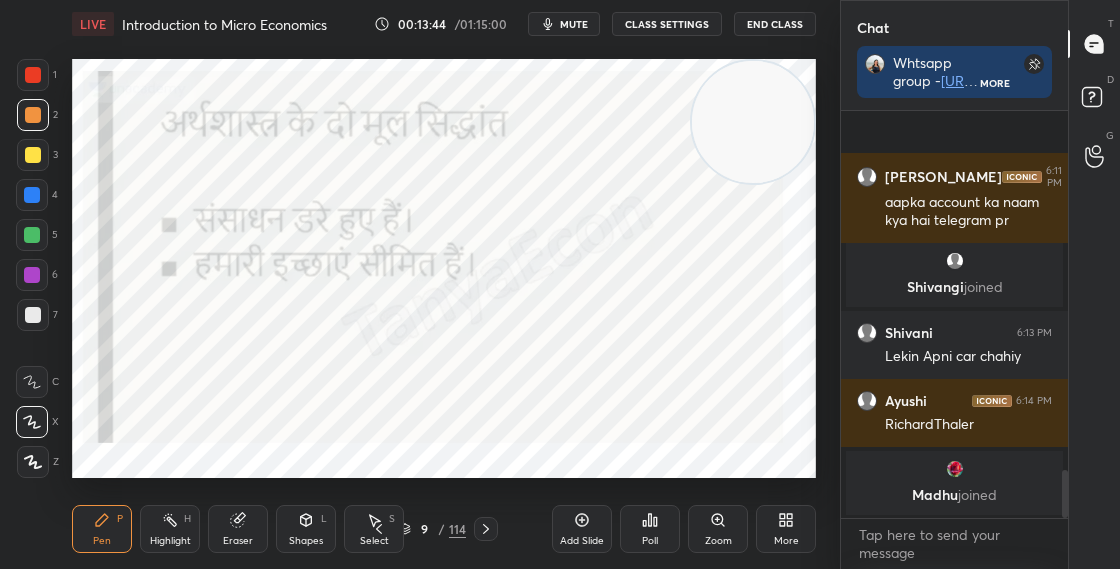 scroll, scrollTop: 3104, scrollLeft: 0, axis: vertical 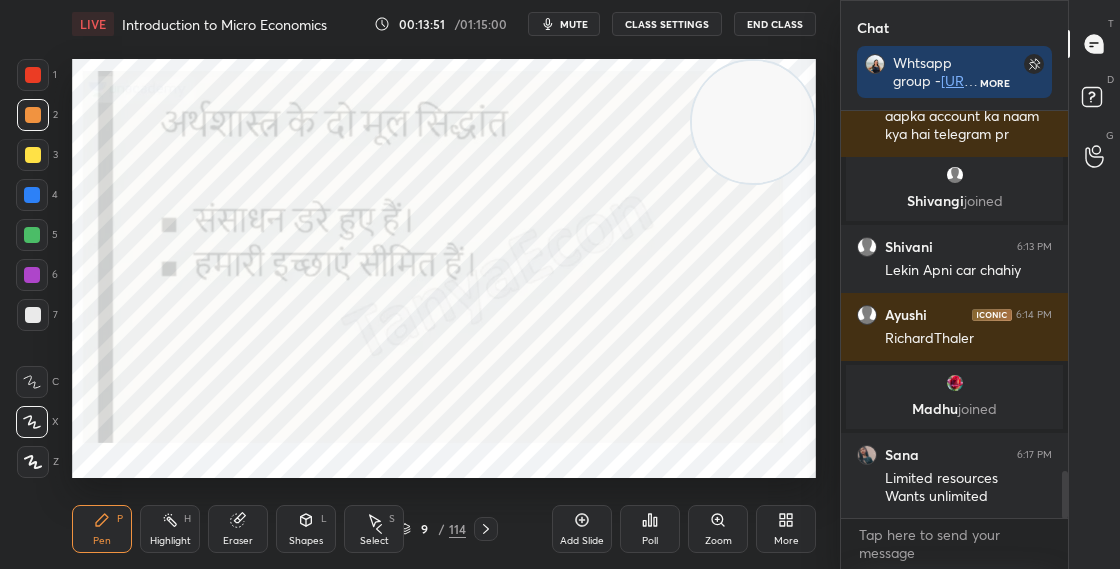 click 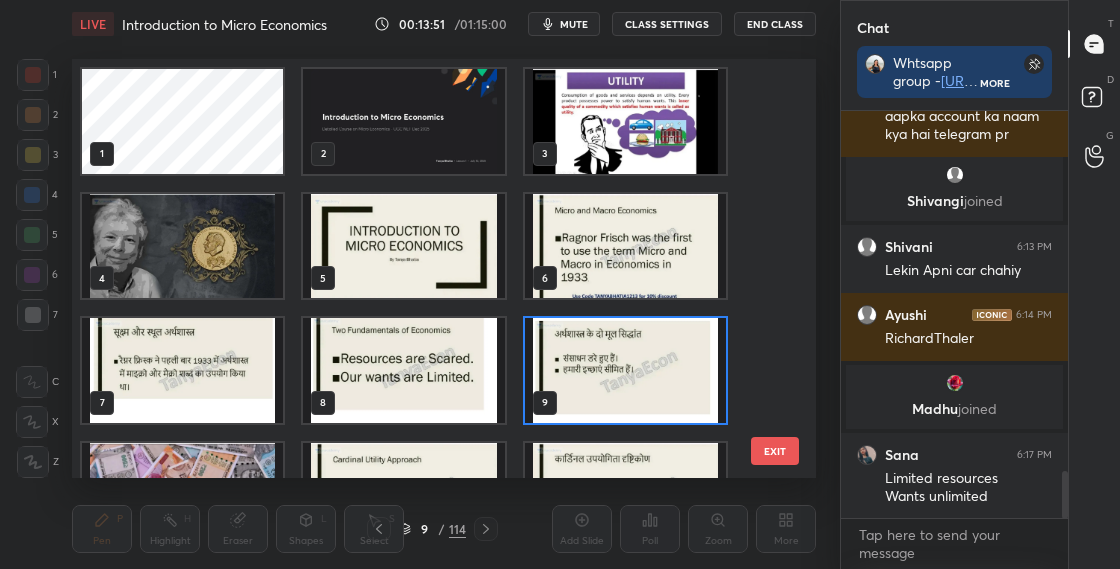 scroll, scrollTop: 7, scrollLeft: 11, axis: both 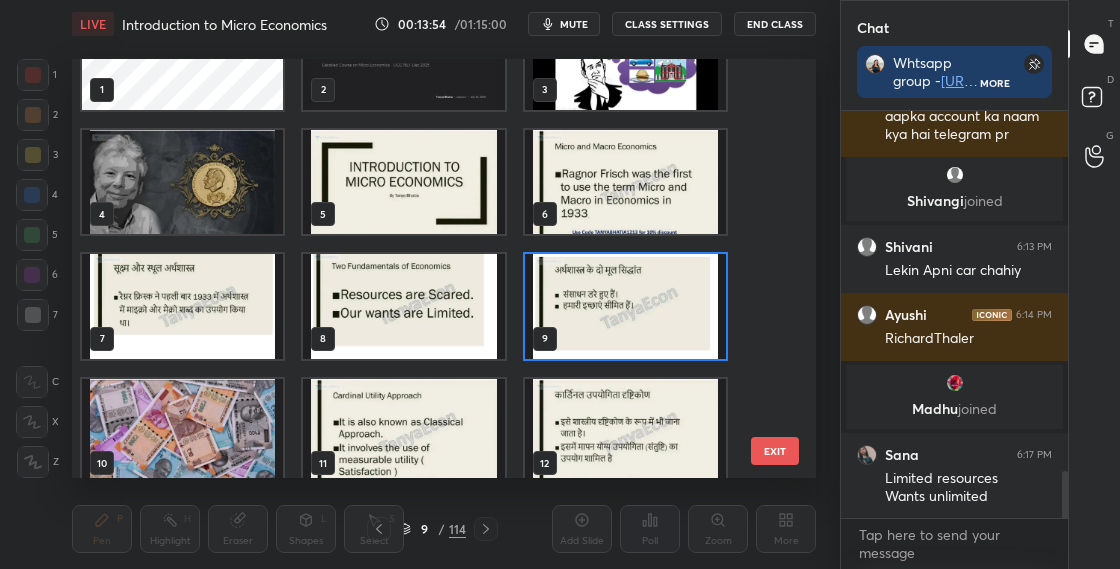 click on "8" at bounding box center [403, 306] 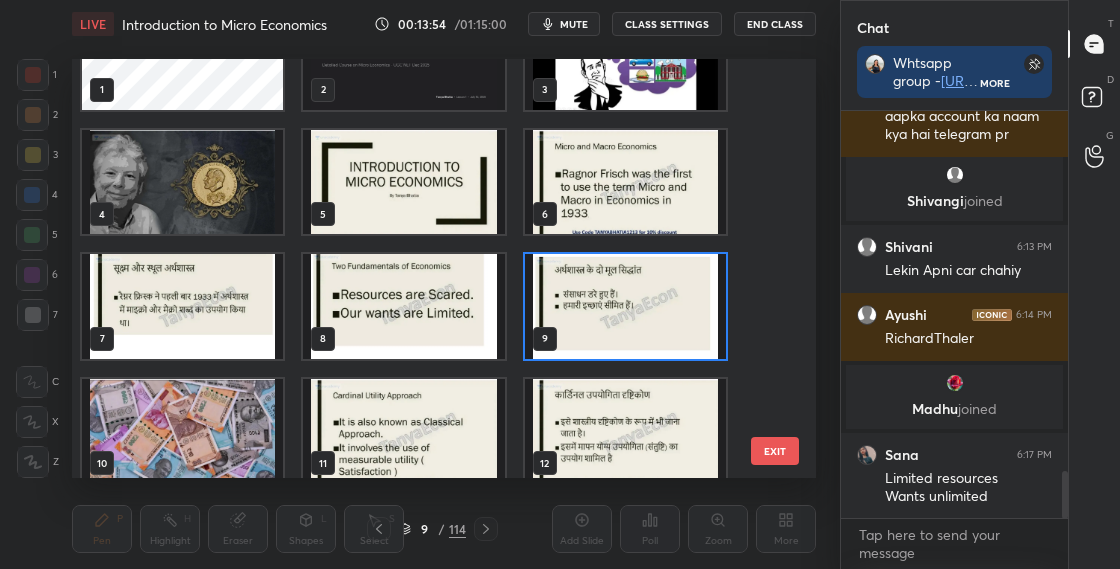 click on "8" at bounding box center [403, 306] 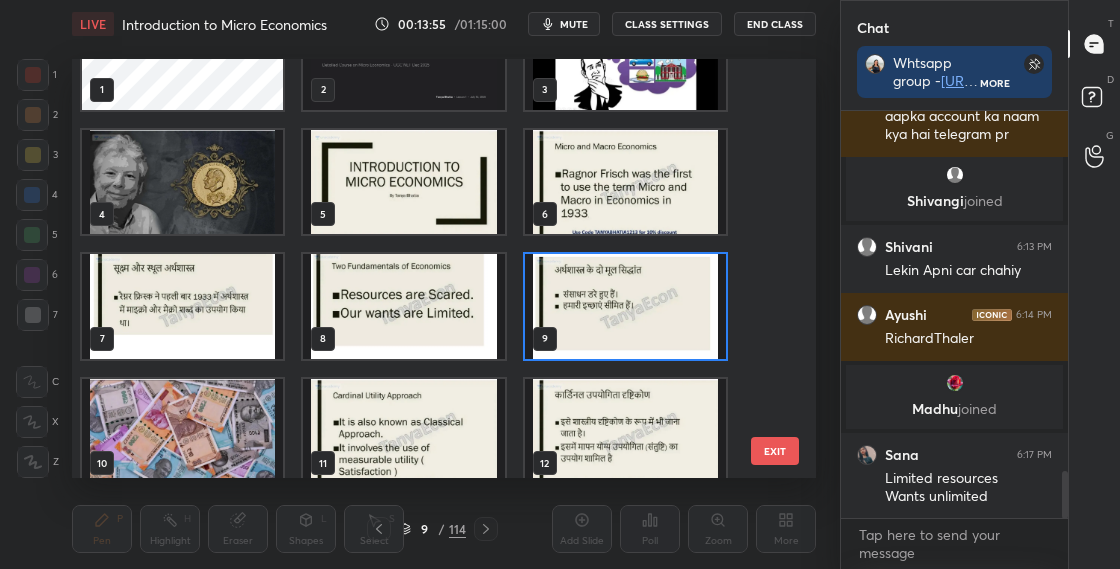 click at bounding box center (403, 306) 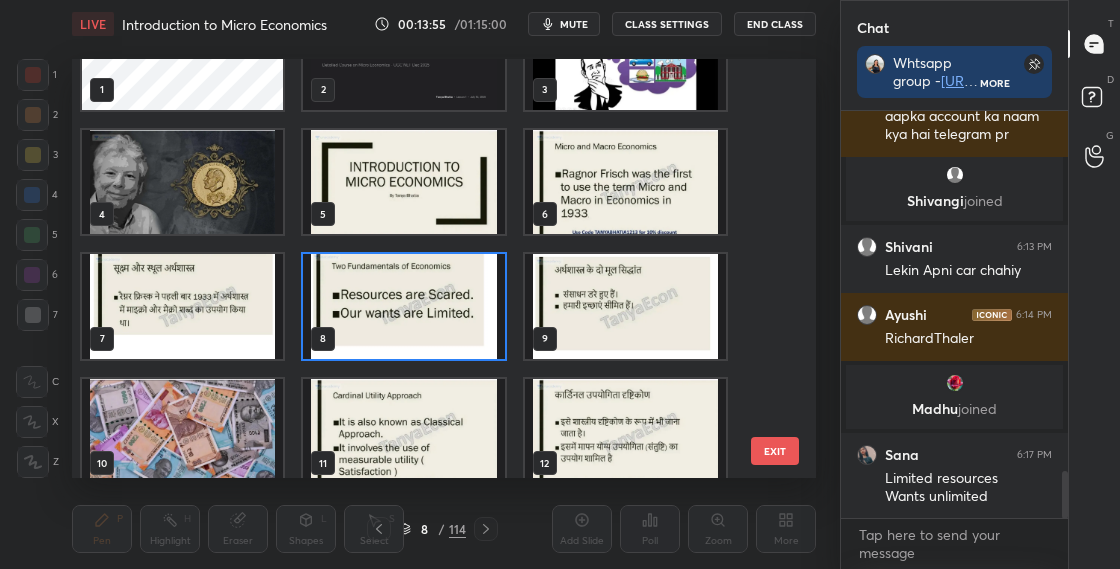 click at bounding box center [403, 306] 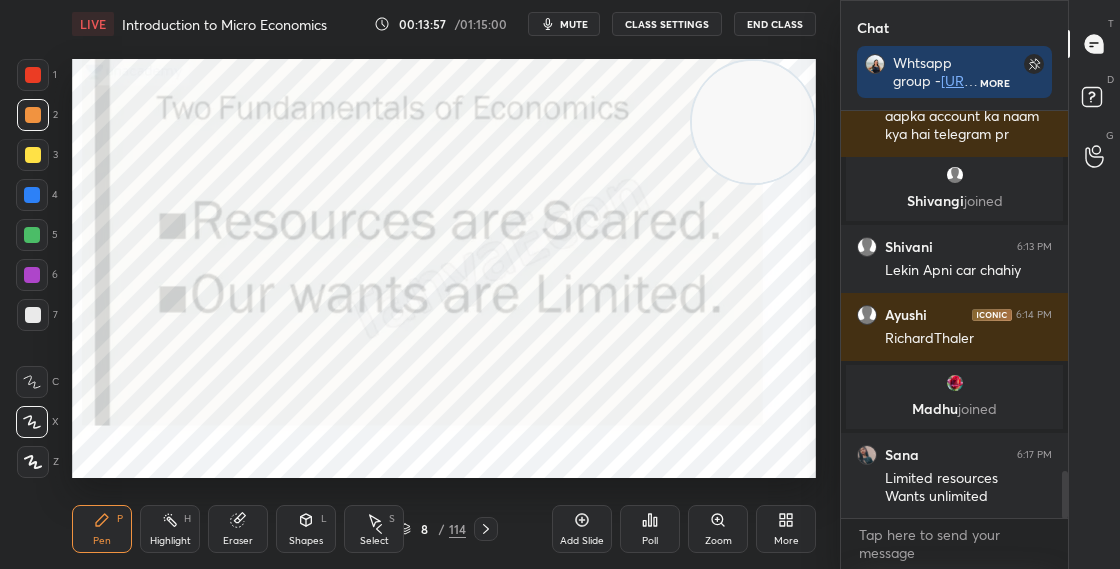 scroll, scrollTop: 3172, scrollLeft: 0, axis: vertical 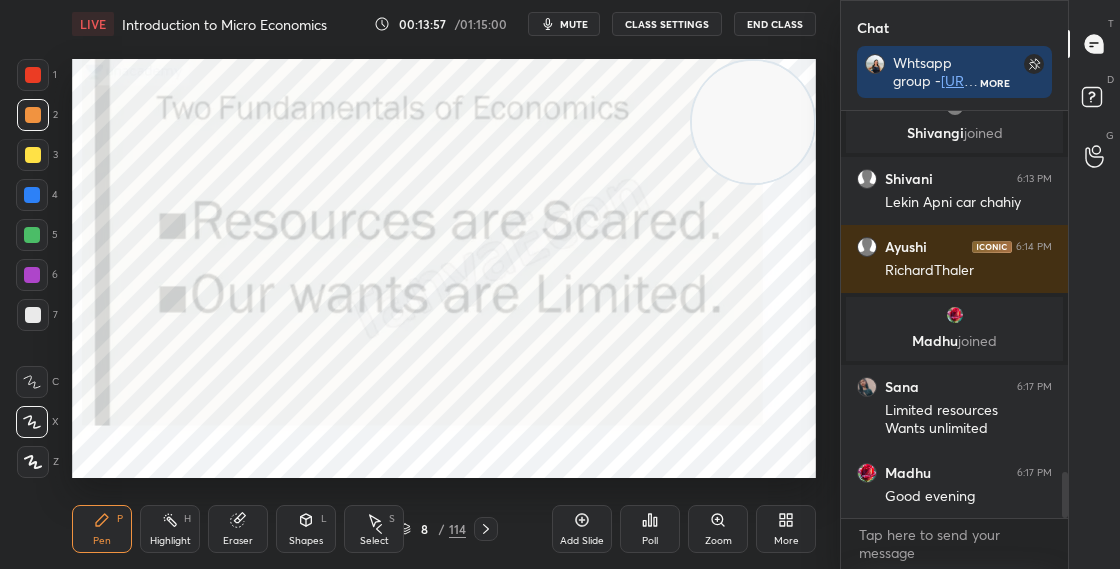 click 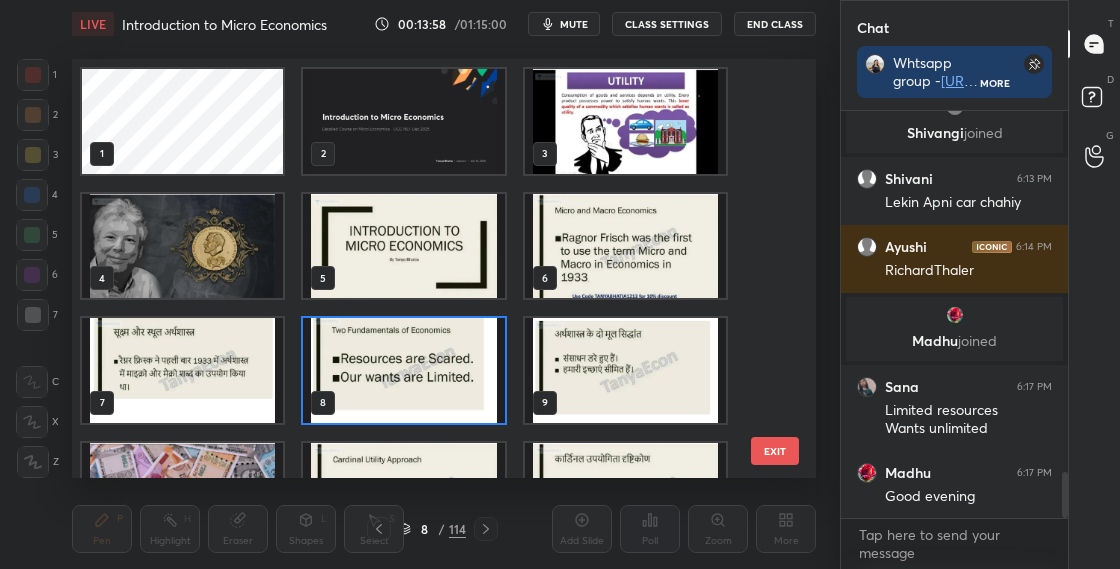 scroll, scrollTop: 7, scrollLeft: 11, axis: both 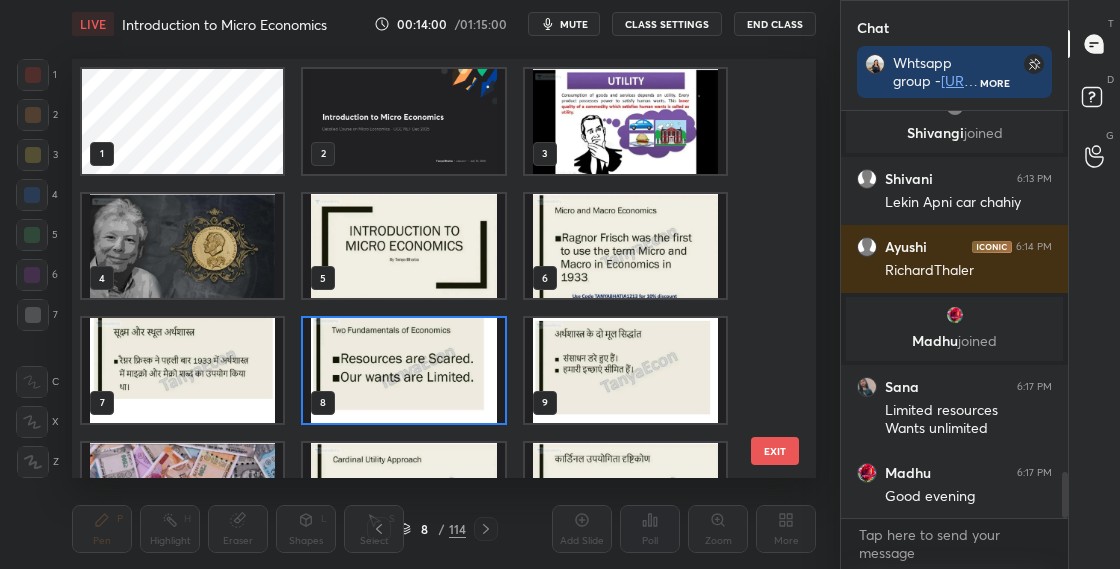 click at bounding box center (182, 495) 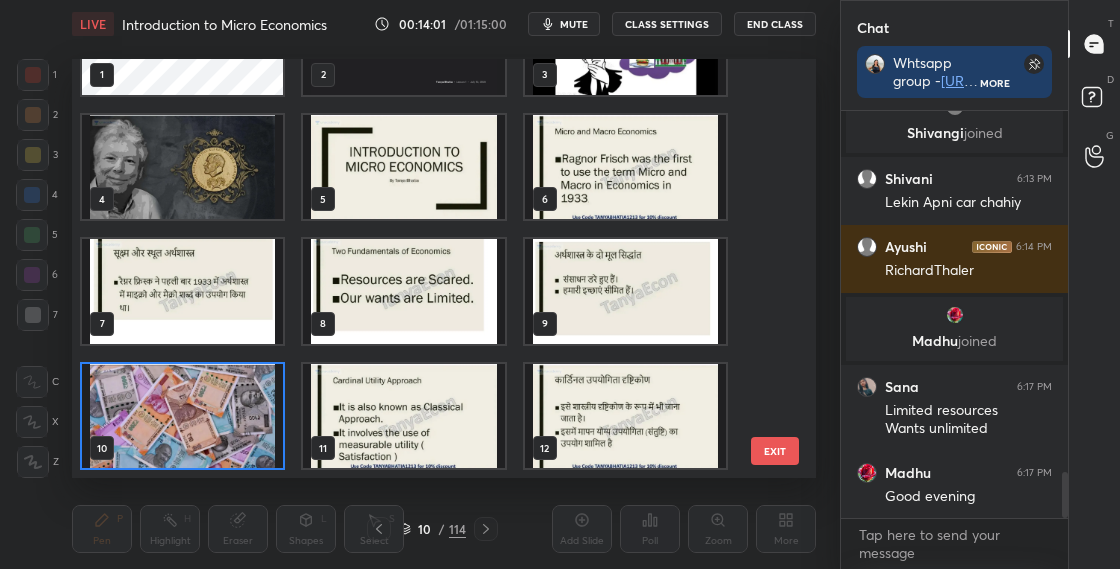 click at bounding box center (182, 416) 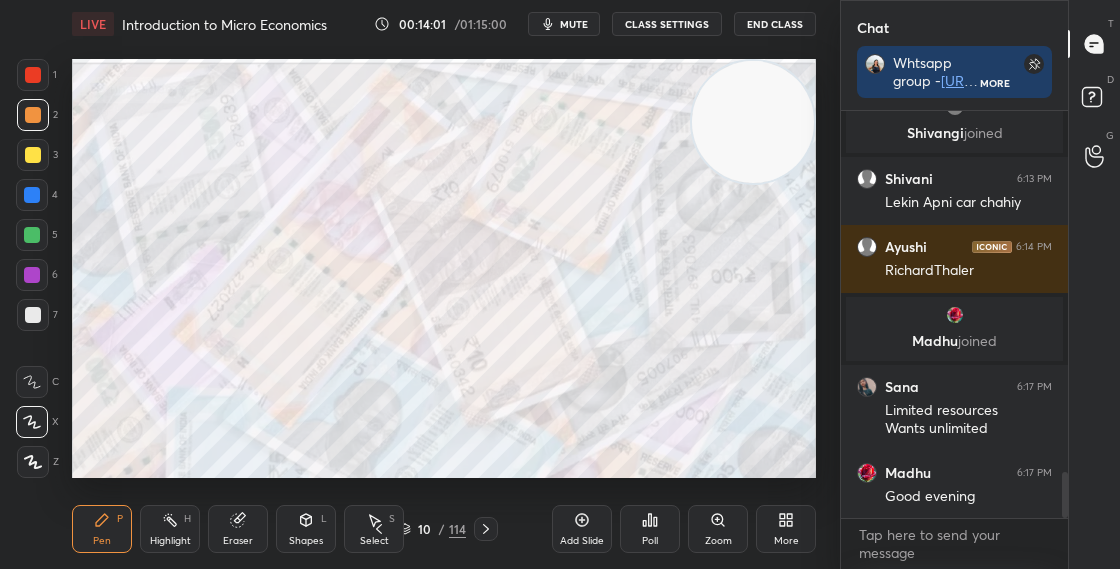 click at bounding box center (182, 416) 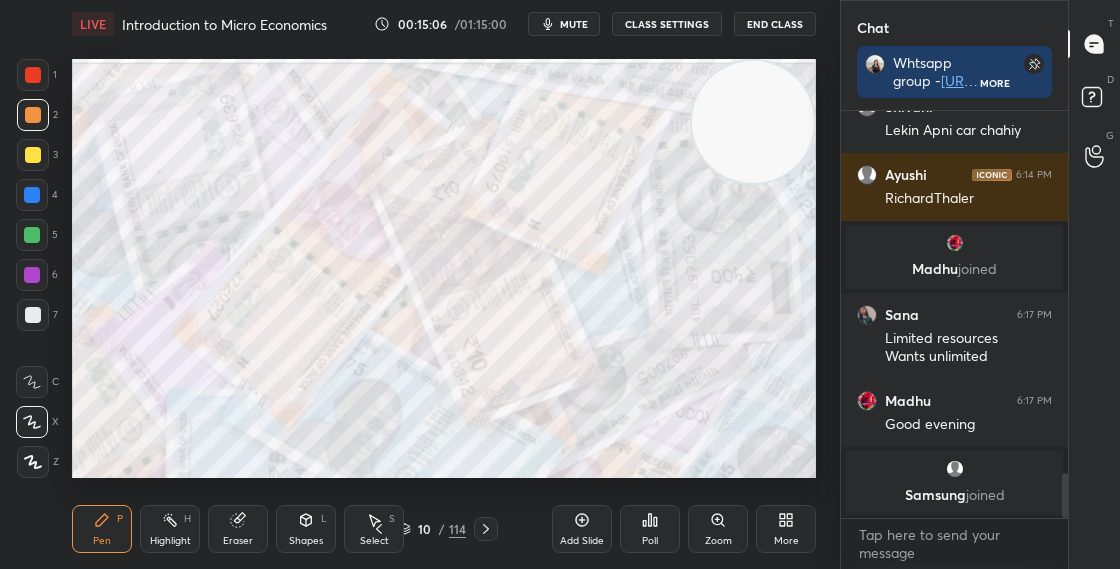 scroll, scrollTop: 3330, scrollLeft: 0, axis: vertical 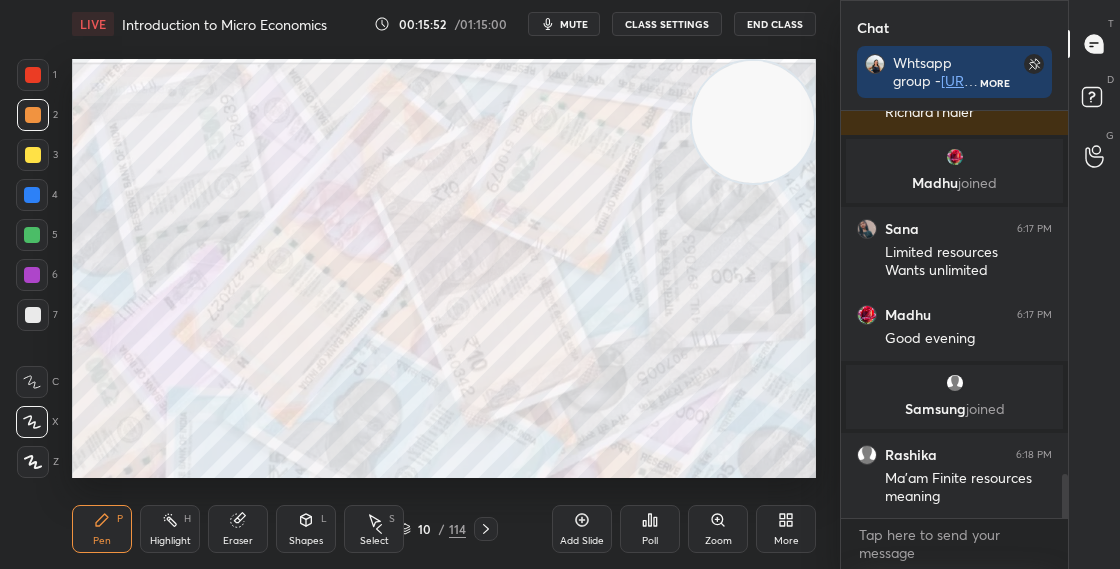 click 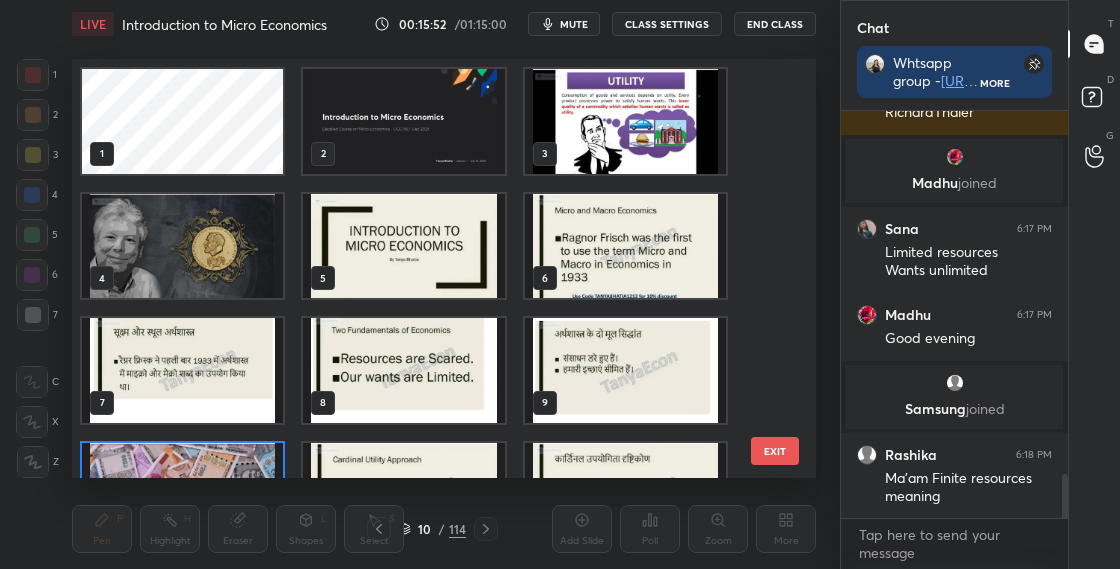 scroll, scrollTop: 79, scrollLeft: 0, axis: vertical 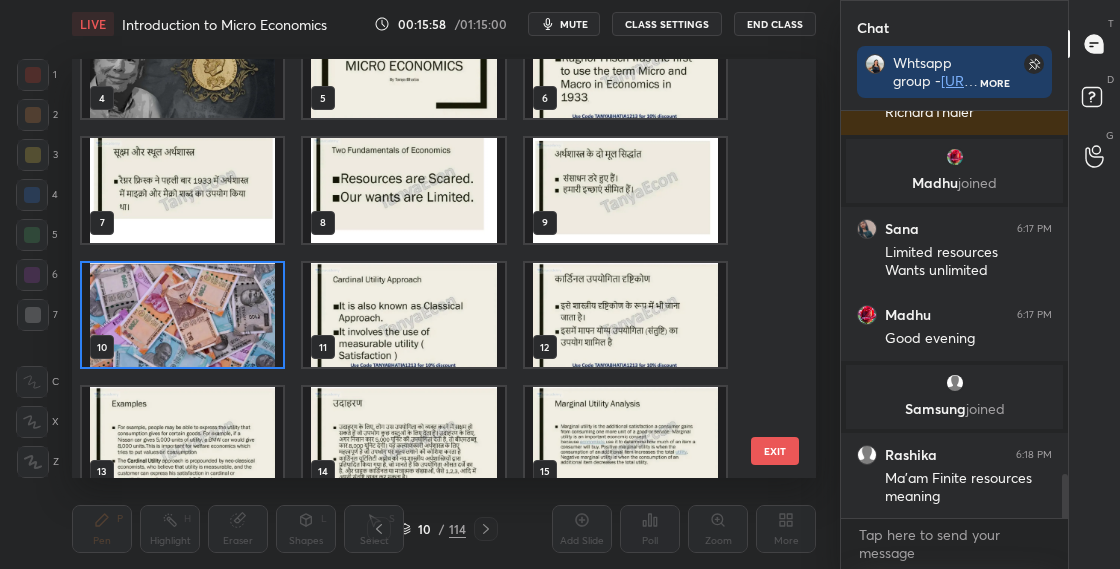 click at bounding box center [403, 190] 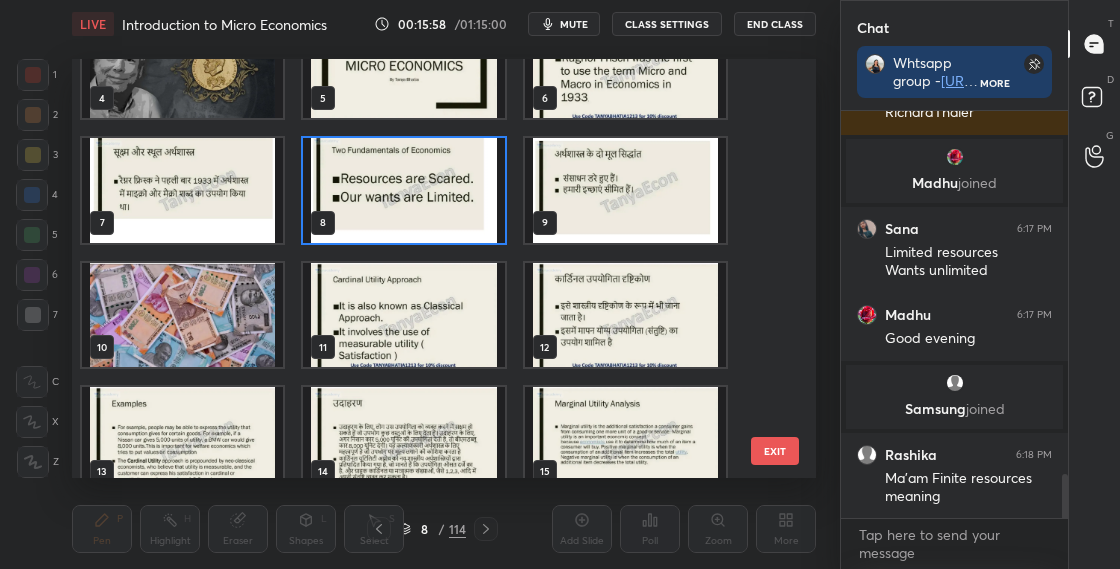 click at bounding box center [403, 190] 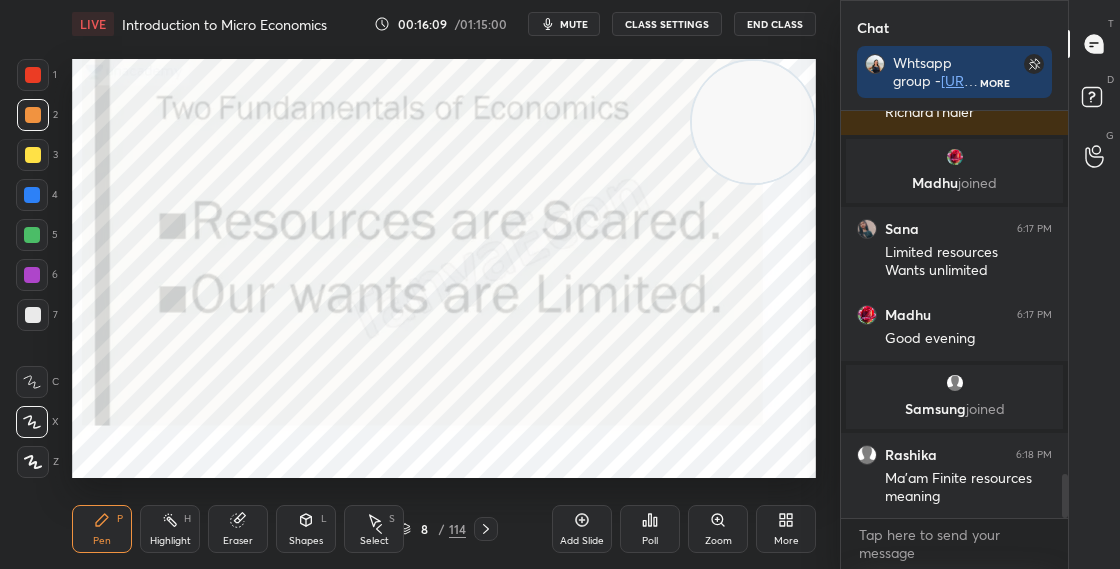 scroll, scrollTop: 3398, scrollLeft: 0, axis: vertical 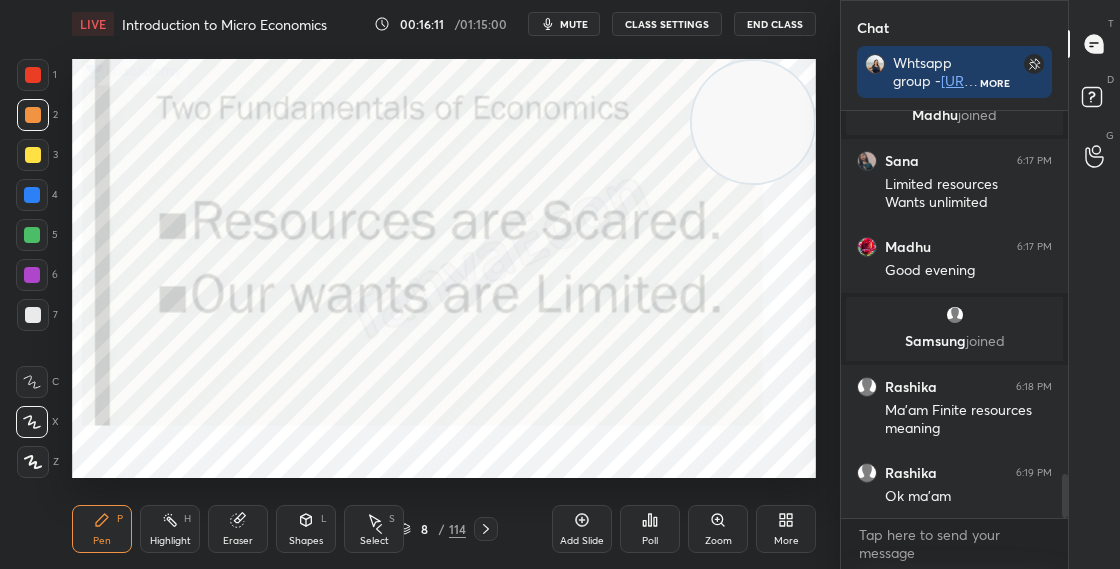 click at bounding box center [32, 195] 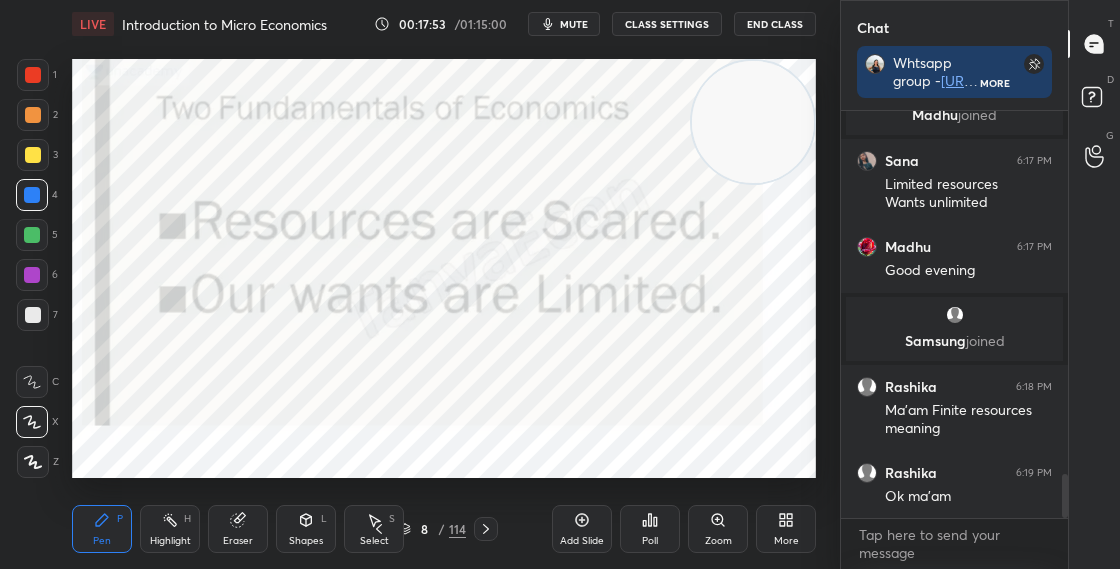 scroll, scrollTop: 3466, scrollLeft: 0, axis: vertical 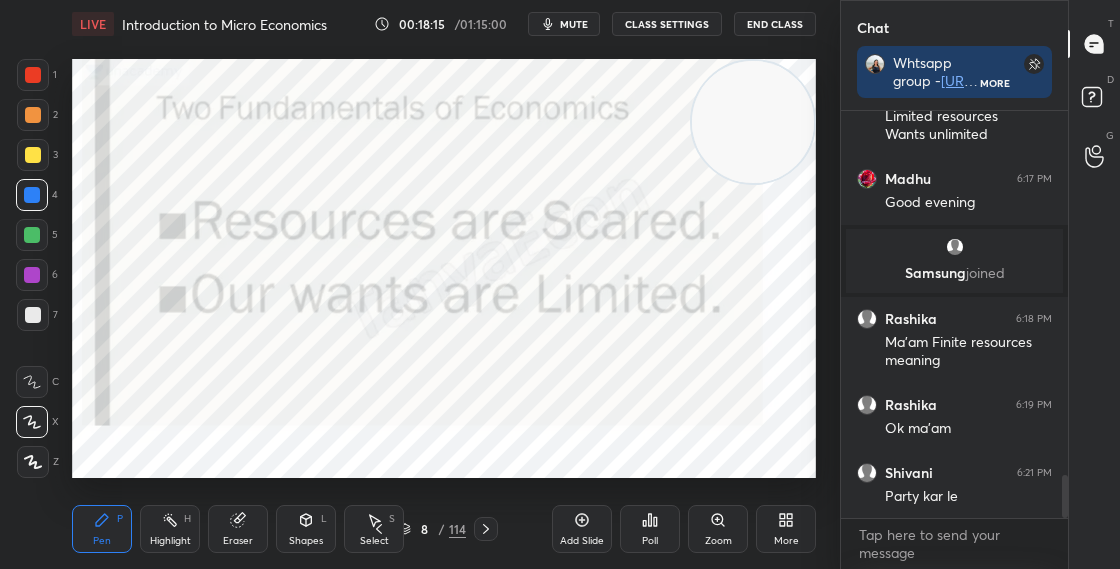 click at bounding box center (33, 115) 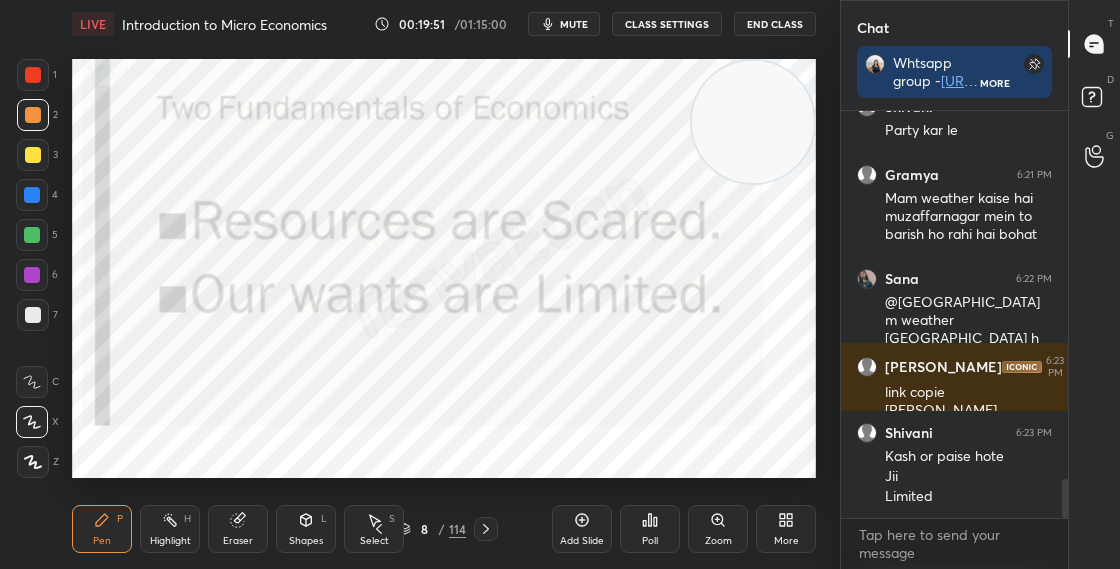 scroll, scrollTop: 3900, scrollLeft: 0, axis: vertical 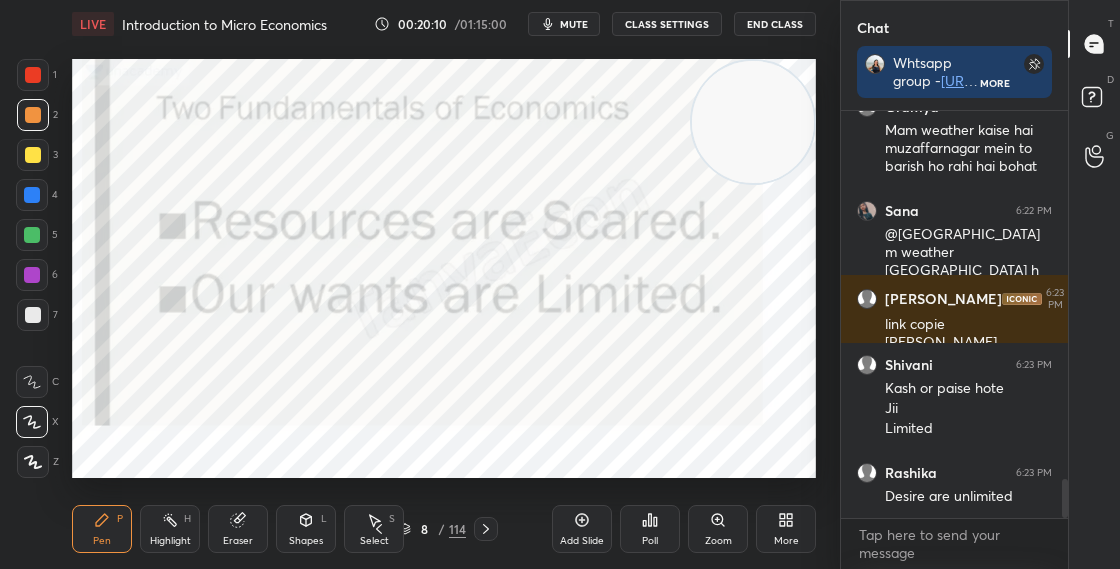 click at bounding box center [32, 275] 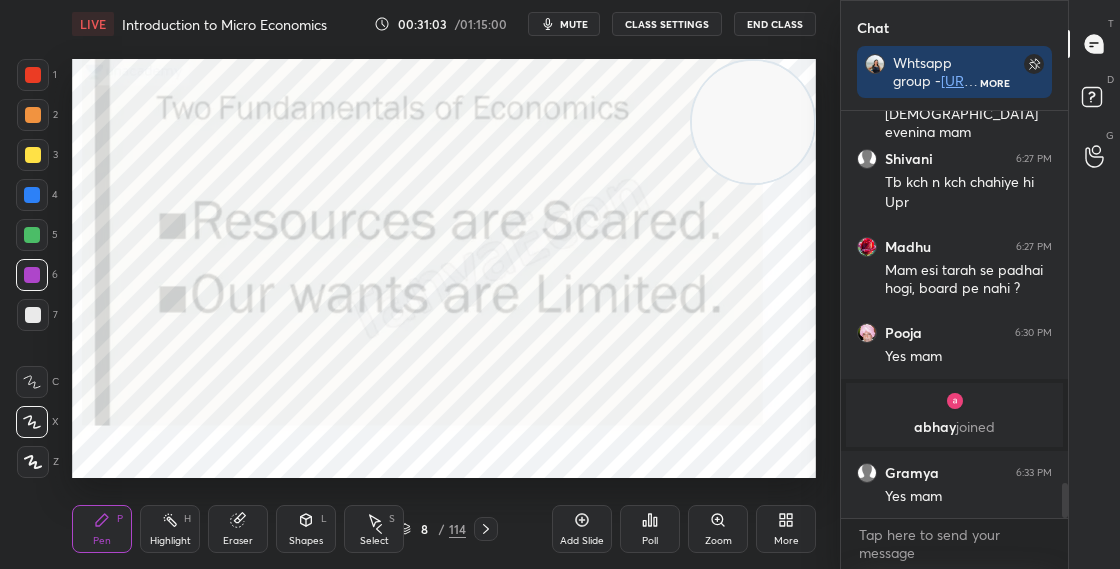 scroll, scrollTop: 4306, scrollLeft: 0, axis: vertical 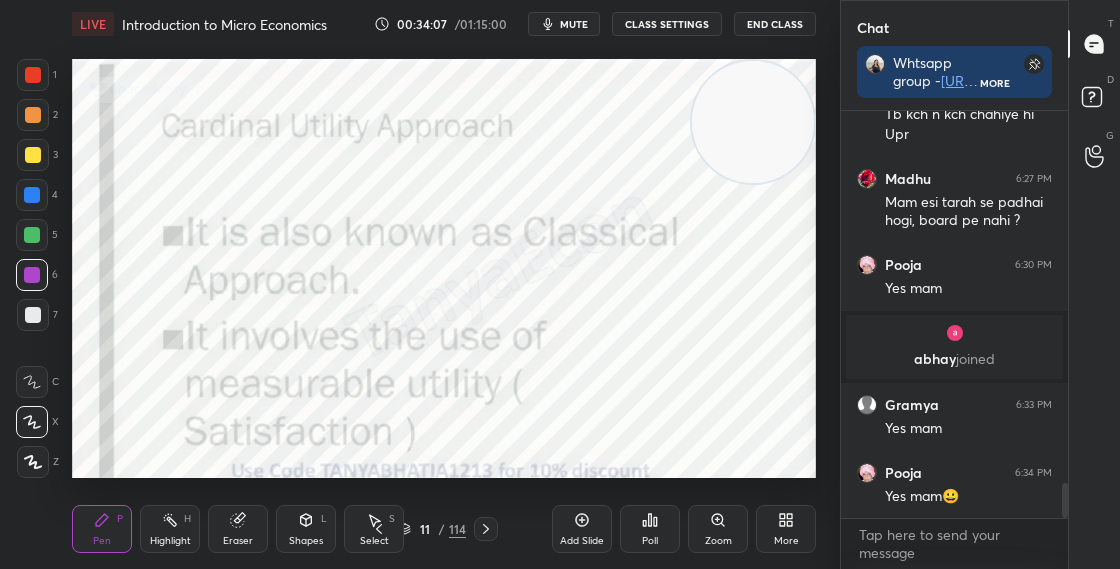 click at bounding box center (32, 195) 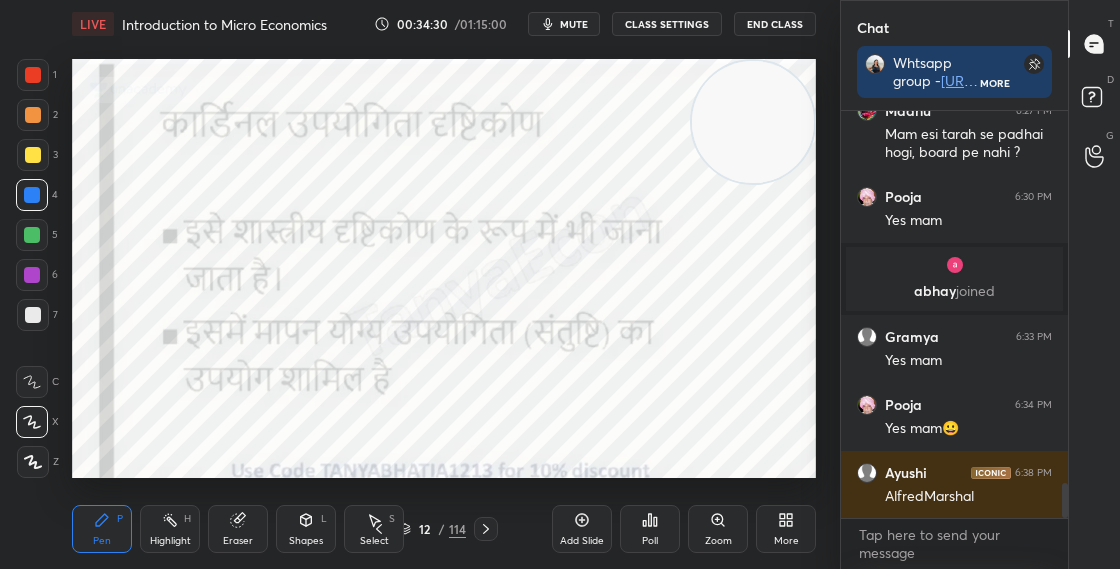 scroll, scrollTop: 4442, scrollLeft: 0, axis: vertical 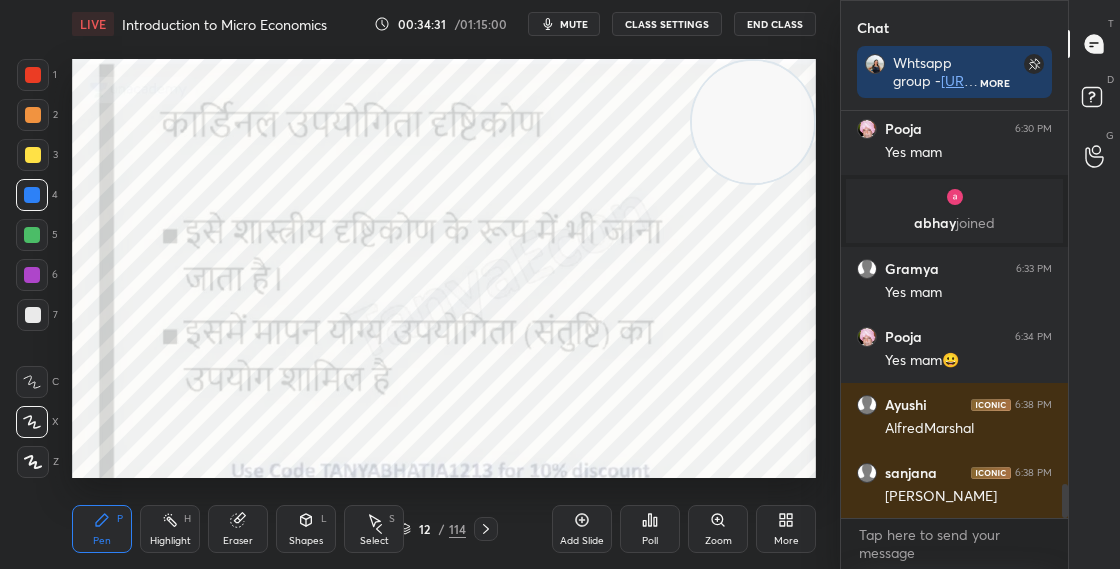 click on "12 / 114" at bounding box center [432, 529] 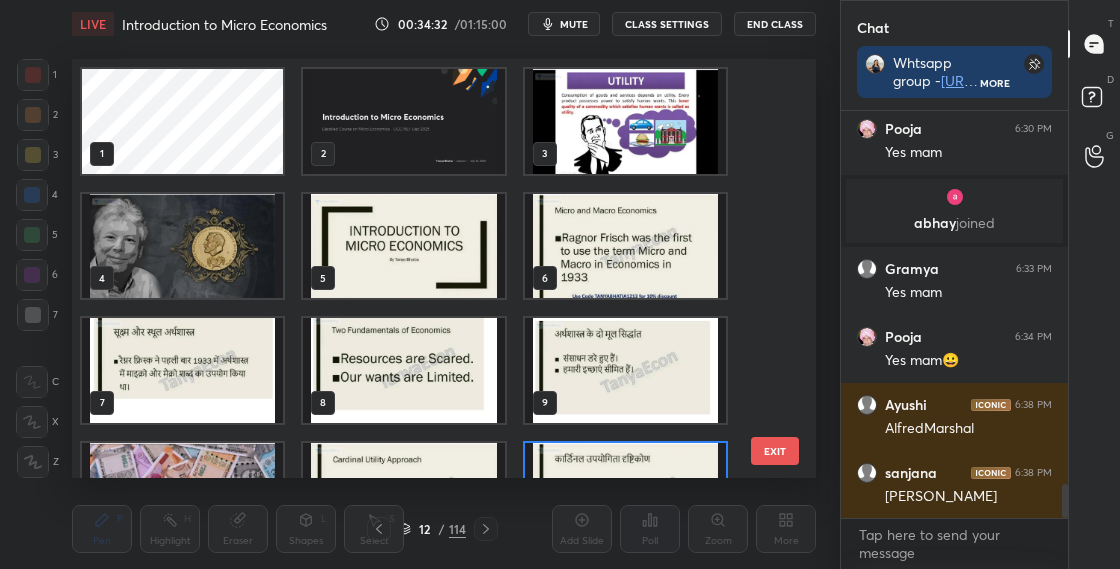 scroll, scrollTop: 4546, scrollLeft: 0, axis: vertical 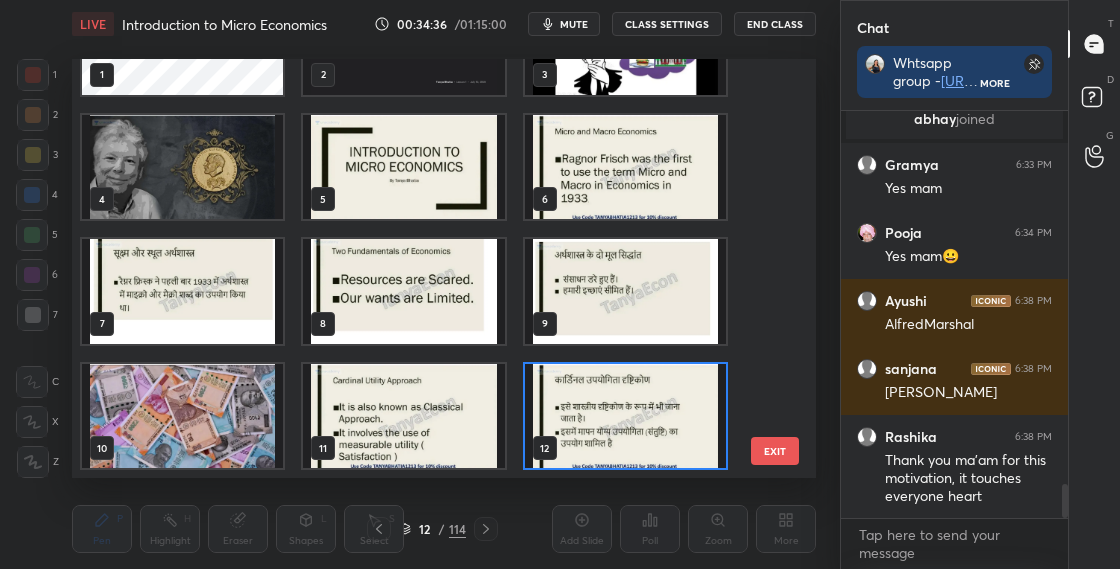 click at bounding box center (403, 416) 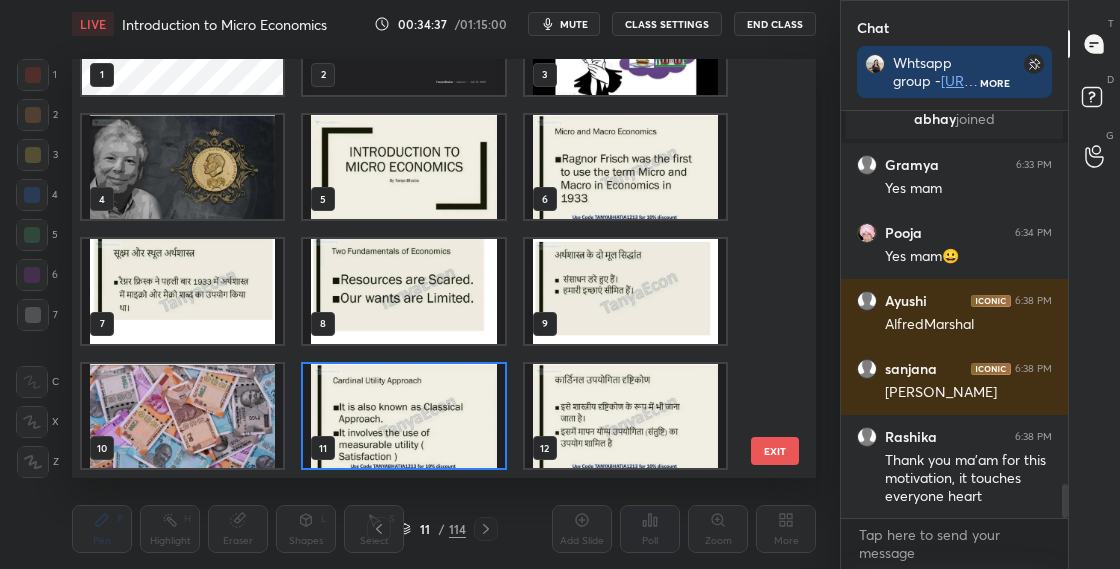 click at bounding box center [403, 416] 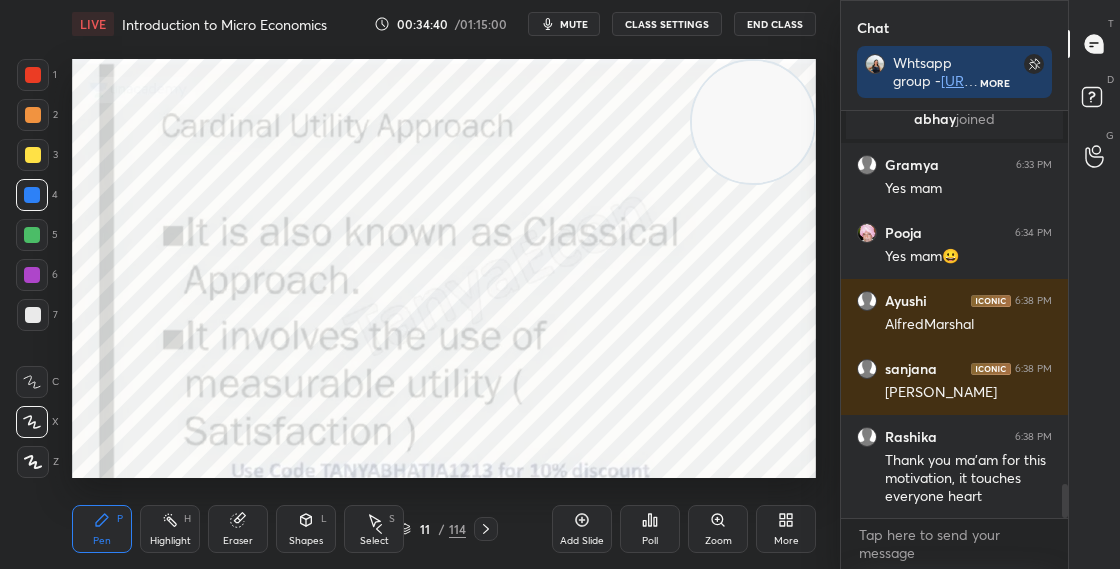 click 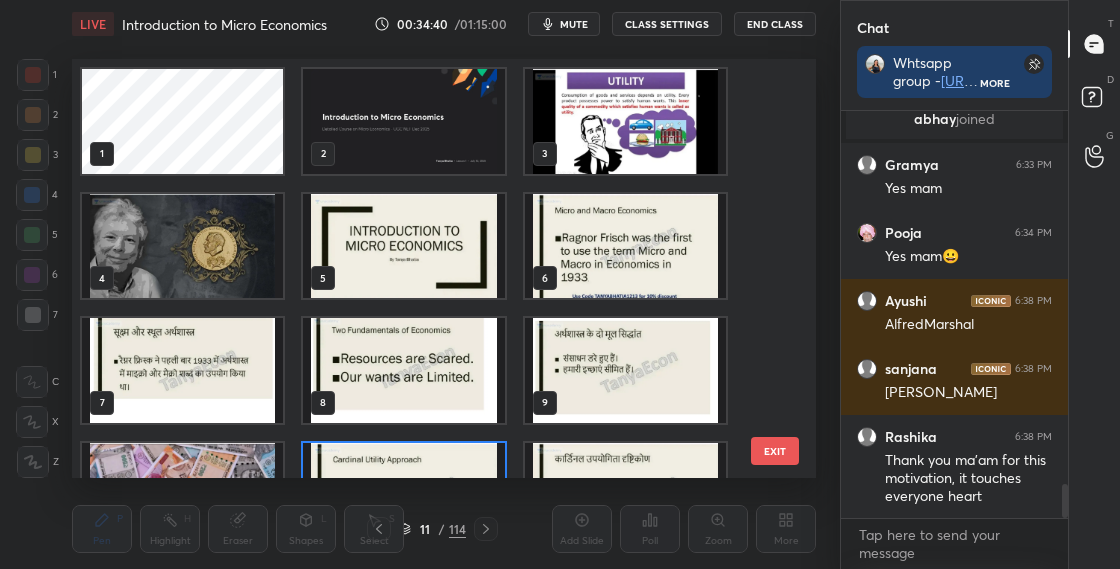 scroll, scrollTop: 79, scrollLeft: 0, axis: vertical 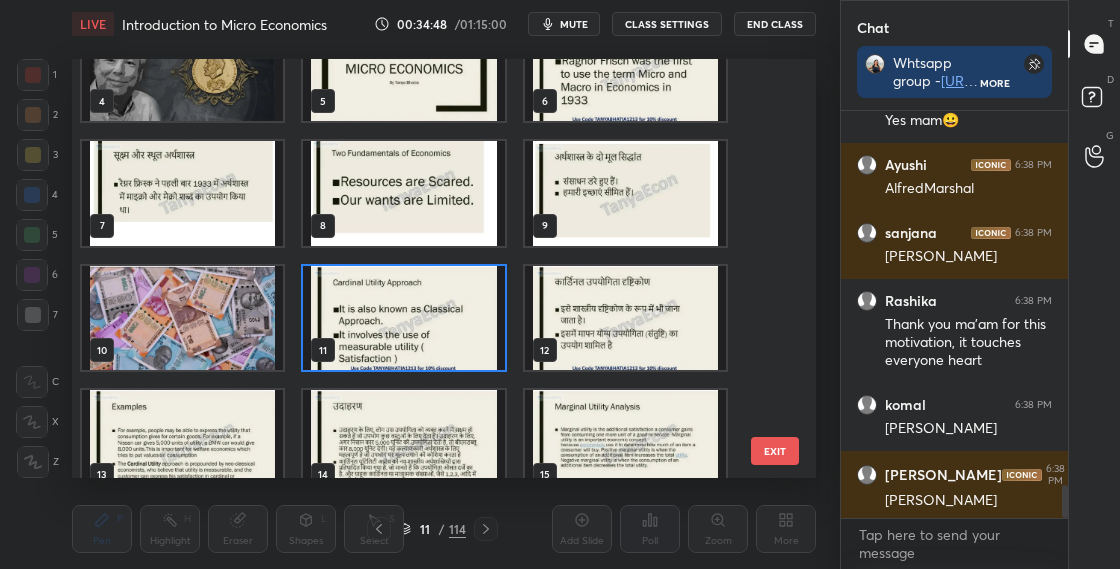click at bounding box center (403, 318) 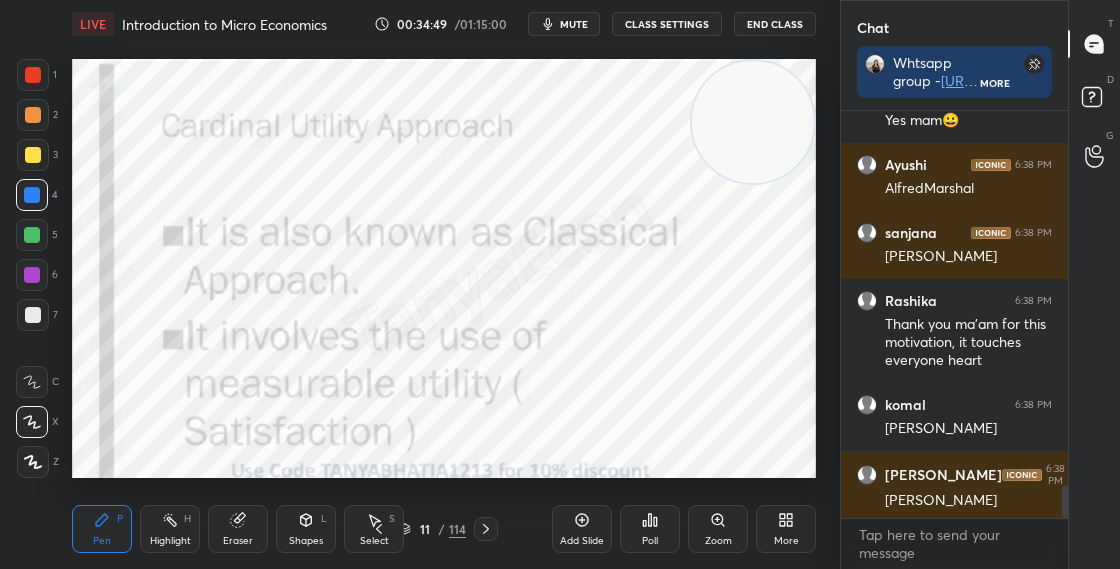 scroll, scrollTop: 0, scrollLeft: 0, axis: both 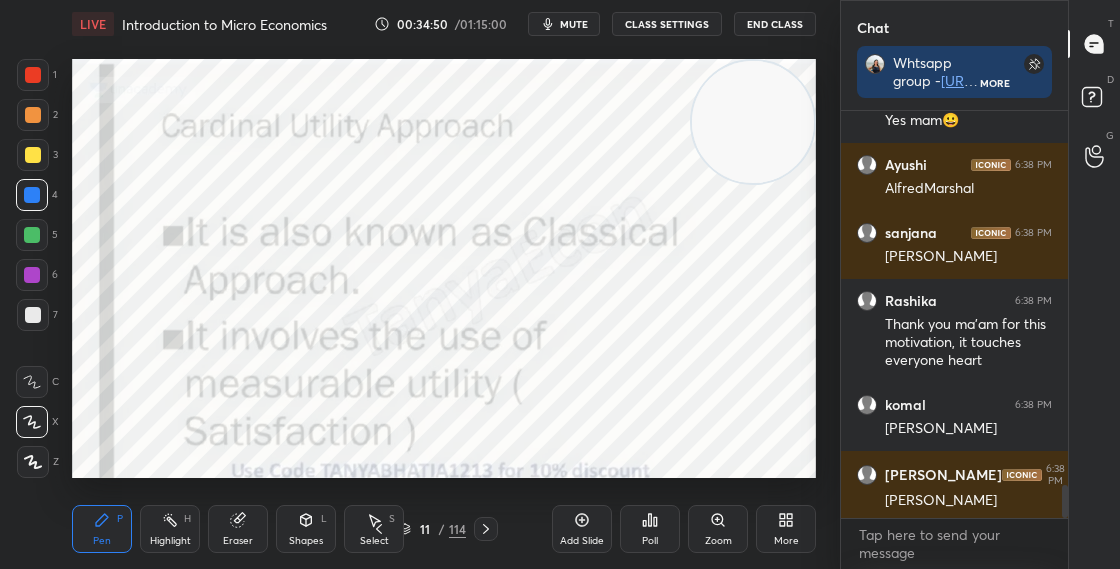 click on "Zoom" at bounding box center [718, 529] 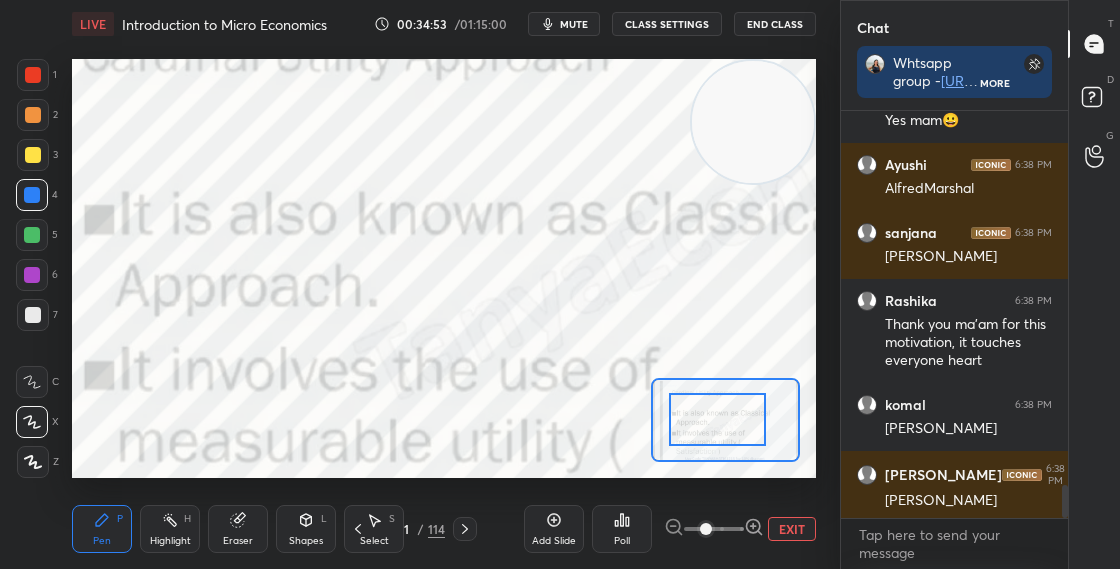 click at bounding box center (717, 419) 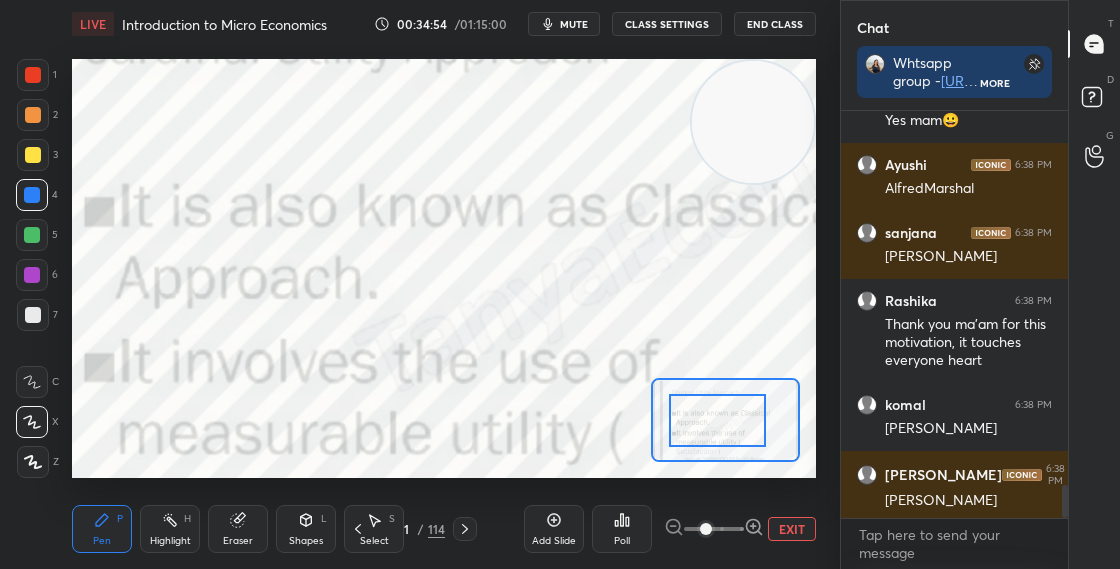 click on "EXIT" at bounding box center [792, 529] 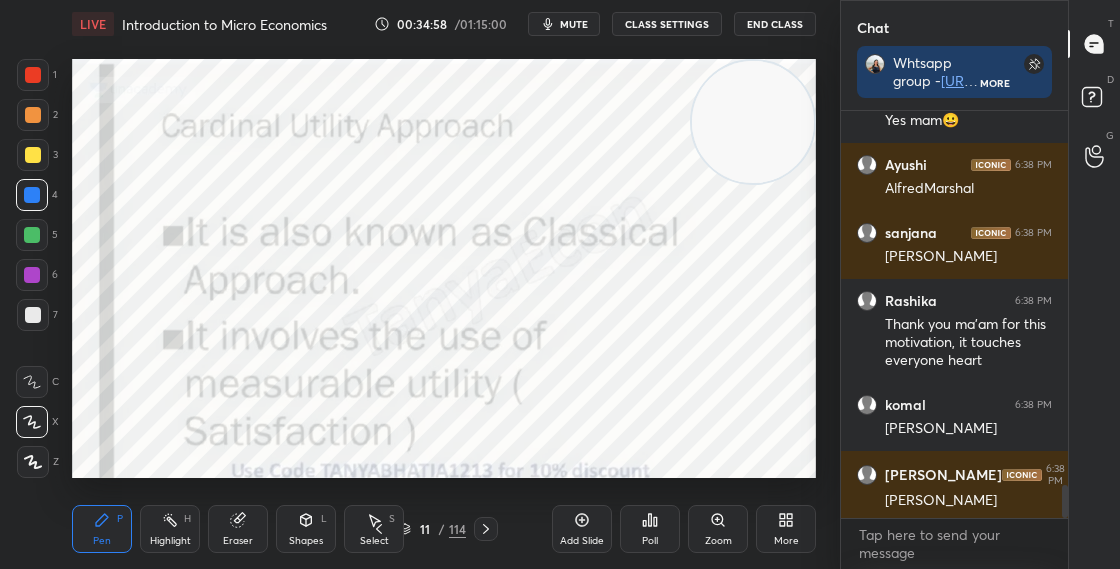 click 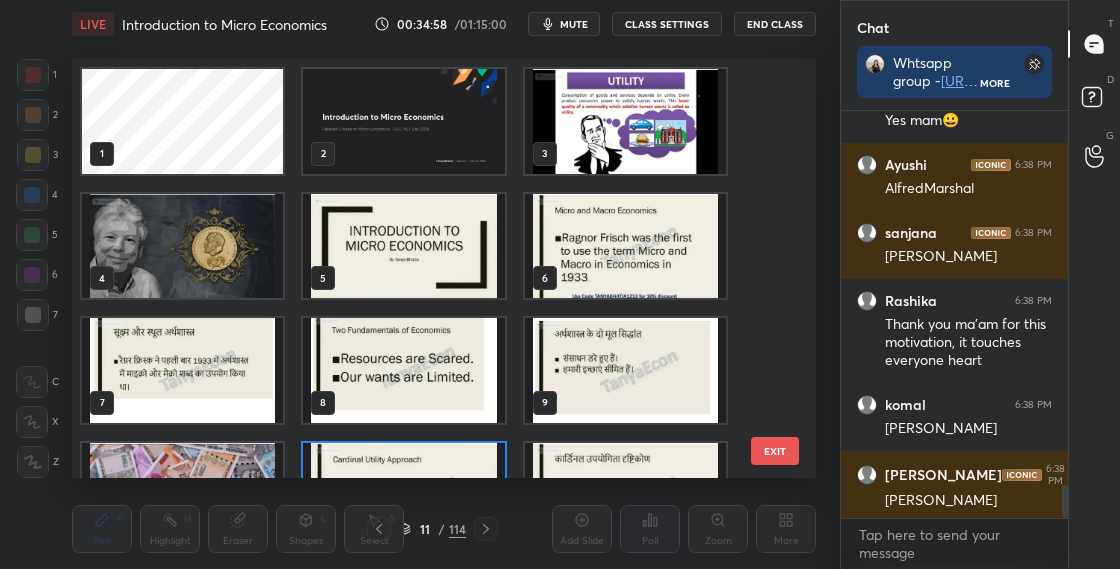 scroll, scrollTop: 79, scrollLeft: 0, axis: vertical 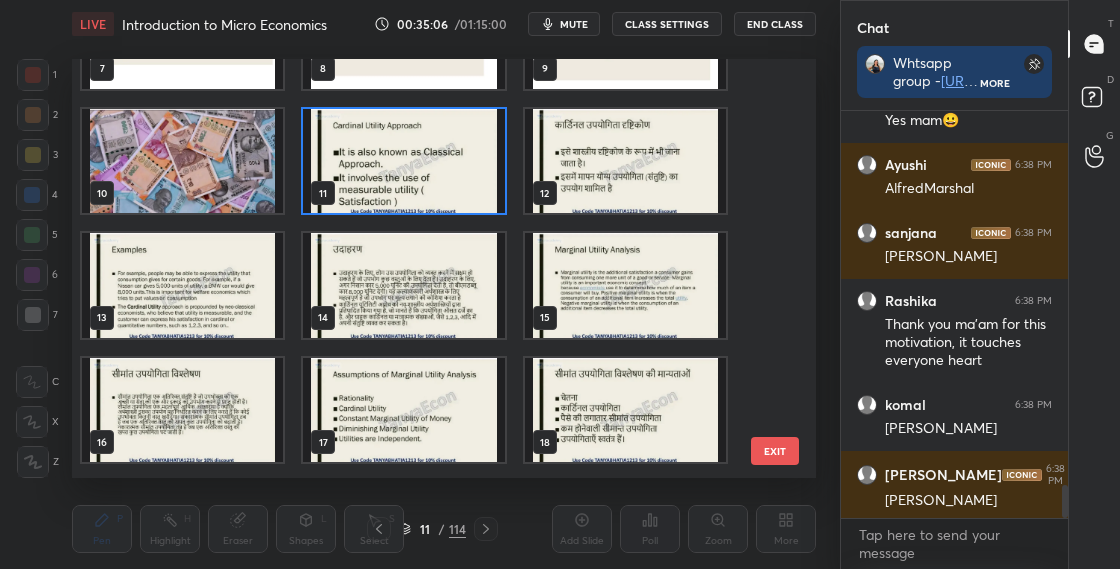 click at bounding box center (403, 161) 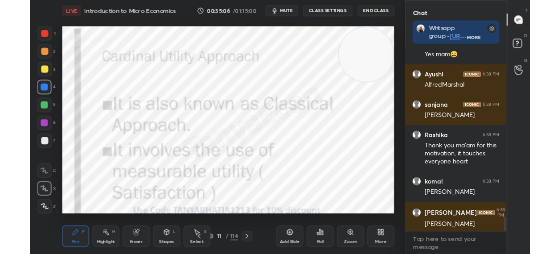 scroll, scrollTop: 0, scrollLeft: 0, axis: both 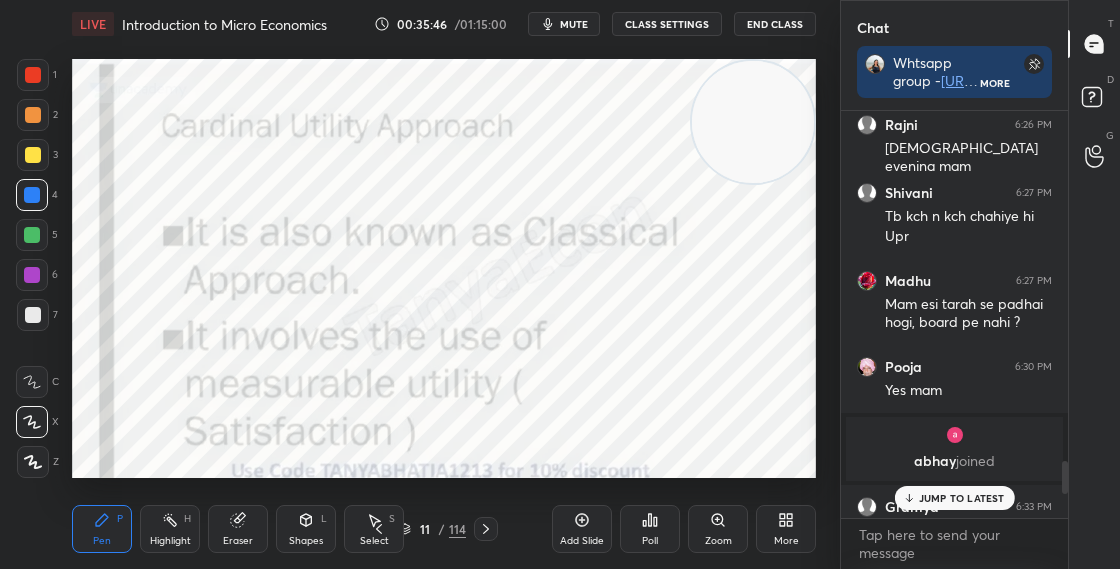 click on "JUMP TO LATEST" at bounding box center (962, 498) 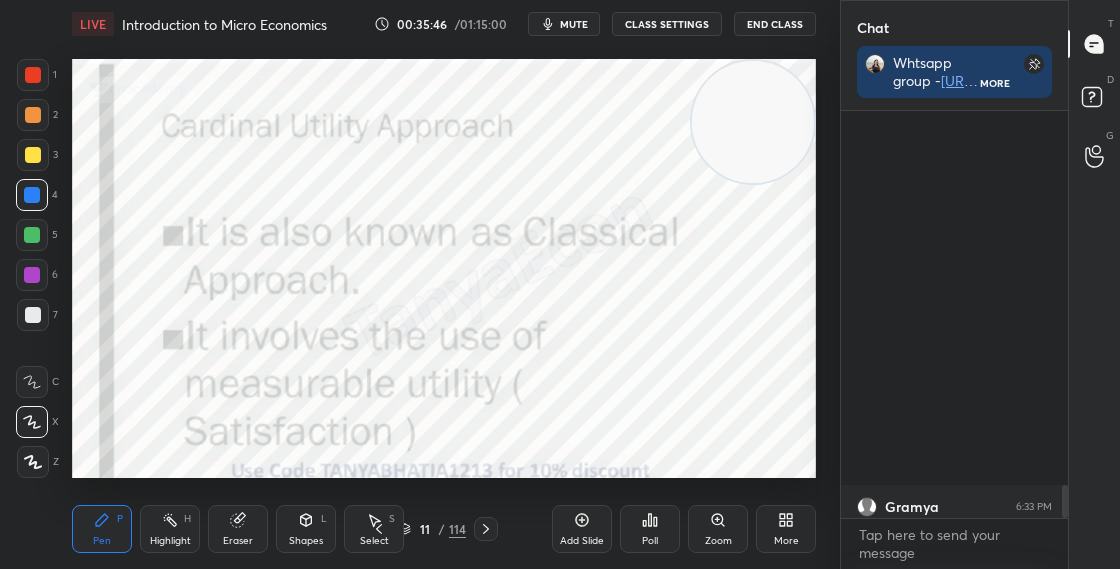 scroll, scrollTop: 4570, scrollLeft: 0, axis: vertical 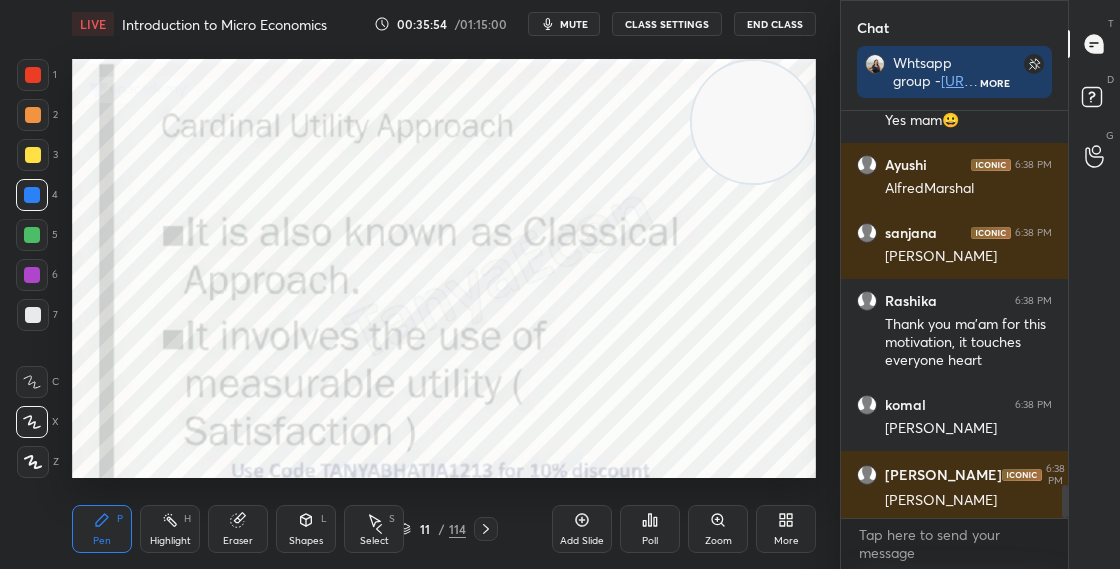 click 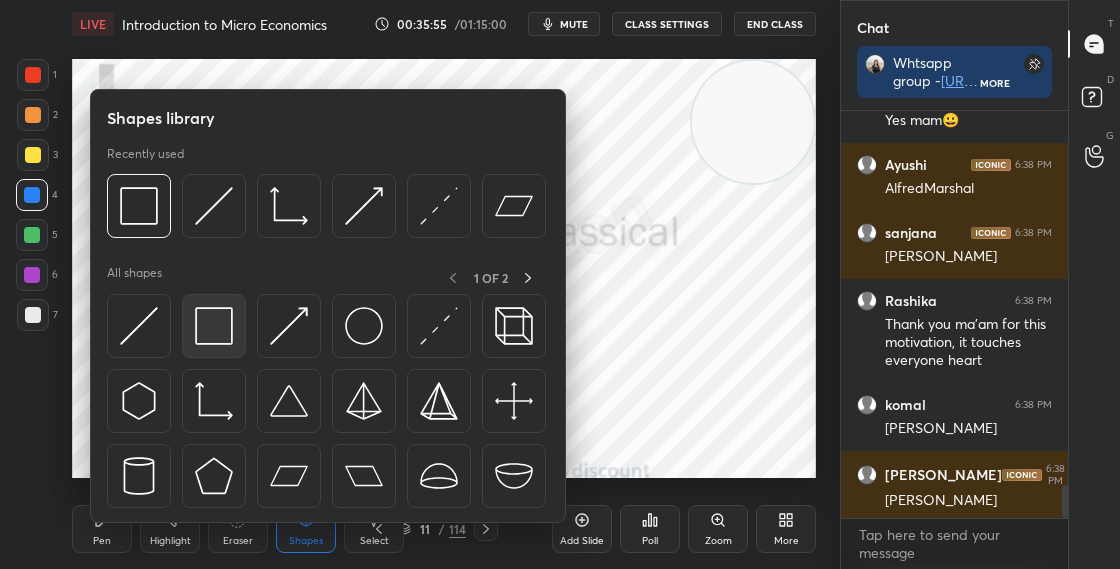 click at bounding box center [214, 326] 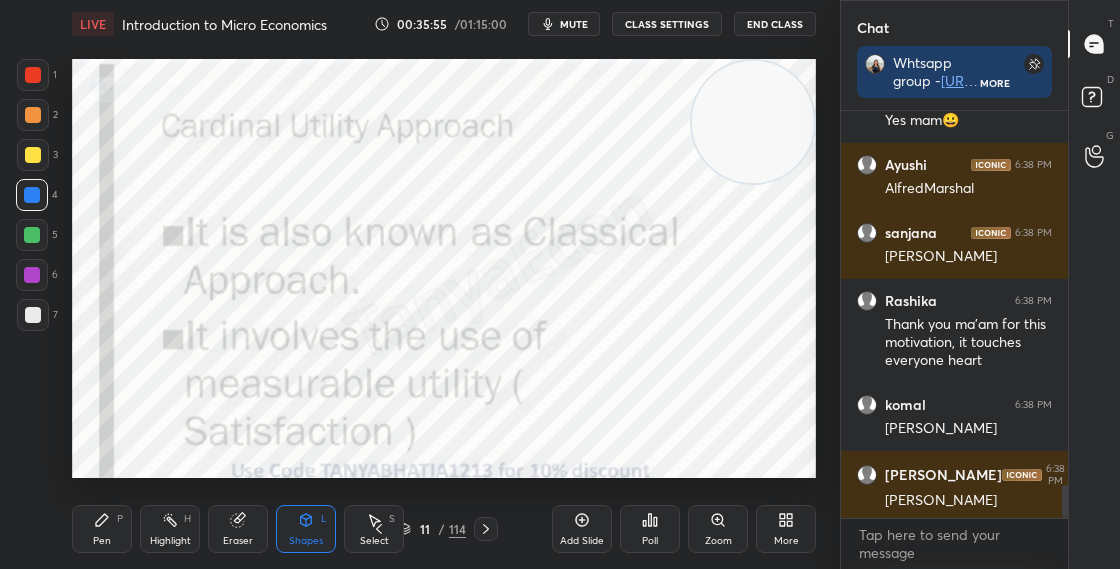 scroll, scrollTop: 4656, scrollLeft: 0, axis: vertical 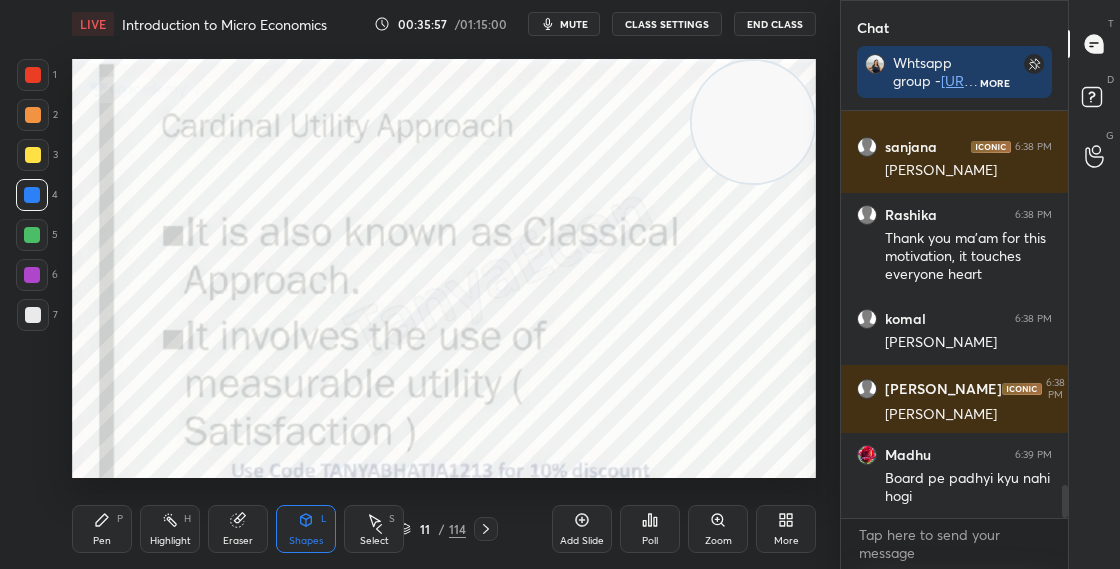 click on "Pen P" at bounding box center [102, 529] 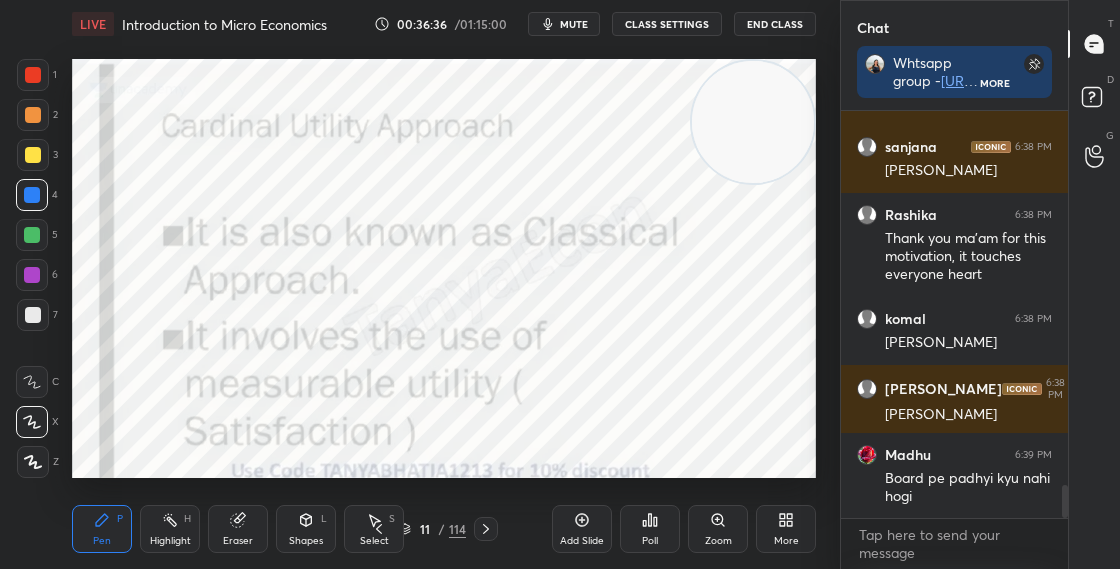 click 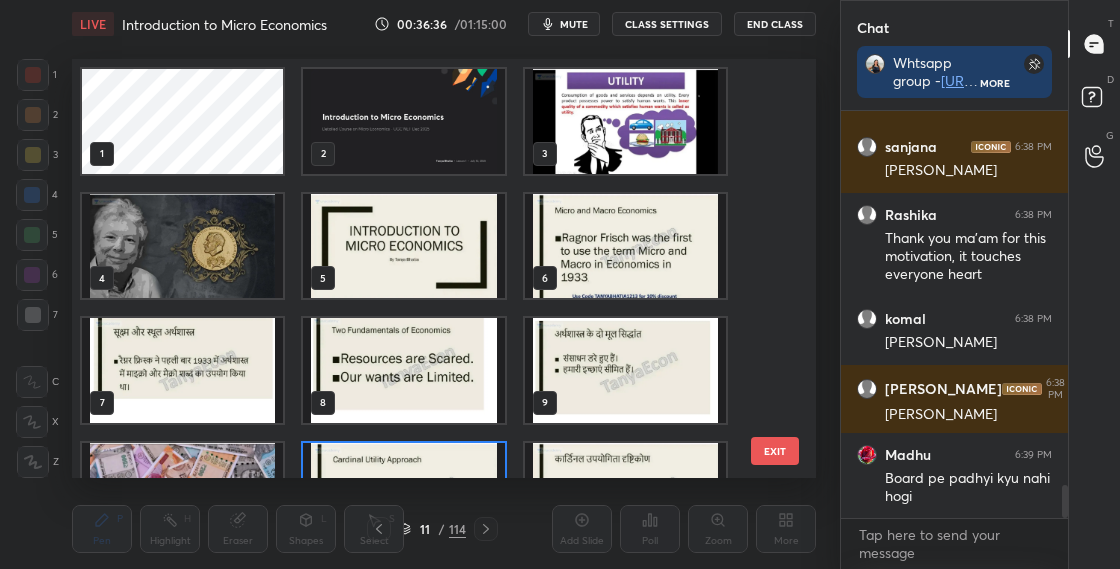 scroll, scrollTop: 79, scrollLeft: 0, axis: vertical 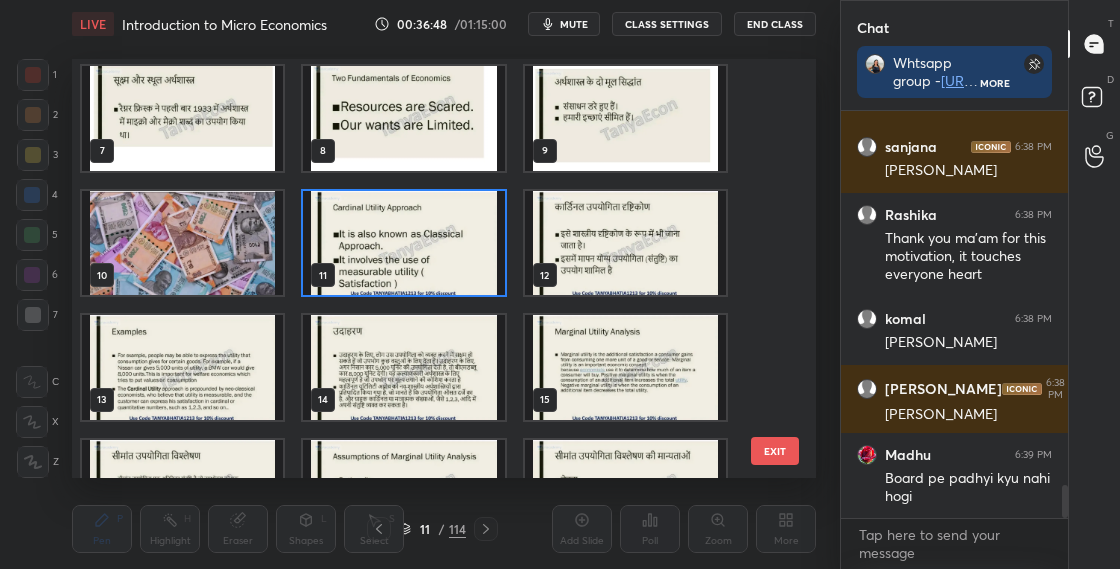 click on "11" at bounding box center (403, 243) 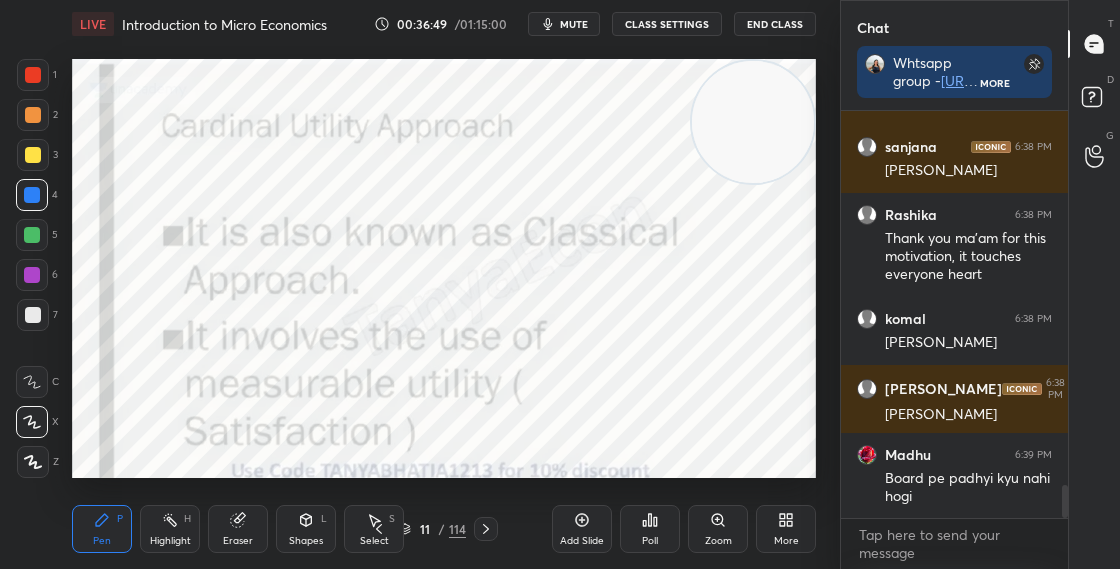 click at bounding box center [403, 243] 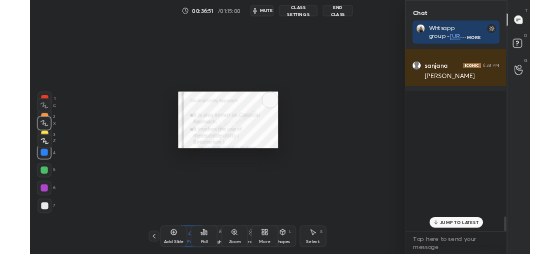 scroll, scrollTop: 126, scrollLeft: 340, axis: both 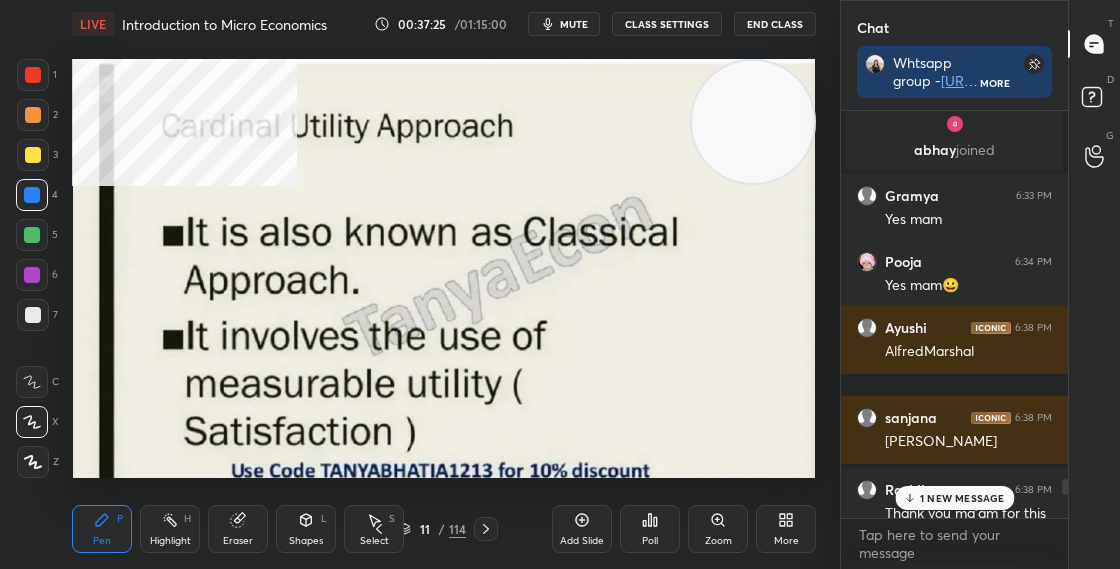 type on "x" 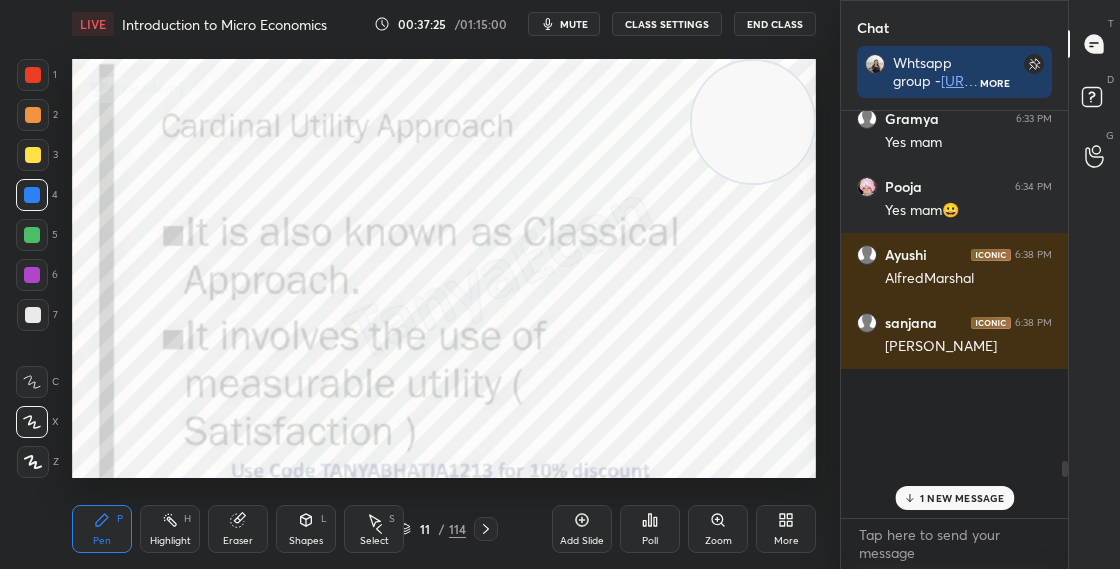 scroll, scrollTop: 4192, scrollLeft: 0, axis: vertical 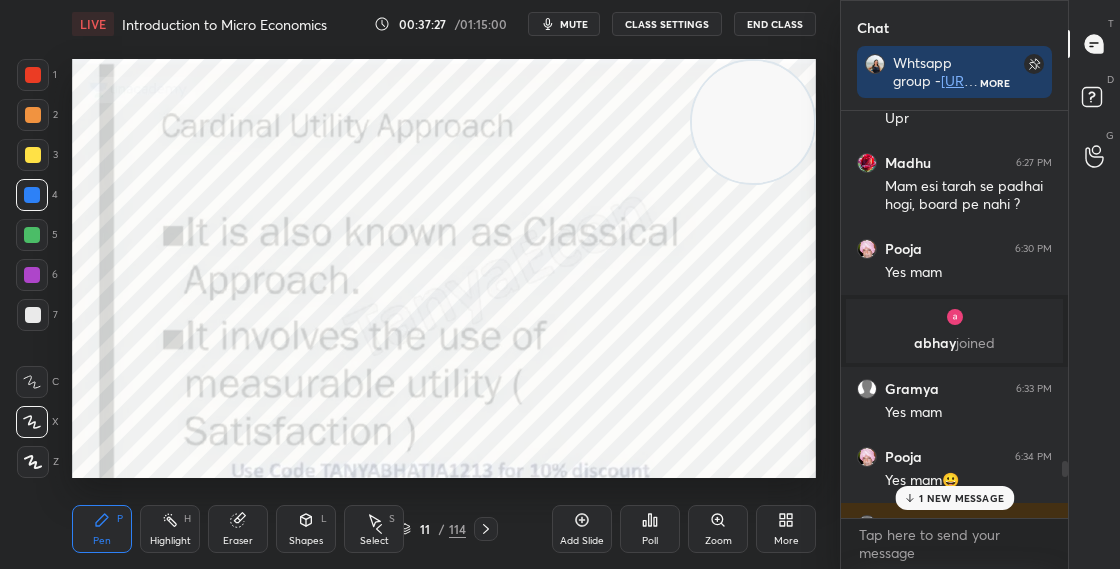 click on "1 NEW MESSAGE" at bounding box center [954, 498] 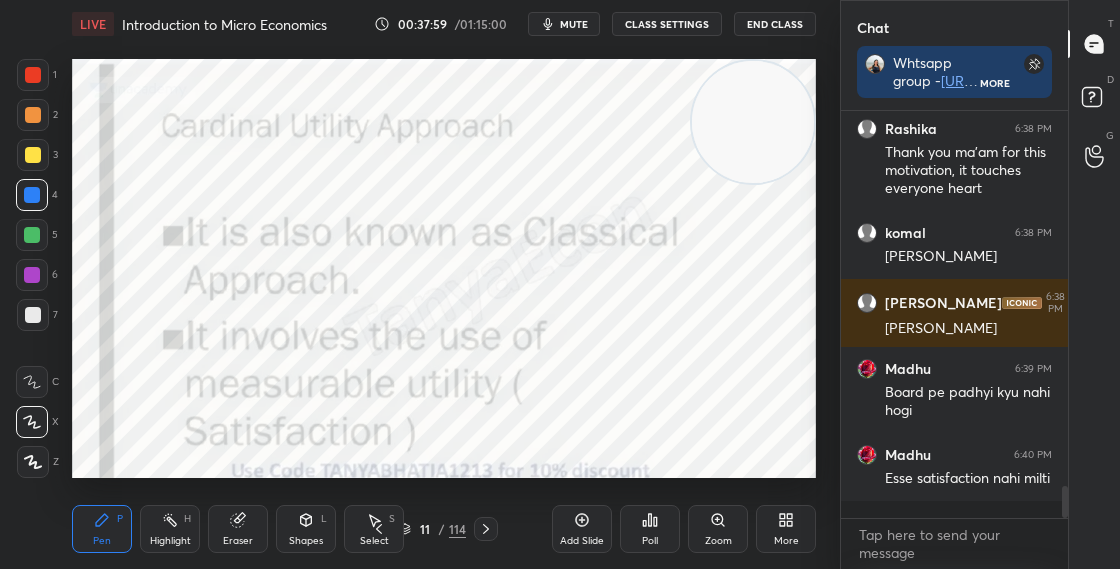click on "11 / 114" at bounding box center (432, 529) 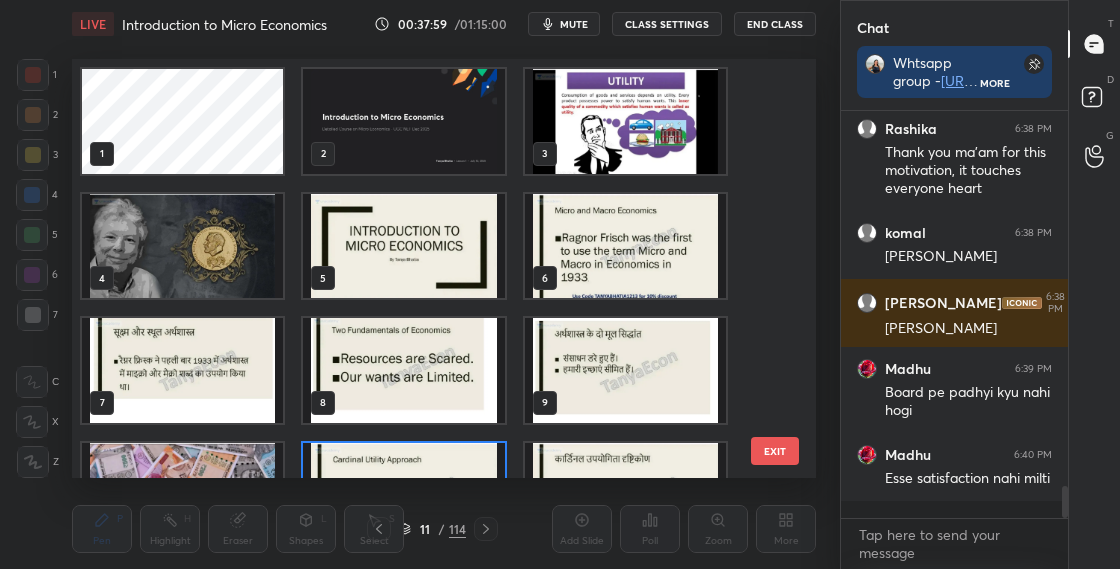 scroll, scrollTop: 79, scrollLeft: 0, axis: vertical 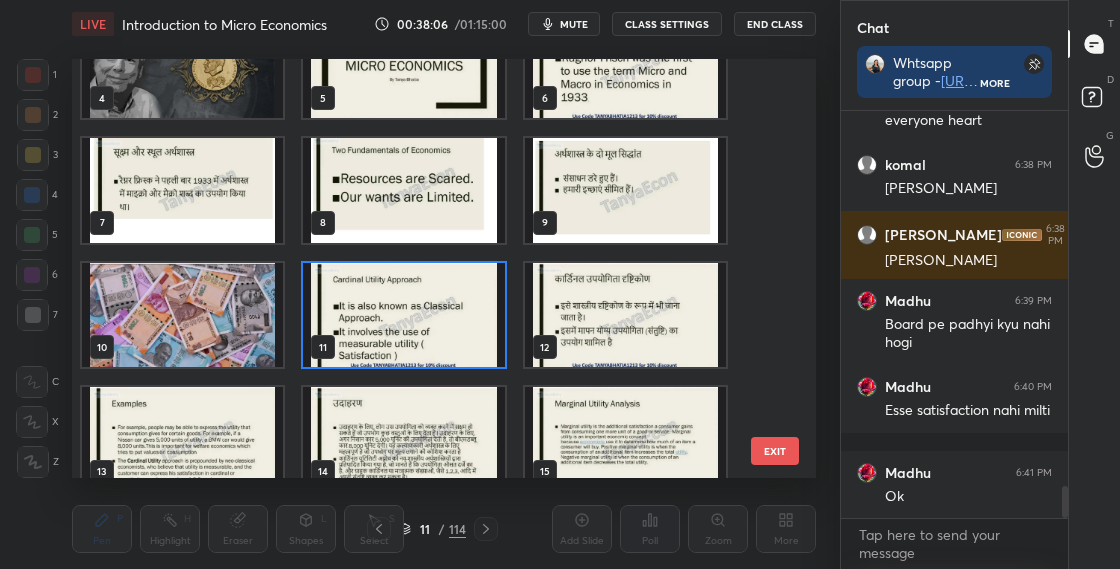 click at bounding box center (403, 315) 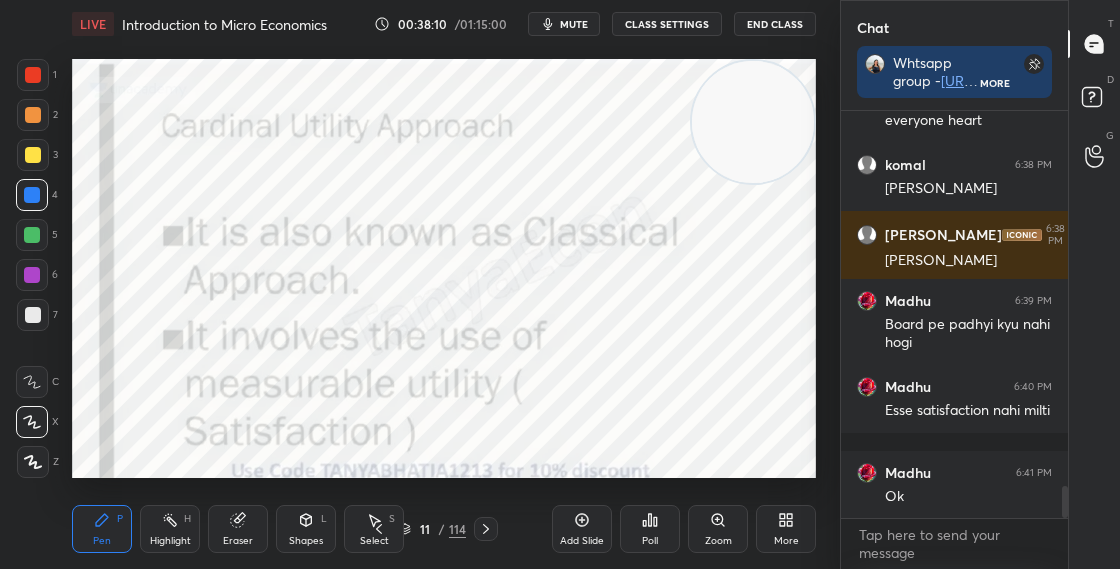 click 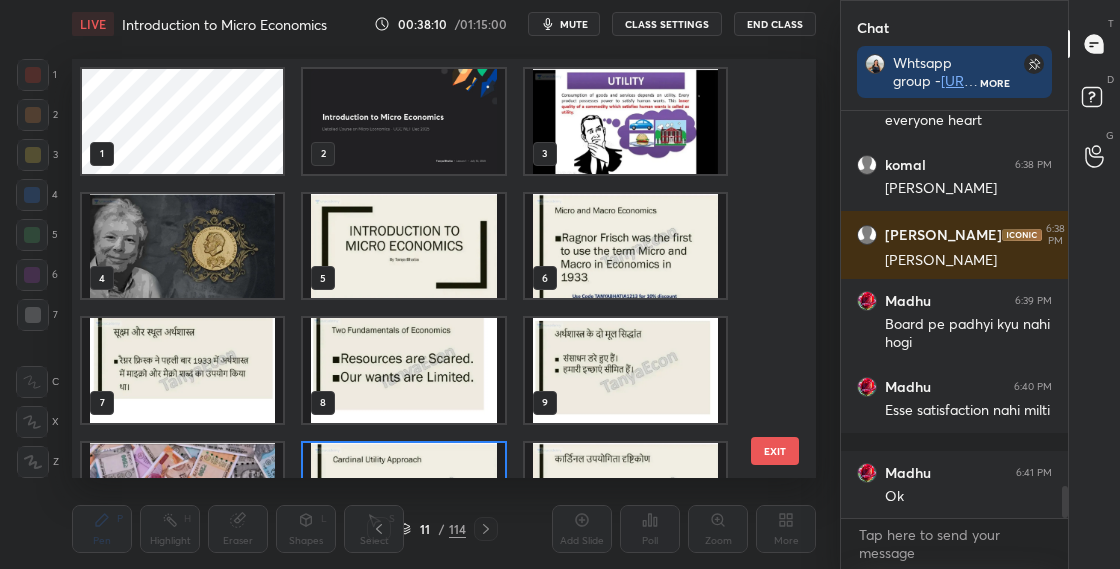 scroll, scrollTop: 79, scrollLeft: 0, axis: vertical 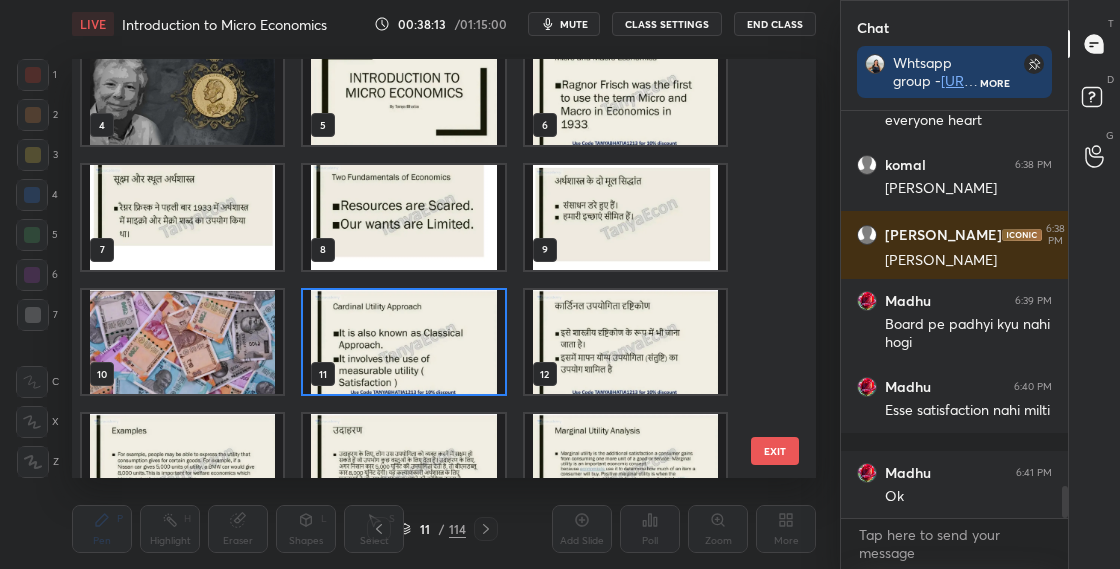 click at bounding box center [403, 342] 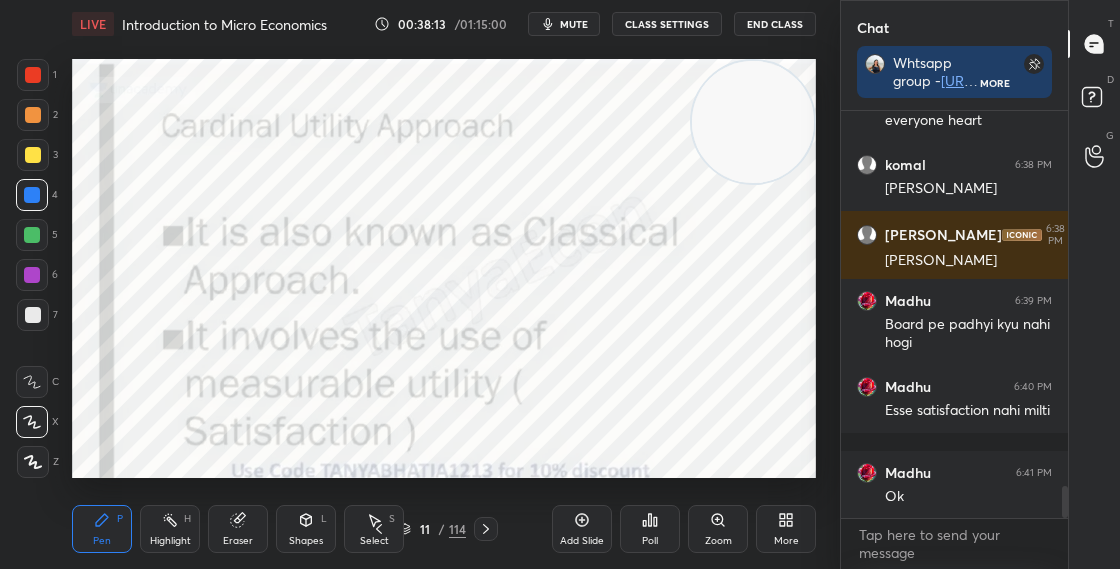 click at bounding box center [403, 342] 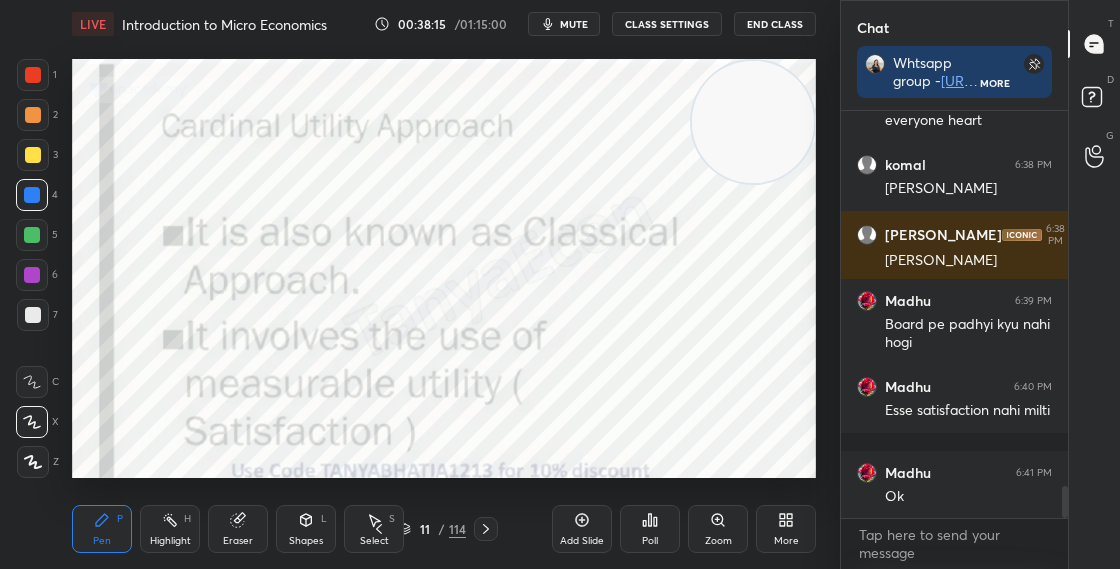 click 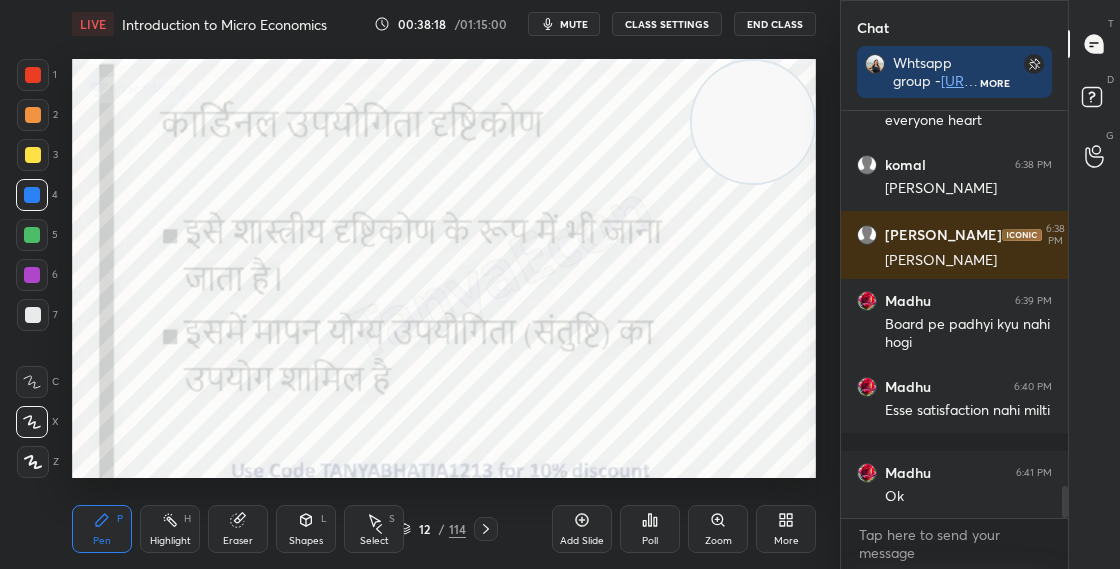 scroll, scrollTop: 4860, scrollLeft: 0, axis: vertical 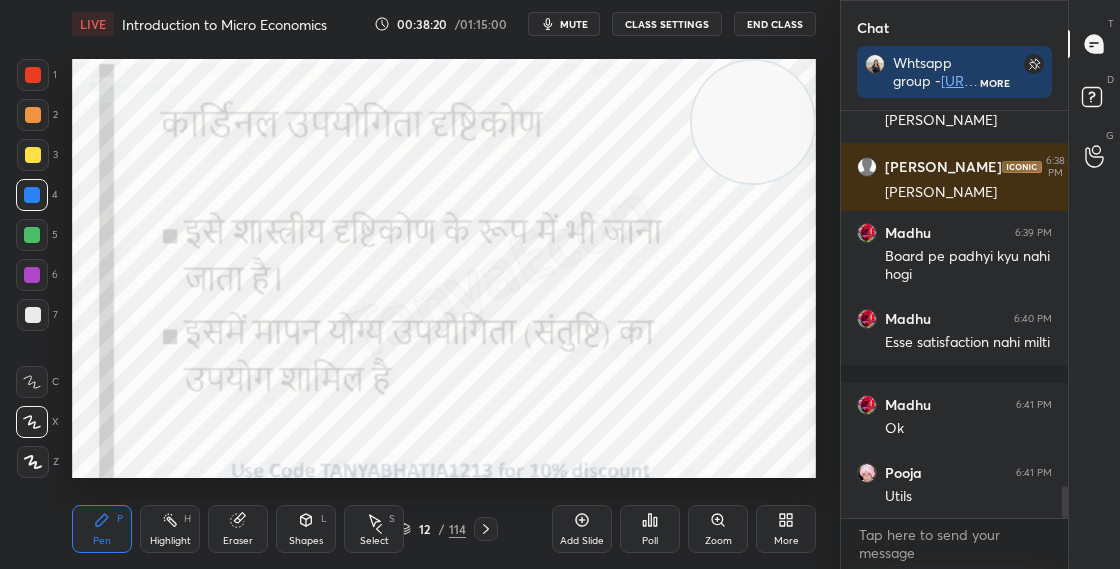click 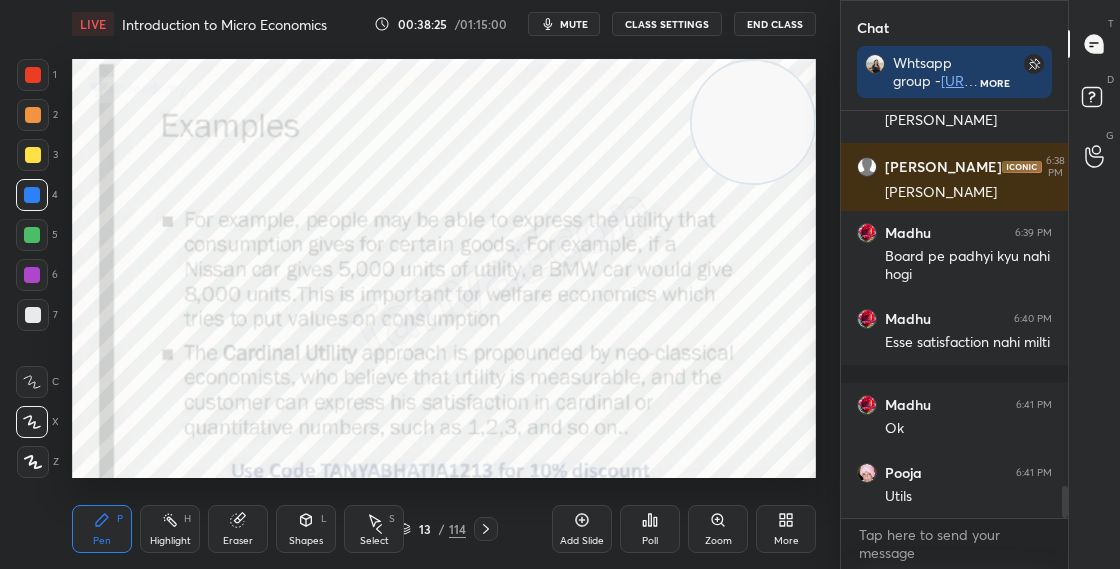 scroll, scrollTop: 4928, scrollLeft: 0, axis: vertical 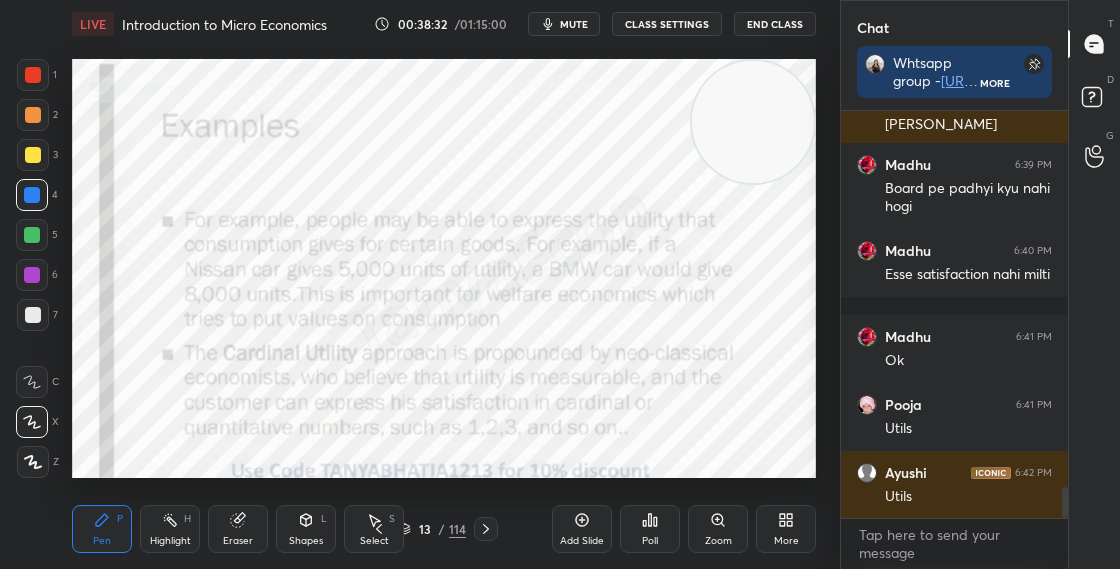 click 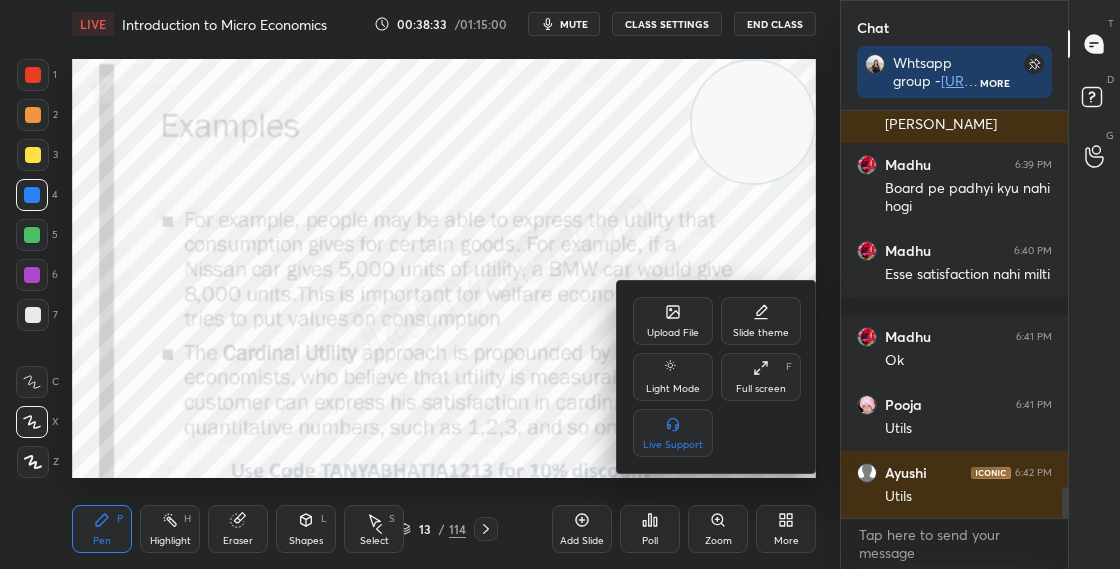 click on "Upload File" at bounding box center [673, 321] 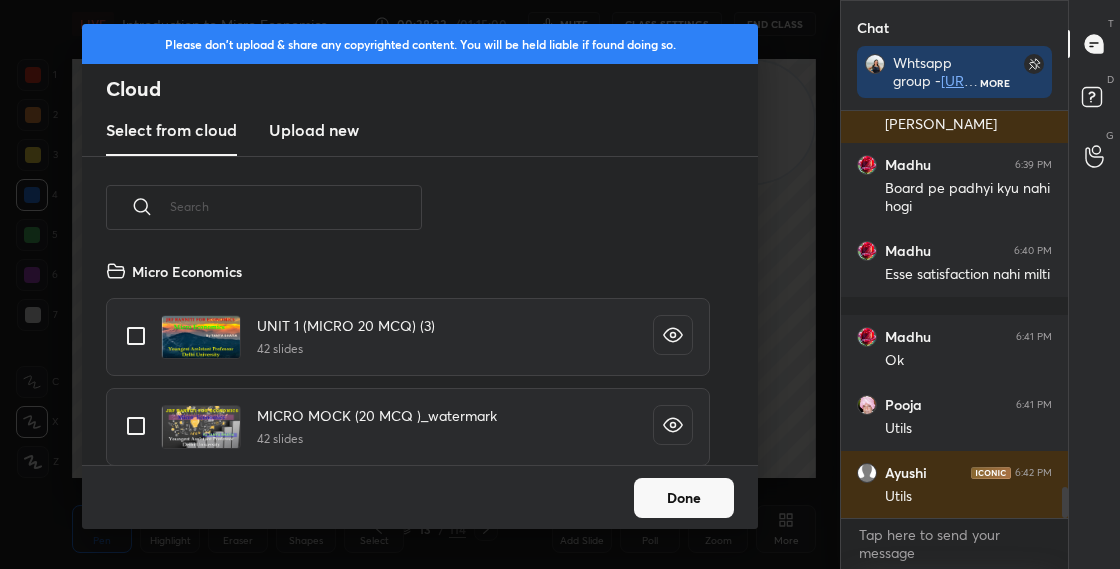 scroll, scrollTop: 7, scrollLeft: 11, axis: both 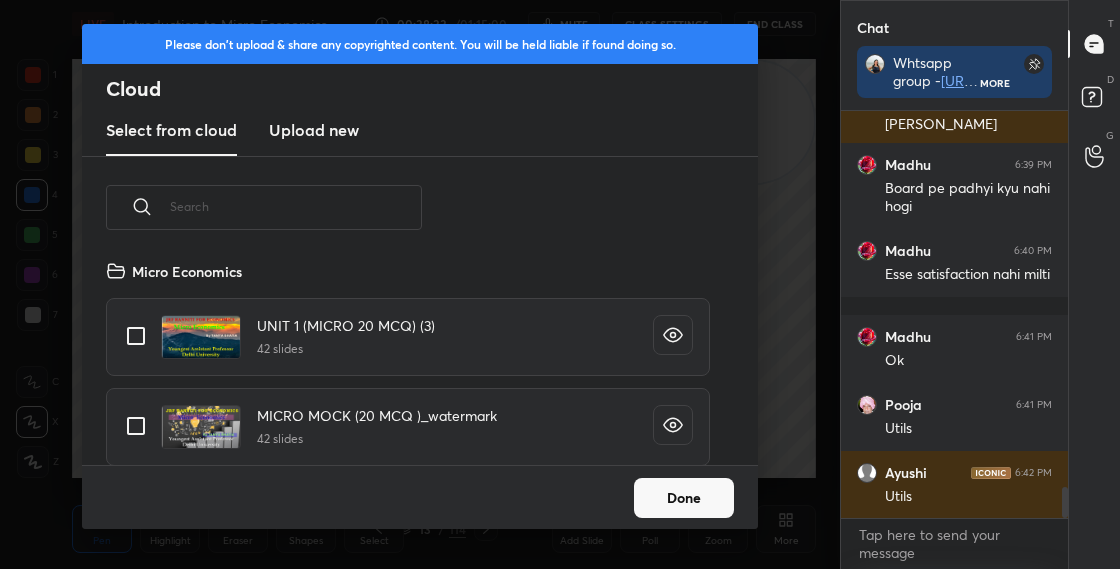 click on "Micro Economics" at bounding box center [420, 271] 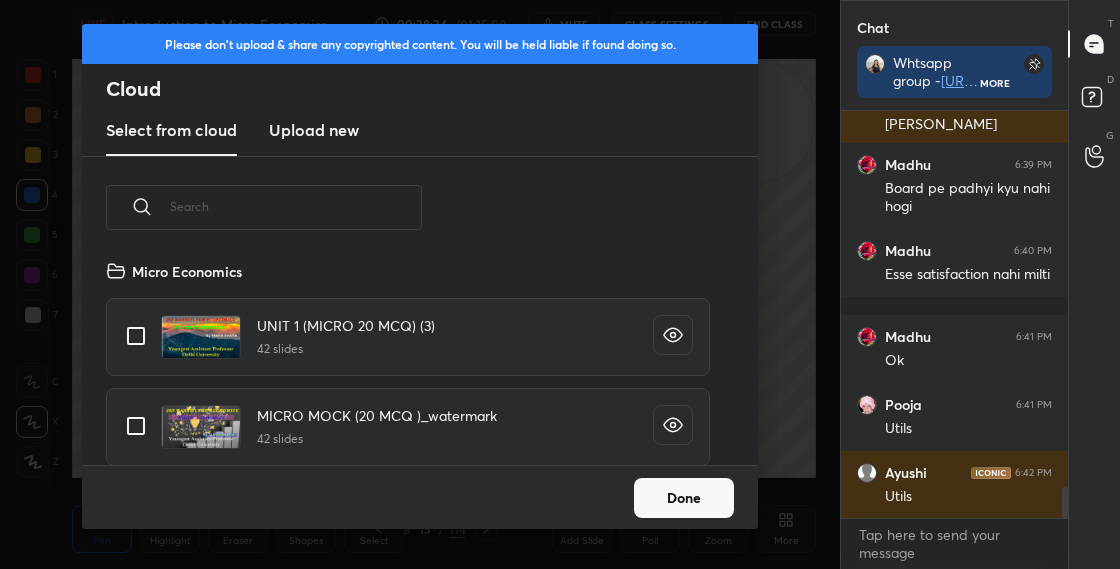 click on "Upload new" at bounding box center [314, 130] 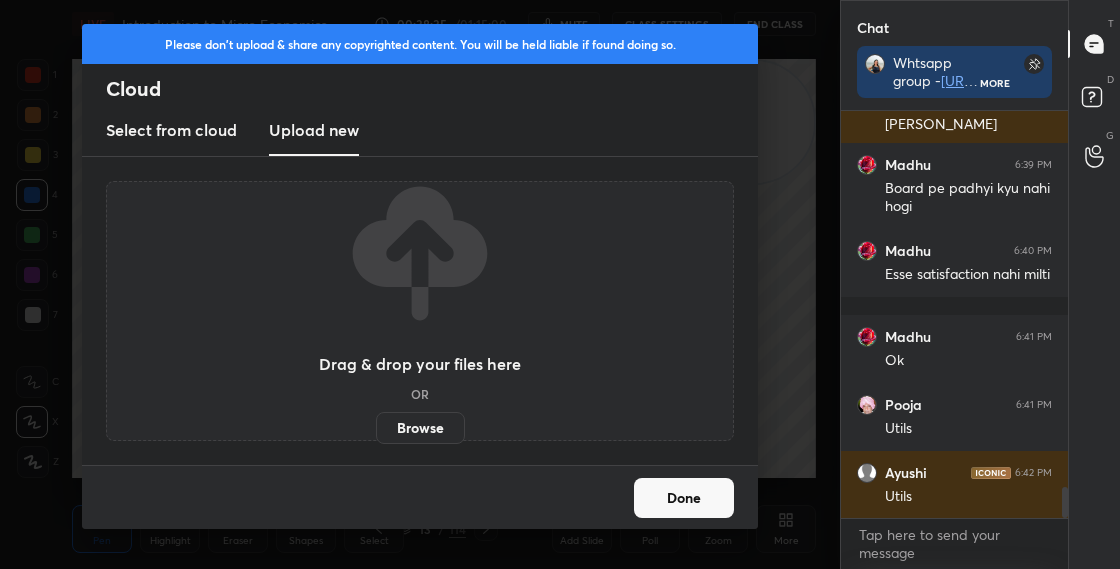 click on "Browse" at bounding box center [420, 428] 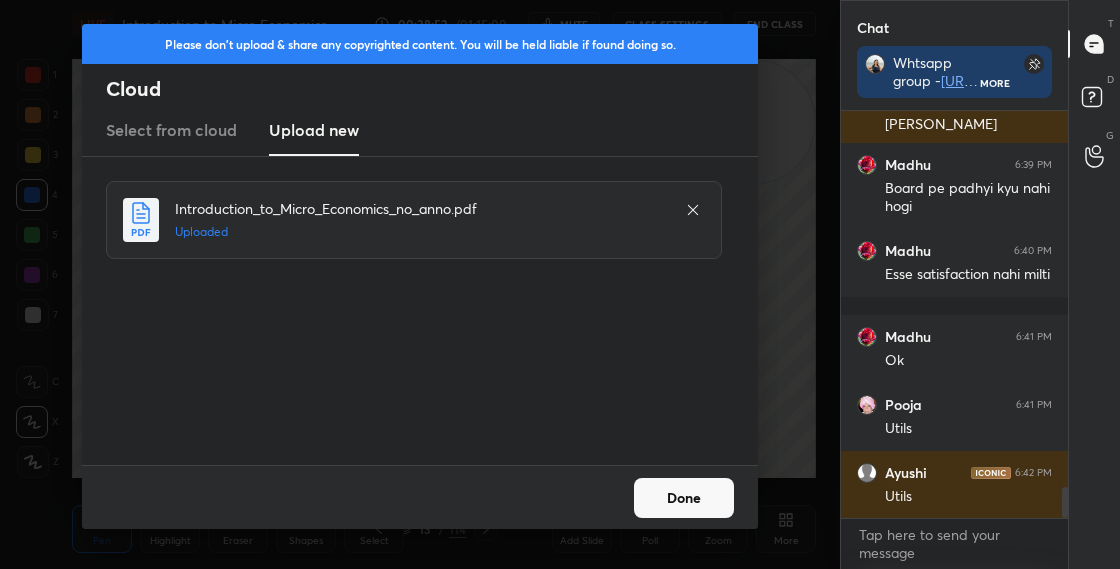 click on "Done" at bounding box center [684, 498] 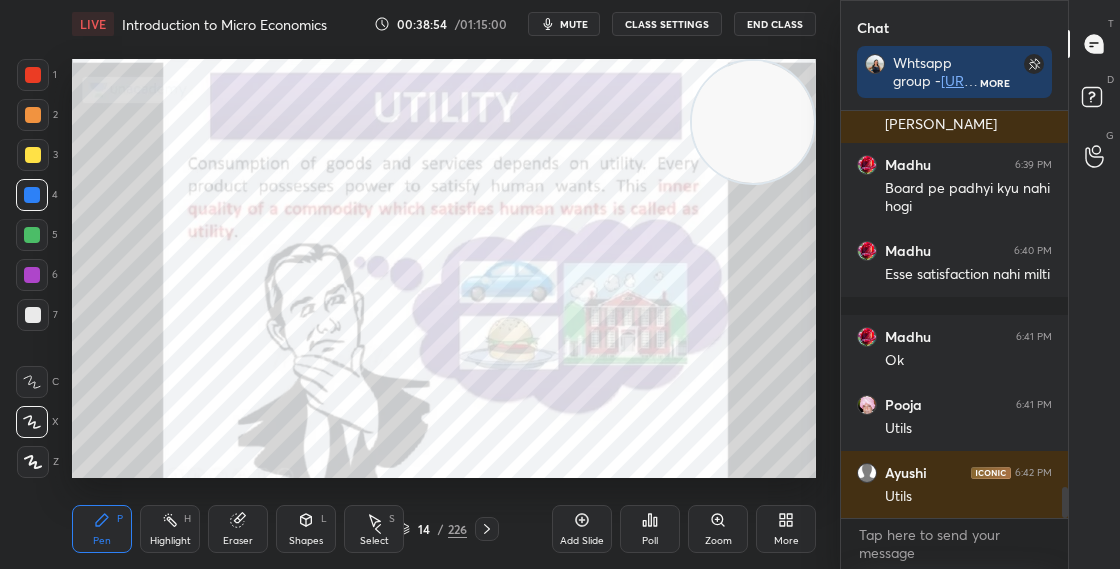 click on "14" at bounding box center [424, 529] 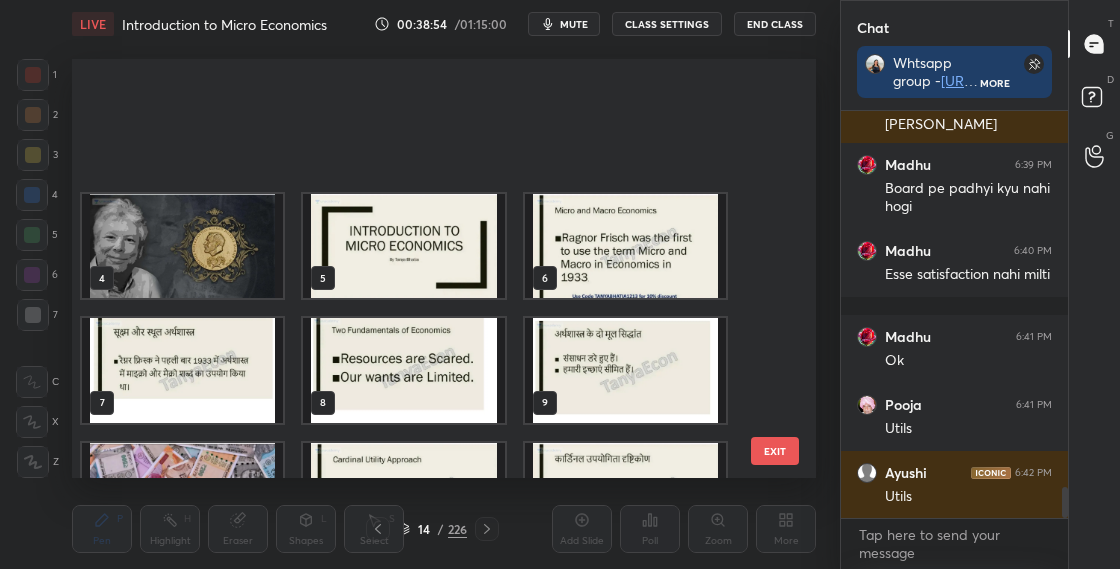 scroll, scrollTop: 203, scrollLeft: 0, axis: vertical 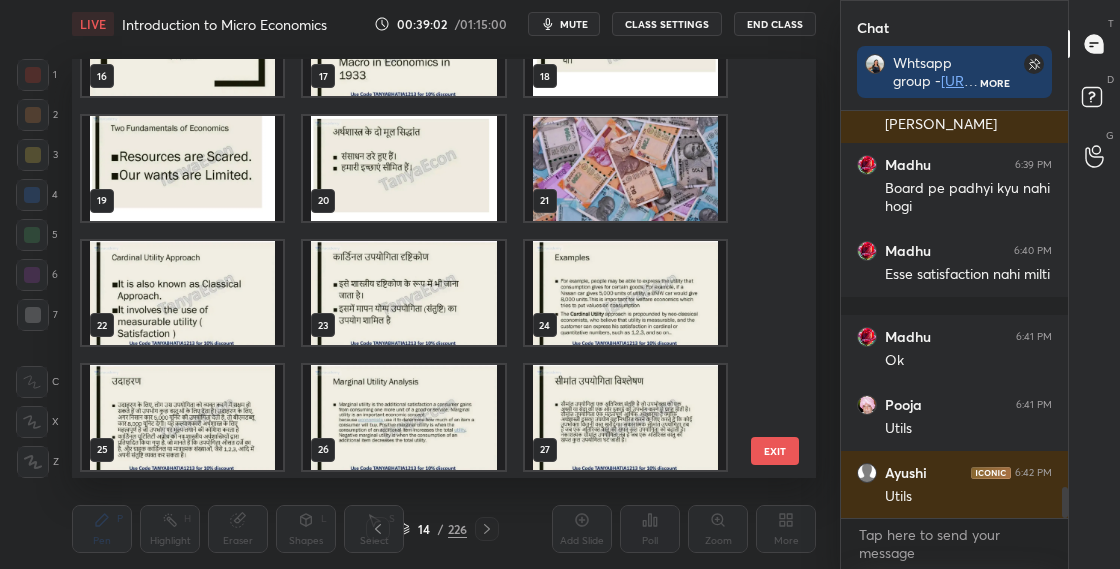 click at bounding box center (403, 417) 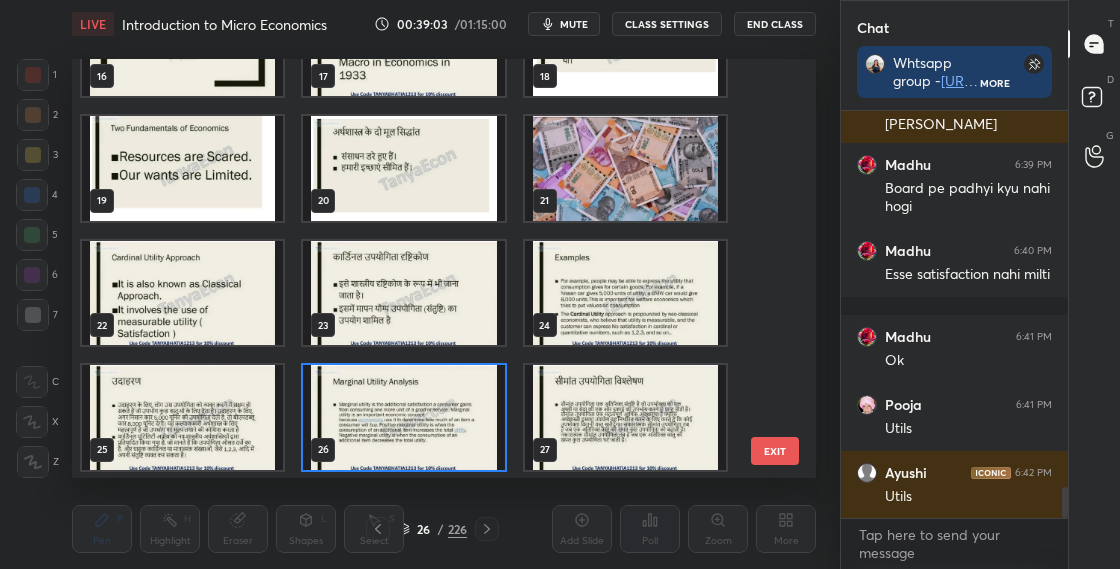 scroll, scrollTop: 701, scrollLeft: 0, axis: vertical 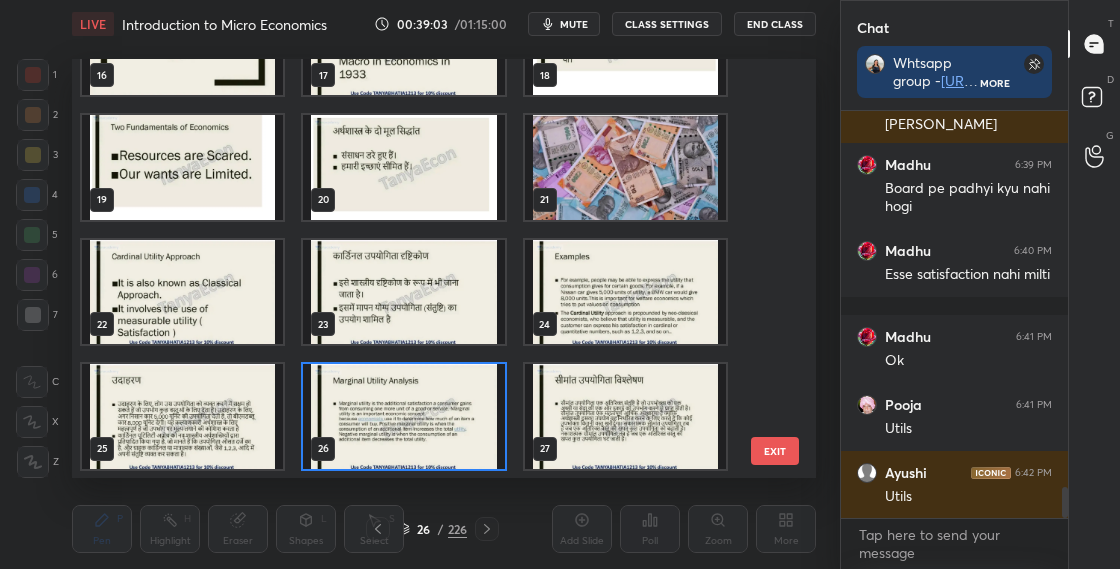 click at bounding box center (403, 416) 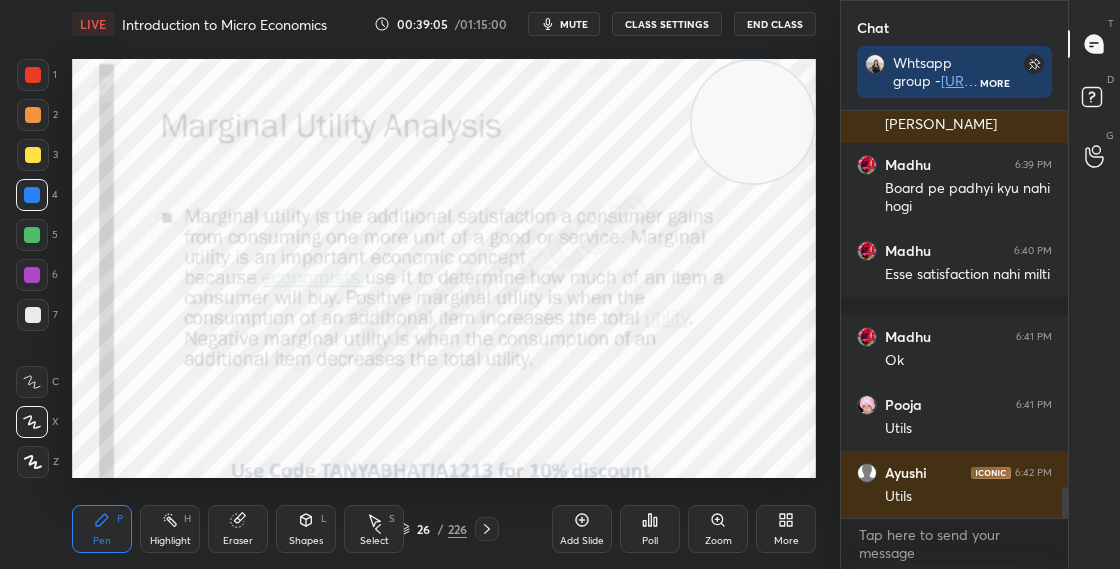 click on "Shapes L" at bounding box center (306, 529) 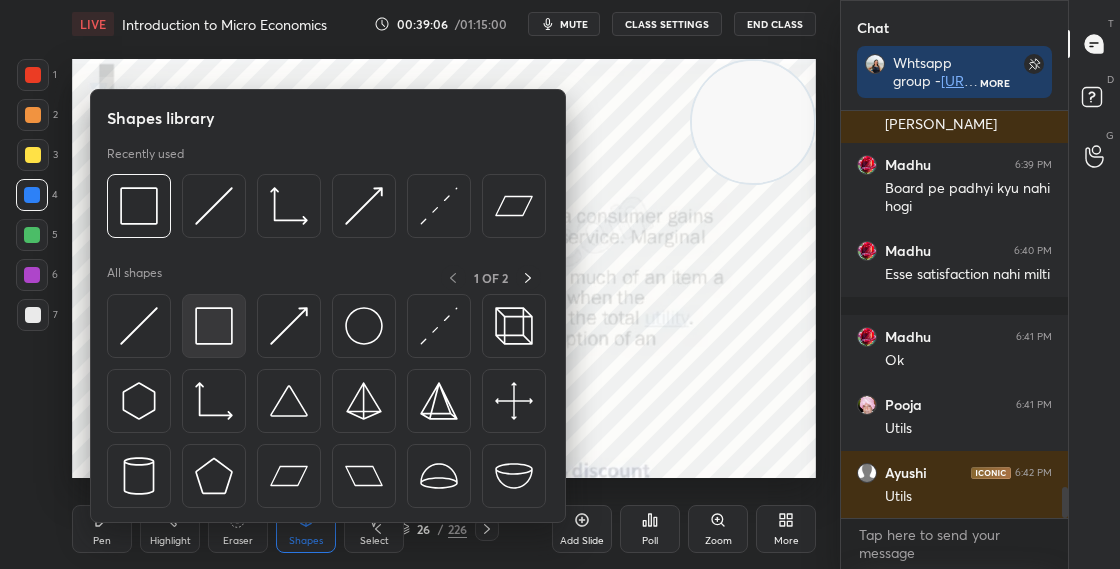 click at bounding box center (214, 326) 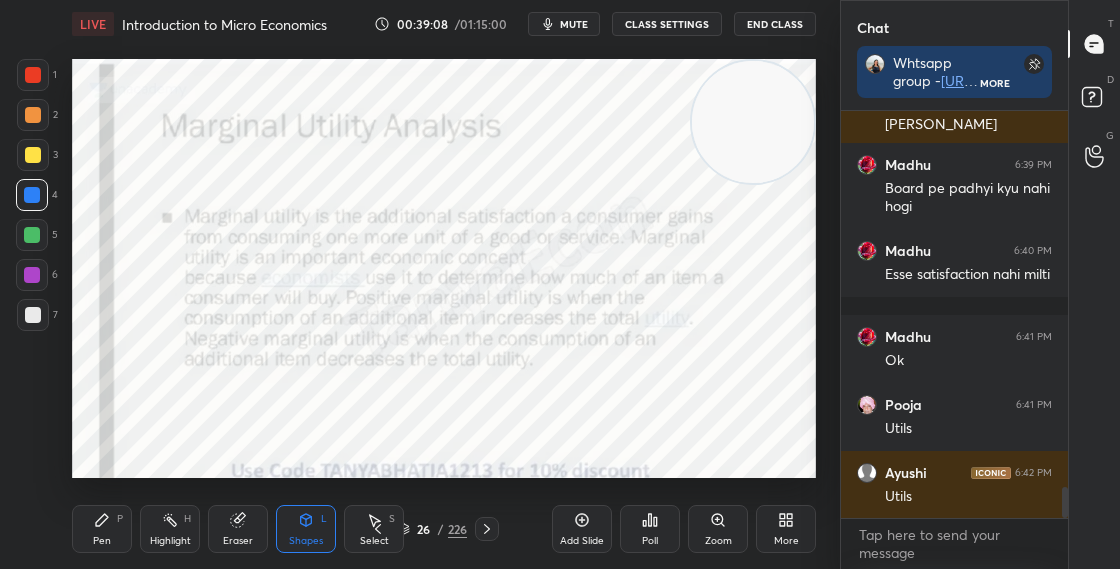 click 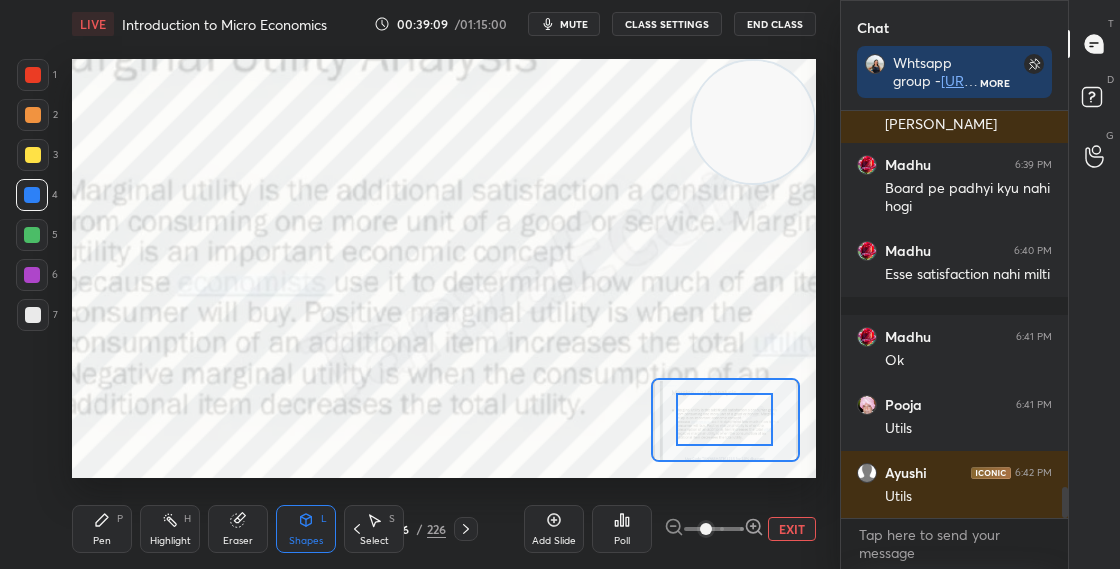 drag, startPoint x: 725, startPoint y: 424, endPoint x: 707, endPoint y: 427, distance: 18.248287 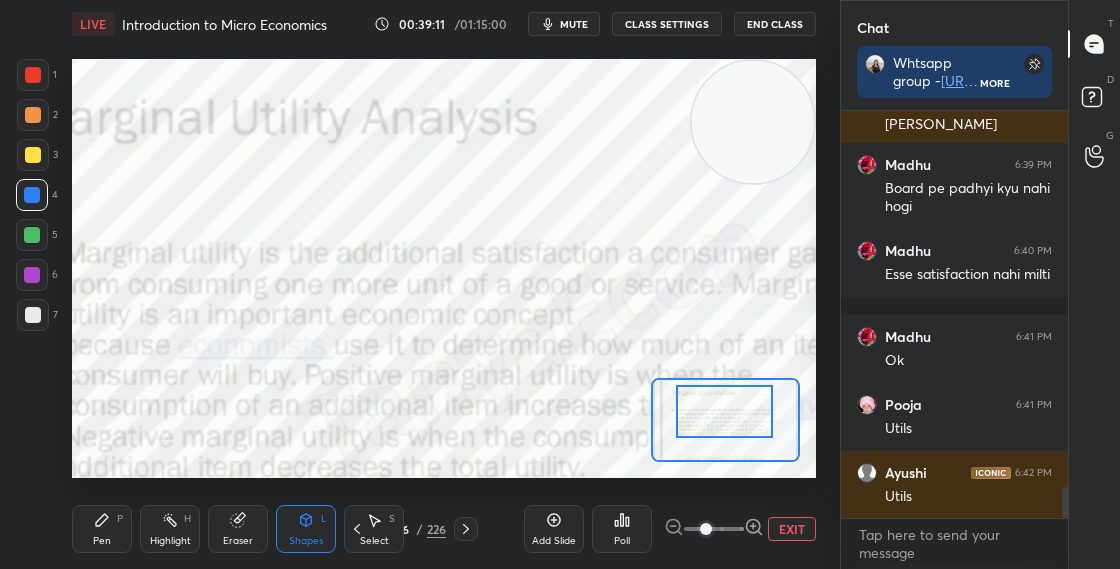 click at bounding box center [724, 411] 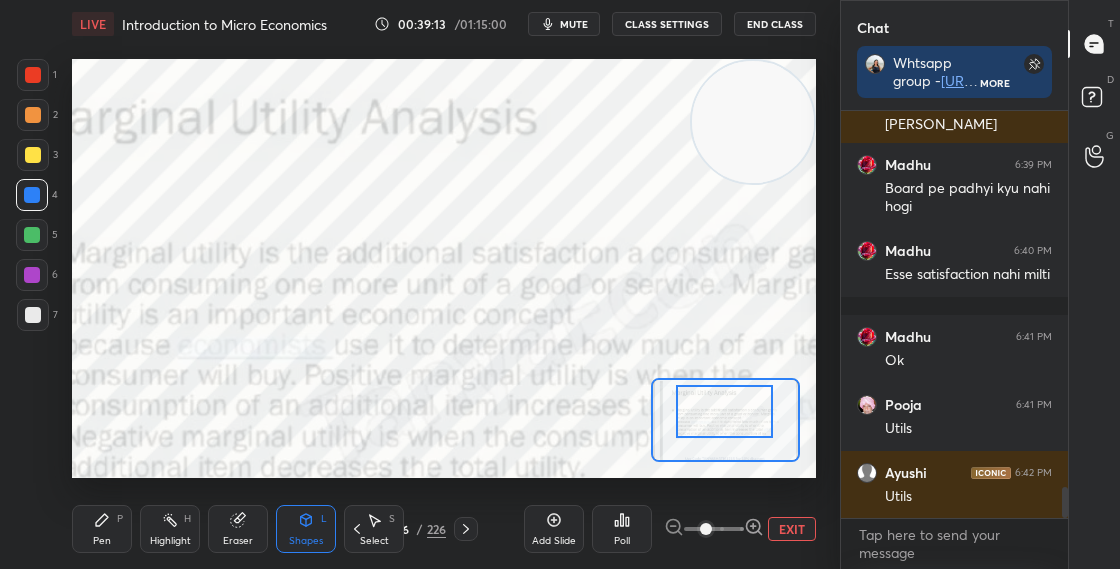 click at bounding box center [706, 529] 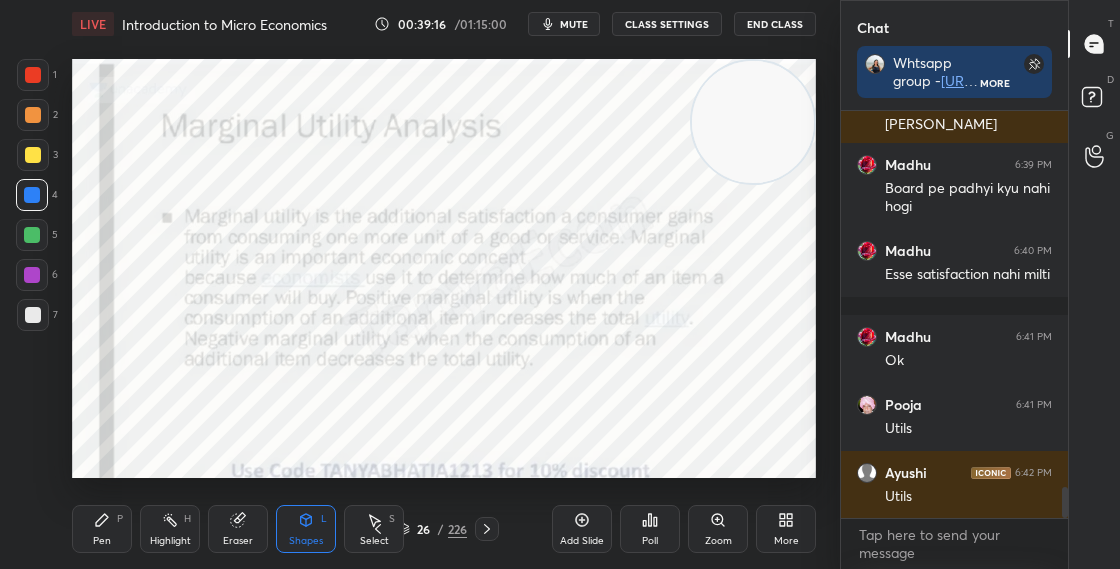 click on "Pen P" at bounding box center [102, 529] 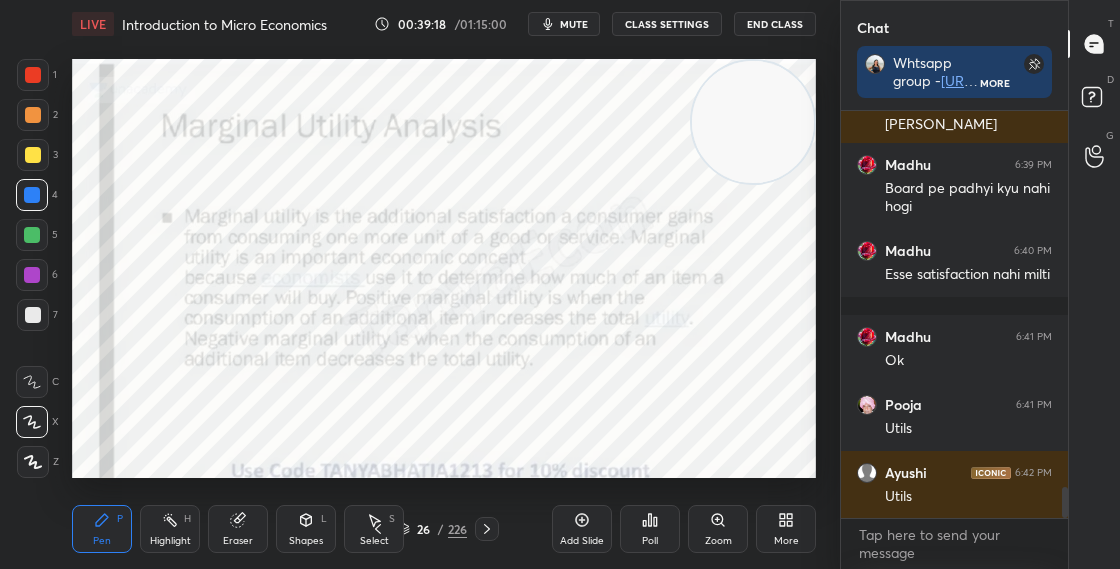 click 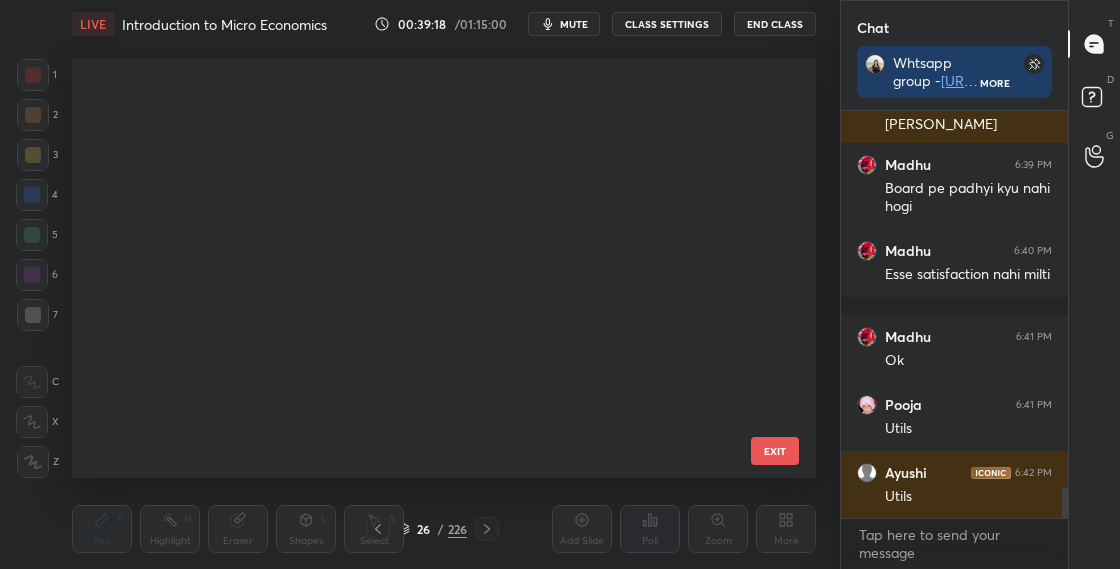 scroll, scrollTop: 701, scrollLeft: 0, axis: vertical 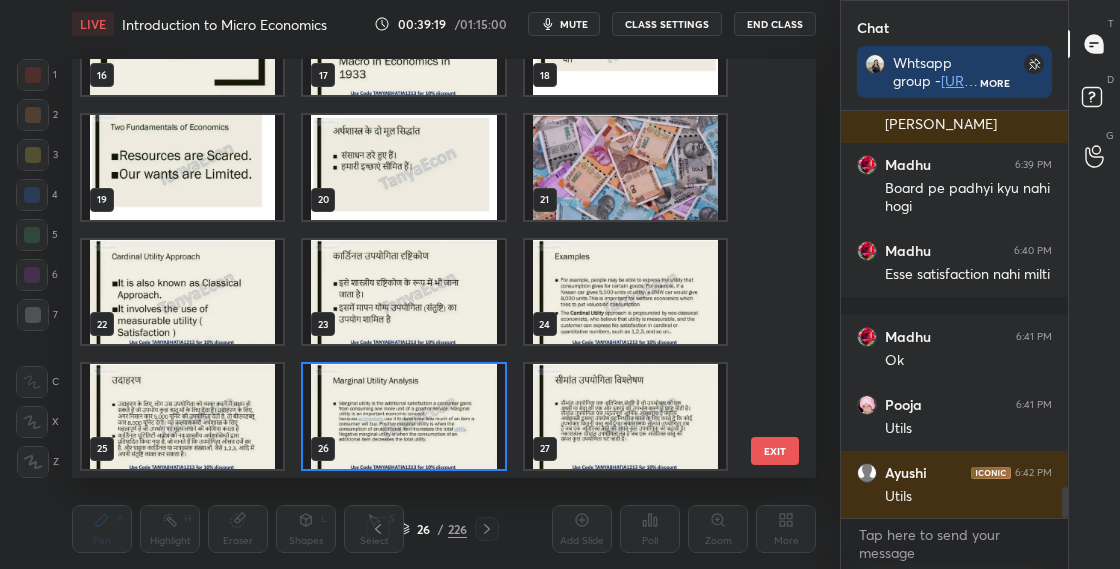 click at bounding box center [625, 416] 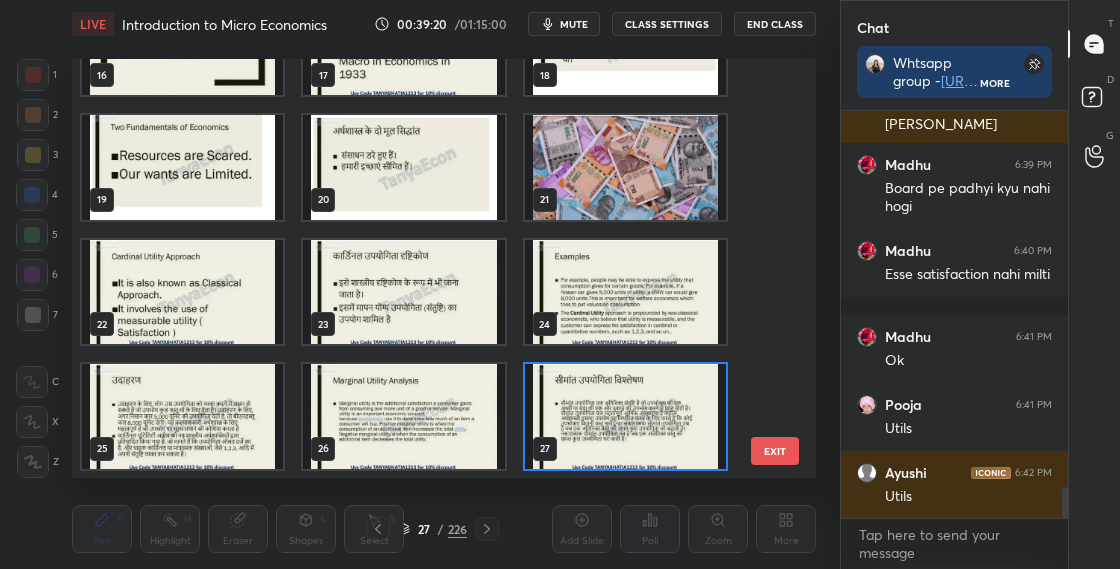 click at bounding box center (625, 416) 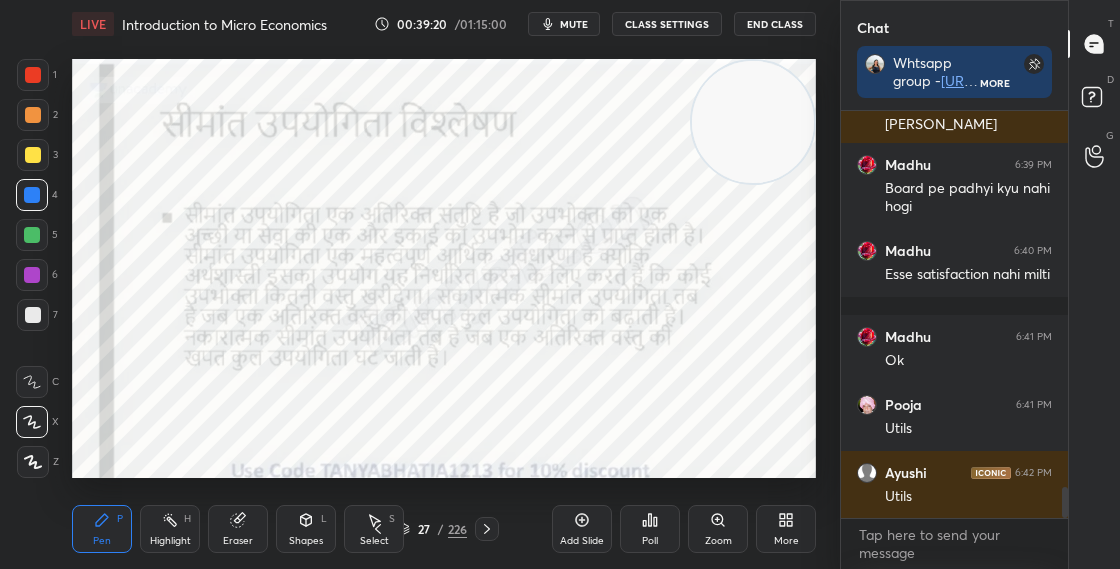 scroll, scrollTop: 0, scrollLeft: 0, axis: both 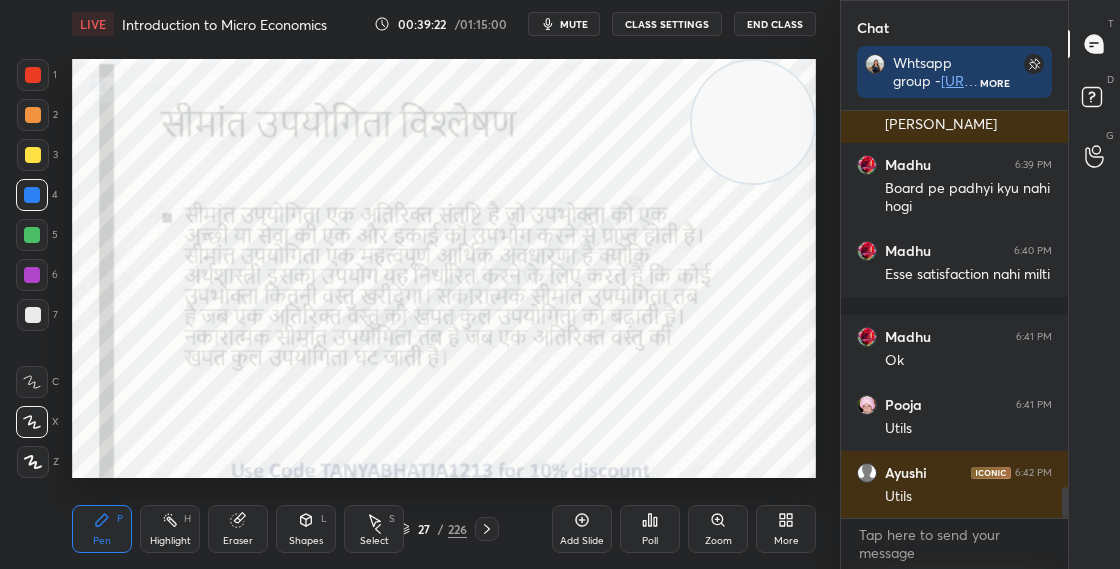 click 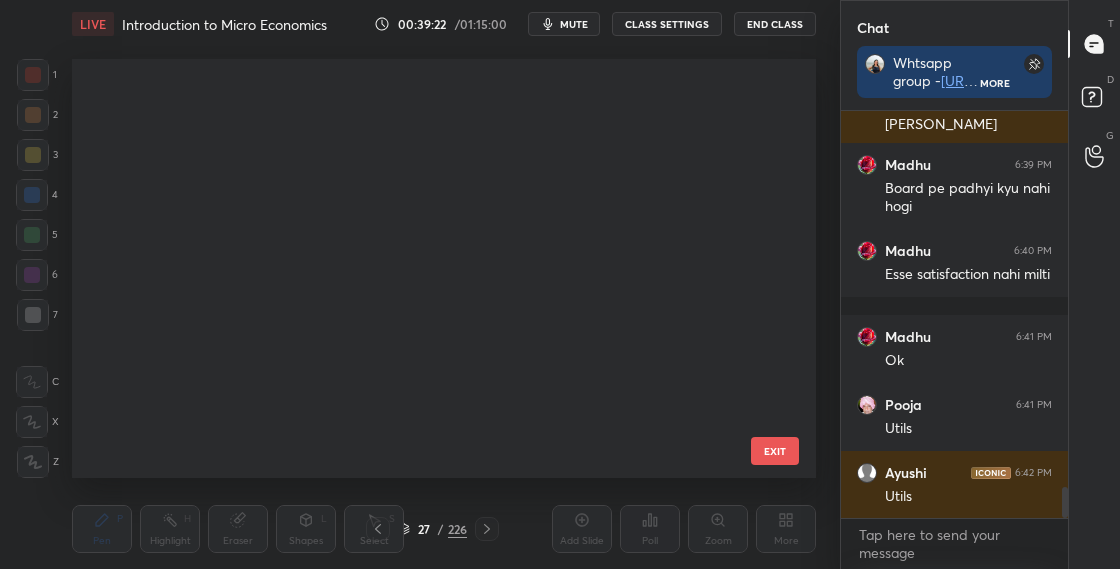 scroll, scrollTop: 701, scrollLeft: 0, axis: vertical 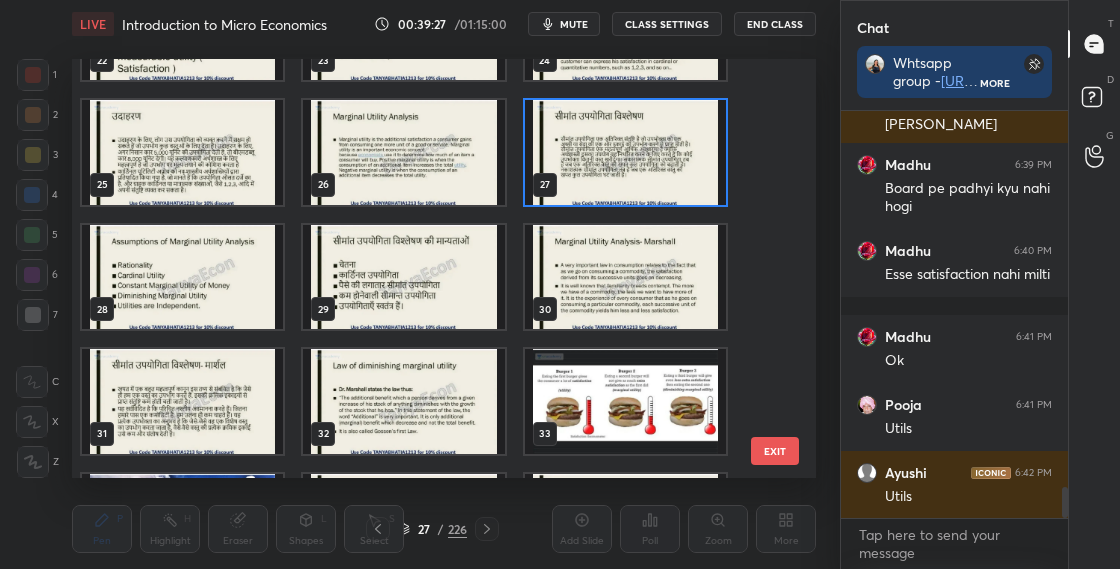 click at bounding box center (625, 401) 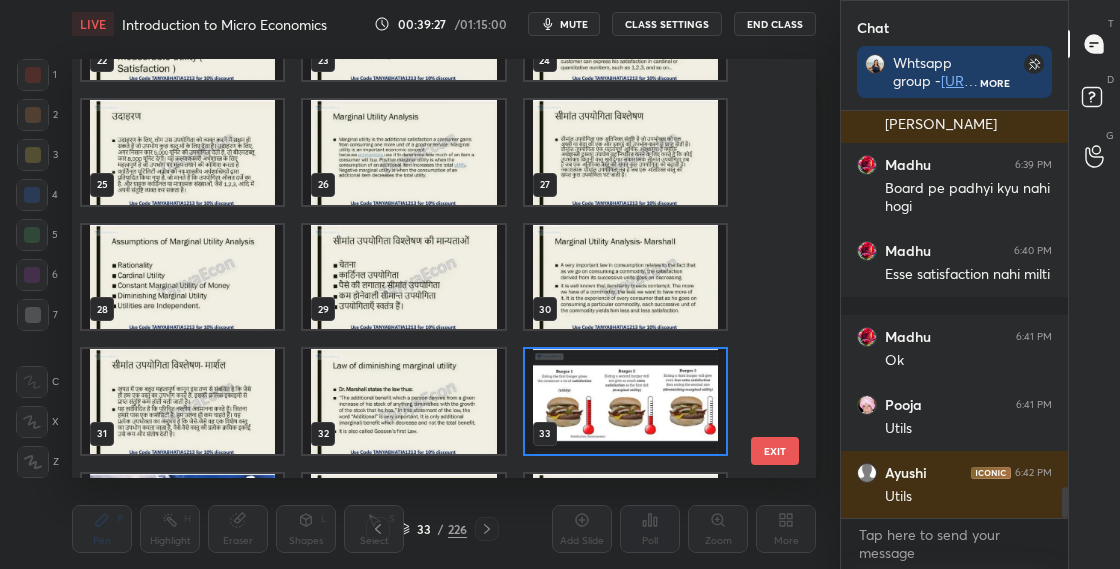 click at bounding box center (625, 401) 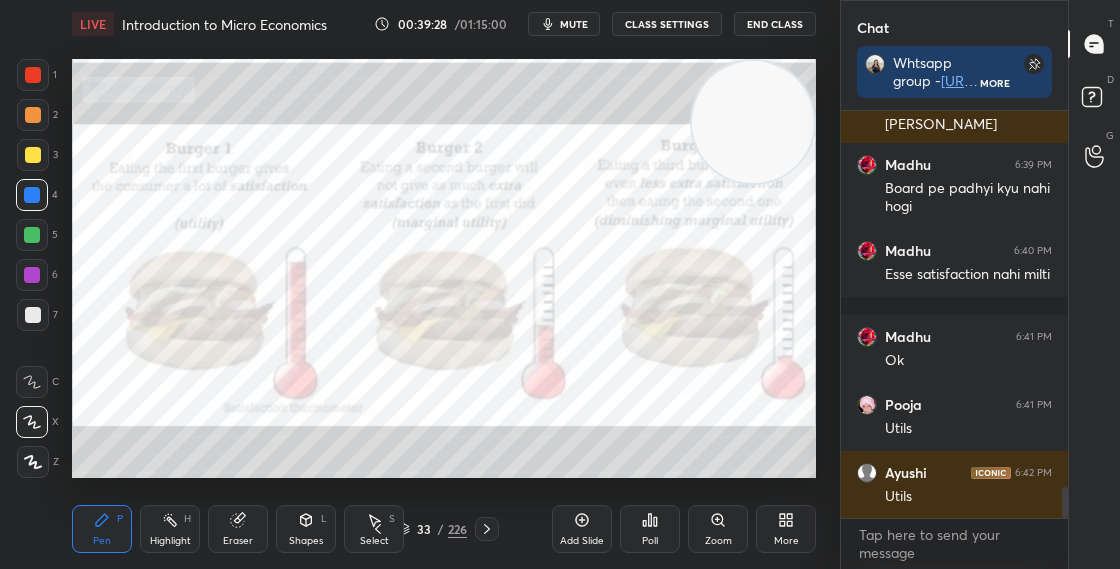 click at bounding box center (625, 401) 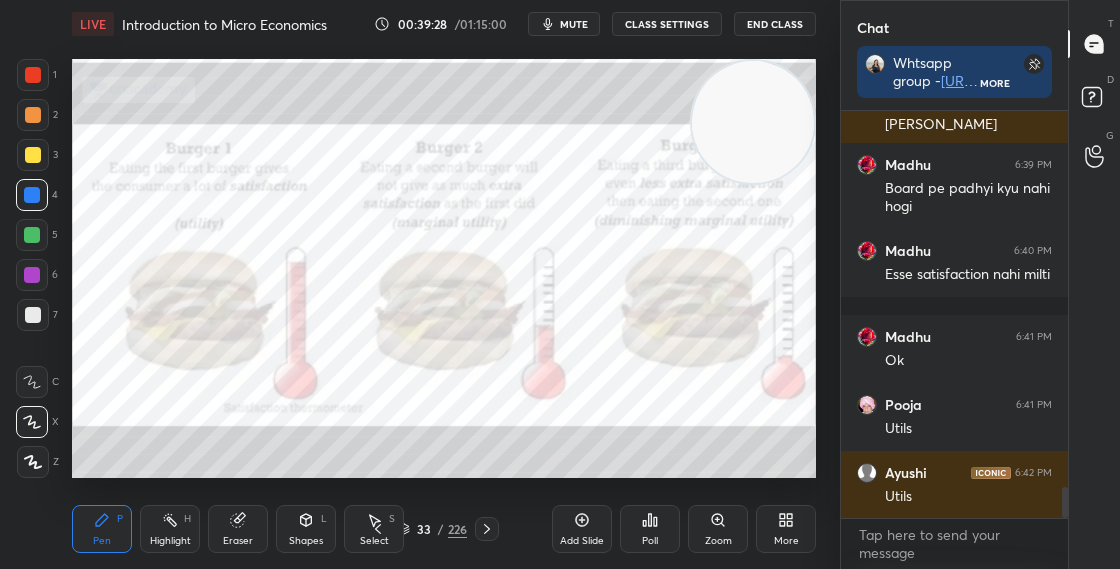 scroll, scrollTop: 0, scrollLeft: 0, axis: both 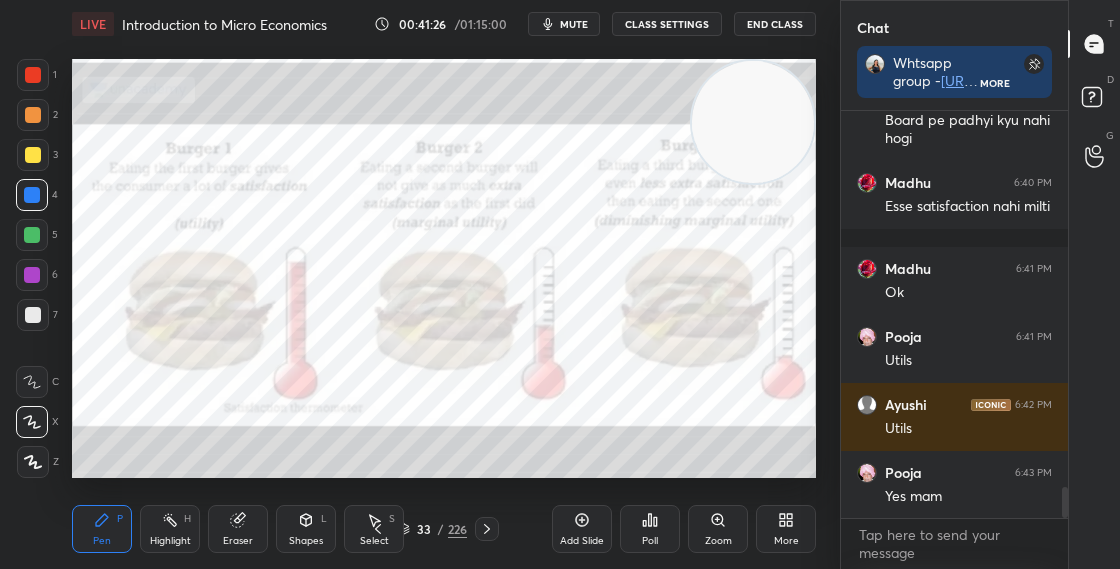 drag, startPoint x: 774, startPoint y: 93, endPoint x: 767, endPoint y: 228, distance: 135.18137 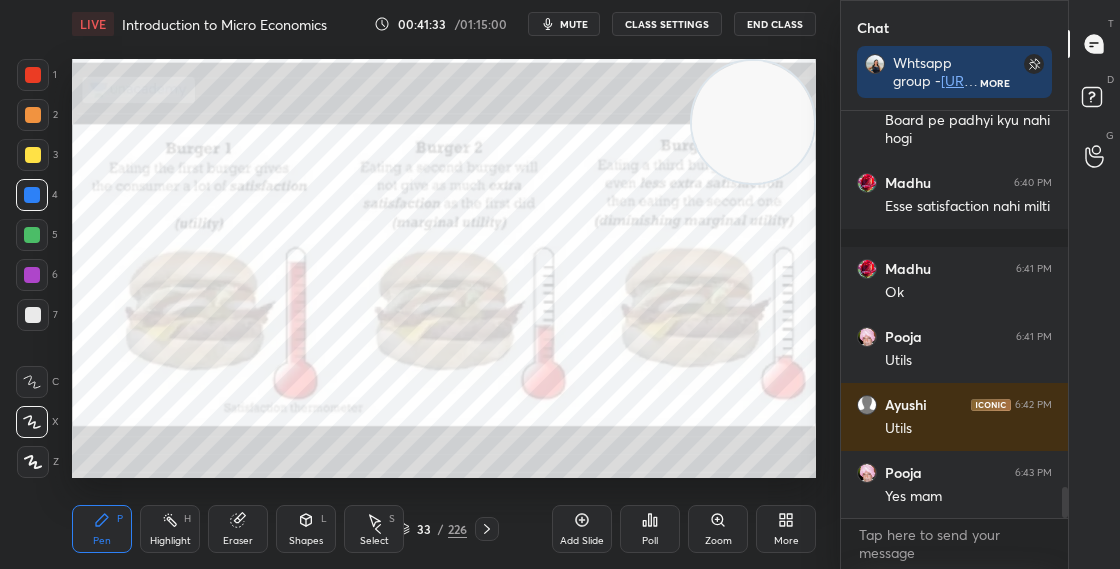 drag, startPoint x: 746, startPoint y: 275, endPoint x: 757, endPoint y: 119, distance: 156.38734 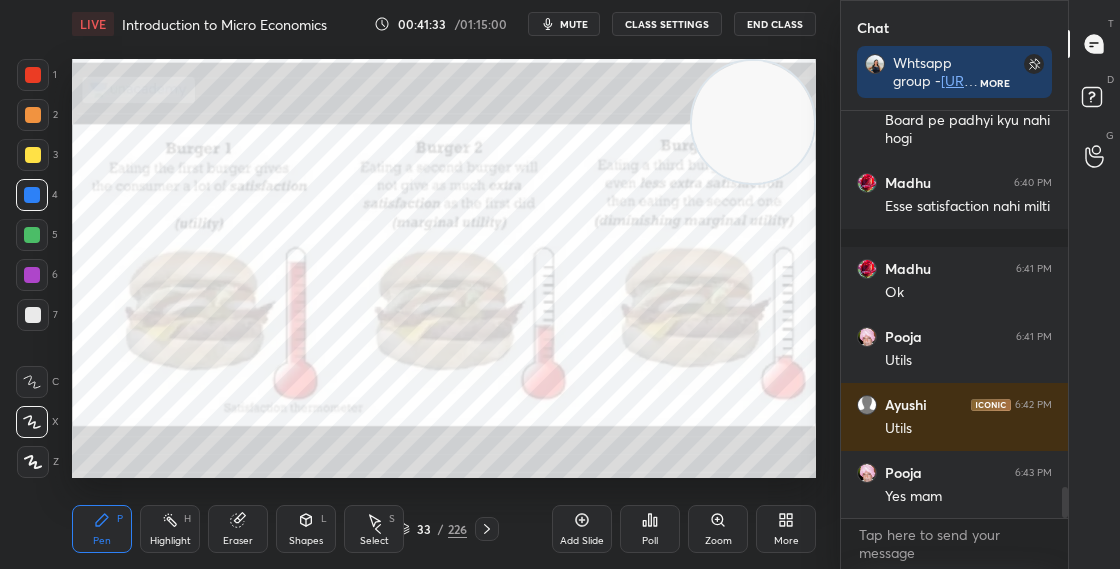 click at bounding box center (753, 122) 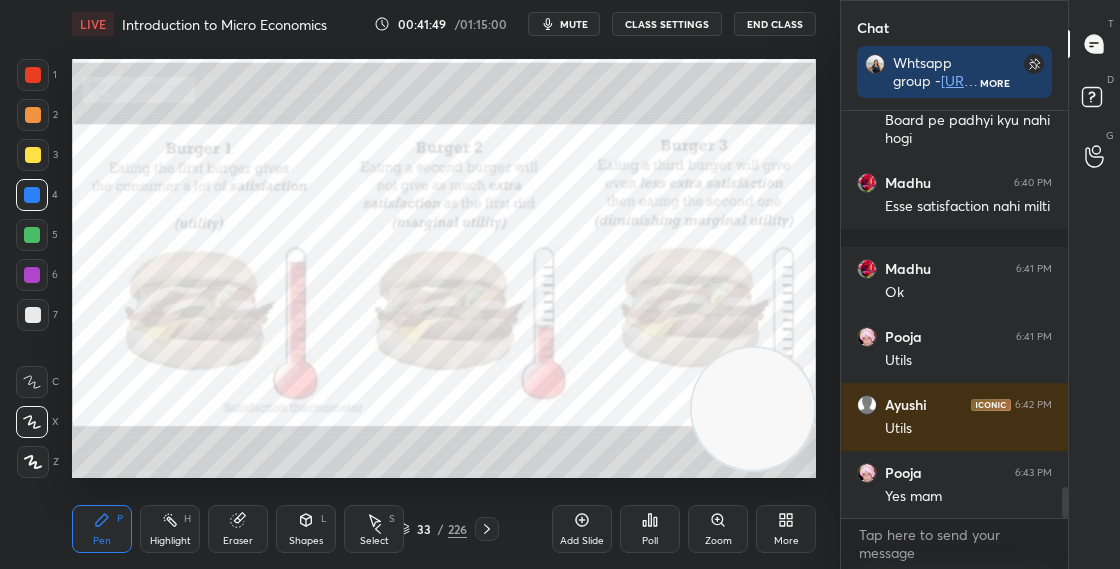 drag, startPoint x: 750, startPoint y: 153, endPoint x: 775, endPoint y: 418, distance: 266.17664 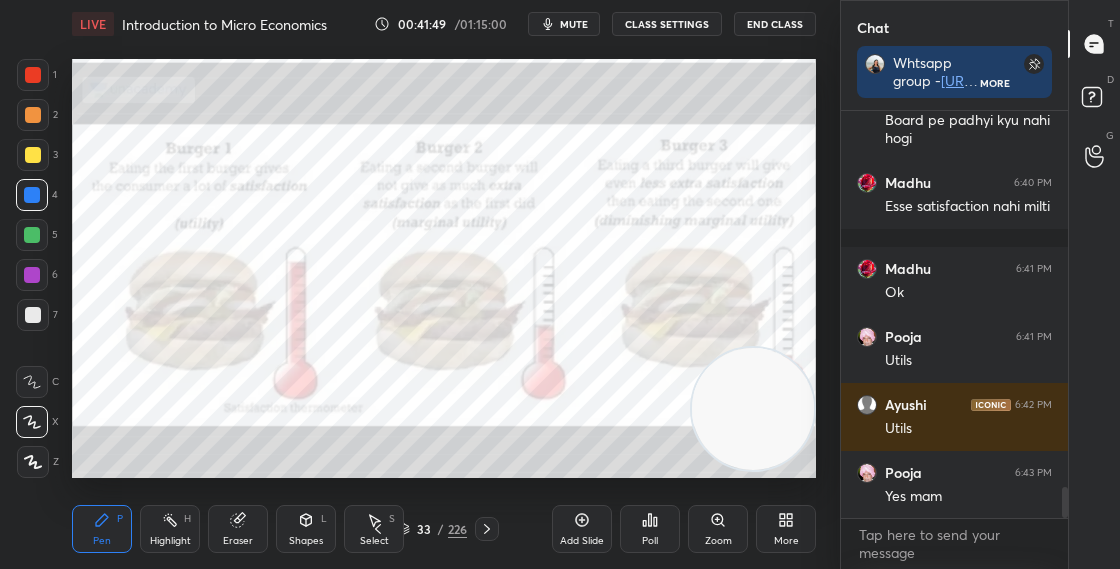 click at bounding box center [753, 409] 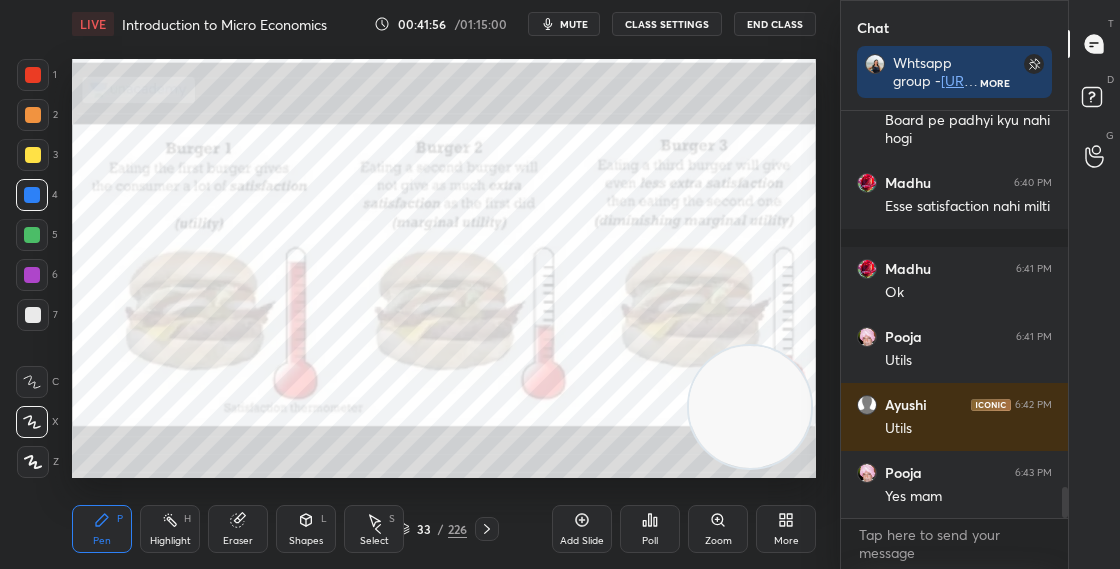 drag, startPoint x: 760, startPoint y: 393, endPoint x: 782, endPoint y: 154, distance: 240.01042 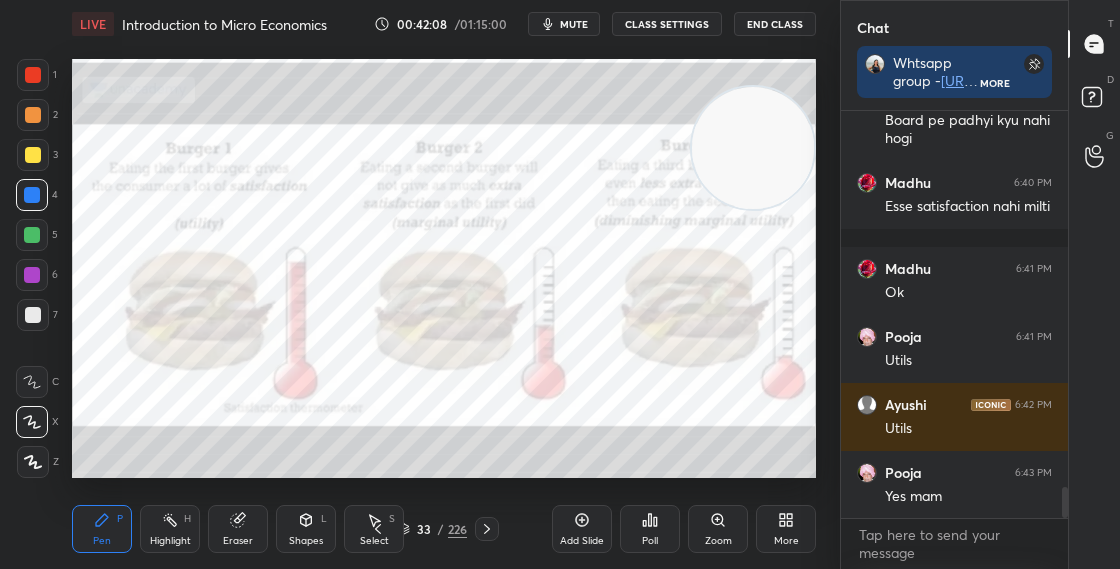 click on "Select S" at bounding box center (374, 529) 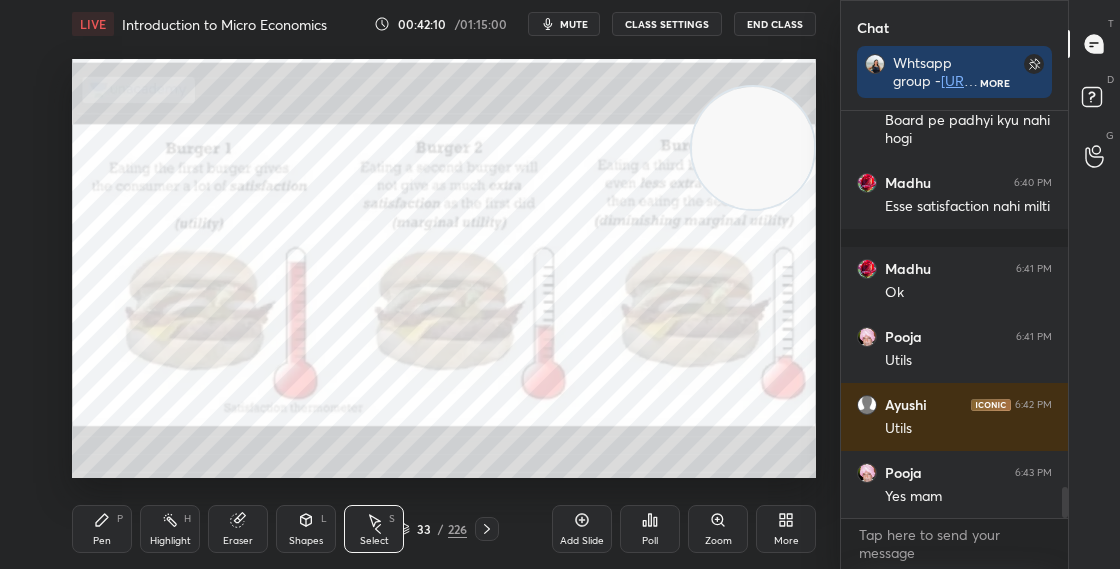 click on "33 / 226" at bounding box center (432, 529) 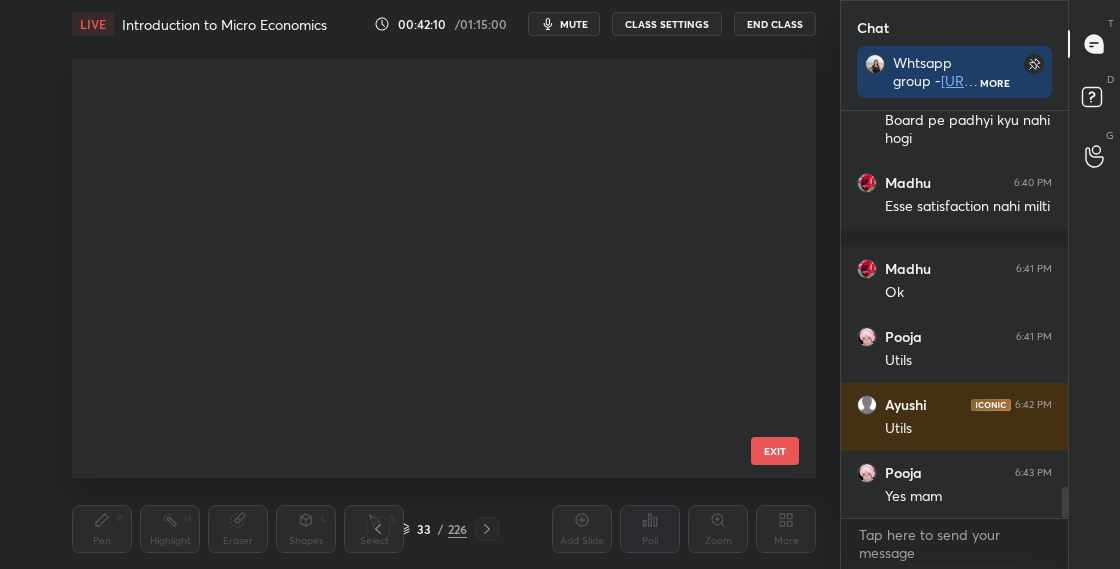 scroll, scrollTop: 950, scrollLeft: 0, axis: vertical 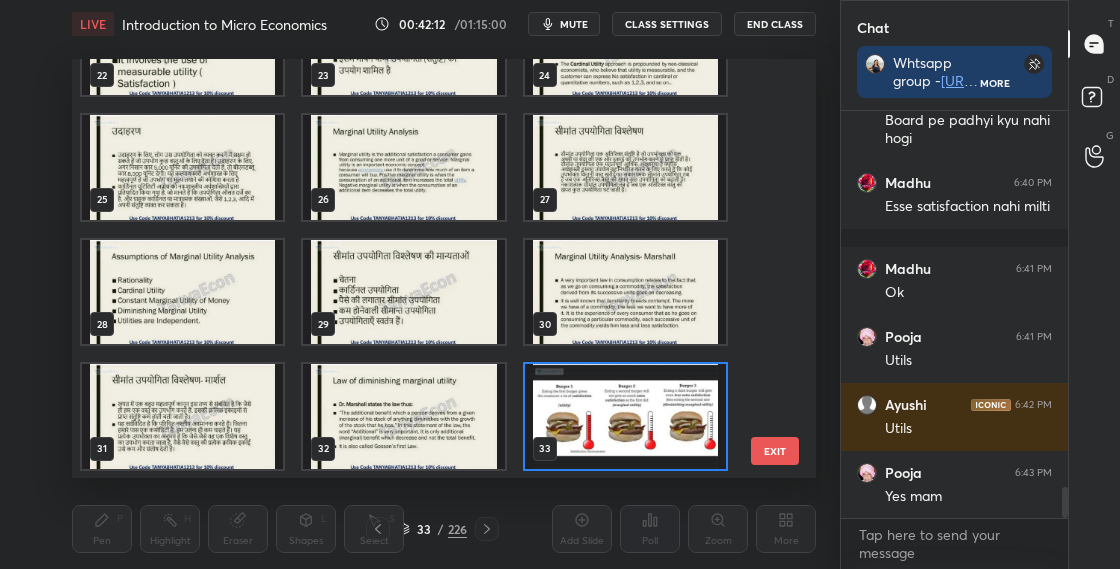 click at bounding box center (403, 416) 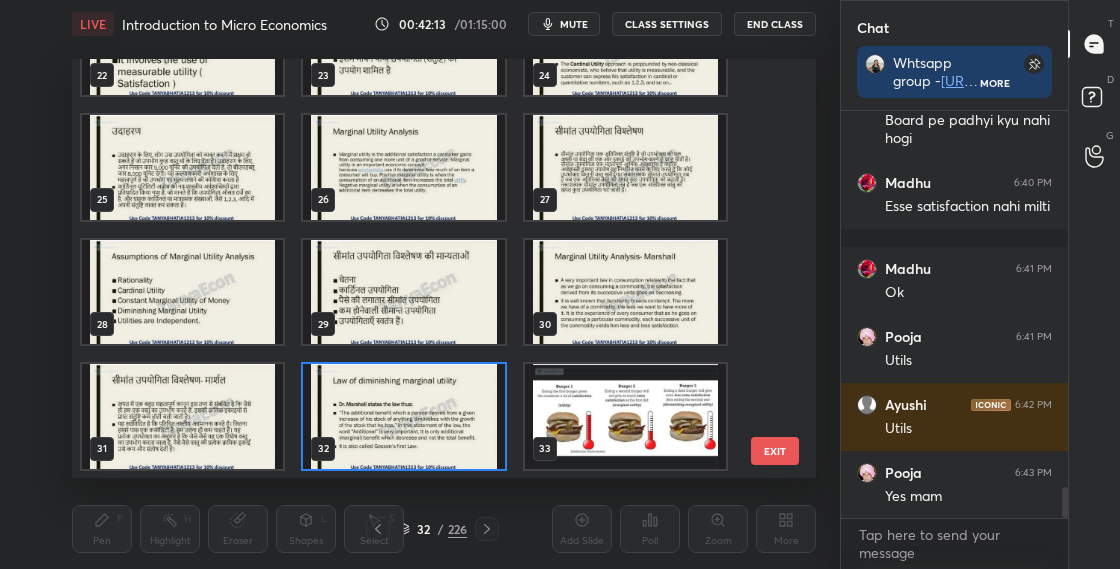 click at bounding box center (403, 416) 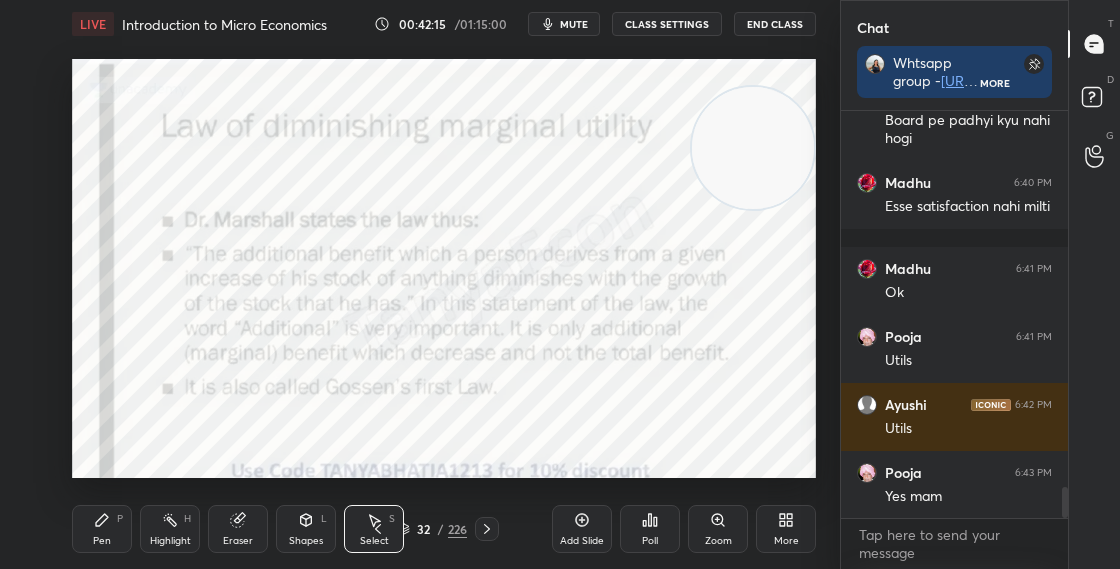 click 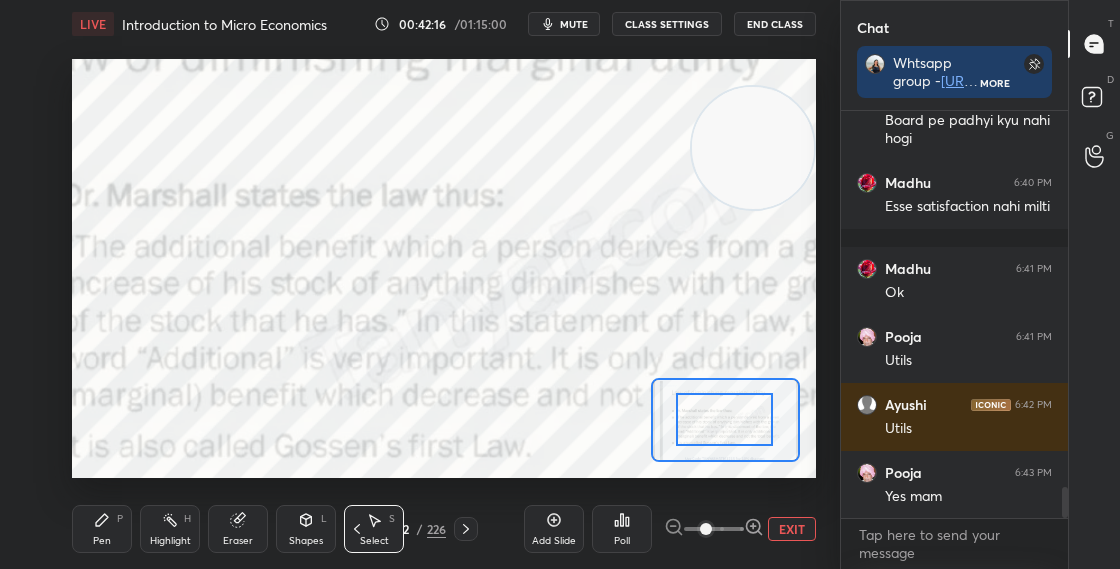 drag, startPoint x: 716, startPoint y: 404, endPoint x: 698, endPoint y: 407, distance: 18.248287 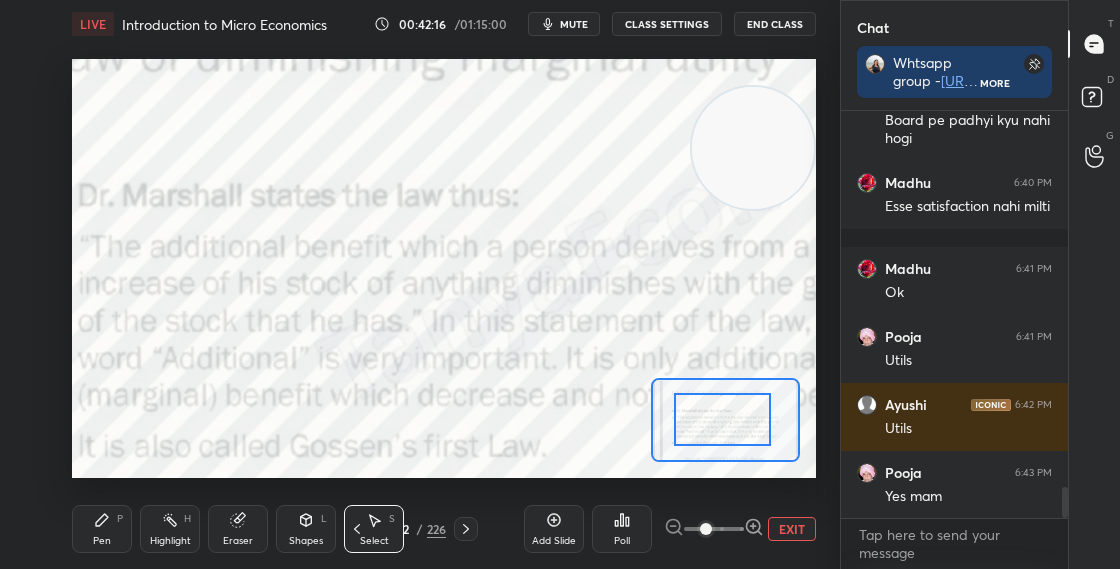 click at bounding box center (722, 419) 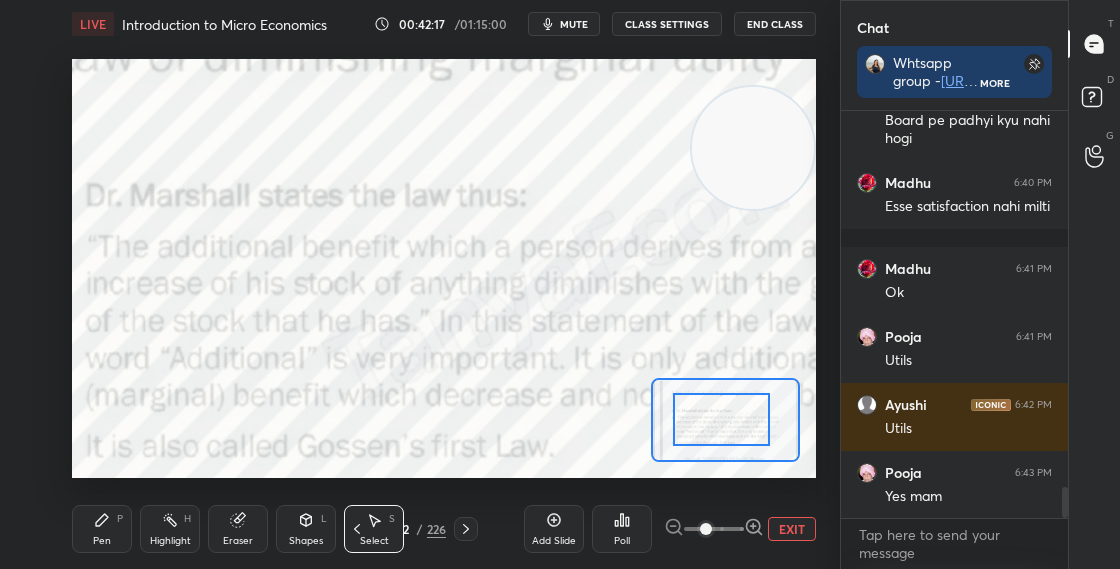 click on "EXIT" at bounding box center (792, 529) 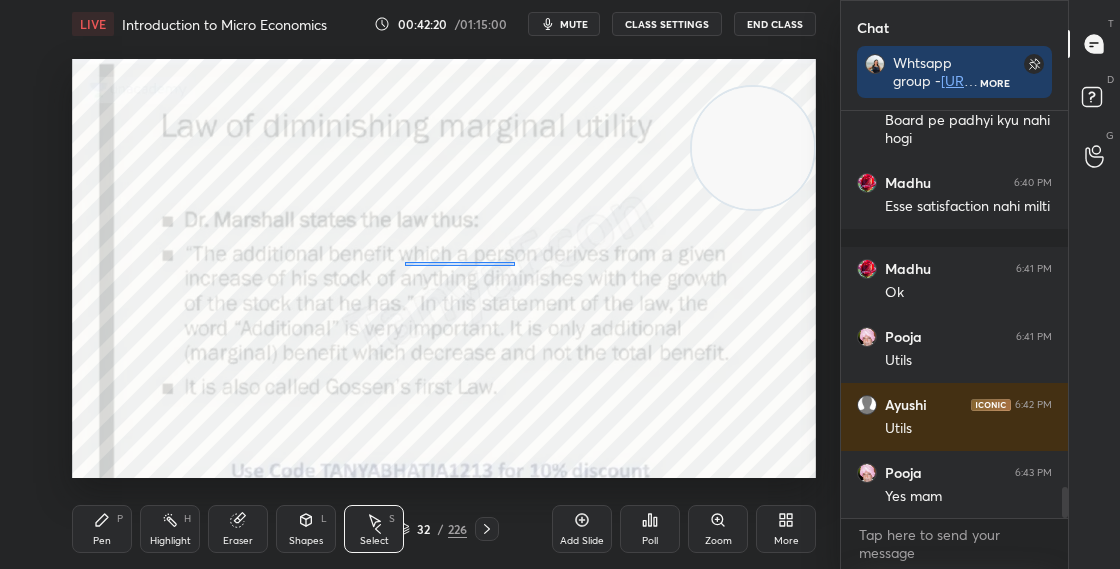 drag, startPoint x: 465, startPoint y: 266, endPoint x: 510, endPoint y: 261, distance: 45.276924 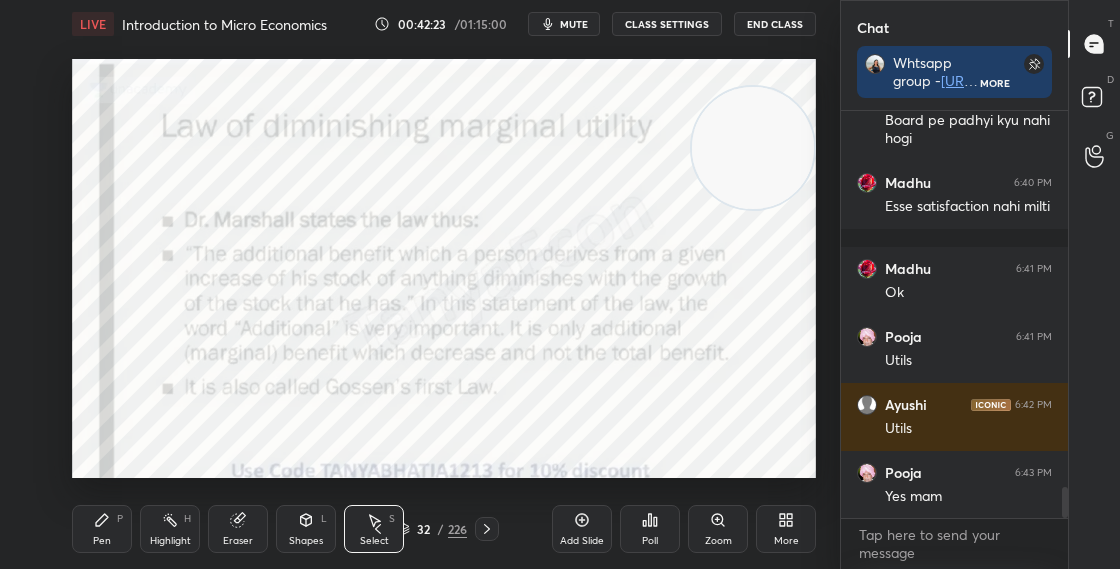 click on "Pen P" at bounding box center [102, 529] 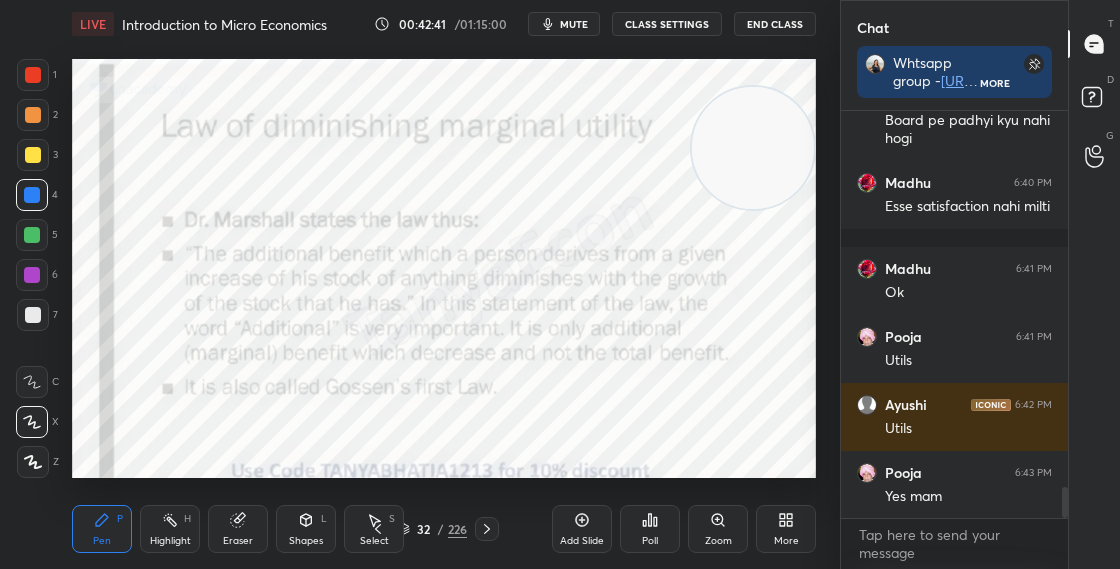click 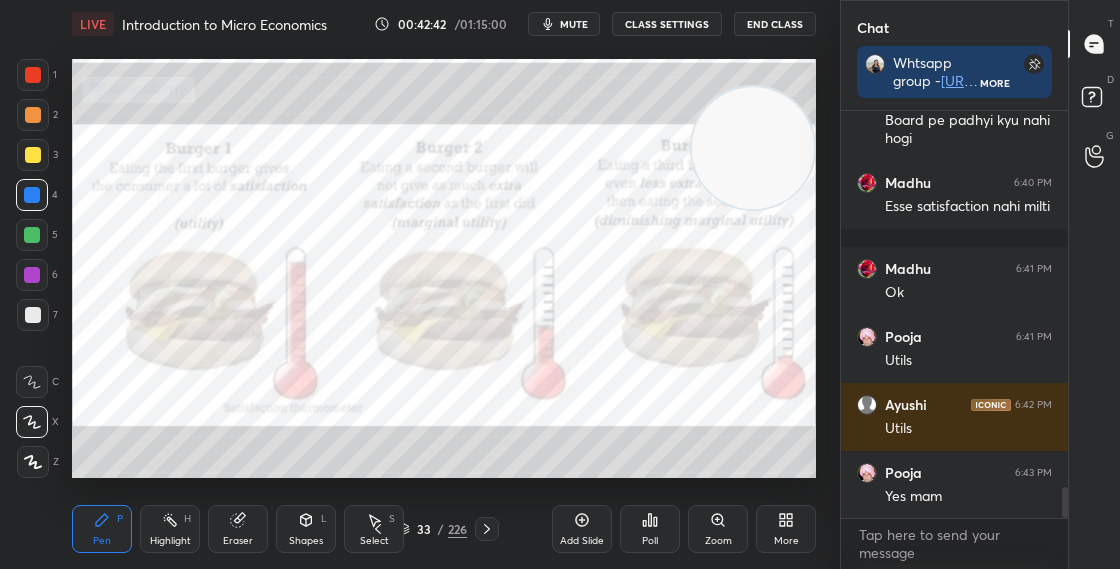 click at bounding box center (487, 529) 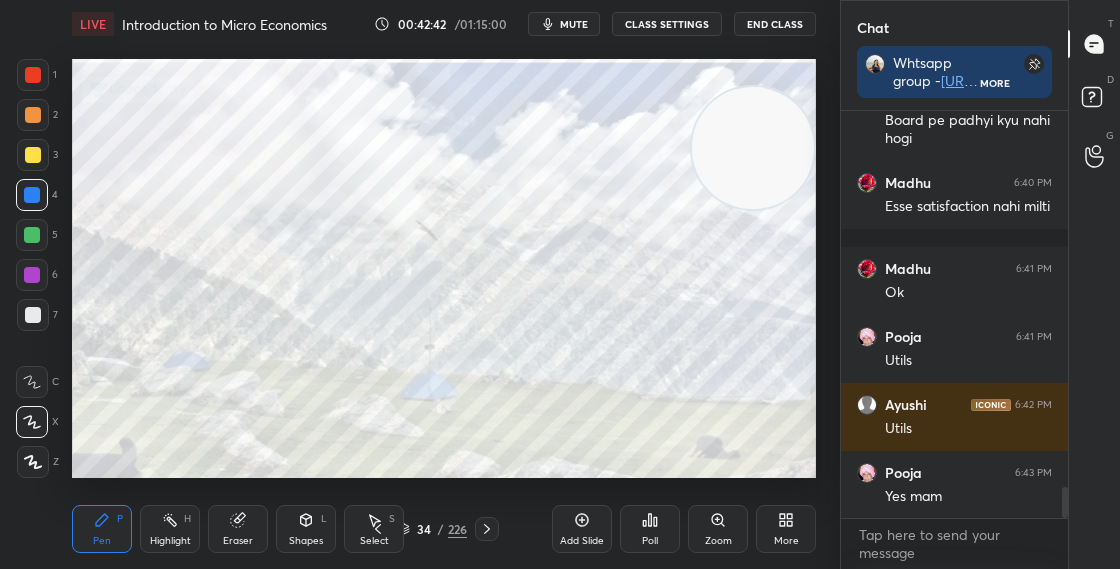 click at bounding box center [487, 529] 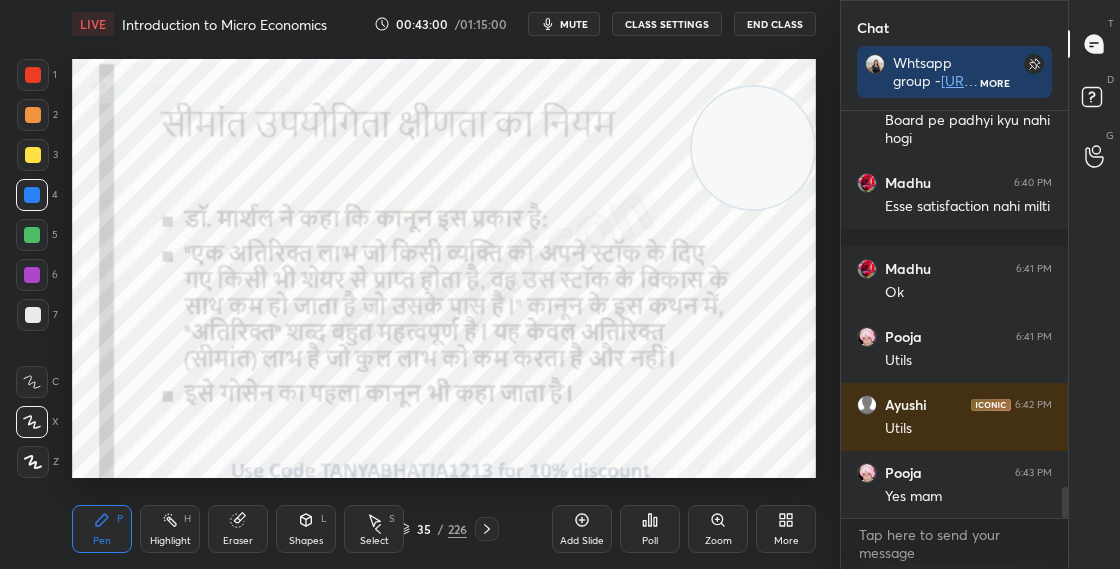 click 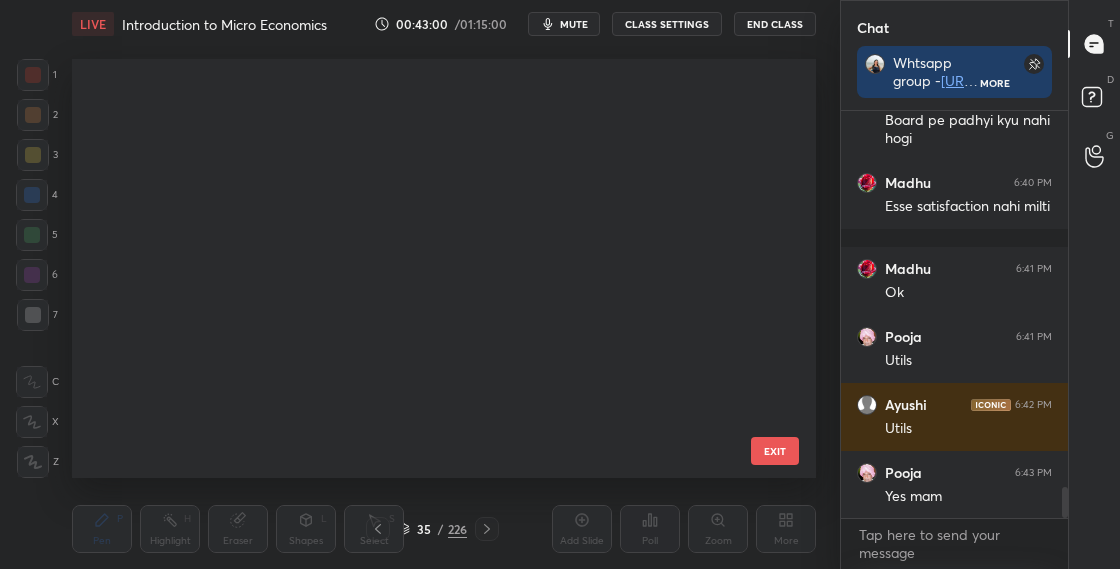 scroll, scrollTop: 1075, scrollLeft: 0, axis: vertical 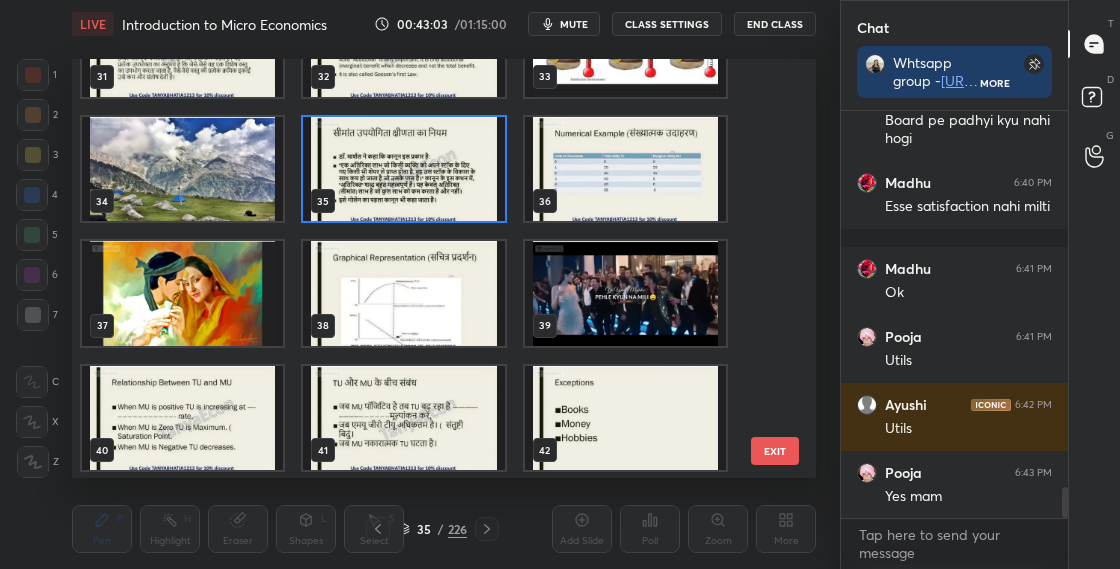 click at bounding box center [625, 169] 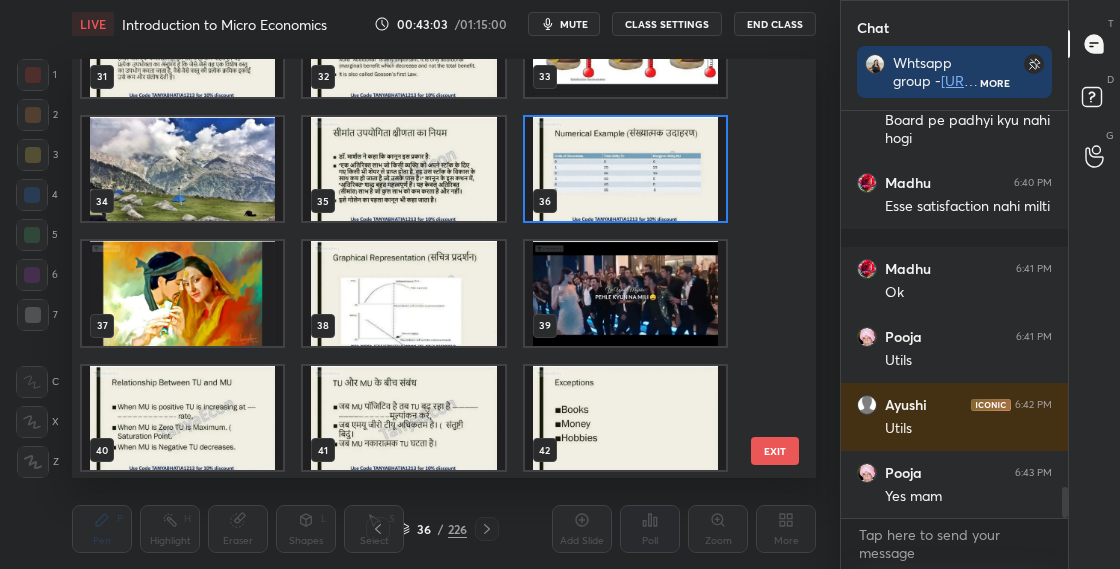 click at bounding box center [625, 169] 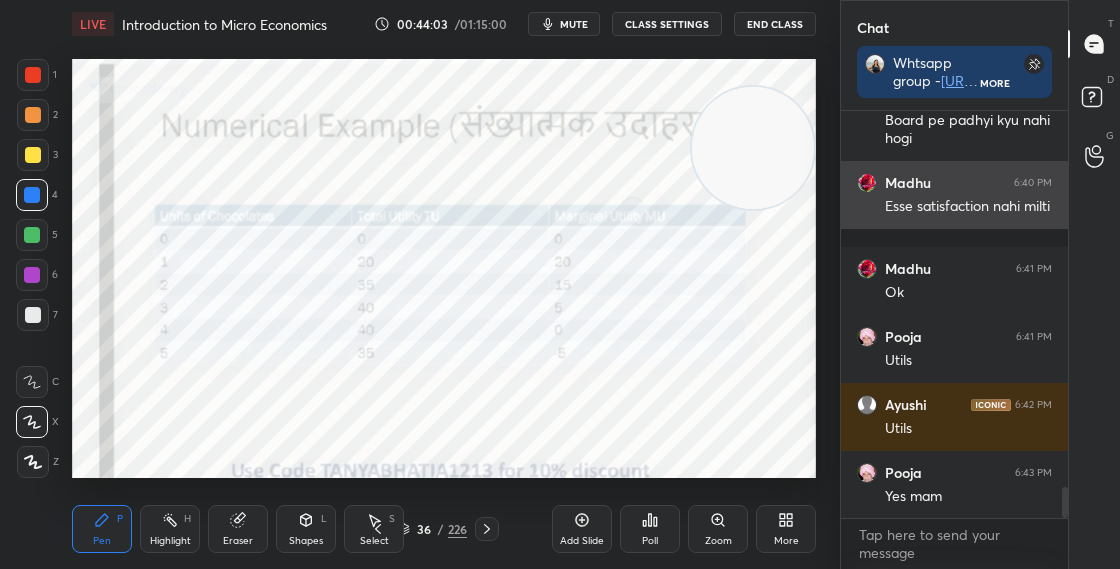 click at bounding box center (867, 183) 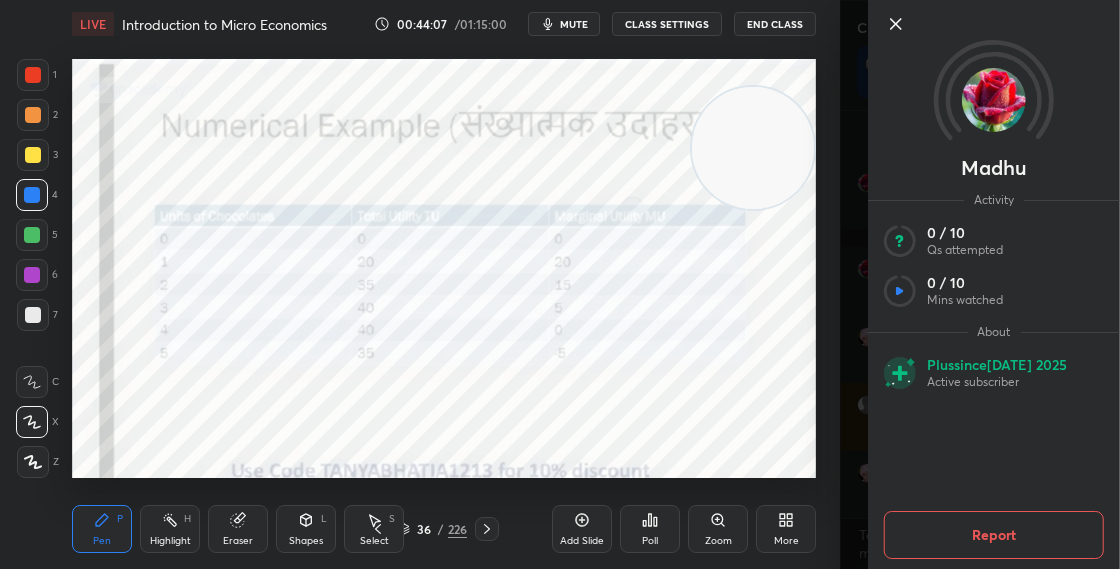 click 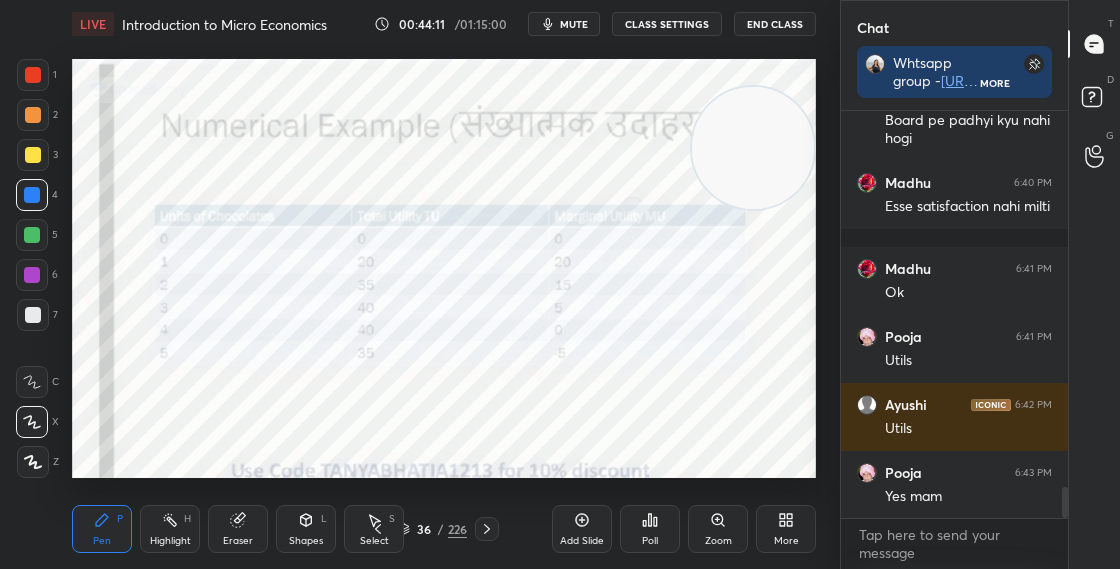 click at bounding box center [32, 275] 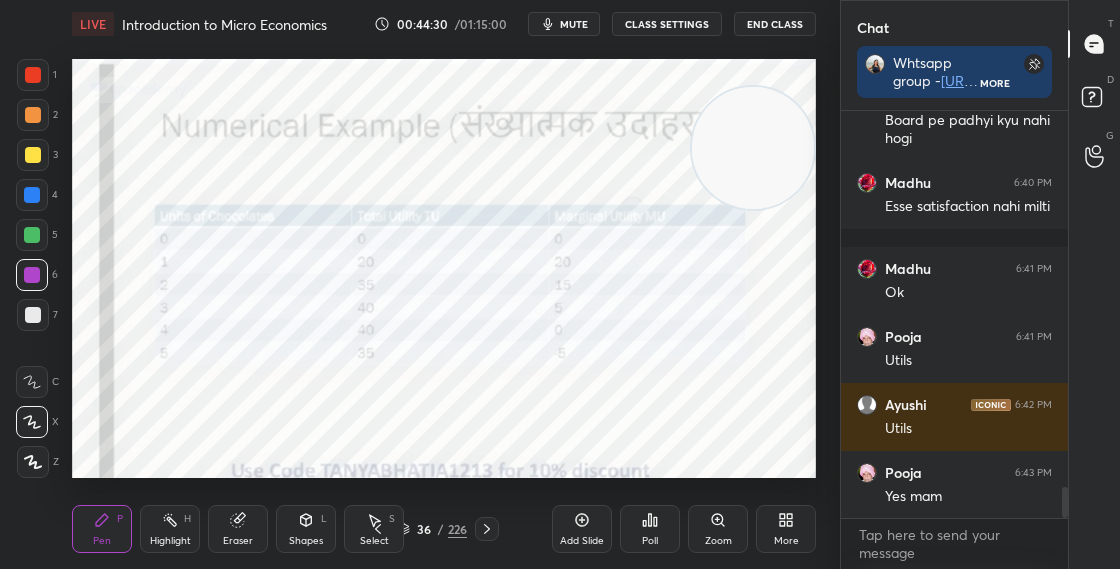 click on "36 / 226" at bounding box center (432, 529) 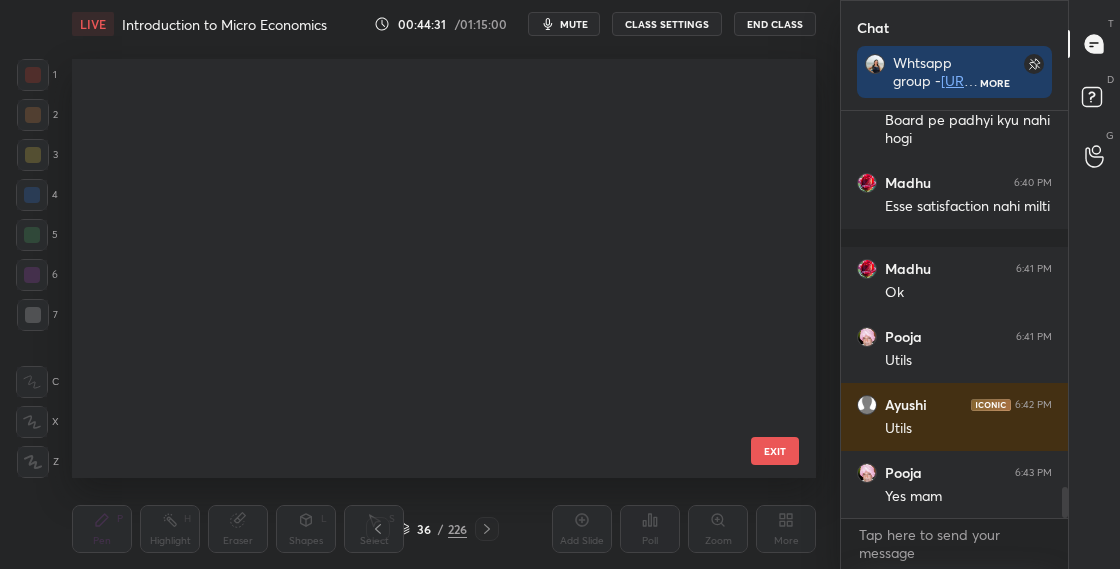 scroll, scrollTop: 1075, scrollLeft: 0, axis: vertical 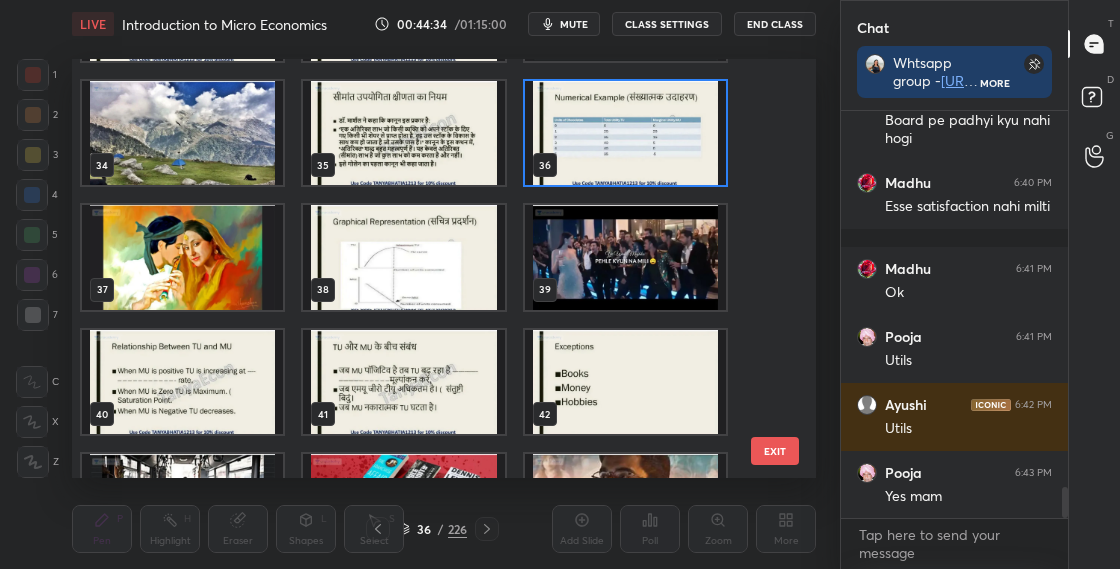 click at bounding box center [403, 257] 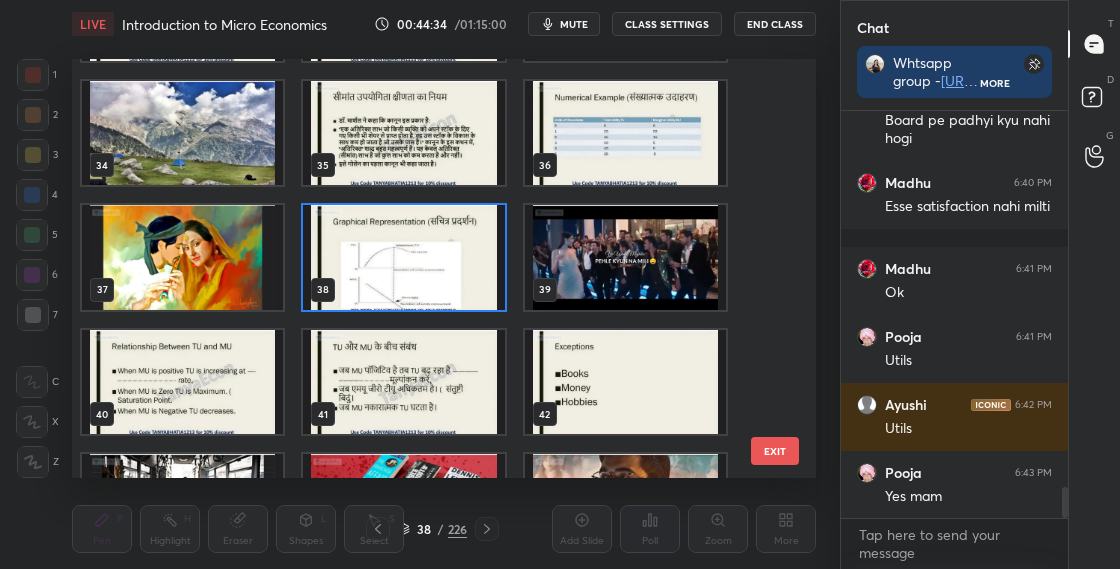 click at bounding box center (403, 257) 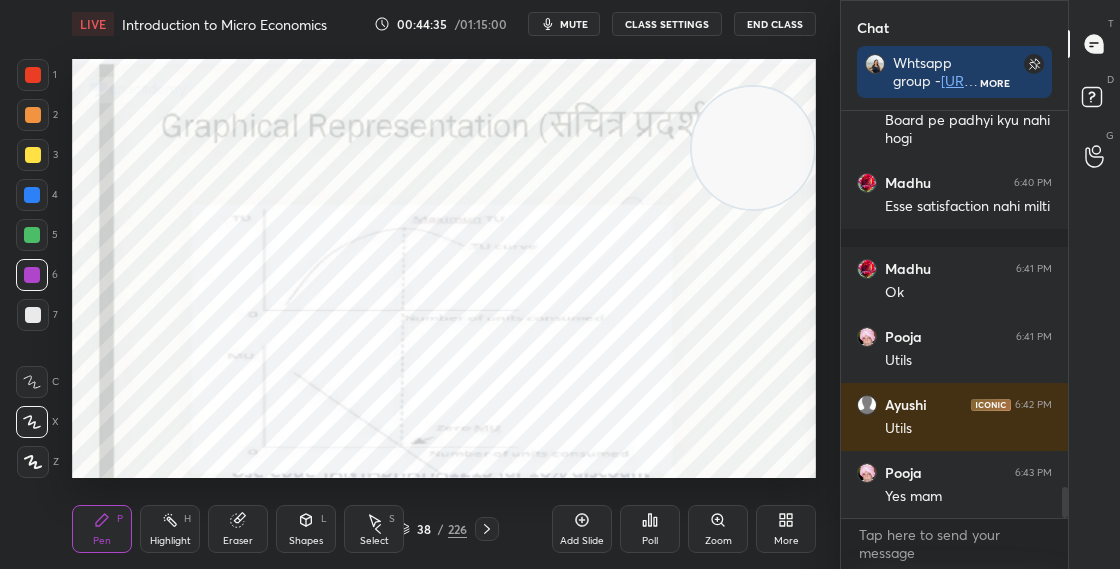 click at bounding box center [403, 257] 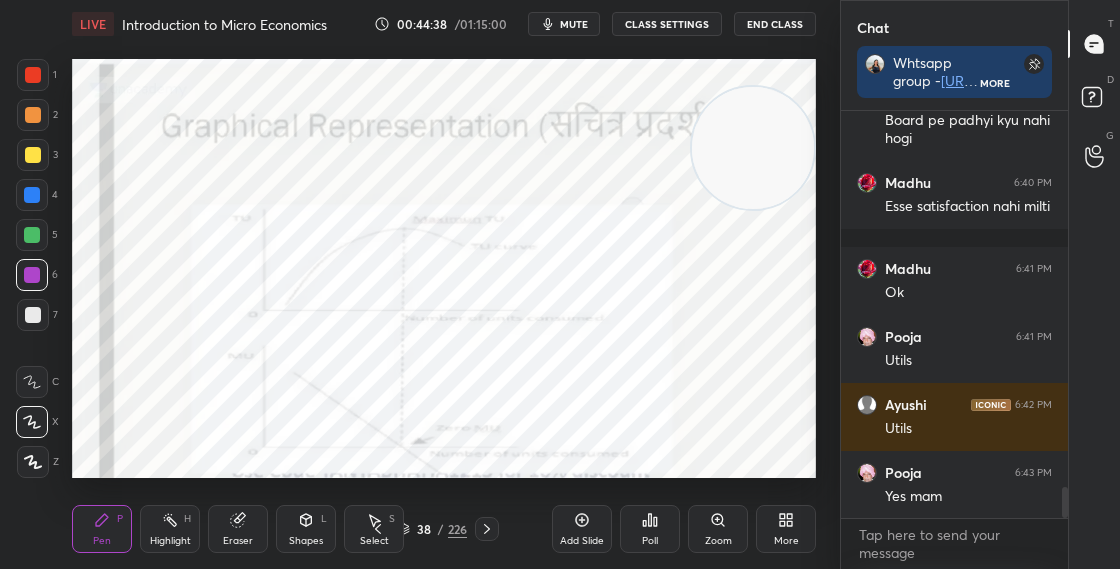 click on "Shapes L" at bounding box center [306, 529] 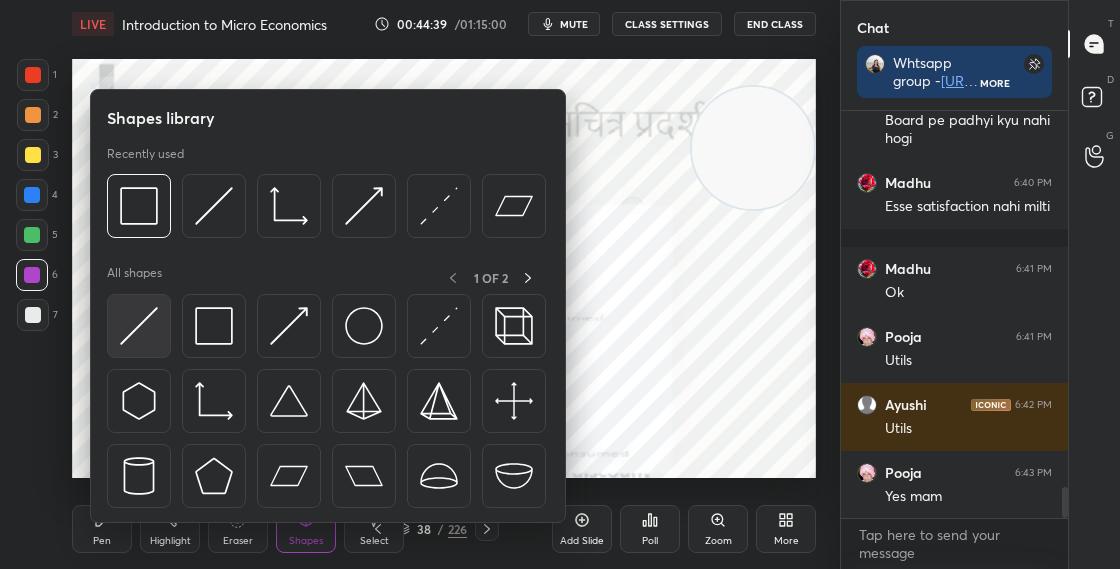 click at bounding box center (139, 326) 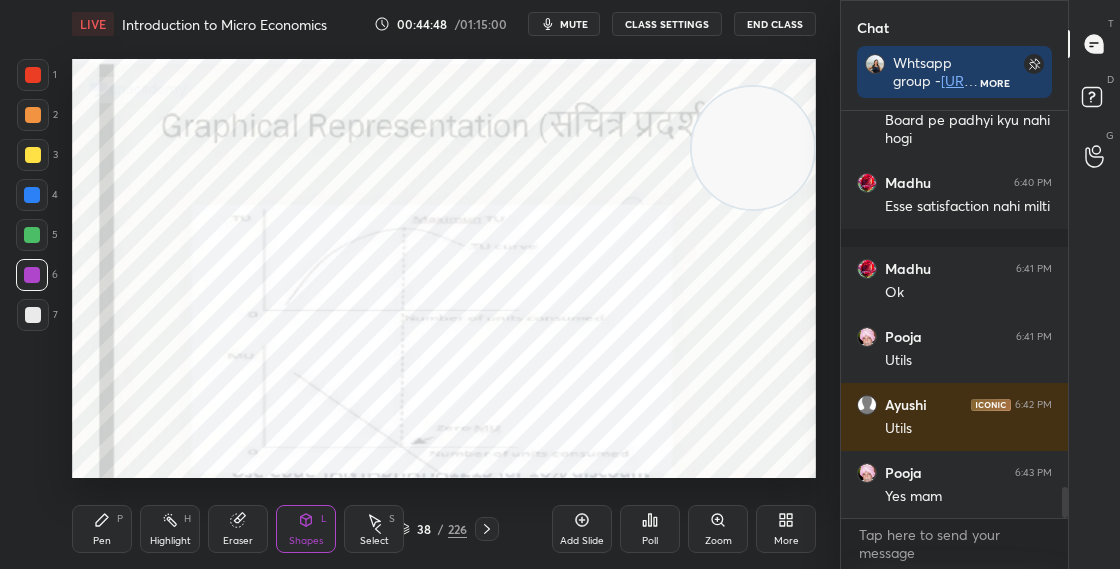 click on "Pen P" at bounding box center [102, 529] 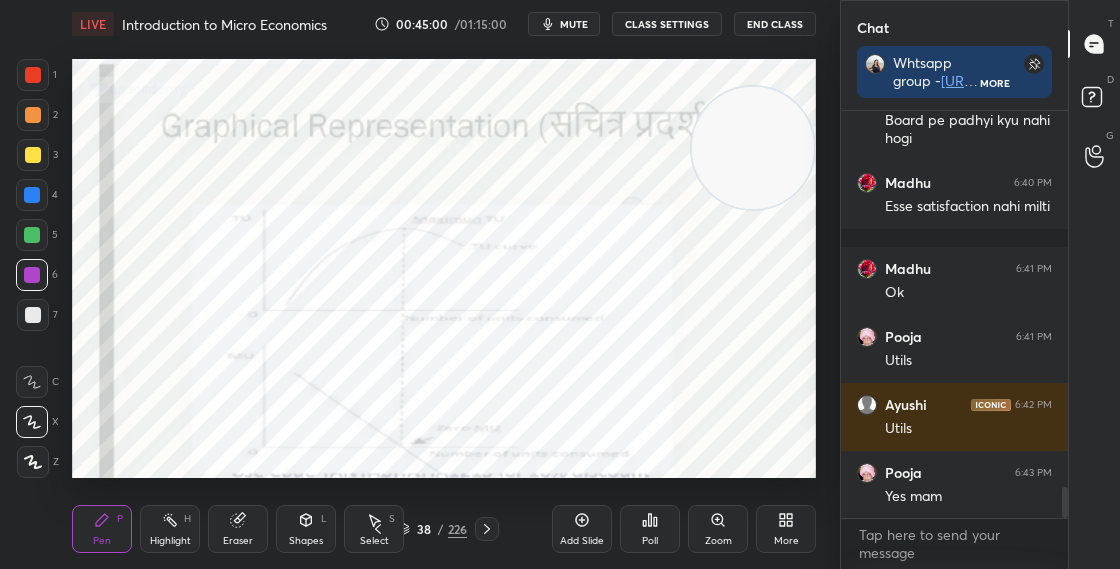 click on "Shapes L" at bounding box center [306, 529] 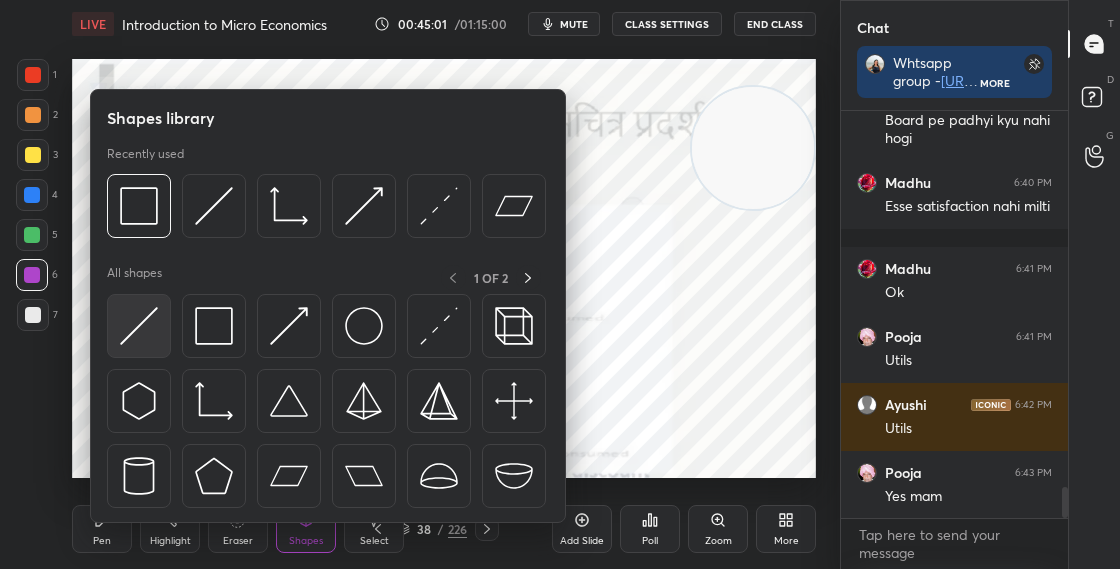 click at bounding box center [139, 326] 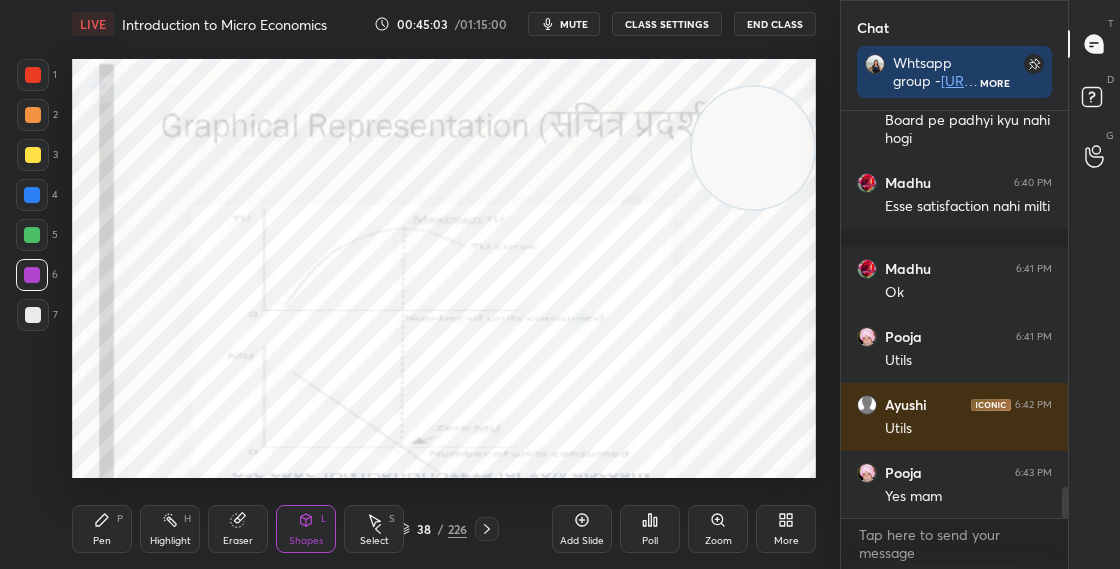click at bounding box center (33, 115) 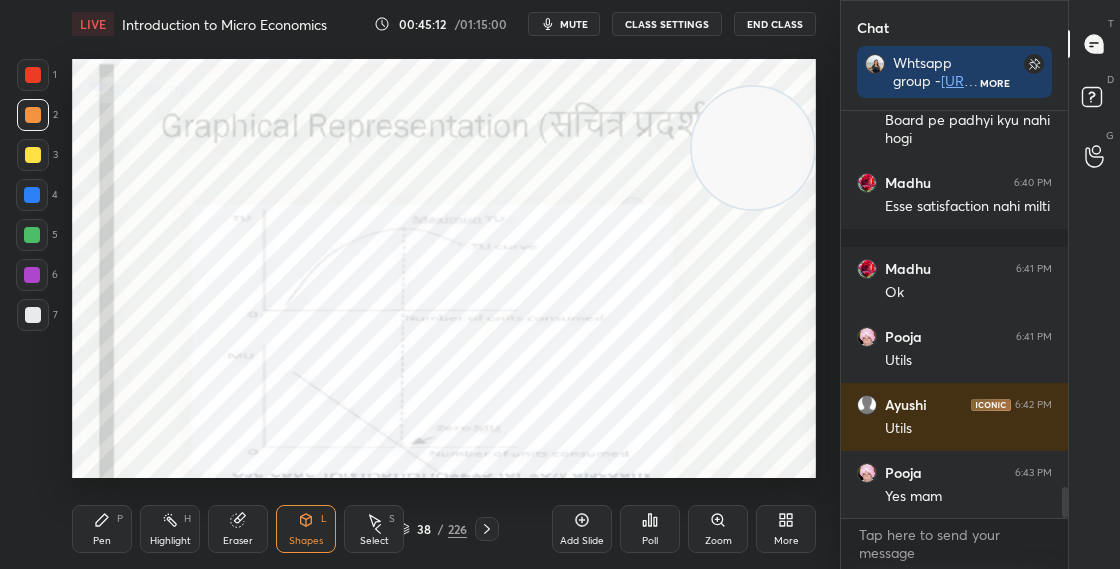 click on "Pen P" at bounding box center [102, 529] 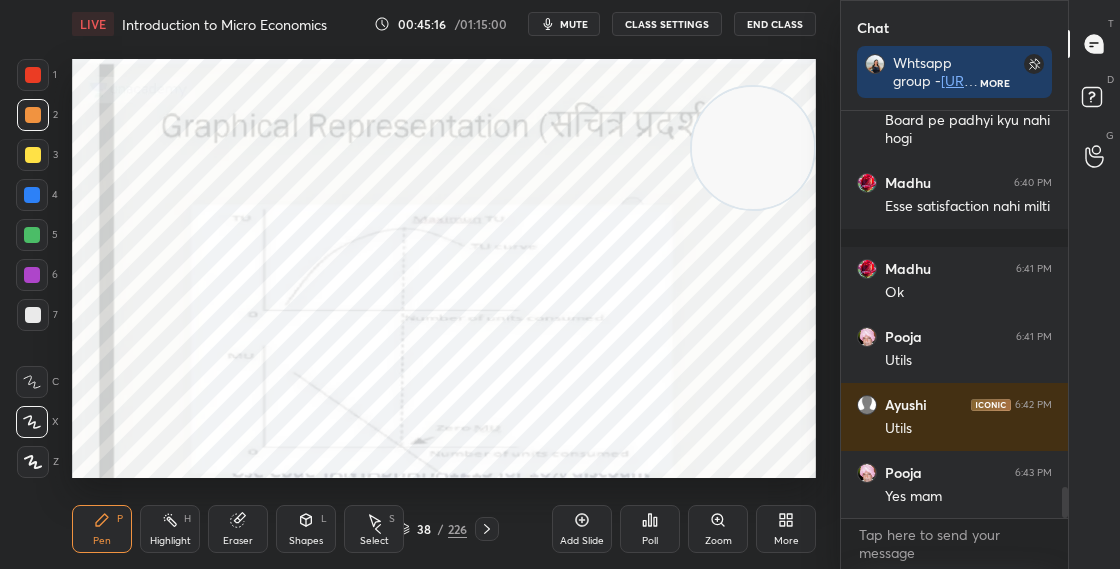 click at bounding box center (32, 275) 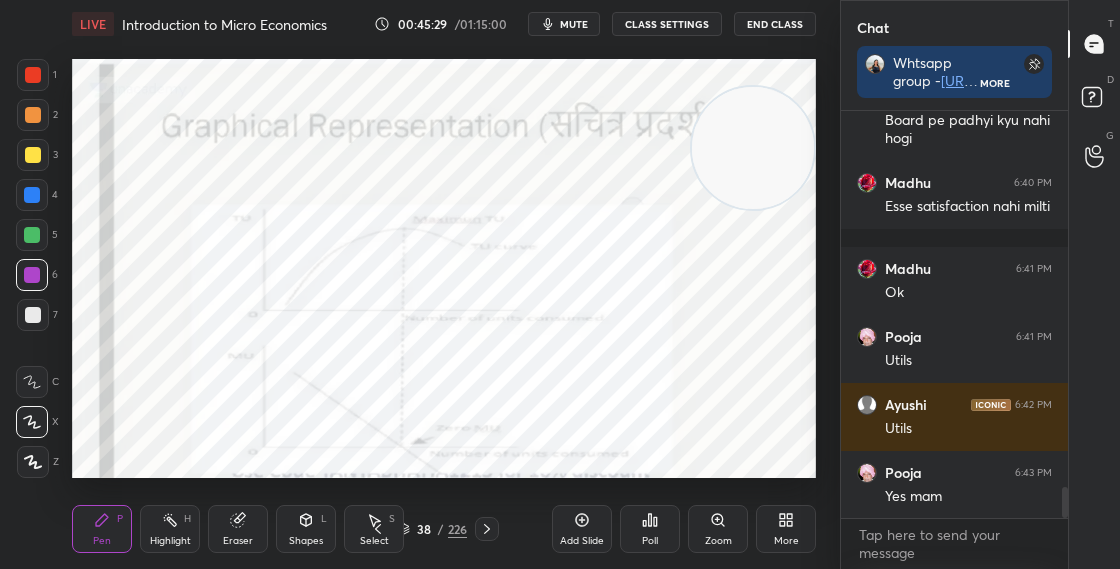 click at bounding box center [32, 195] 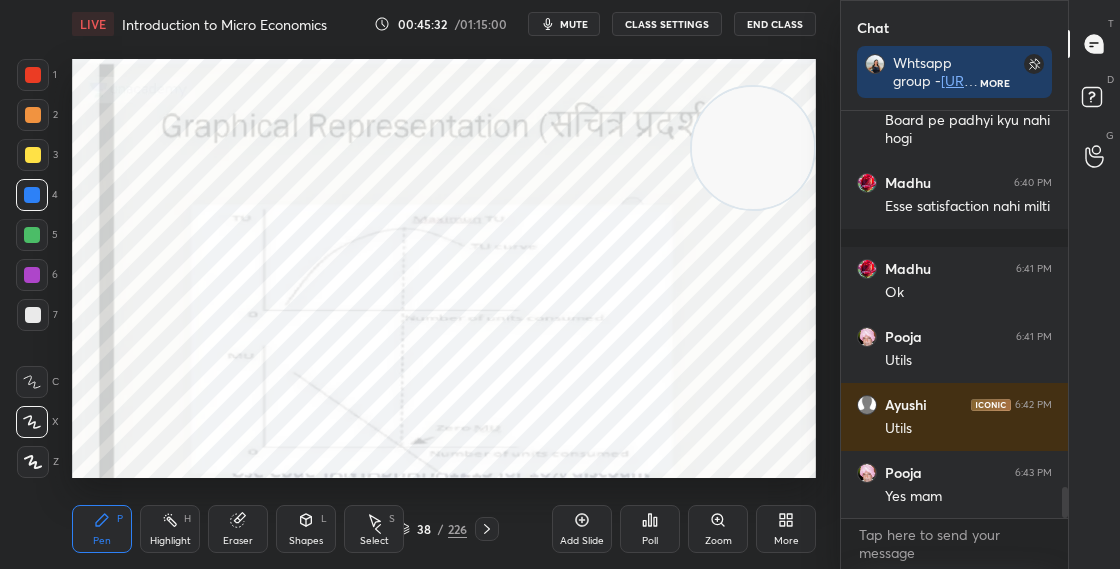 click 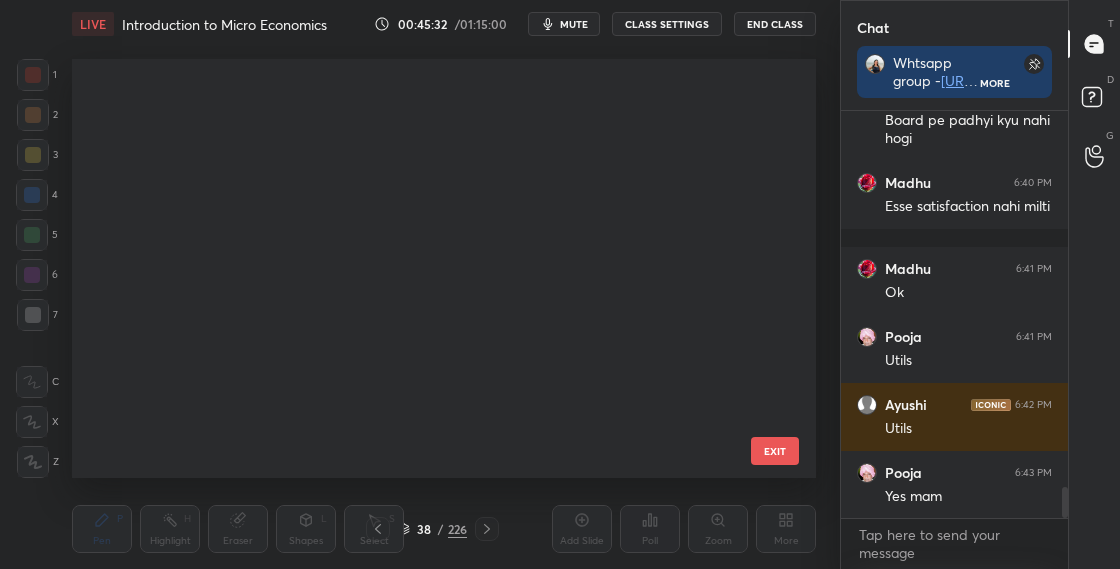scroll, scrollTop: 1199, scrollLeft: 0, axis: vertical 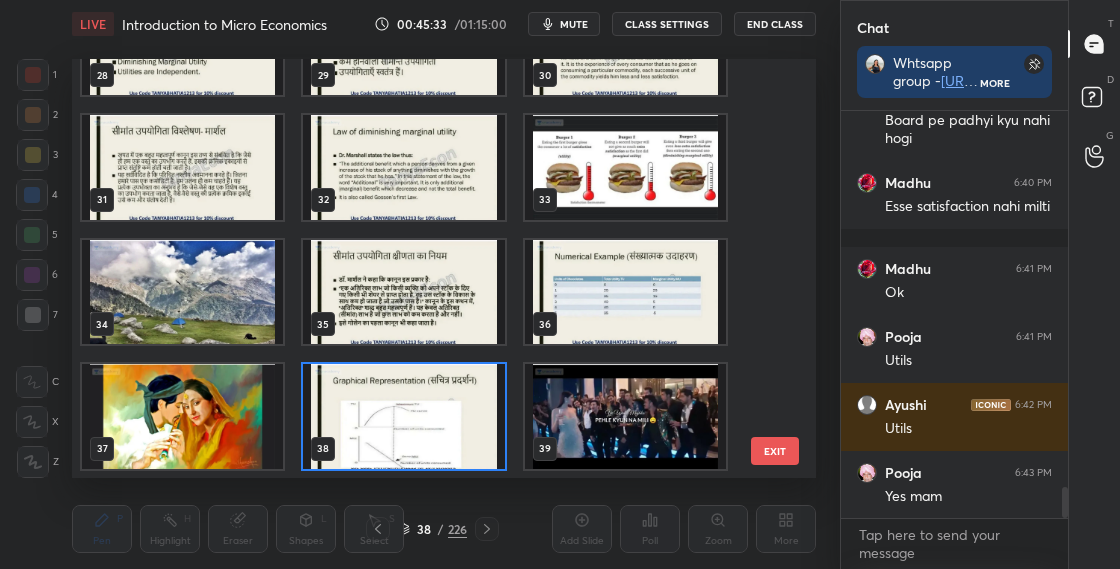 click at bounding box center [625, 167] 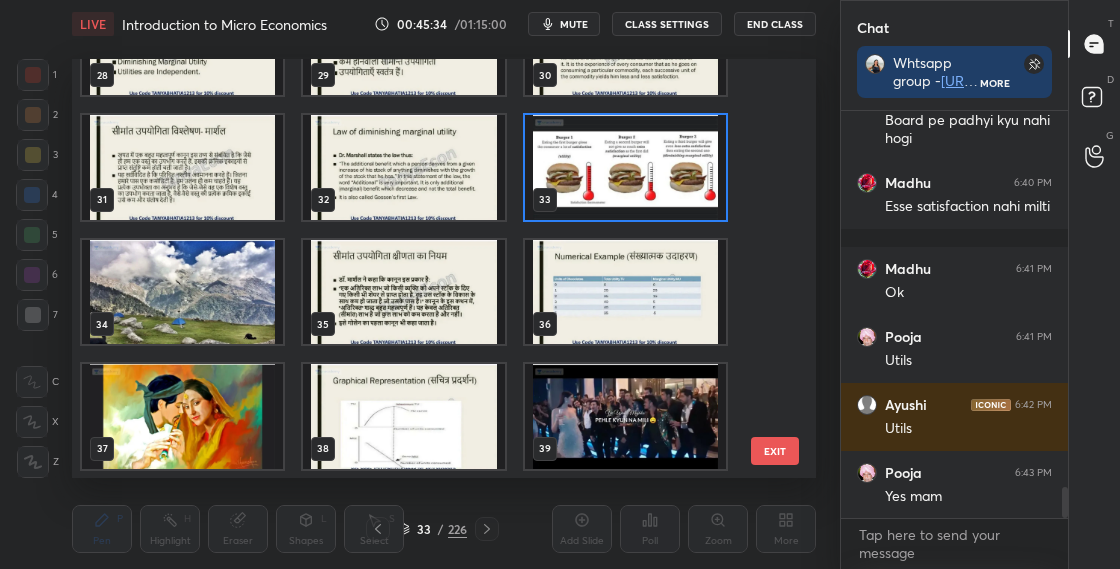 click at bounding box center (625, 167) 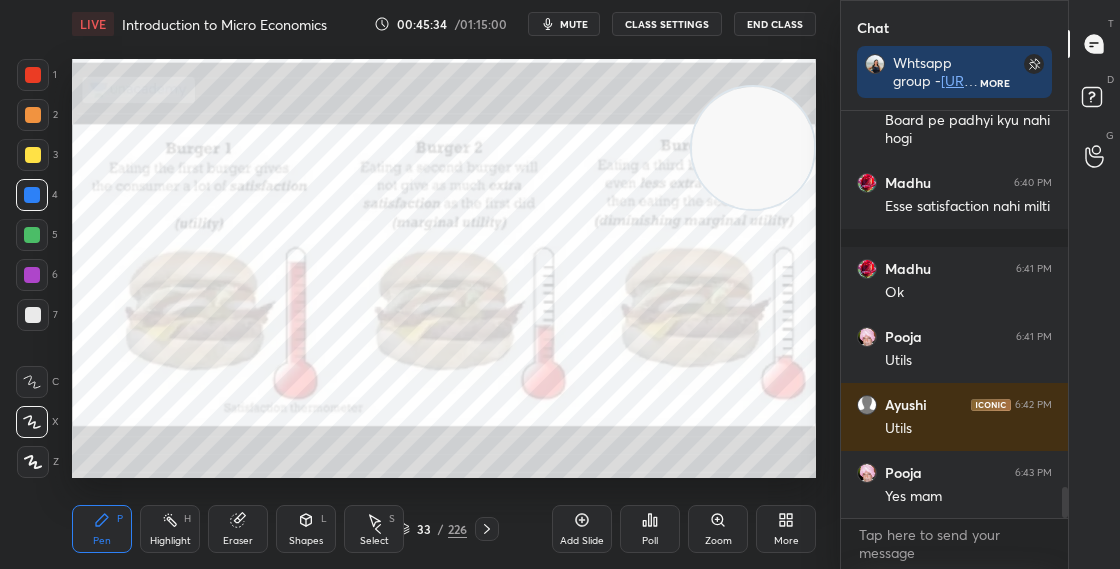 click at bounding box center [625, 167] 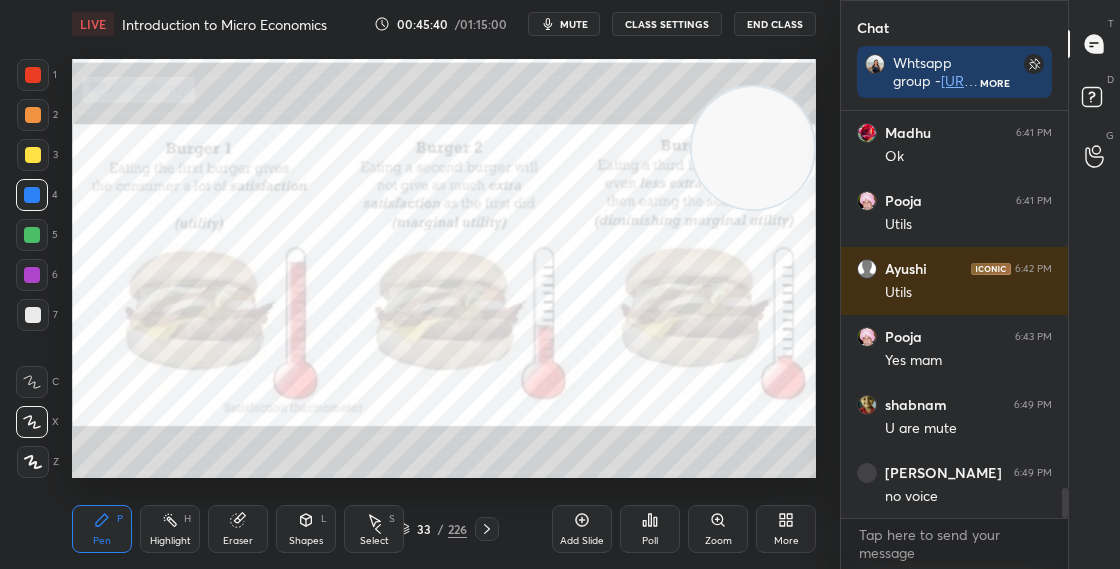 scroll, scrollTop: 5200, scrollLeft: 0, axis: vertical 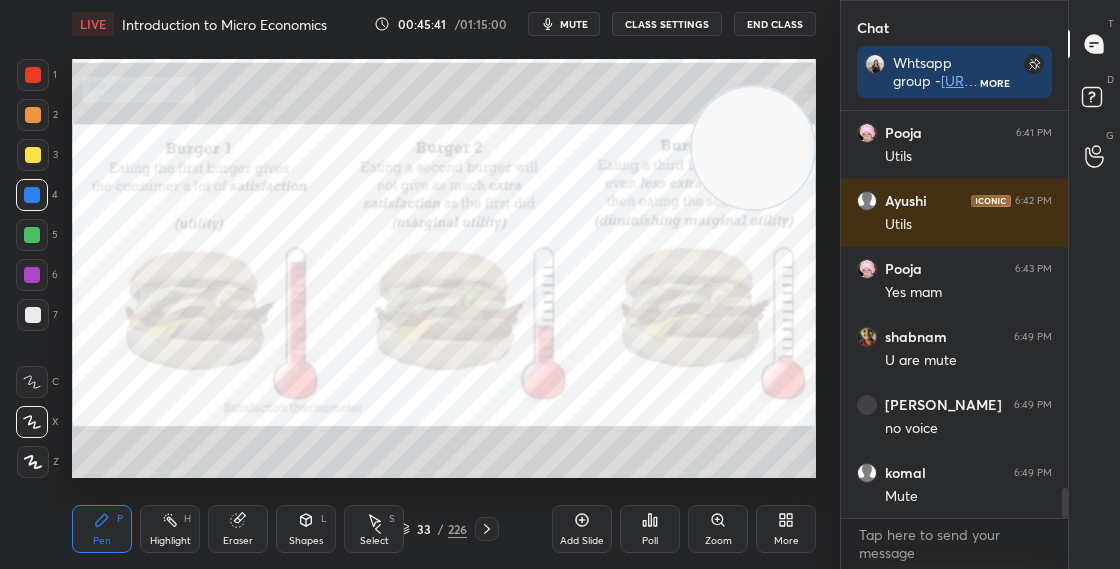 click on "CLASS SETTINGS" at bounding box center [667, 24] 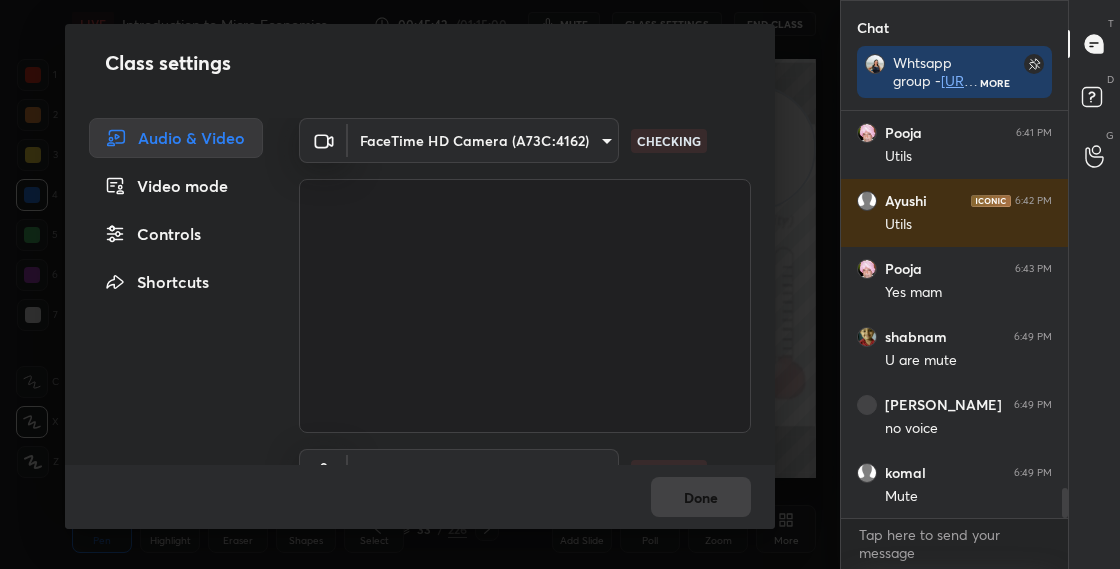 scroll, scrollTop: 5268, scrollLeft: 0, axis: vertical 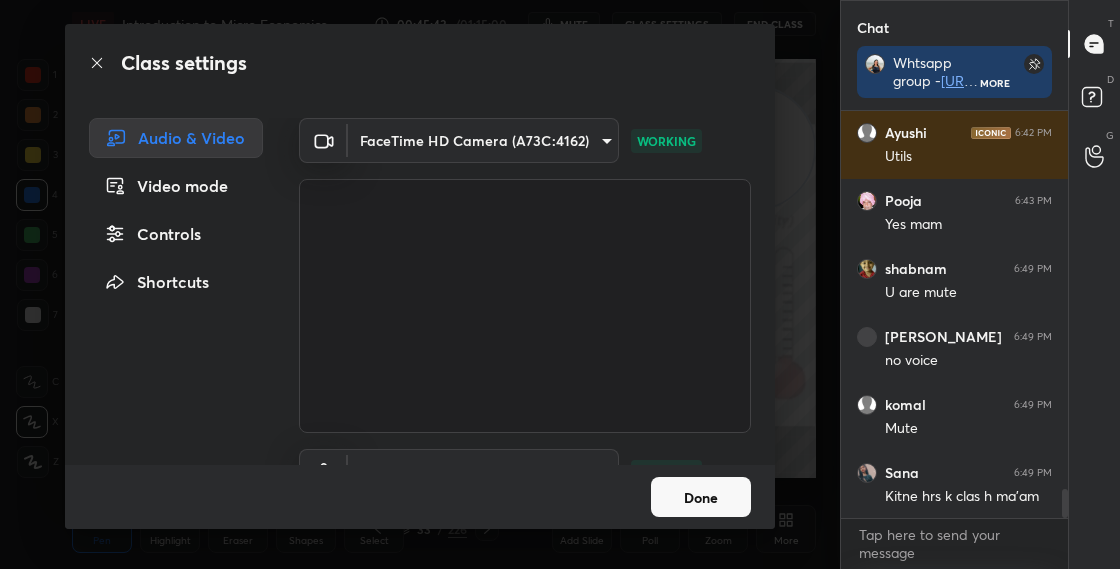 drag, startPoint x: 775, startPoint y: 370, endPoint x: 761, endPoint y: 437, distance: 68.44706 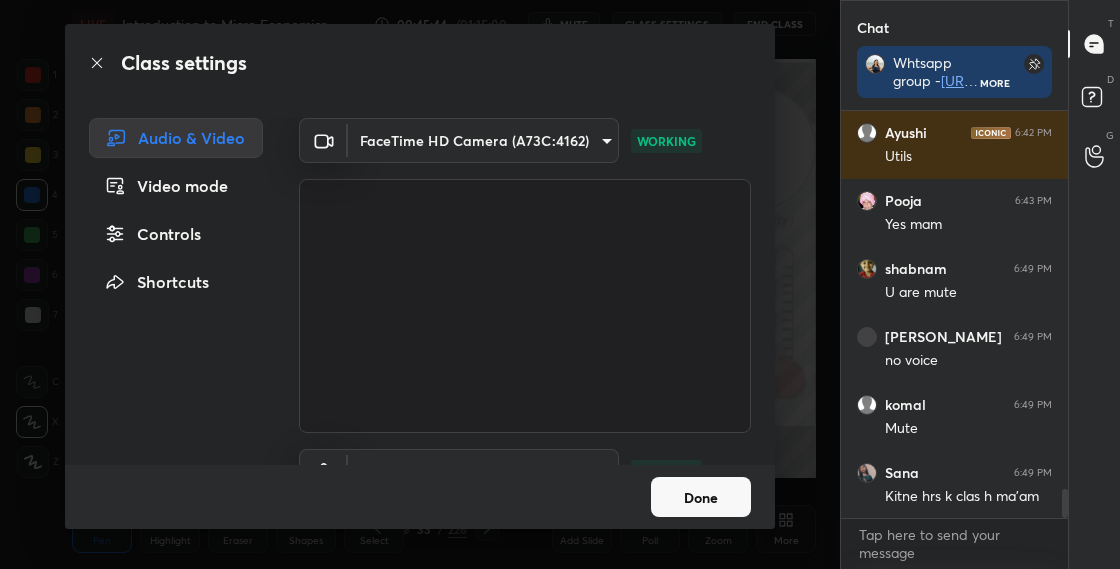 scroll, scrollTop: 5336, scrollLeft: 0, axis: vertical 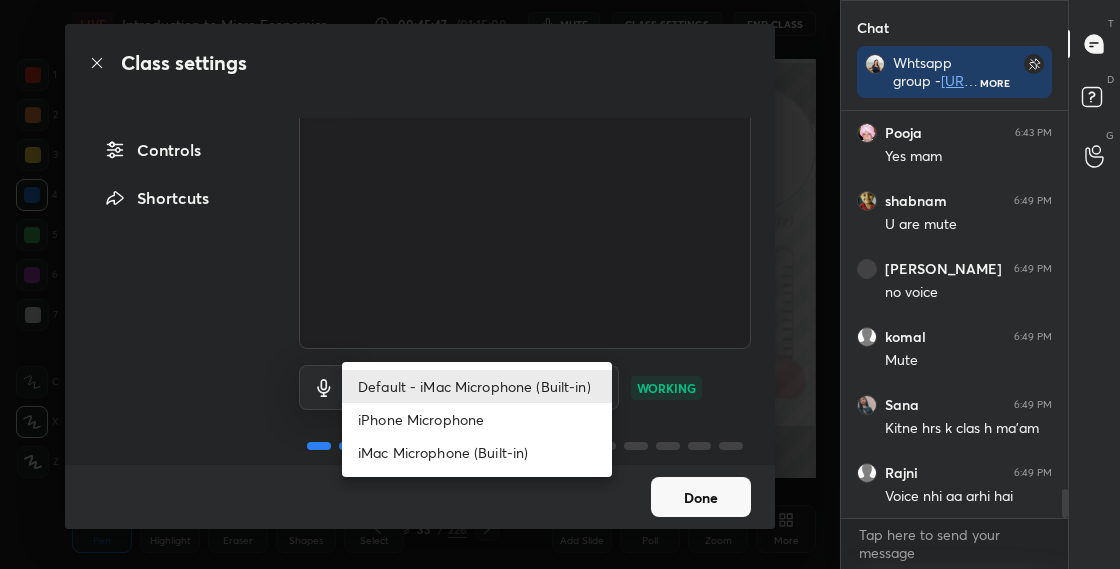 click on "1 2 3 4 5 6 7 C X Z C X Z E E Erase all   H H LIVE Introduction to Micro Economics 00:45:47 /  01:15:00 mute CLASS SETTINGS End Class Setting up your live class Poll for   secs No correct answer Start poll Back Introduction to Micro Economics • L1 of Detailed Course on Micro Economics - UGC NET [DATE] [PERSON_NAME] Pen P Highlight H Eraser Shapes L Select S 33 / 226 Add Slide Poll Zoom More Chat Whtsapp group - [URL][DOMAIN_NAME]
Telegram link -  [URL][DOMAIN_NAME] More [PERSON_NAME] 6:42 PM Utils Pooja 6:43 PM Yes mam shabnam 6:49 PM U are mute [PERSON_NAME] 6:49 PM no voice [PERSON_NAME] 6:49 PM Mute Sana 6:49 PM Kitne hrs k clas h ma'am [PERSON_NAME] 6:49 PM Voice nhi aa arhi hai JUMP TO LATEST Enable hand raising Enable raise hand to speak to learners. Once enabled, chat will be turned off temporarily. Enable x   Doubts asked by learners will show up here NEW DOUBTS ASKED No one has raised a hand yet Can't raise hand Got it T Messages (T) D Doubts (D) G Raise Hand (G) Report an issue" at bounding box center (560, 284) 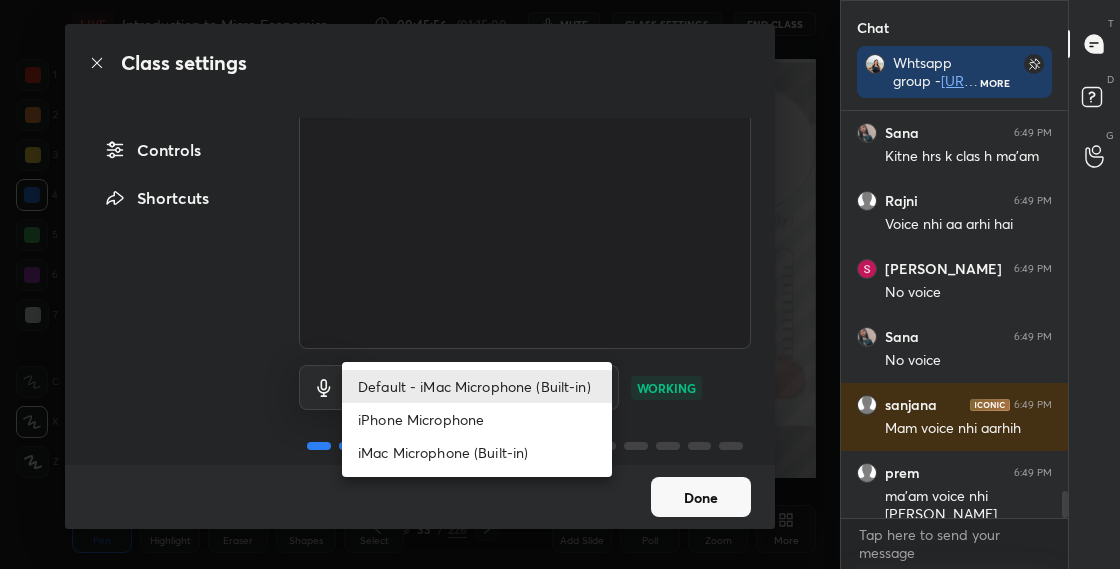 scroll, scrollTop: 5676, scrollLeft: 0, axis: vertical 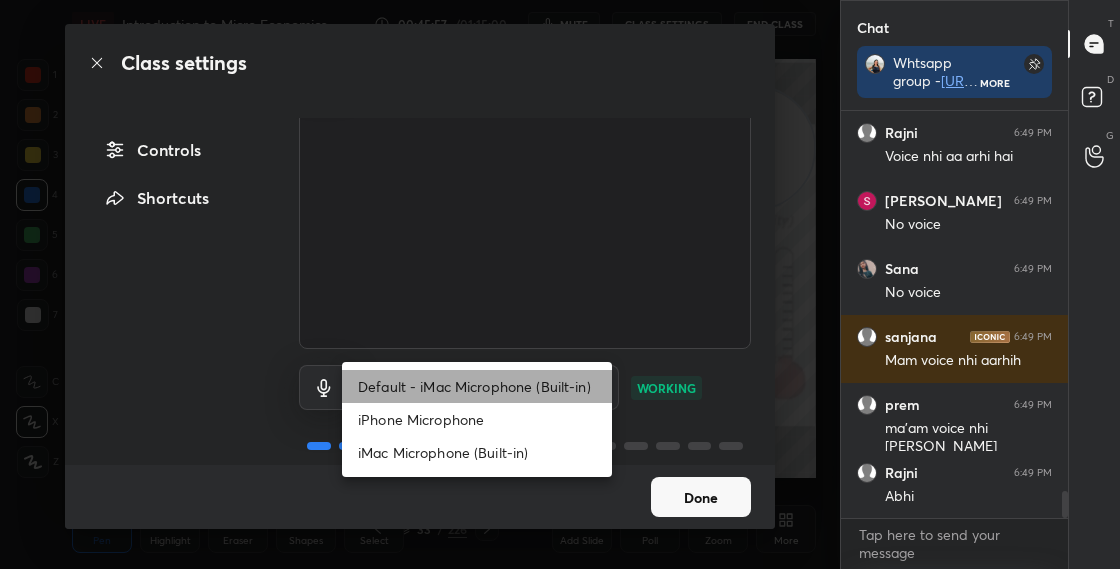 click on "Default - iMac Microphone (Built-in)" at bounding box center (477, 386) 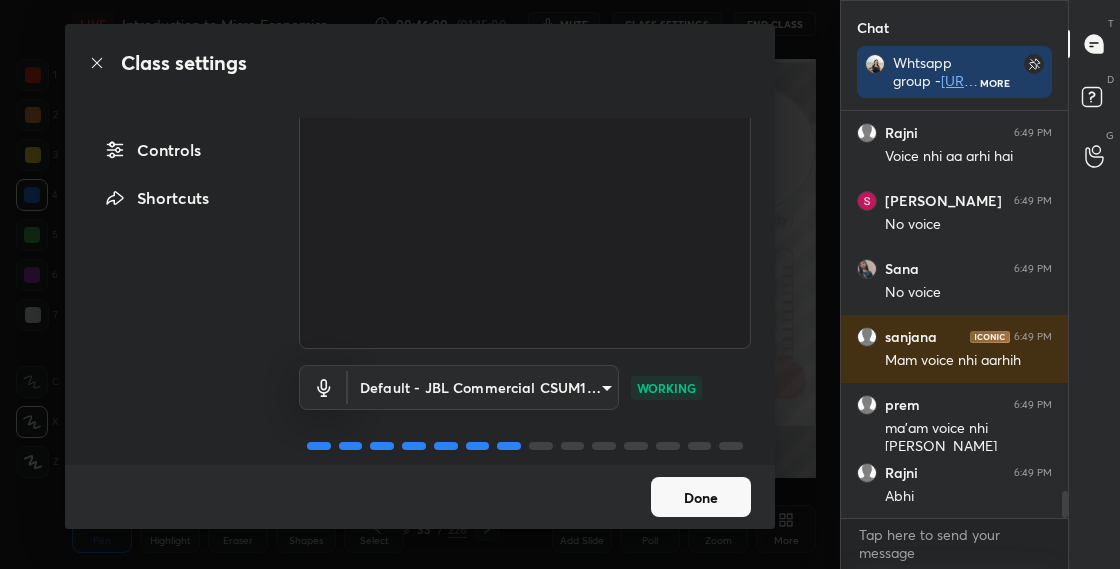 click on "Done" at bounding box center [701, 497] 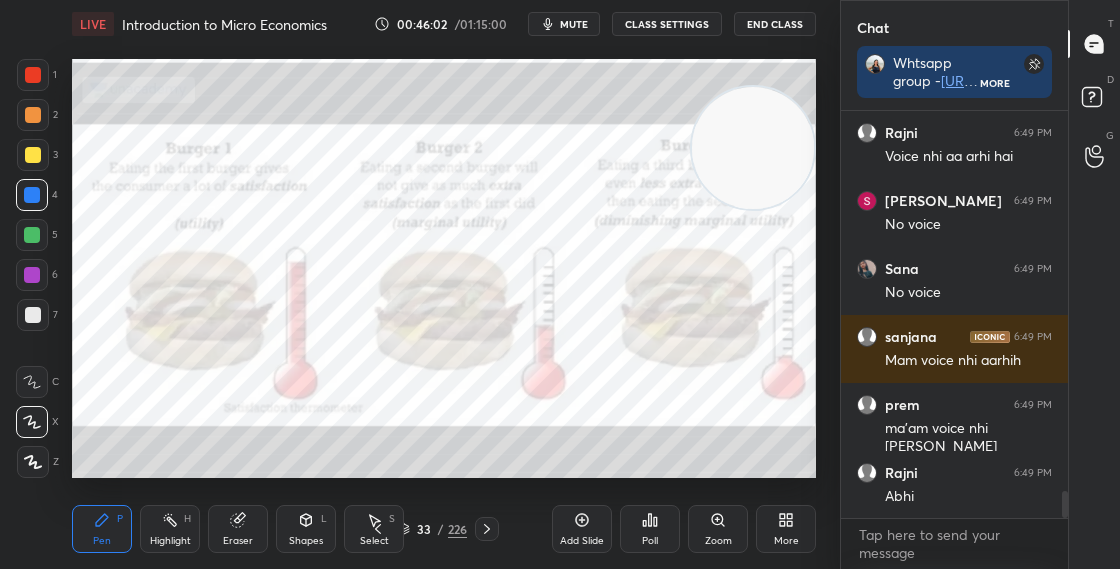 scroll, scrollTop: 5744, scrollLeft: 0, axis: vertical 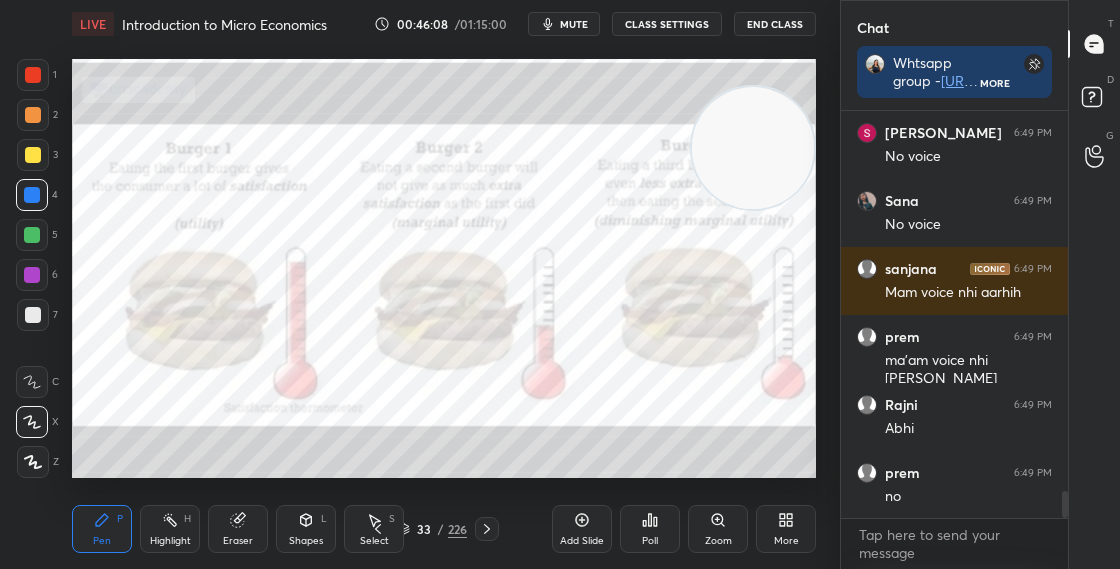 click on "CLASS SETTINGS" at bounding box center [667, 24] 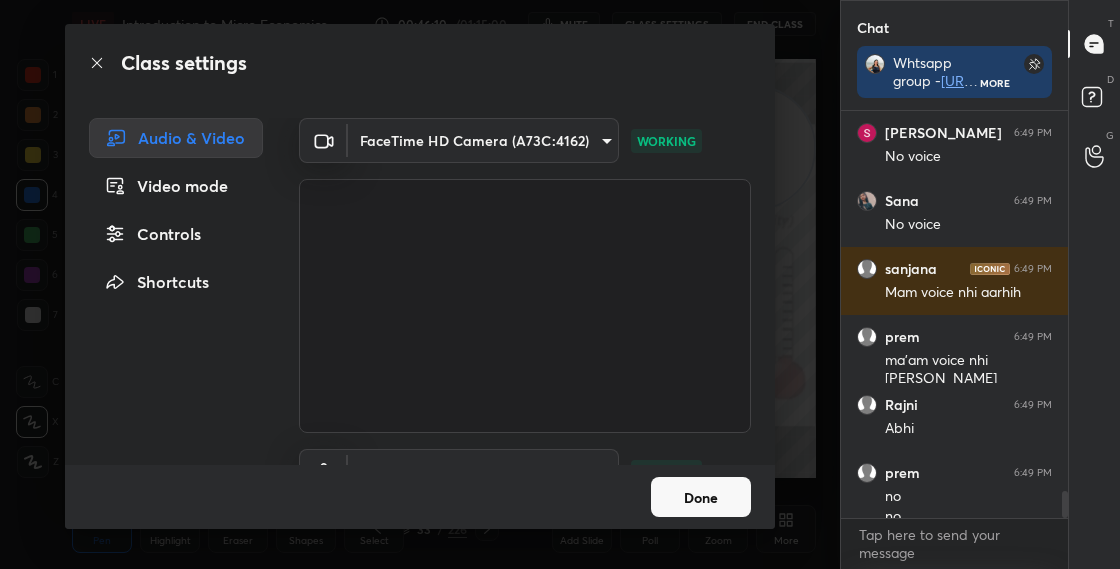 scroll, scrollTop: 5764, scrollLeft: 0, axis: vertical 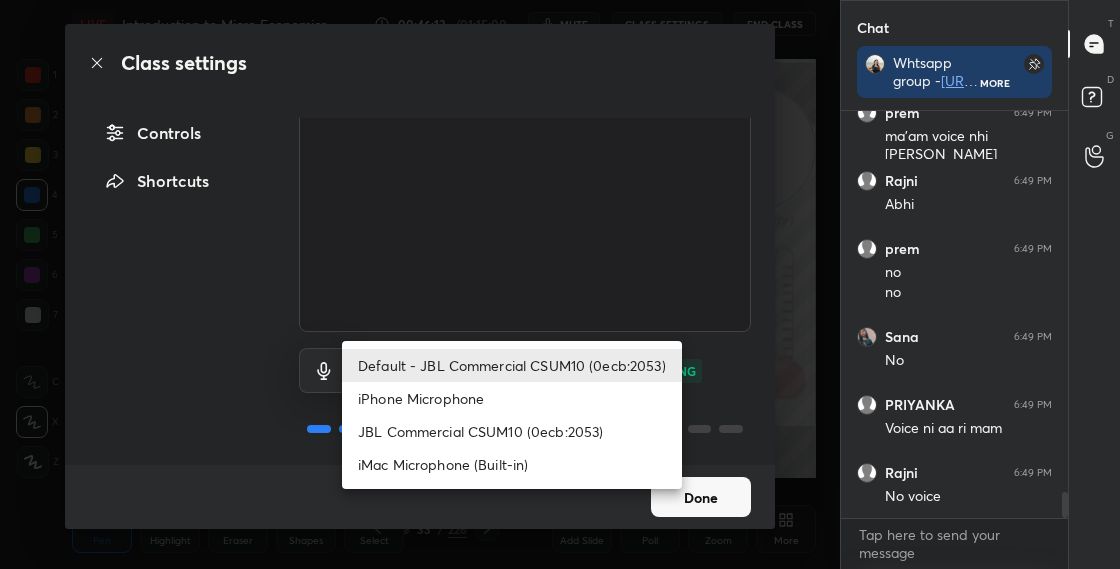 click on "1 2 3 4 5 6 7 C X Z C X Z E E Erase all   H H LIVE Introduction to Micro Economics 00:46:13 /  01:15:00 mute CLASS SETTINGS End Class Setting up your live class Poll for   secs No correct answer Start poll Back Introduction to Micro Economics • L1 of Detailed Course on Micro Economics - UGC NET [DATE] [PERSON_NAME] Pen P Highlight H Eraser Shapes L Select S 33 / 226 Add Slide Poll Zoom More Chat Whtsapp group - [URL][DOMAIN_NAME]
Telegram link -  [URL][DOMAIN_NAME] More [PERSON_NAME] 6:49 PM Mam voice nhi aarhih prem 6:49 PM ma'am voice nhi [PERSON_NAME] 6:49 PM Abhi prem 6:49 PM no no Sana 6:49 PM No PRIYANKA 6:49 PM Voice ni aa ri mam [PERSON_NAME] 6:49 PM No voice JUMP TO LATEST Enable hand raising Enable raise hand to speak to learners. Once enabled, chat will be turned off temporarily. Enable x   Doubts asked by learners will show up here NEW DOUBTS ASKED No one has raised a hand yet Can't raise hand Got it T Messages (T) D Doubts (D) G Raise Hand (G) Report an issue ​" at bounding box center (560, 284) 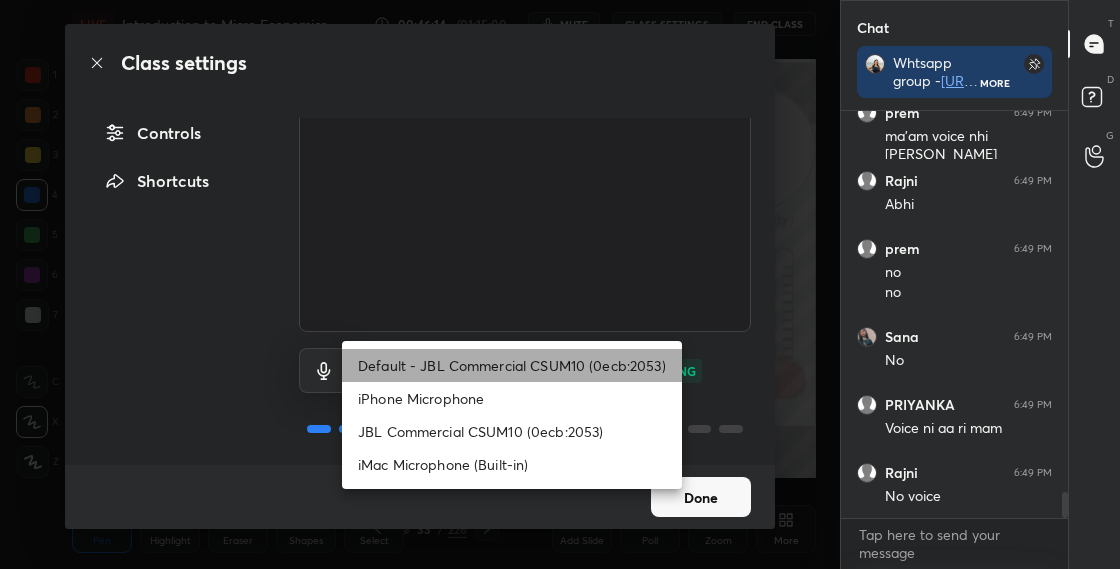 click on "Default - JBL Commercial CSUM10 (0ecb:2053)" at bounding box center [512, 365] 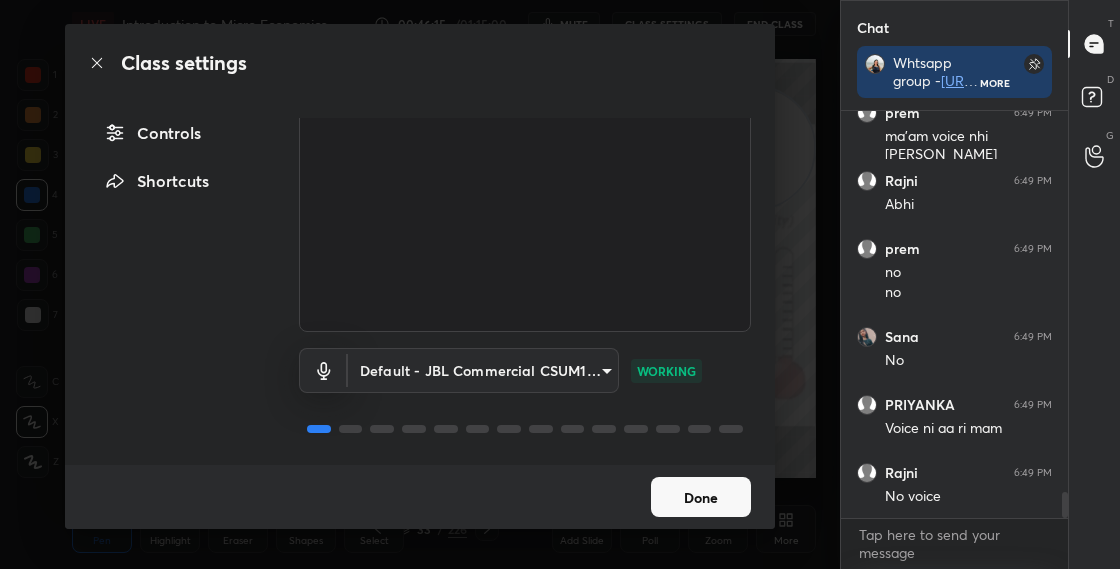click on "Done" at bounding box center [701, 497] 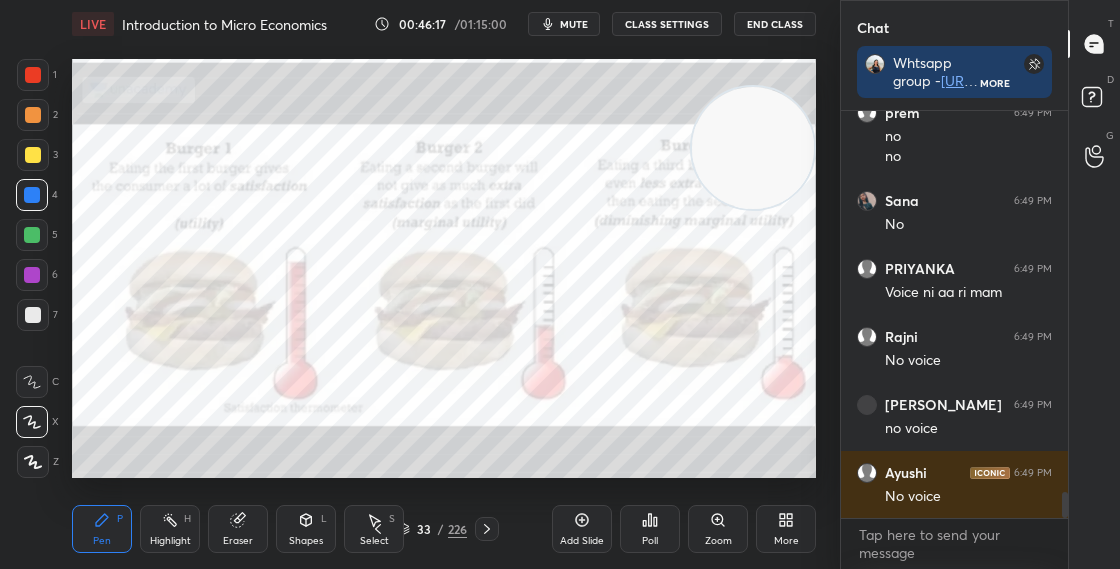 scroll, scrollTop: 6172, scrollLeft: 0, axis: vertical 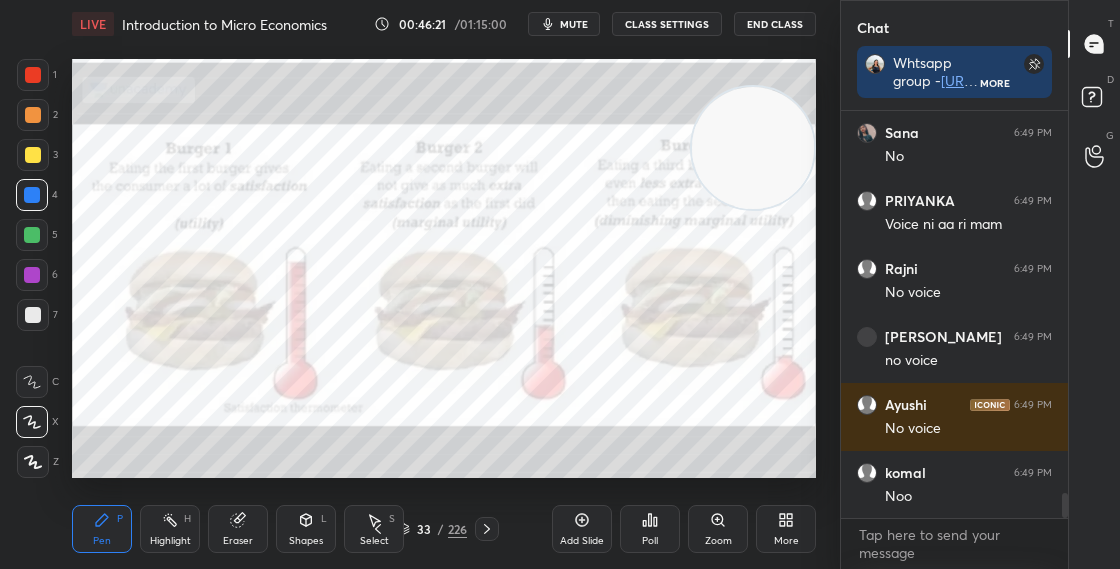 click on "LIVE Introduction to Micro Economics 00:46:21 /  01:15:00 mute CLASS SETTINGS End Class" at bounding box center [444, 24] 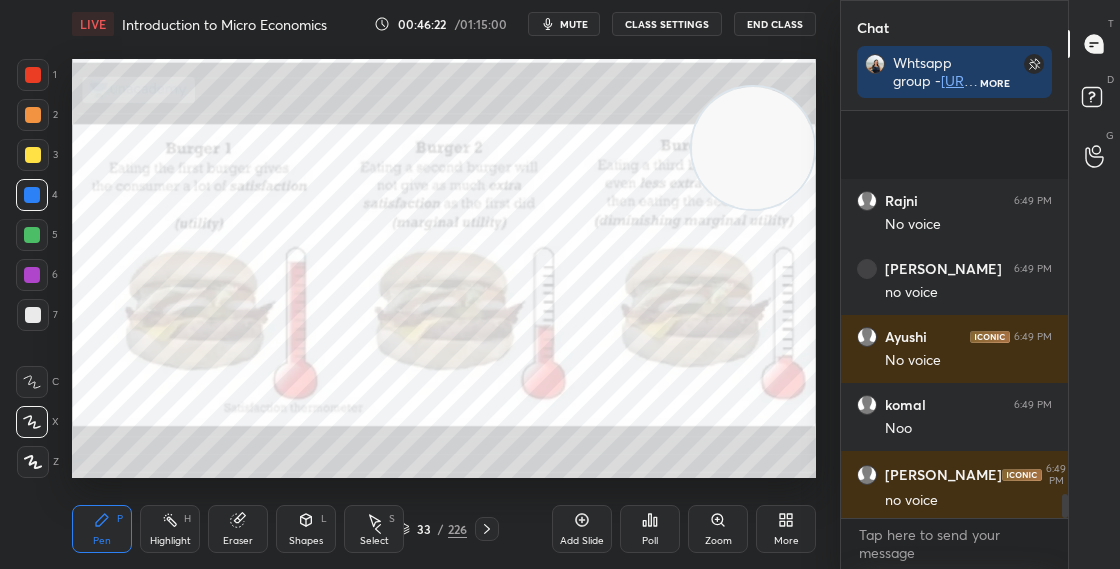 scroll, scrollTop: 6394, scrollLeft: 0, axis: vertical 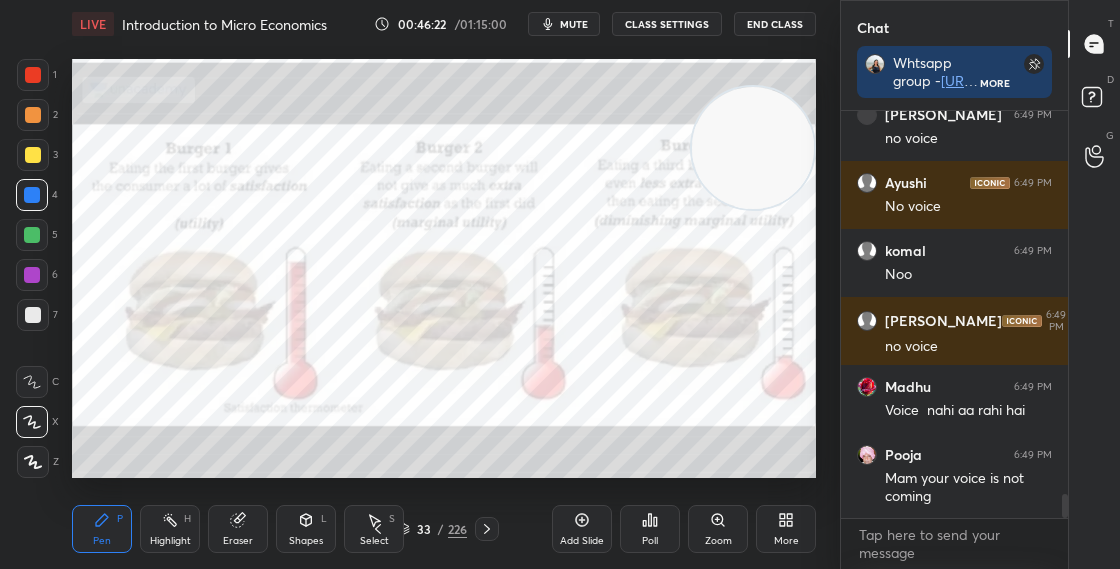 click on "CLASS SETTINGS" at bounding box center (667, 24) 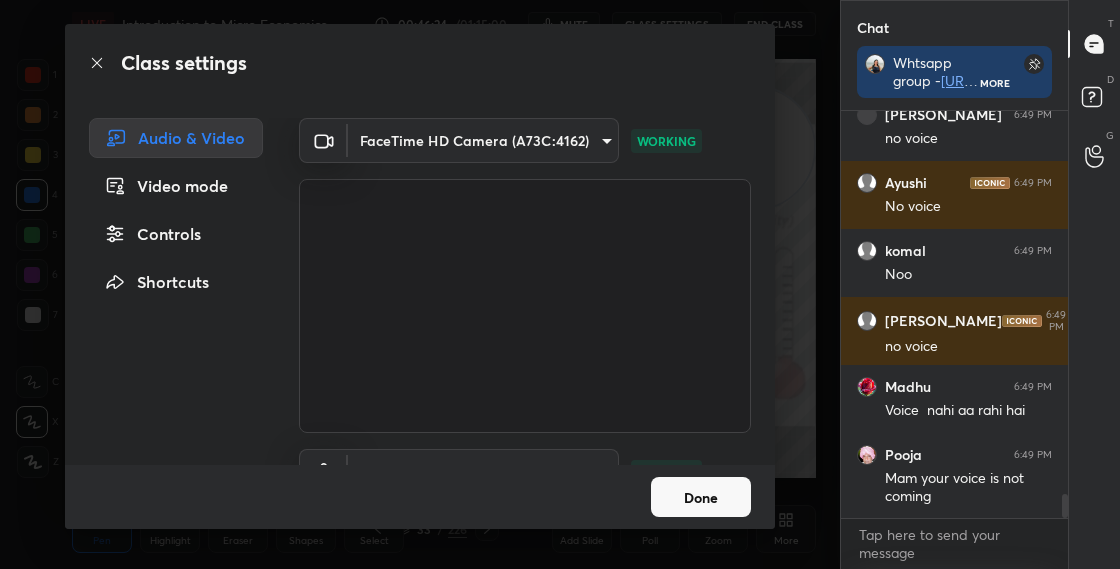 scroll, scrollTop: 64, scrollLeft: 0, axis: vertical 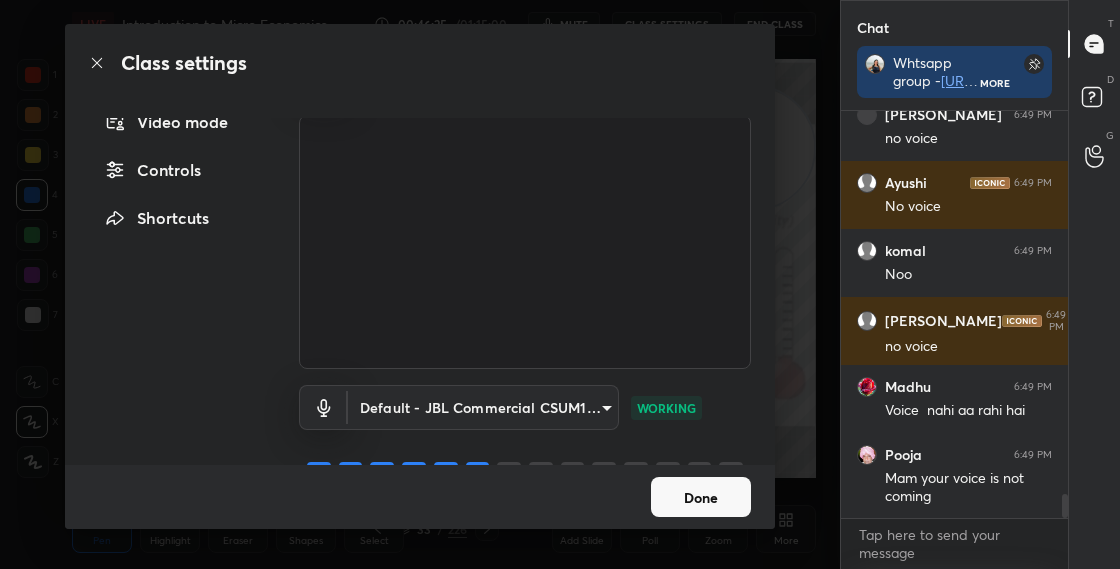 drag, startPoint x: 768, startPoint y: 385, endPoint x: 772, endPoint y: 445, distance: 60.133186 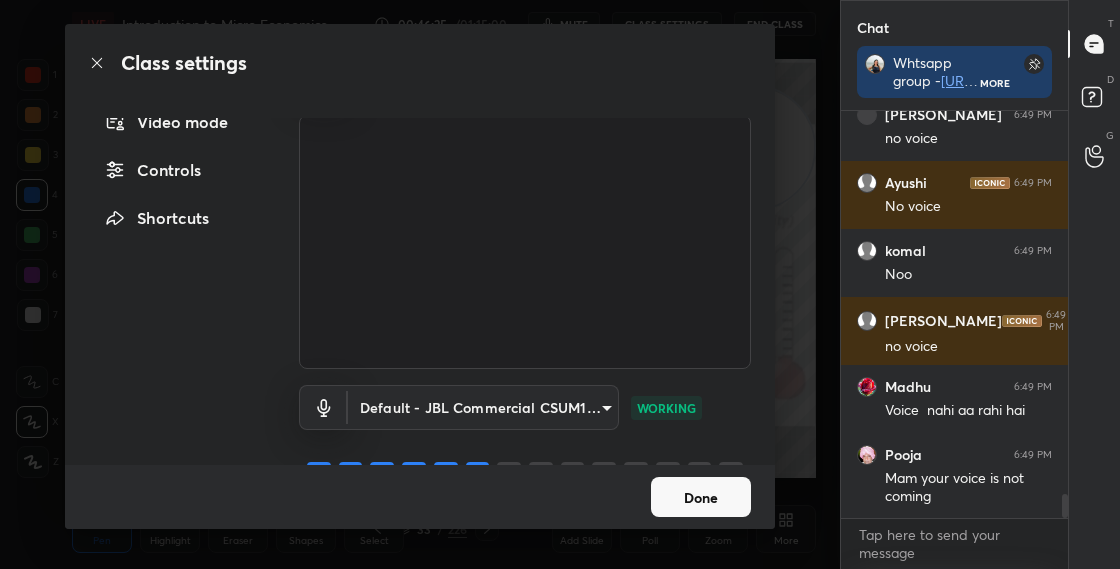click on "Audio & Video Video mode Controls Shortcuts FaceTime HD Camera (A73C:4162) 763bdeecb9074148bfabc844cfce72df46eab1c3195f541abd66c7c6f4acaba3 WORKING Default - JBL Commercial CSUM10 (0ecb:2053) default WORKING" at bounding box center [420, 291] 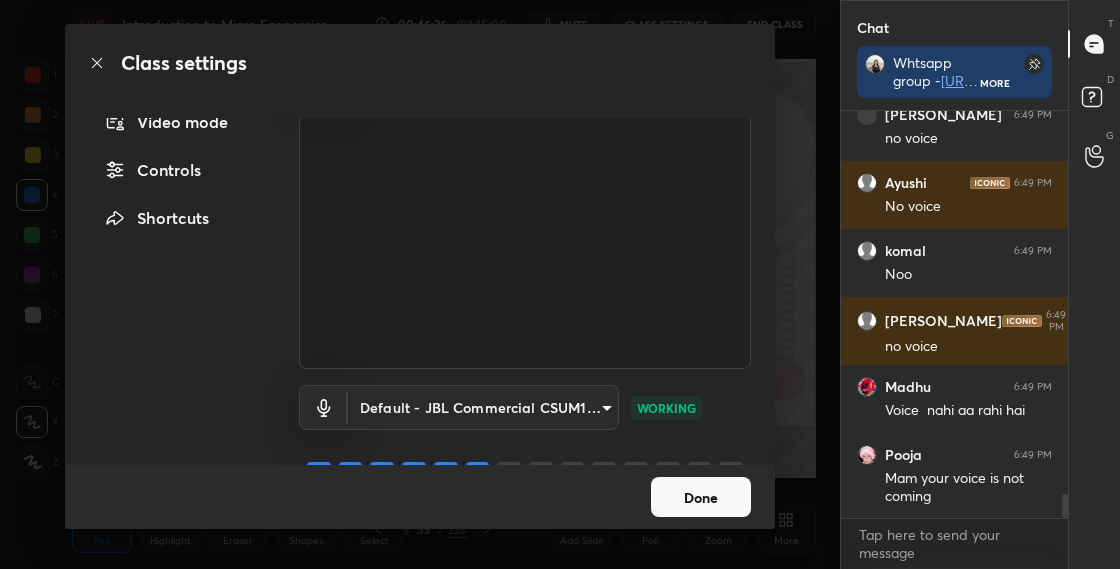 scroll, scrollTop: 106, scrollLeft: 0, axis: vertical 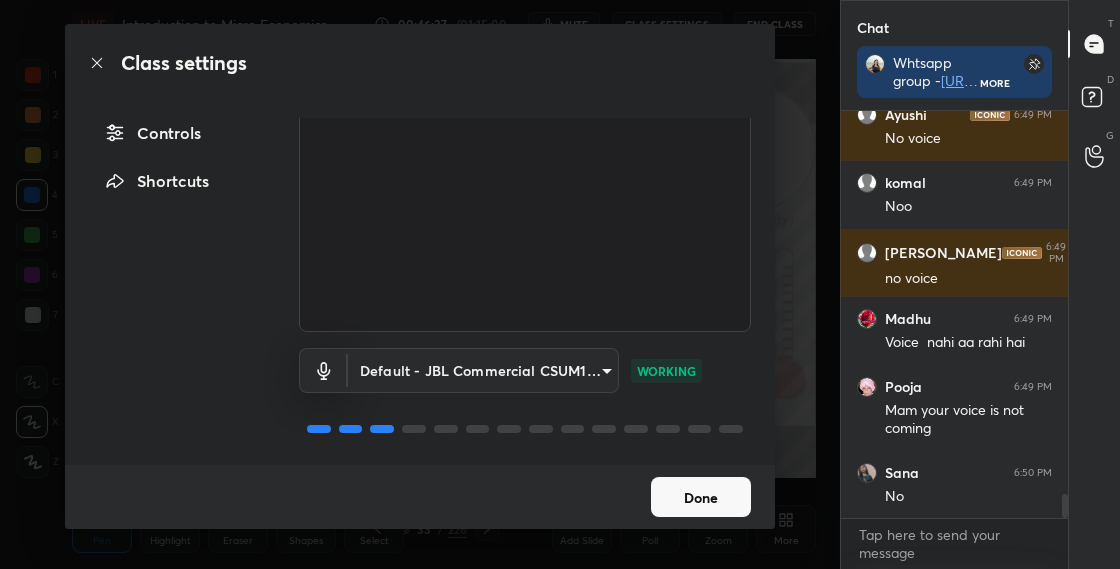 click on "Done" at bounding box center (701, 497) 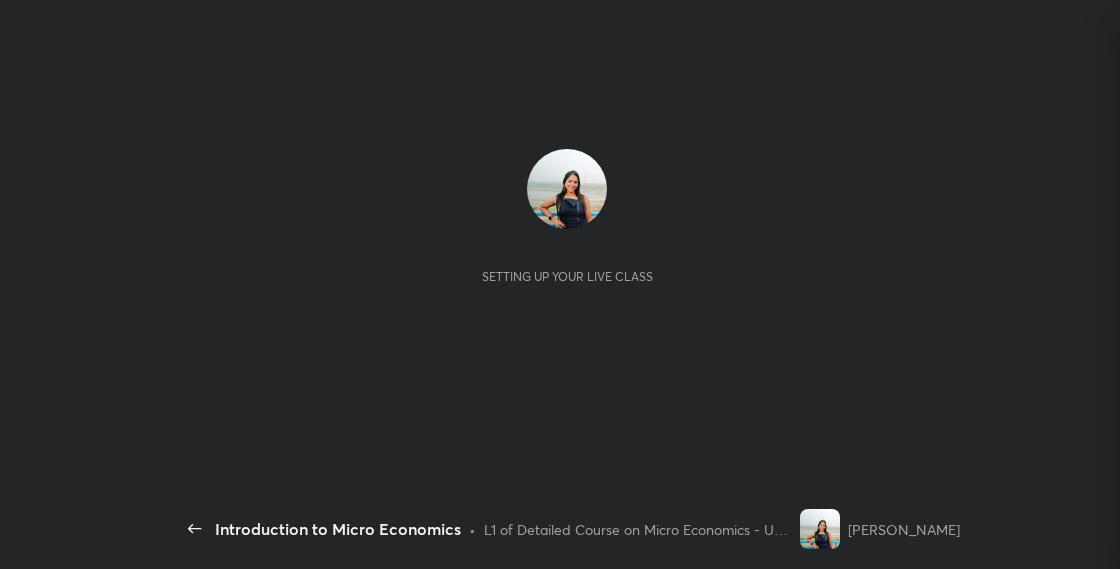 scroll, scrollTop: 0, scrollLeft: 0, axis: both 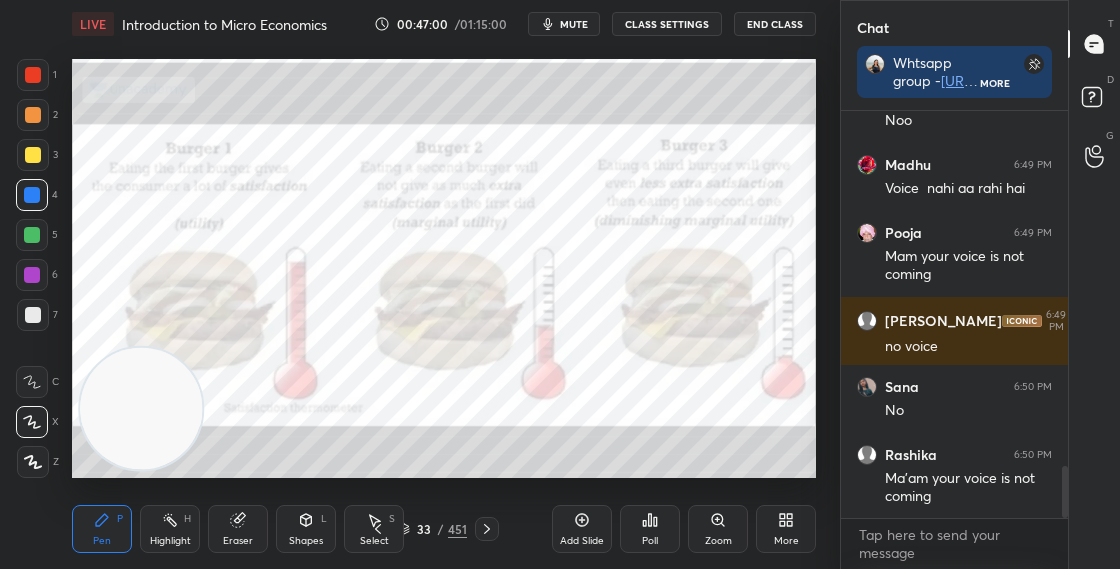 click on "CLASS SETTINGS" at bounding box center [667, 24] 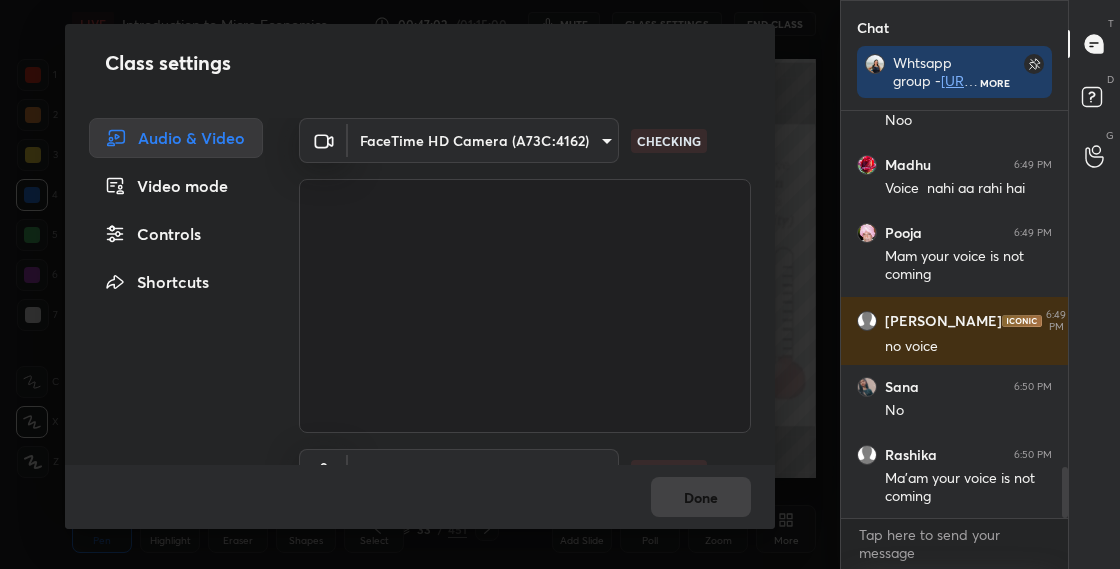 scroll, scrollTop: 2878, scrollLeft: 0, axis: vertical 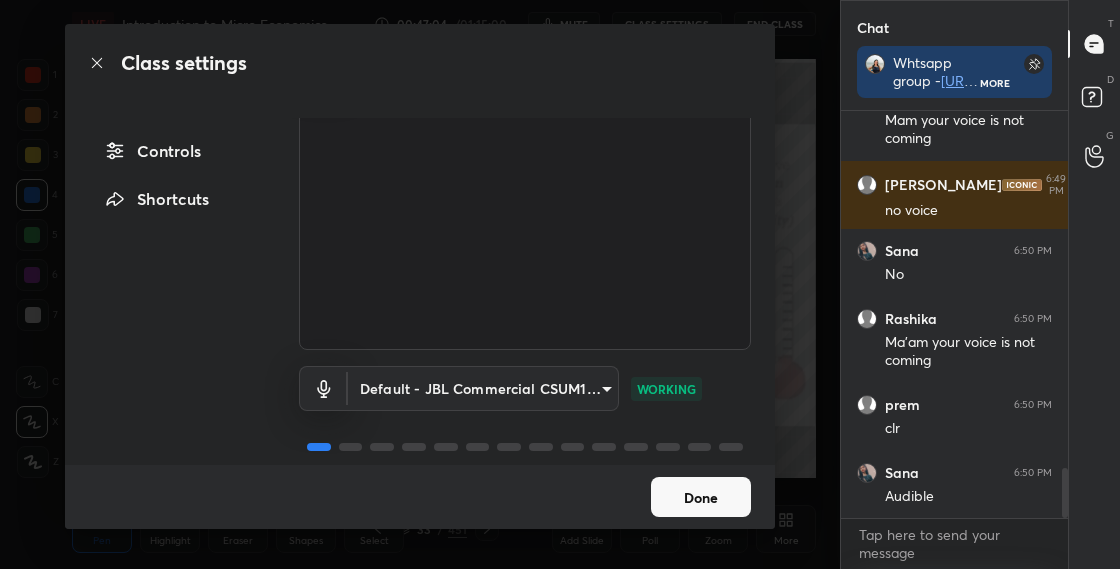 click on "Done" at bounding box center [701, 497] 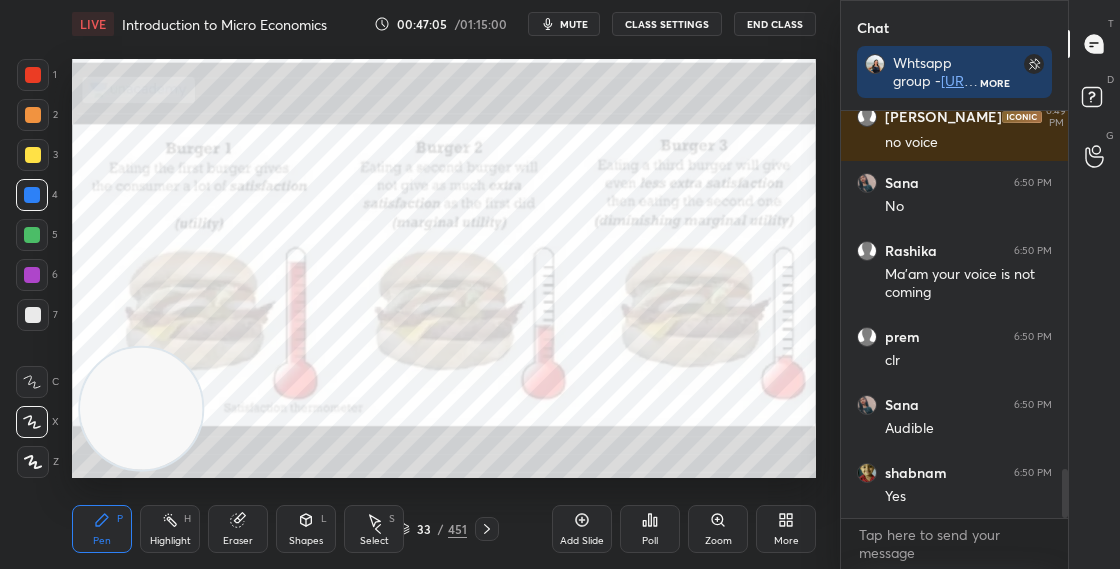 scroll, scrollTop: 3150, scrollLeft: 0, axis: vertical 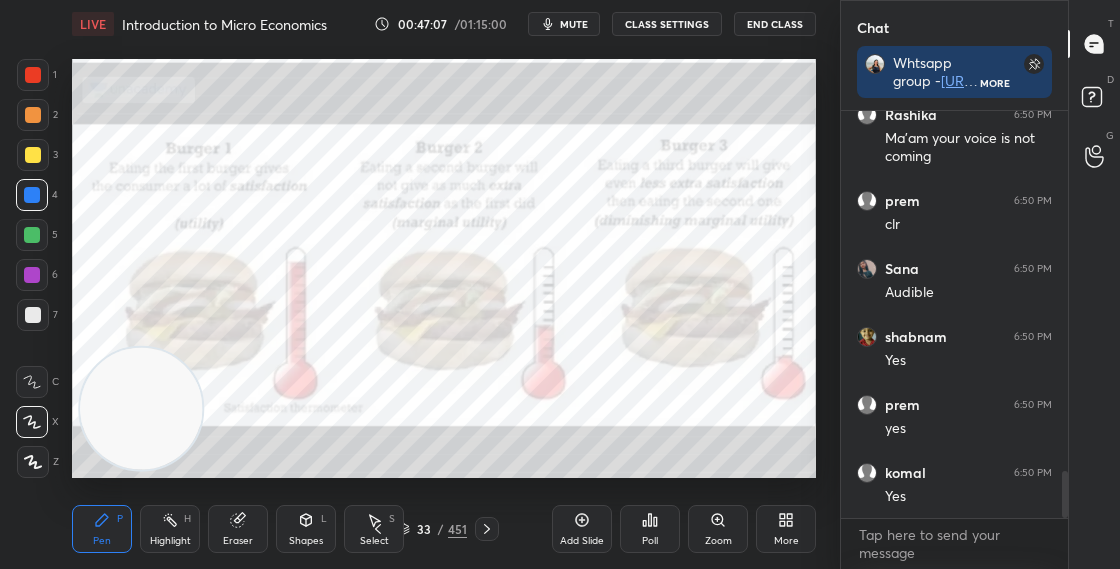 drag, startPoint x: 168, startPoint y: 426, endPoint x: 191, endPoint y: 424, distance: 23.086792 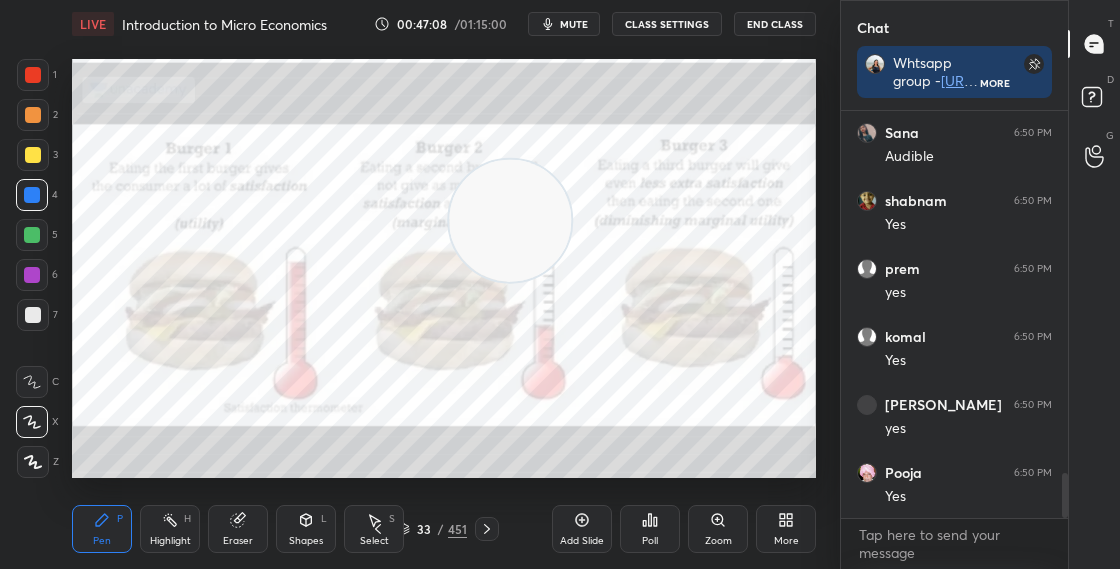 drag, startPoint x: 511, startPoint y: 239, endPoint x: 834, endPoint y: 88, distance: 356.55295 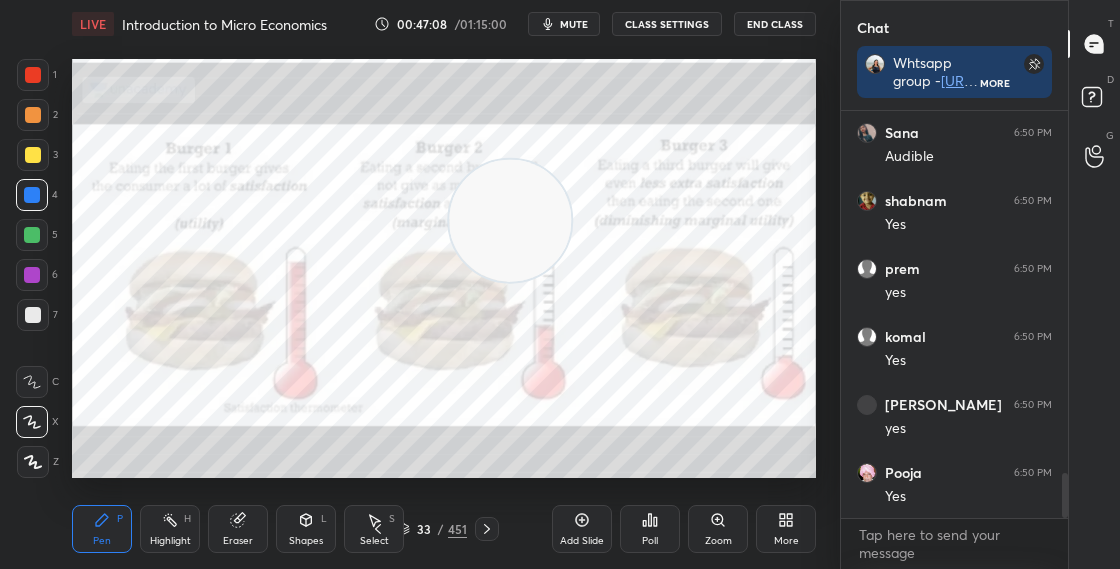 click on "1 2 3 4 5 6 7 C X Z C X Z E E Erase all   H H LIVE Introduction to Micro Economics 00:47:08 /  01:15:00 mute CLASS SETTINGS End Class Setting up your live class Poll for   secs No correct answer Start poll Back Introduction to Micro Economics • L1 of Detailed Course on Micro Economics - UGC NET Dec 2025 Tanya Bhatia Pen P Highlight H Eraser Shapes L Select S 33 / 451 Add Slide Poll Zoom More" at bounding box center (420, 284) 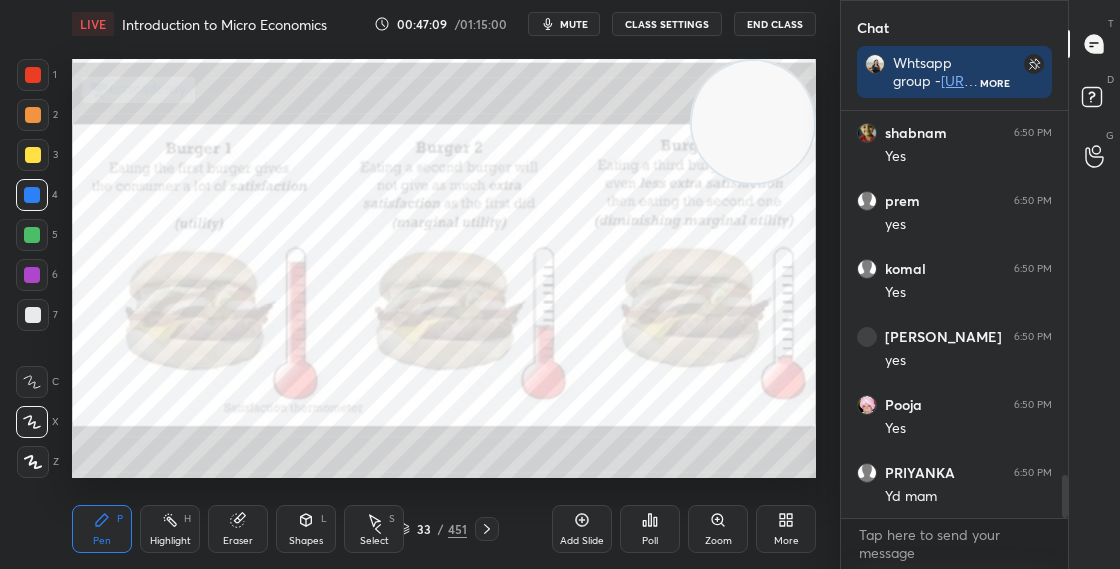 scroll, scrollTop: 3422, scrollLeft: 0, axis: vertical 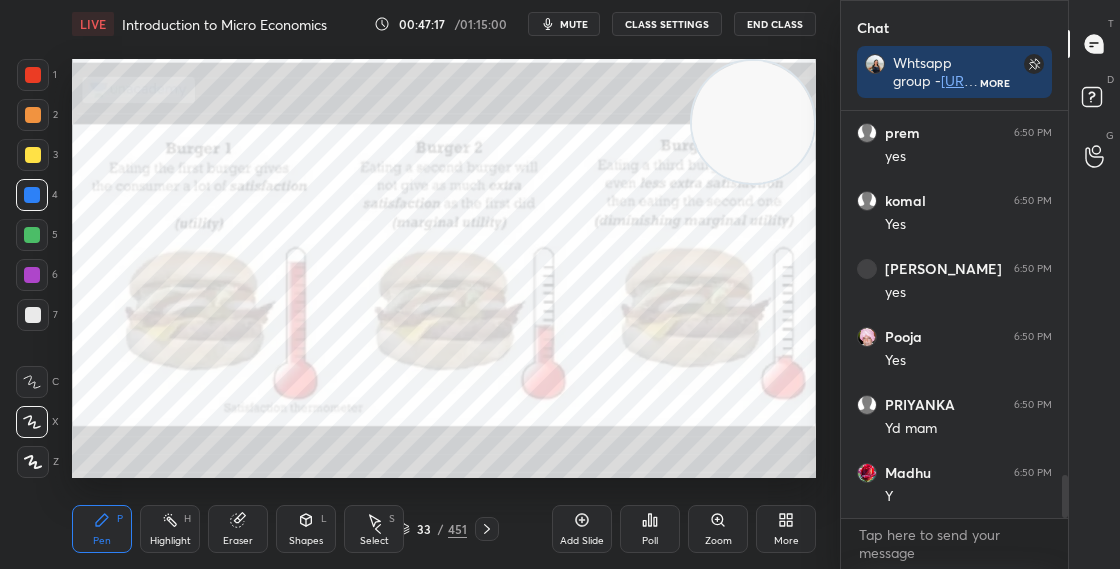 click 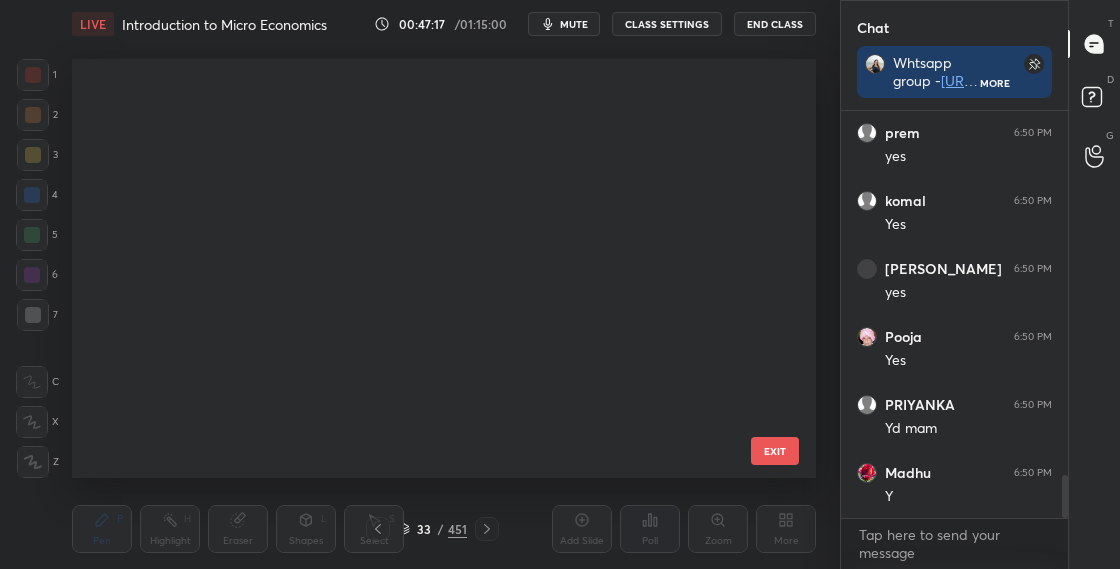 scroll, scrollTop: 950, scrollLeft: 0, axis: vertical 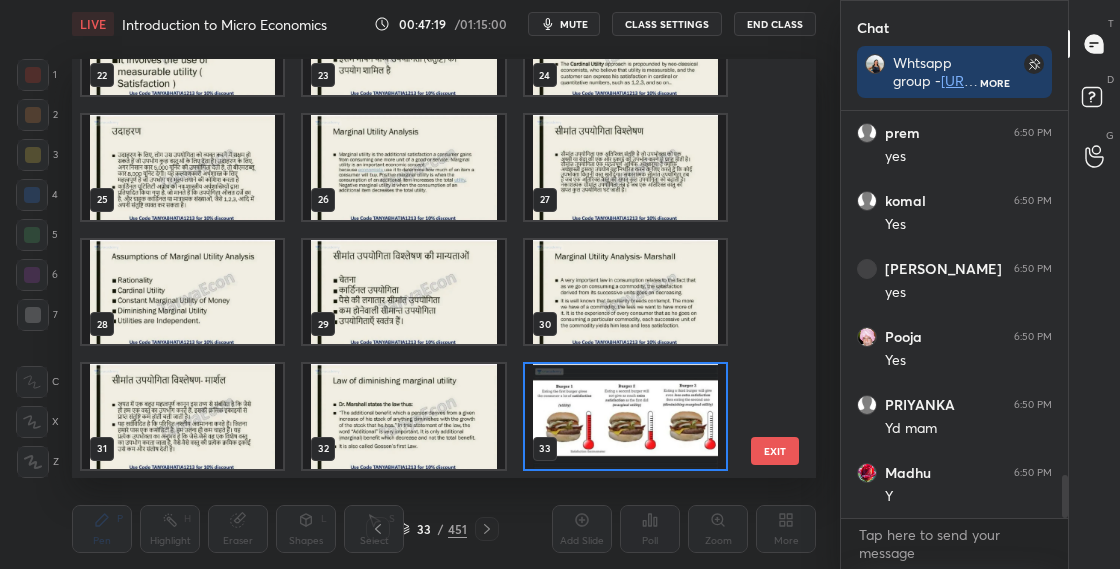 click at bounding box center (625, 416) 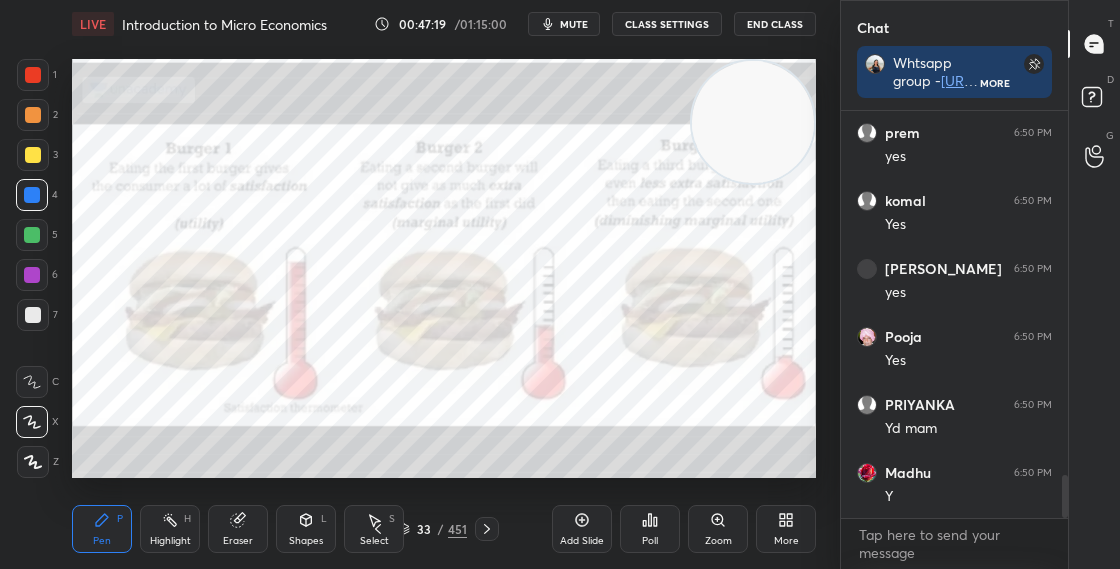 click at bounding box center [625, 416] 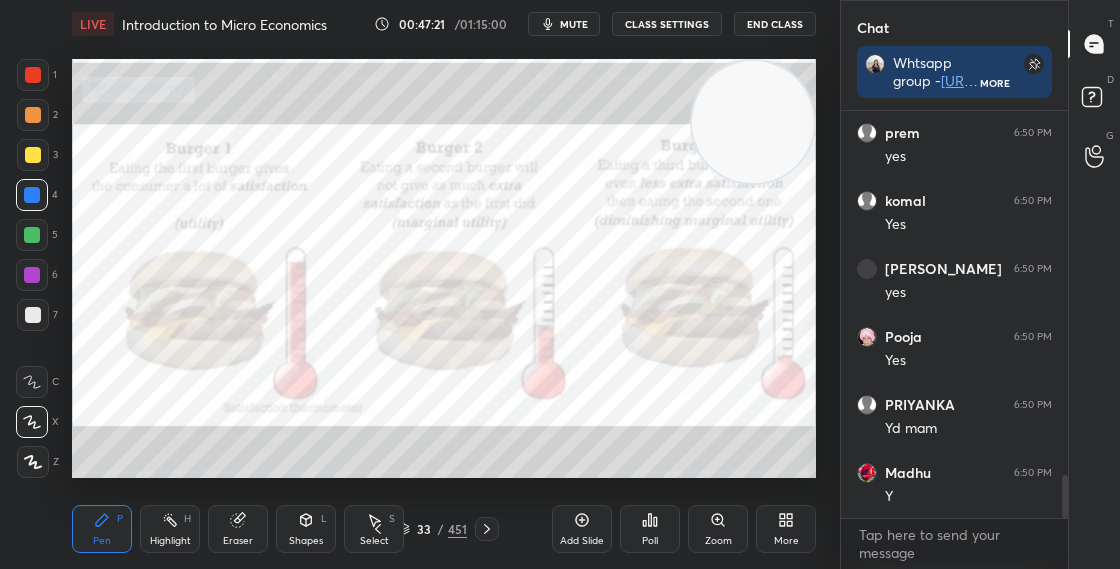 click 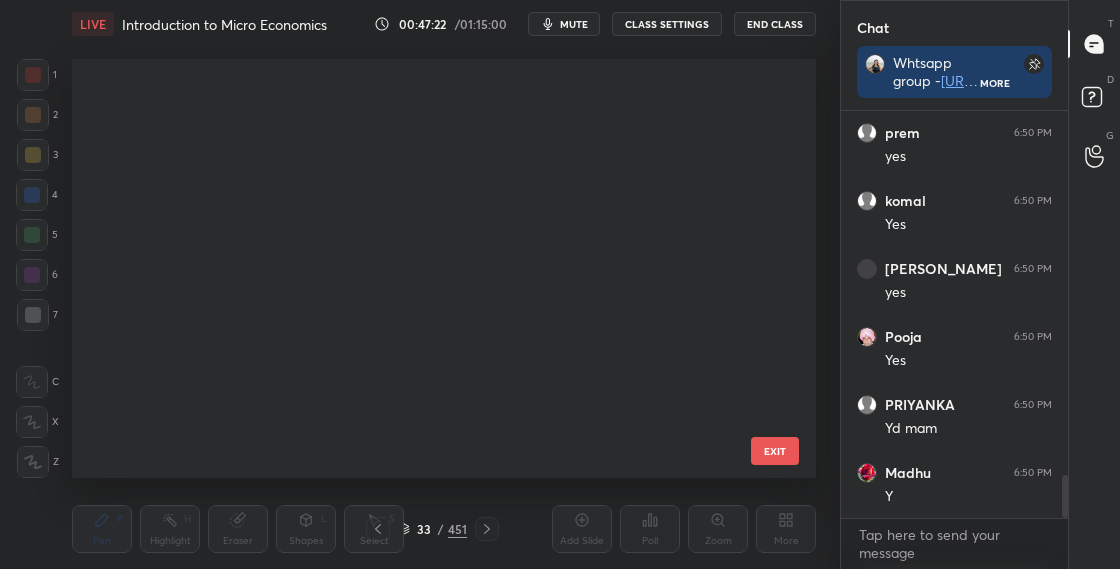scroll, scrollTop: 950, scrollLeft: 0, axis: vertical 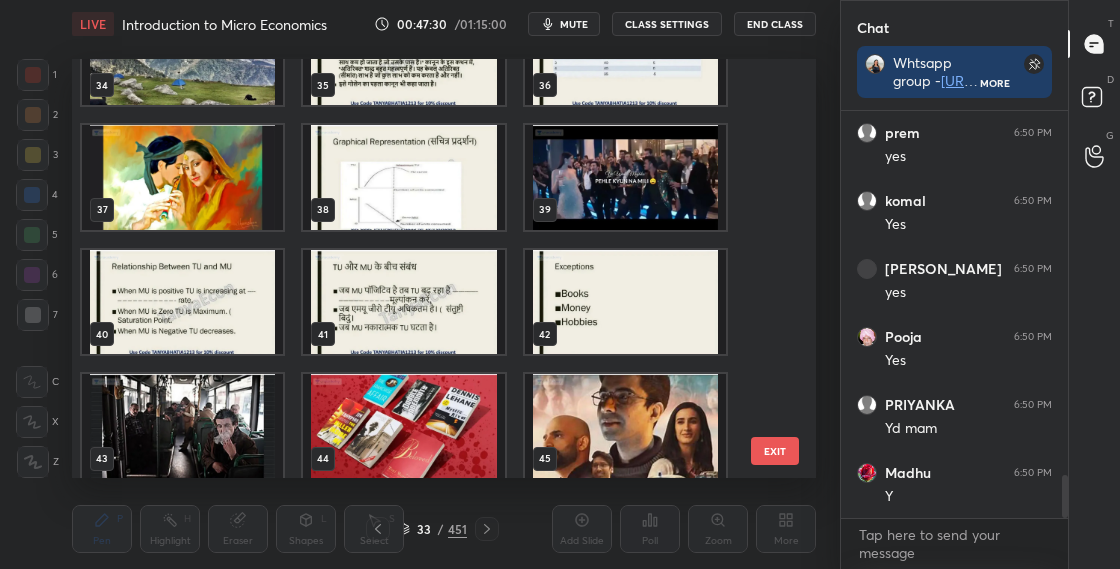 click at bounding box center [403, 177] 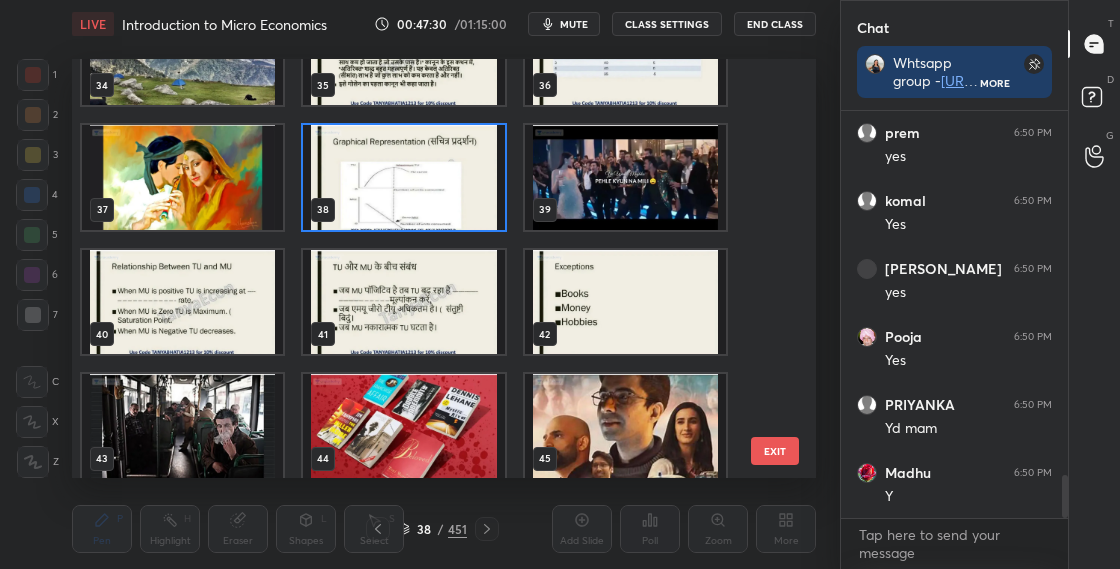 click at bounding box center [403, 177] 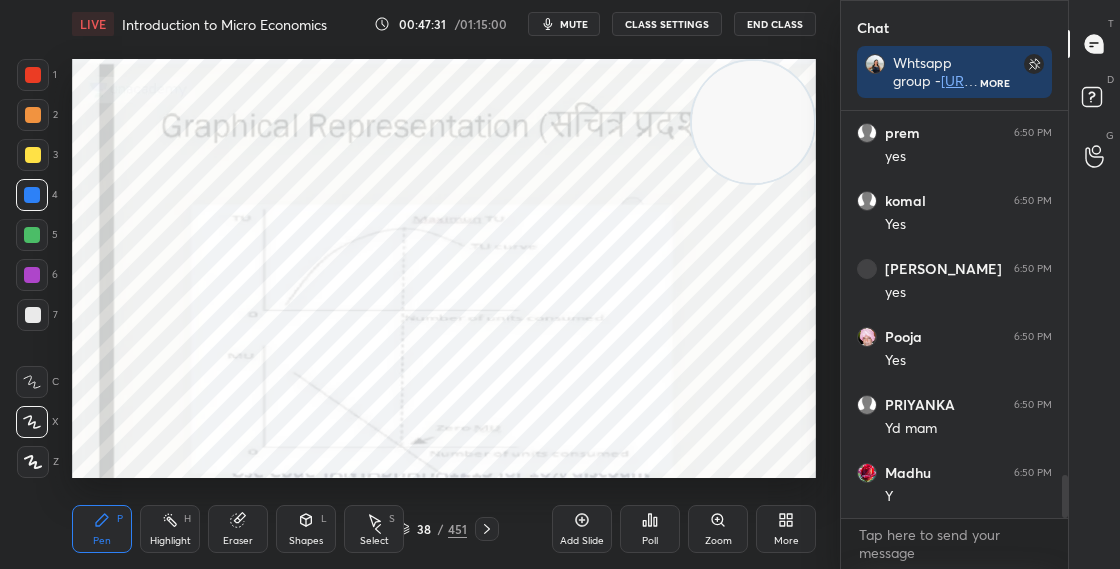 click at bounding box center [403, 177] 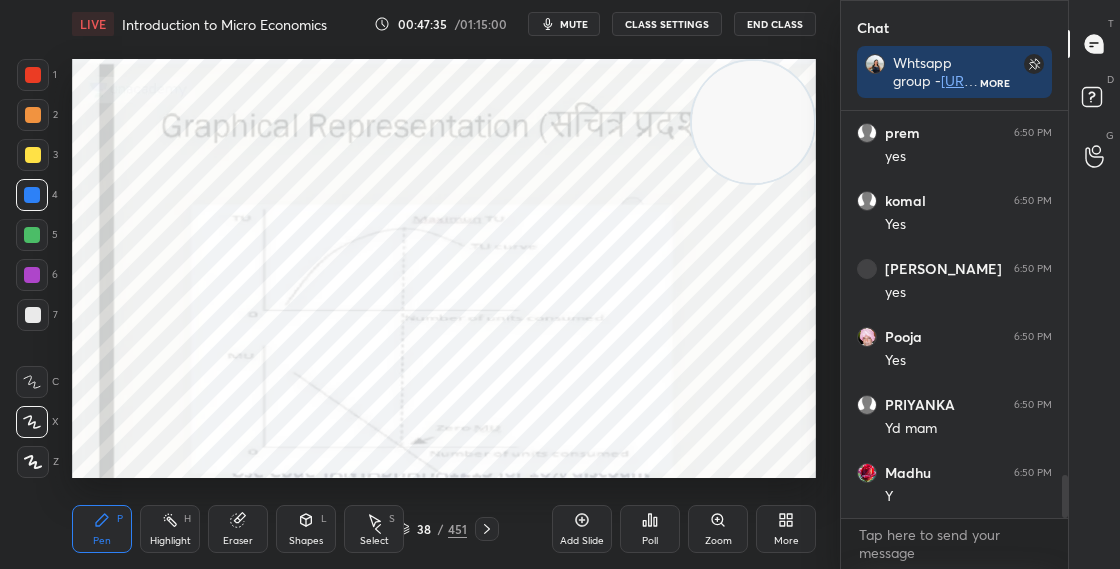 click on "Shapes L" at bounding box center (306, 529) 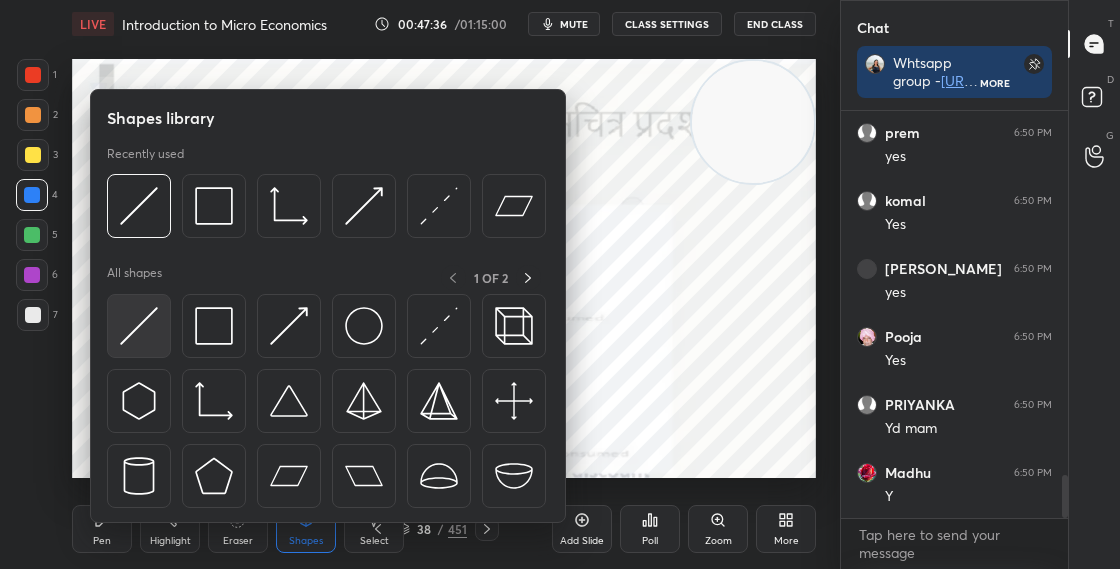 click at bounding box center [139, 326] 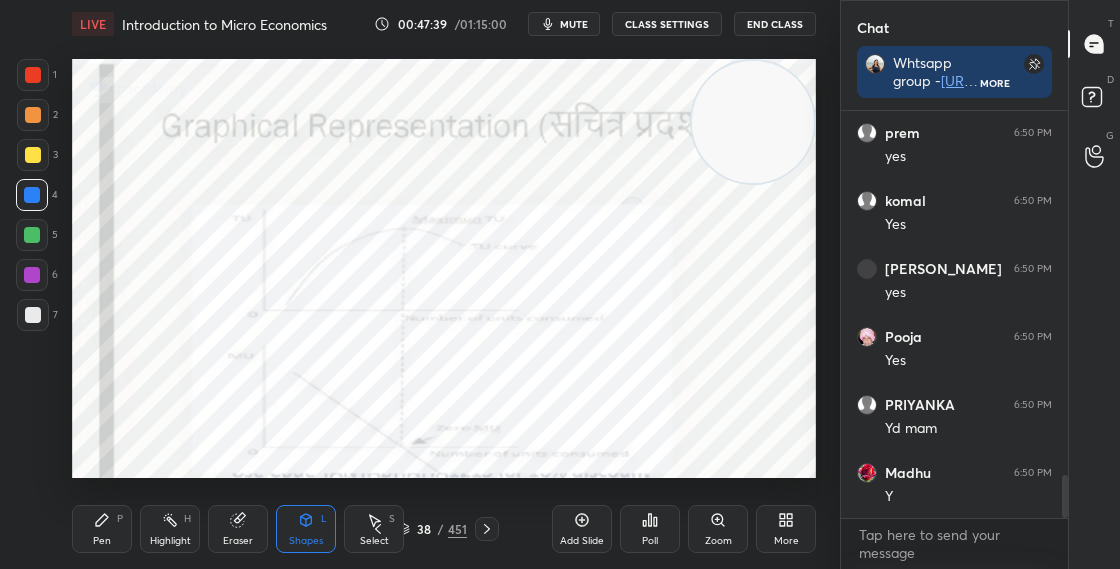 click at bounding box center [33, 115] 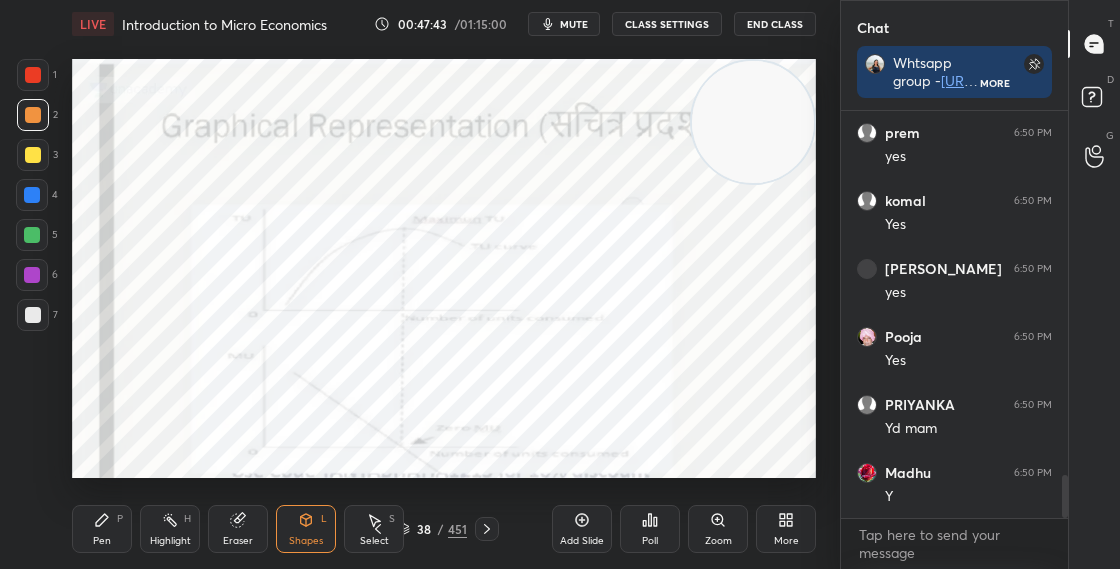 click on "Pen P" at bounding box center (102, 529) 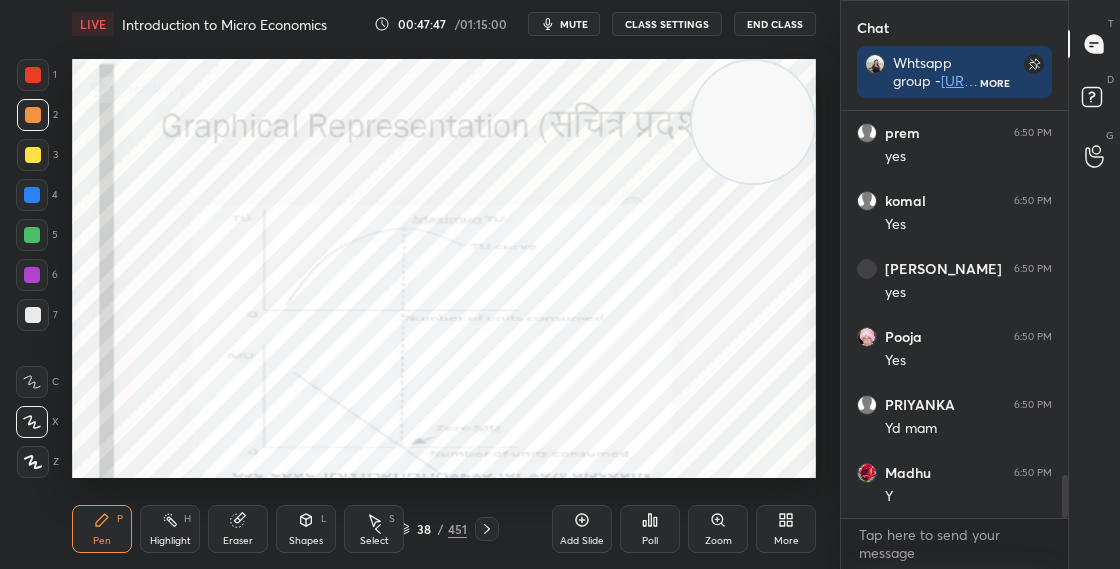 click at bounding box center [33, 155] 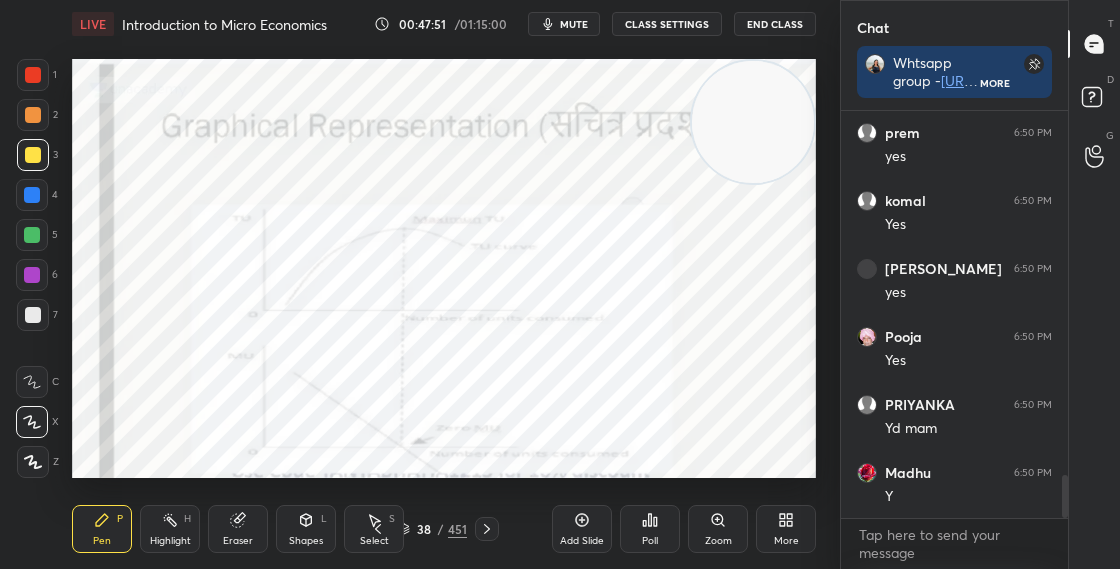 click on "38 / 451" at bounding box center [432, 529] 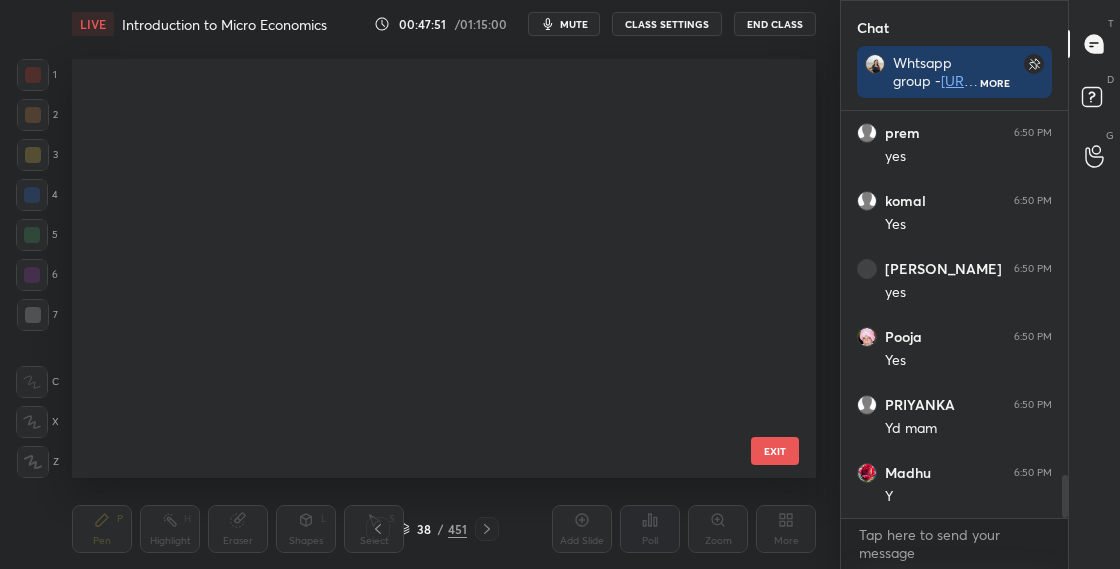 scroll, scrollTop: 1199, scrollLeft: 0, axis: vertical 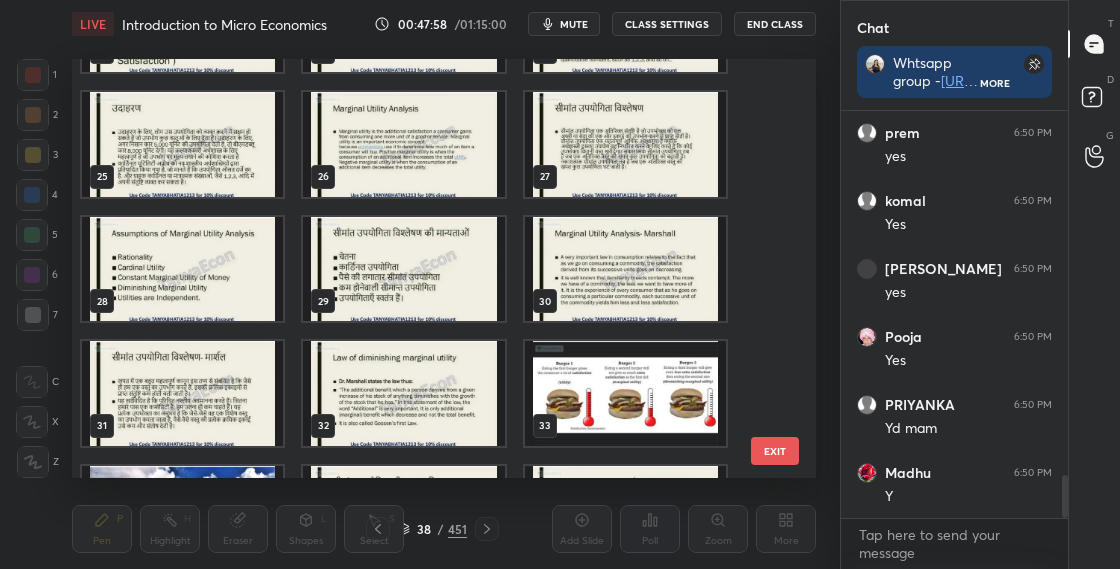 click at bounding box center [182, 269] 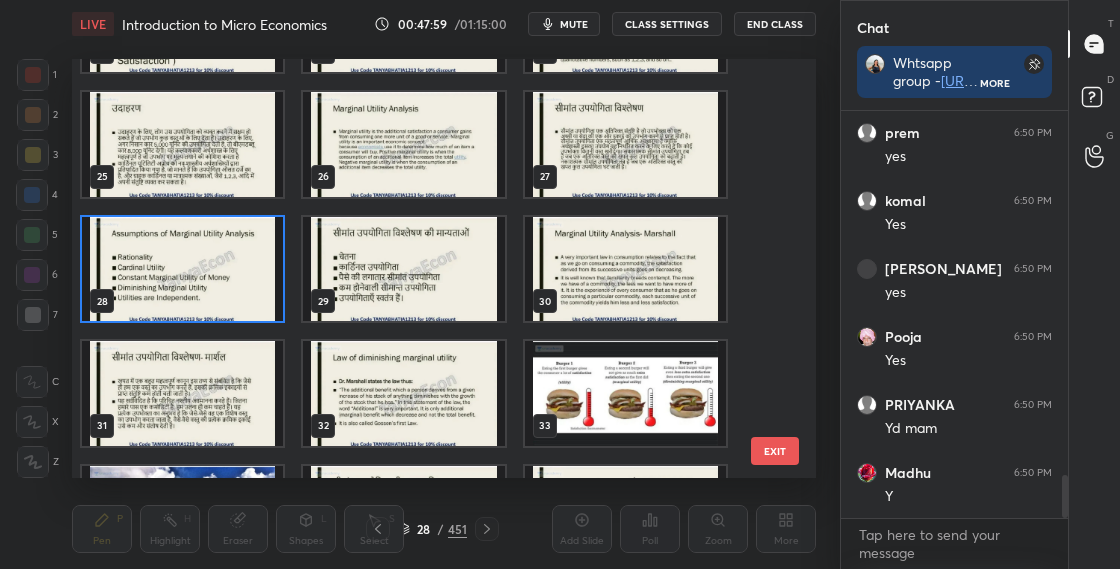 click at bounding box center (182, 269) 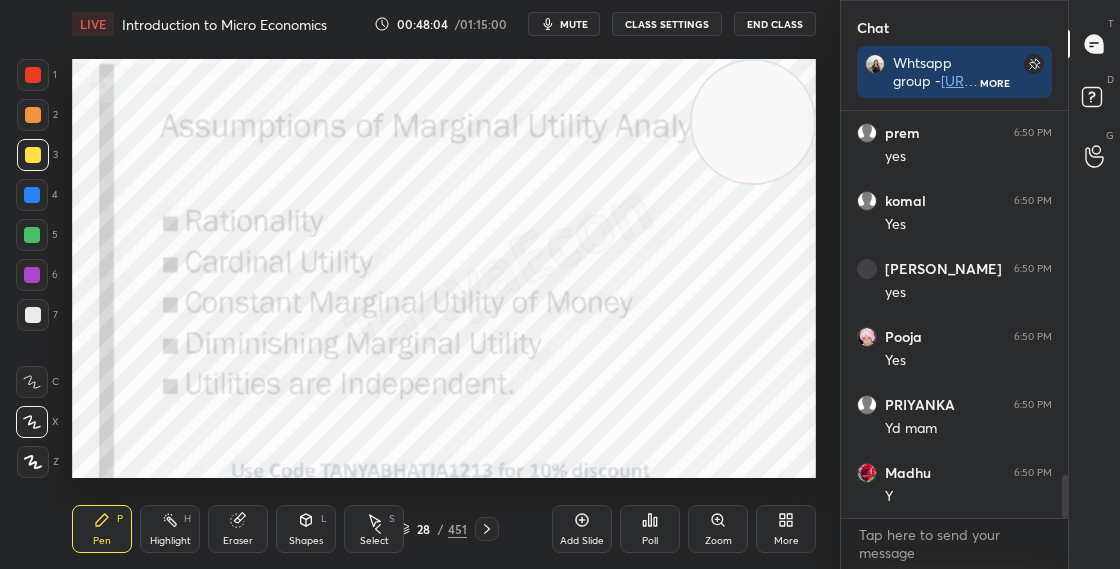 click at bounding box center [33, 75] 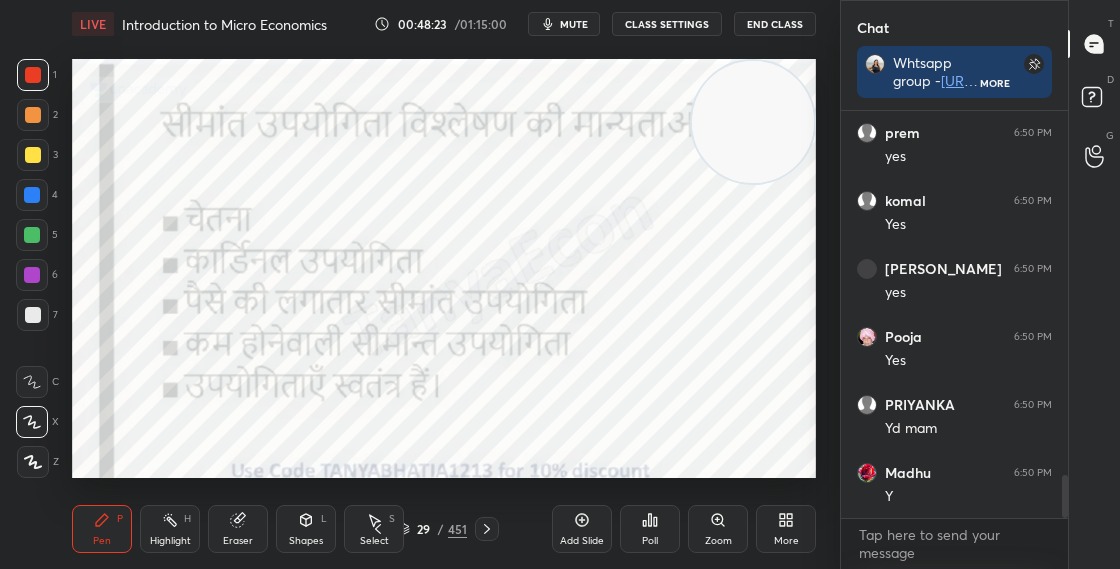 click on "29 / 451" at bounding box center (432, 529) 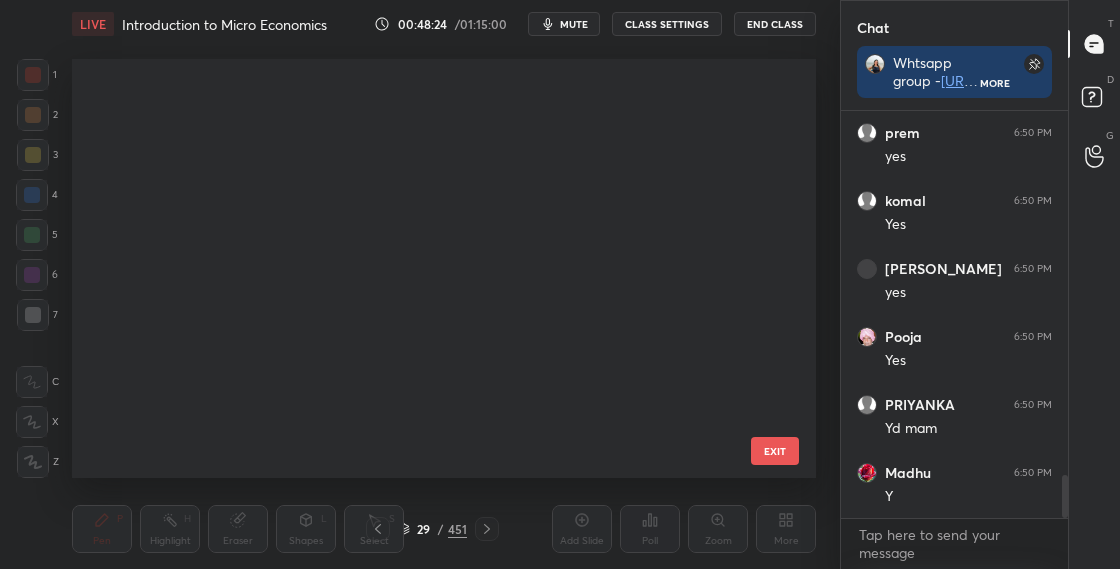 scroll, scrollTop: 826, scrollLeft: 0, axis: vertical 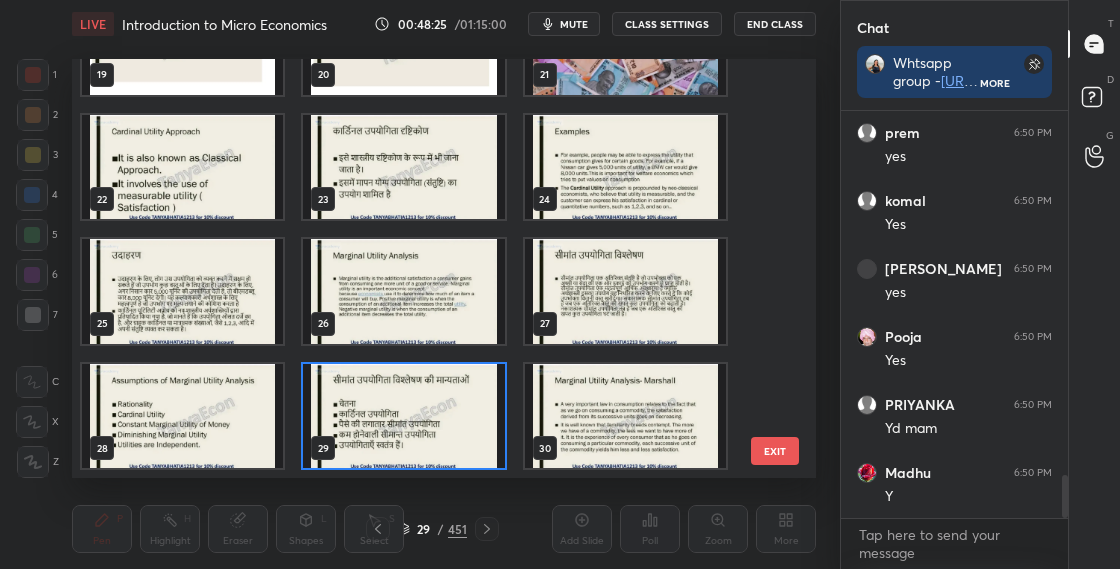 click at bounding box center [403, 416] 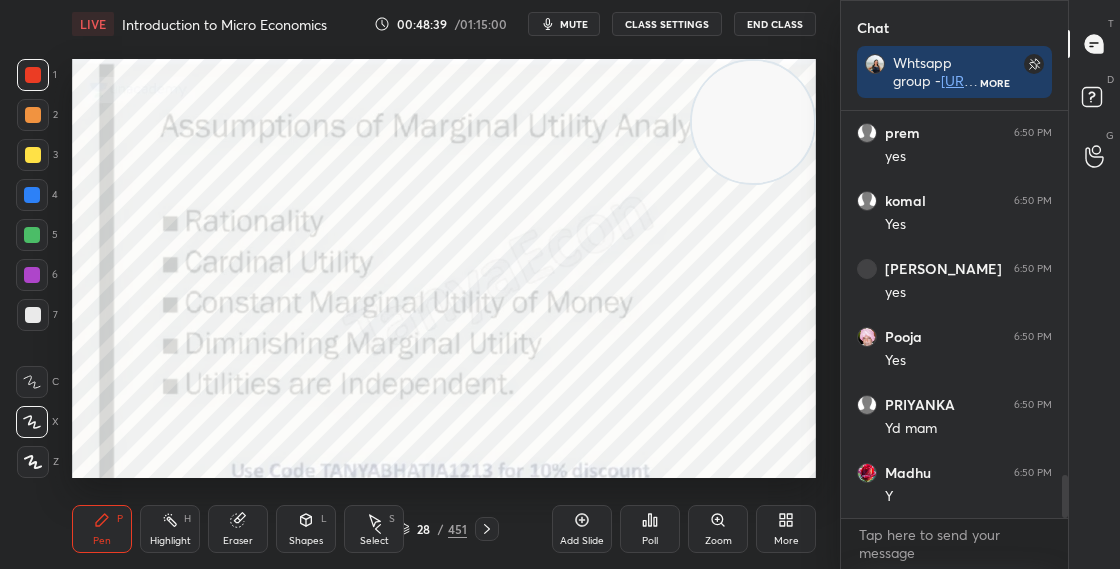 click on "28 / 451" at bounding box center [432, 529] 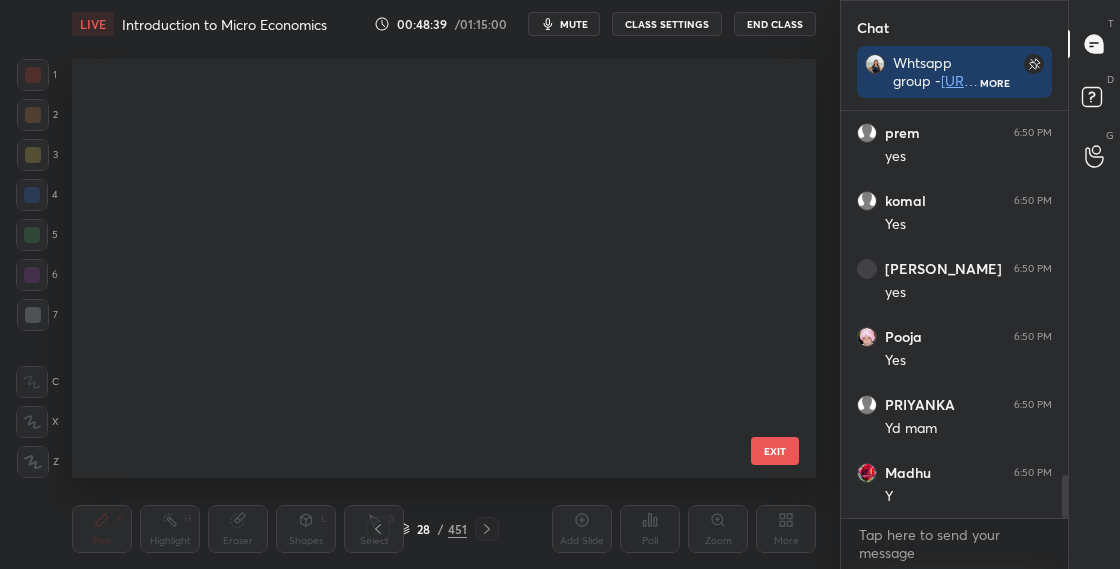 scroll, scrollTop: 826, scrollLeft: 0, axis: vertical 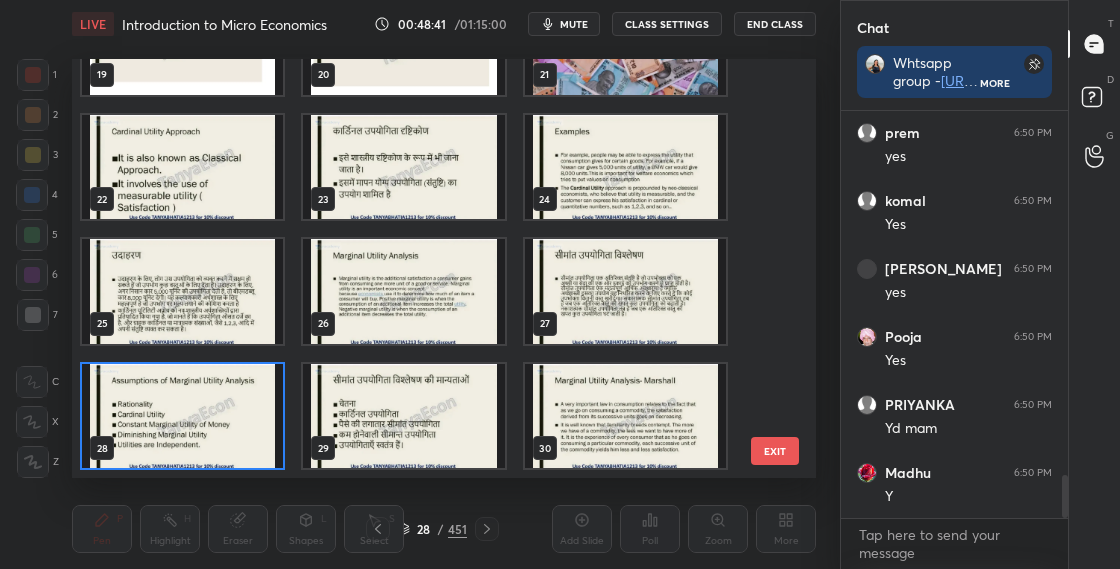 click at bounding box center [182, 416] 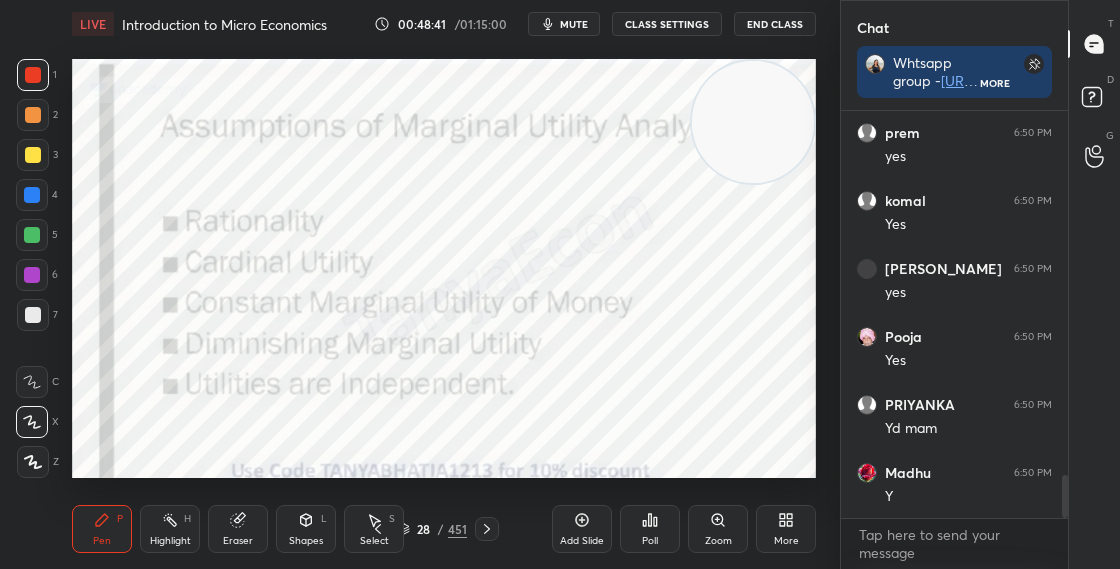 click at bounding box center [182, 416] 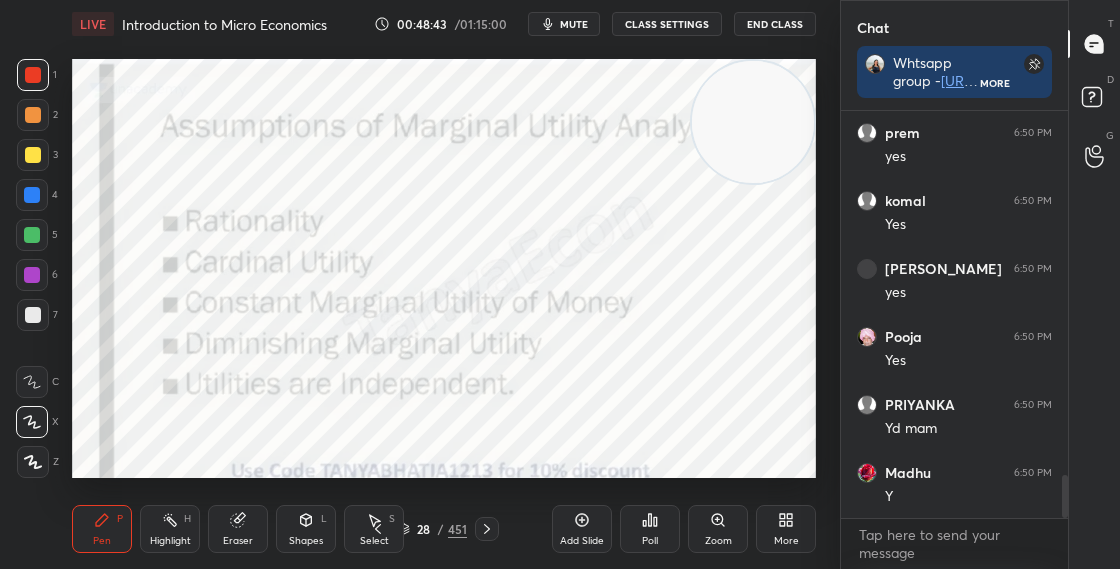 click 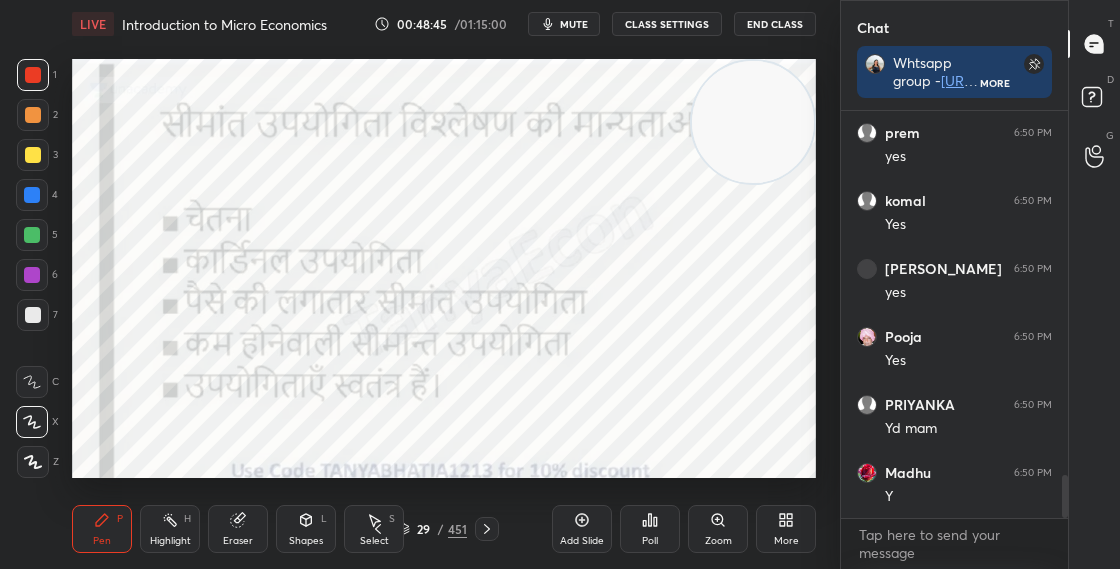 click 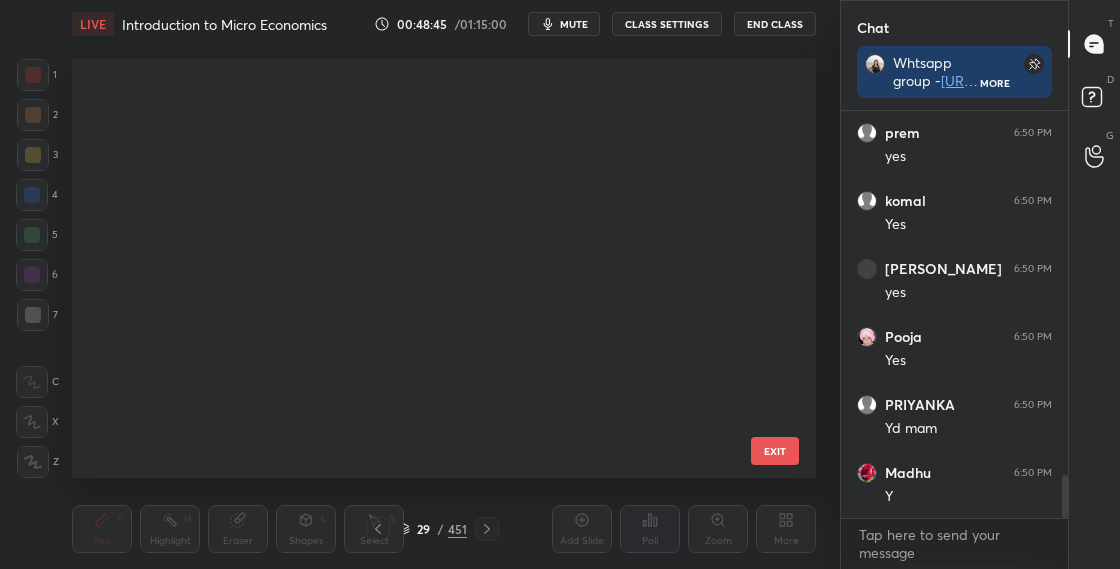 scroll, scrollTop: 826, scrollLeft: 0, axis: vertical 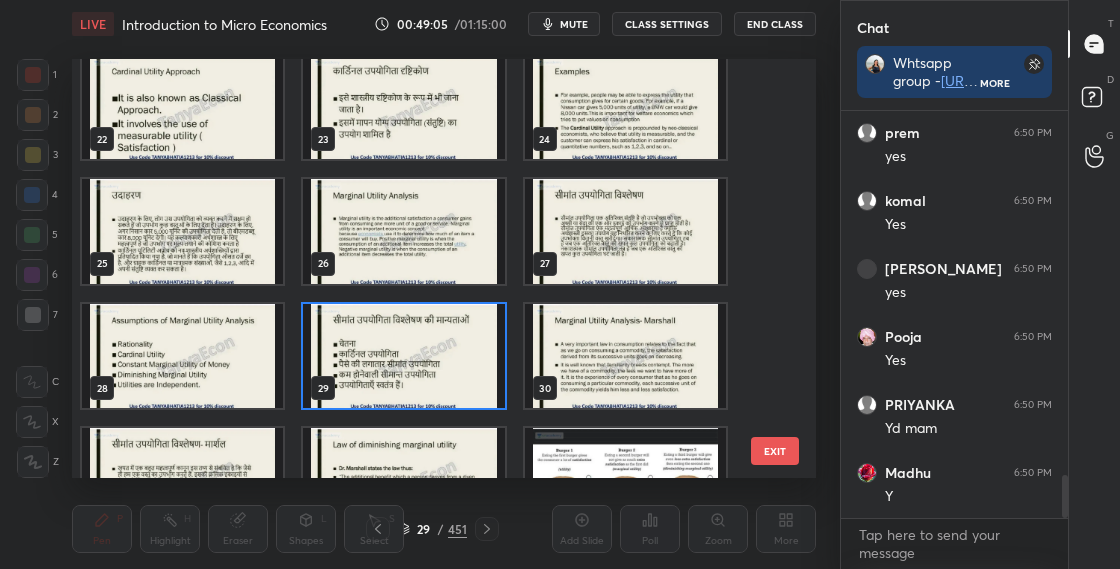 click at bounding box center [182, 356] 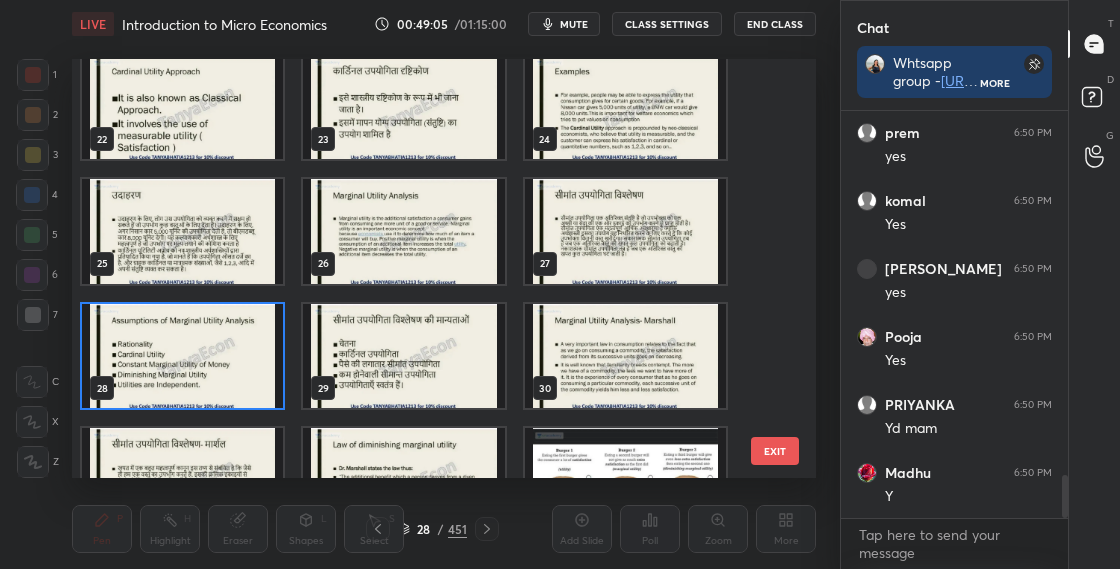 click at bounding box center [182, 356] 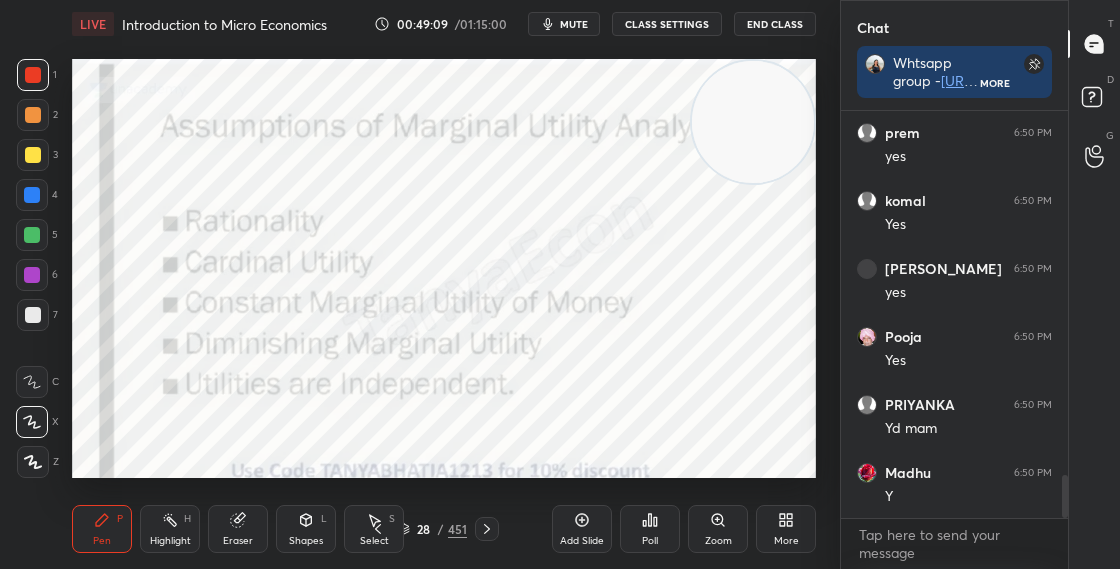 click on "28 / 451" at bounding box center [432, 529] 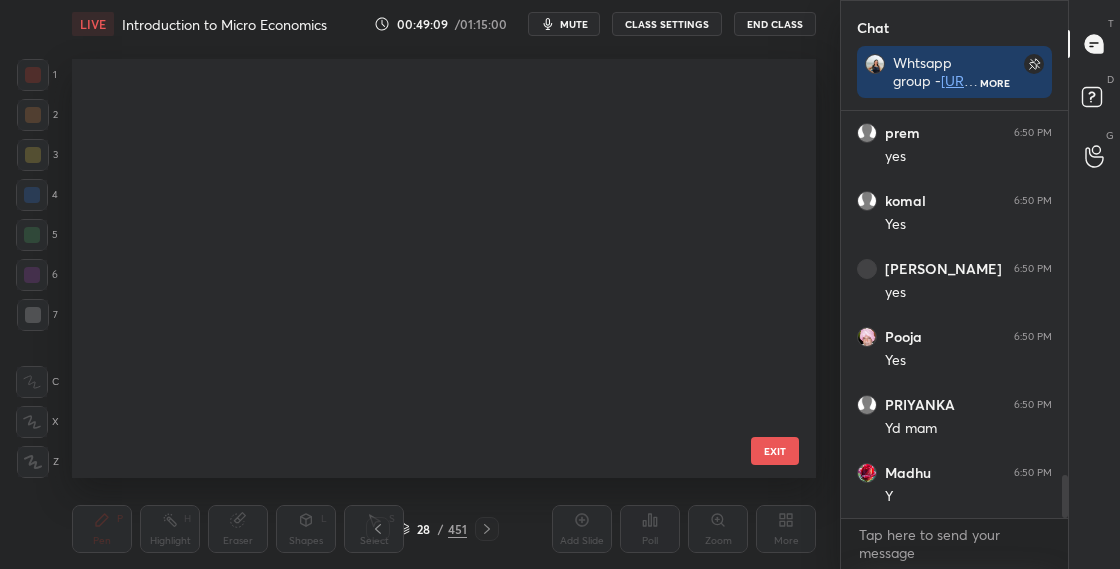 scroll, scrollTop: 826, scrollLeft: 0, axis: vertical 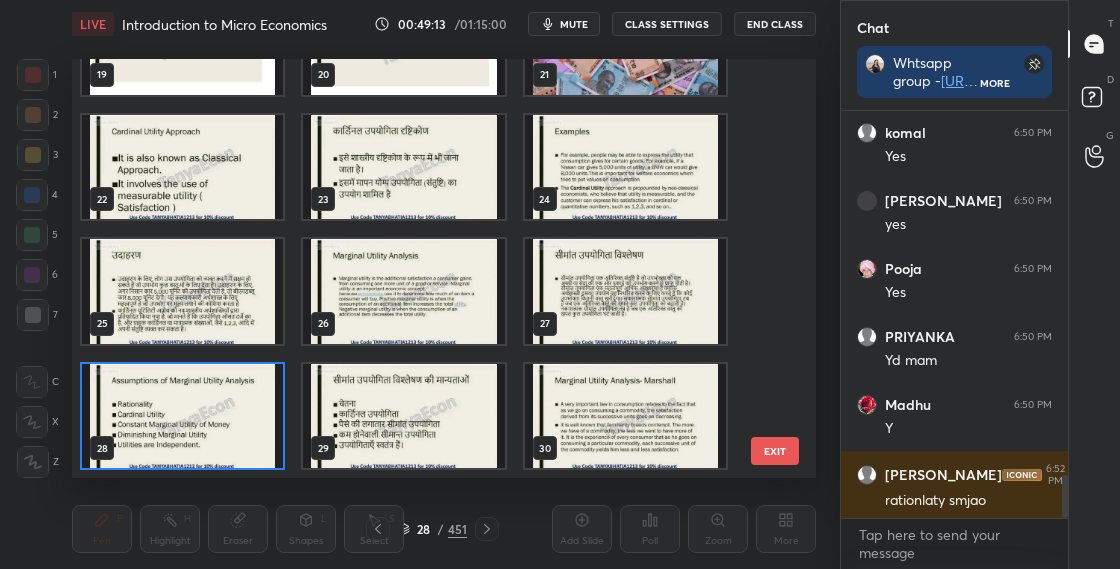 click at bounding box center (182, 416) 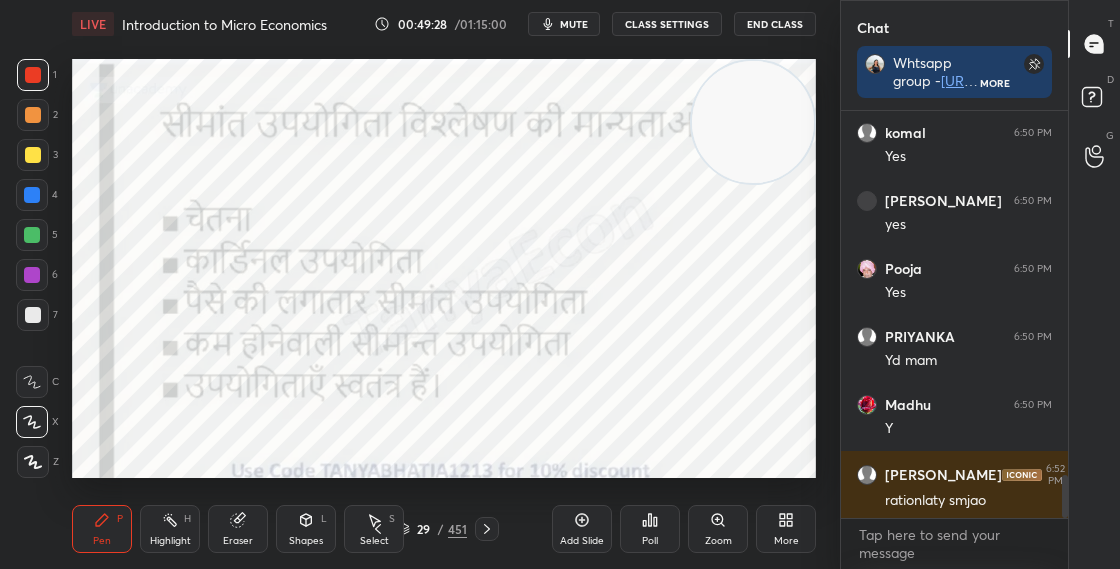 click on "29" at bounding box center (424, 529) 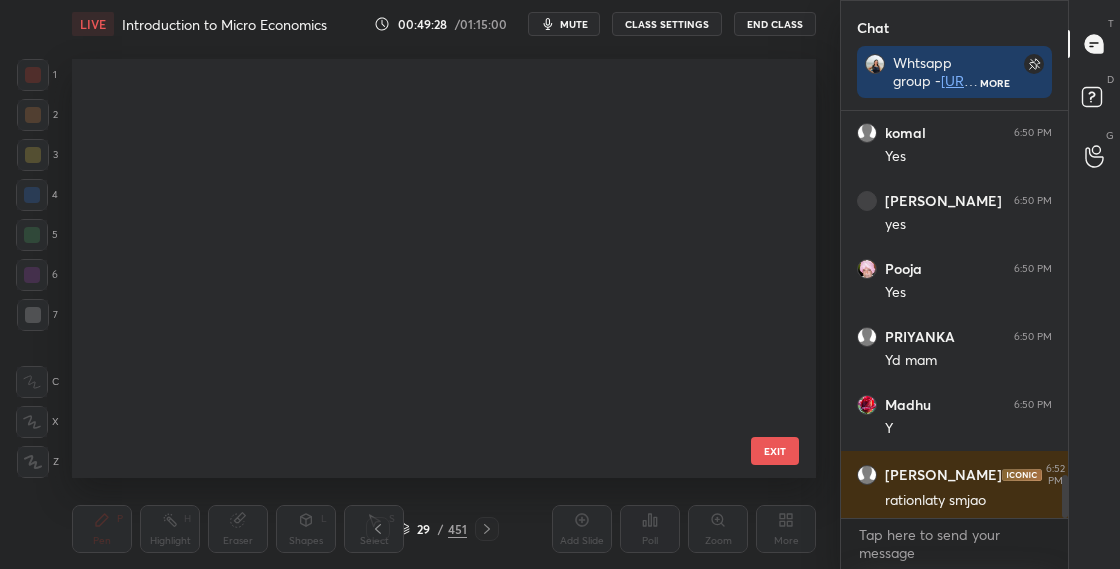 scroll, scrollTop: 826, scrollLeft: 0, axis: vertical 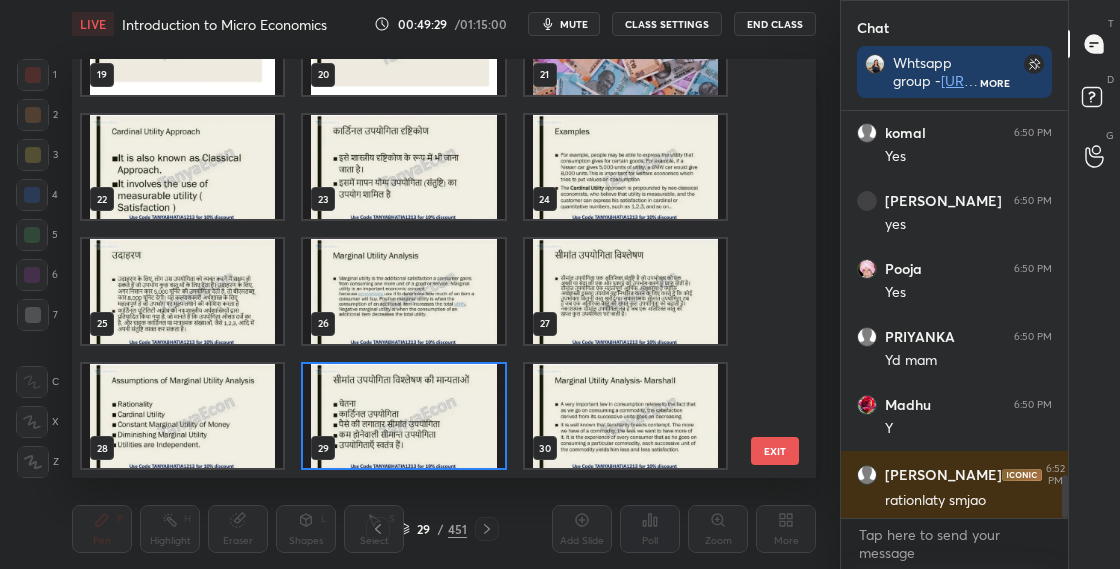 click at bounding box center [403, 416] 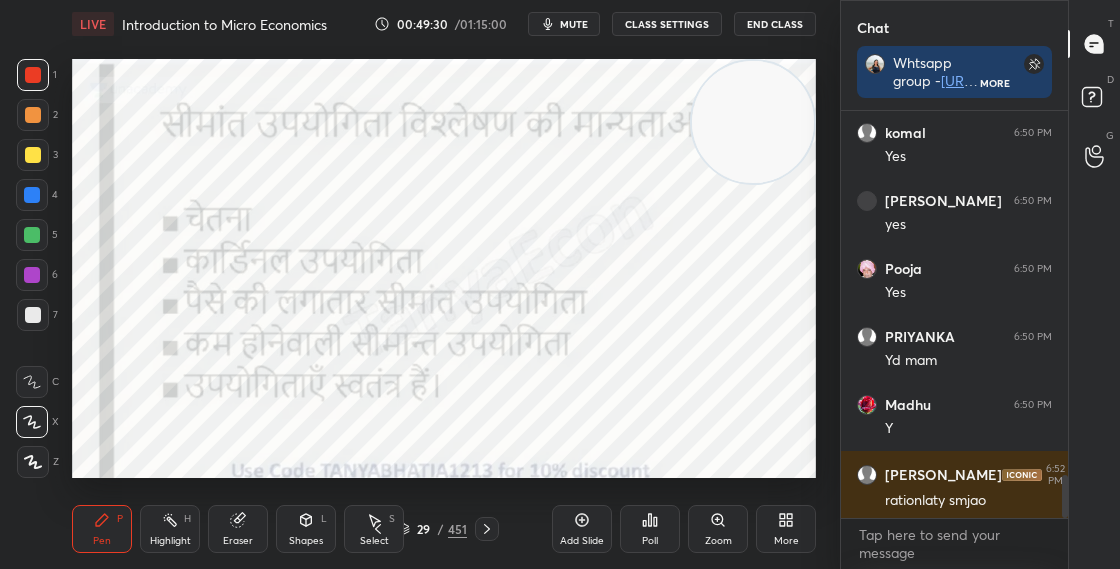 click at bounding box center [403, 416] 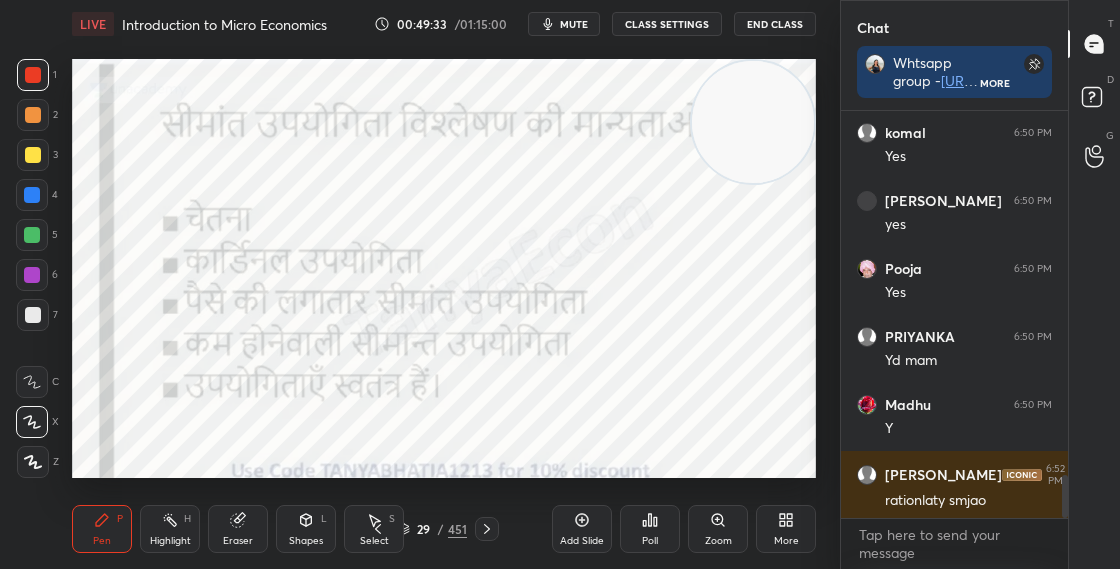 click 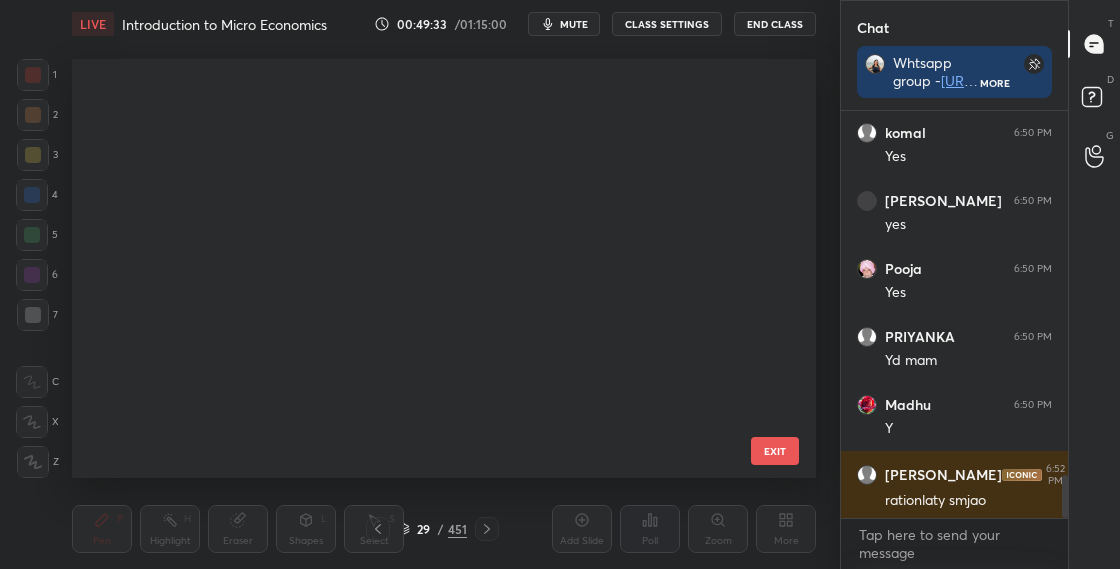 scroll, scrollTop: 826, scrollLeft: 0, axis: vertical 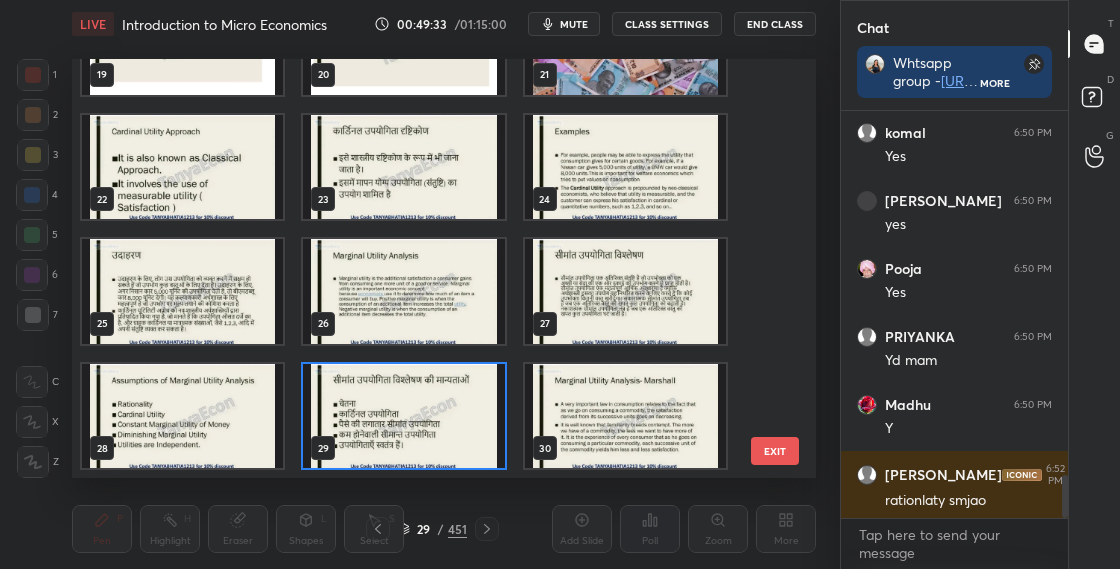 click at bounding box center (403, 416) 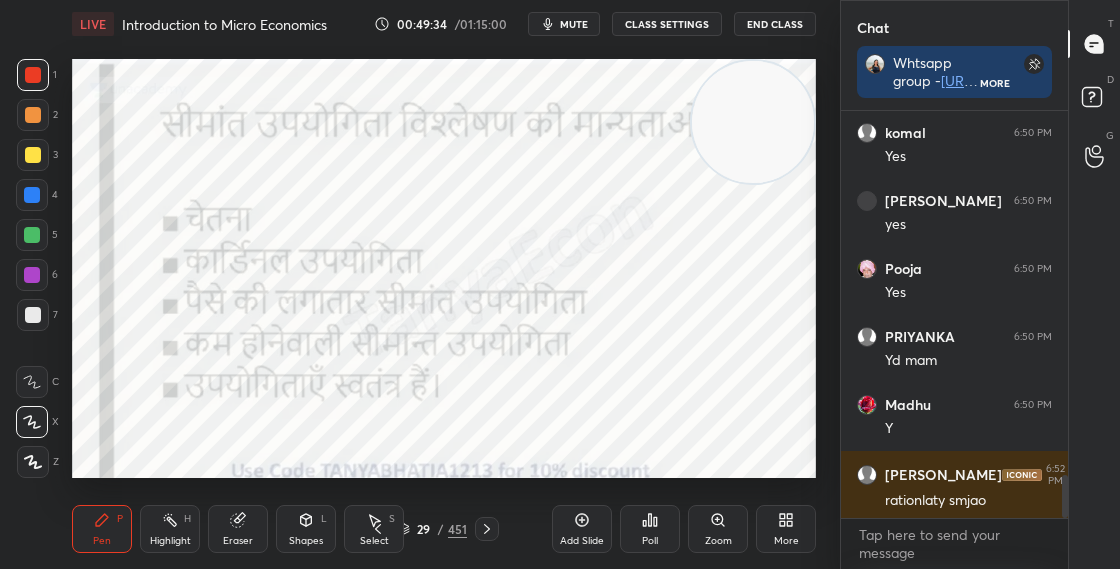 click at bounding box center (403, 416) 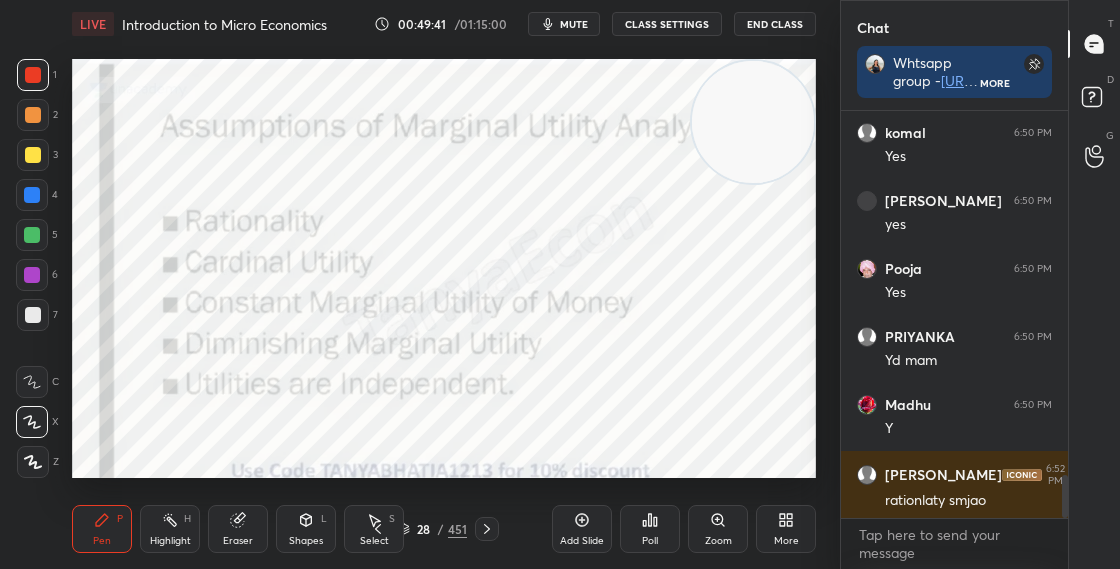 click on "28 / 451" at bounding box center [432, 529] 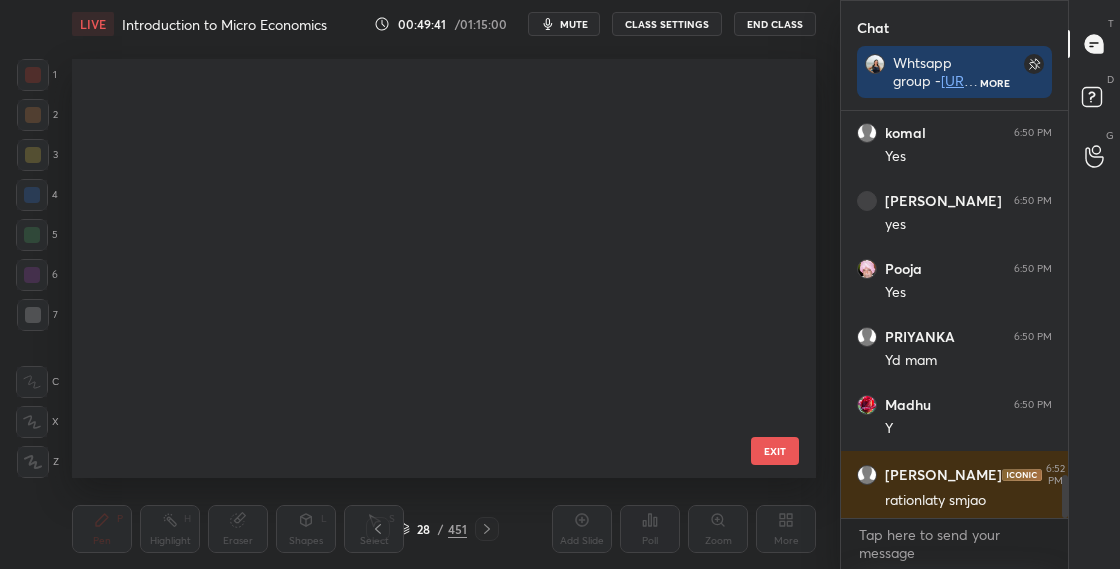 scroll, scrollTop: 826, scrollLeft: 0, axis: vertical 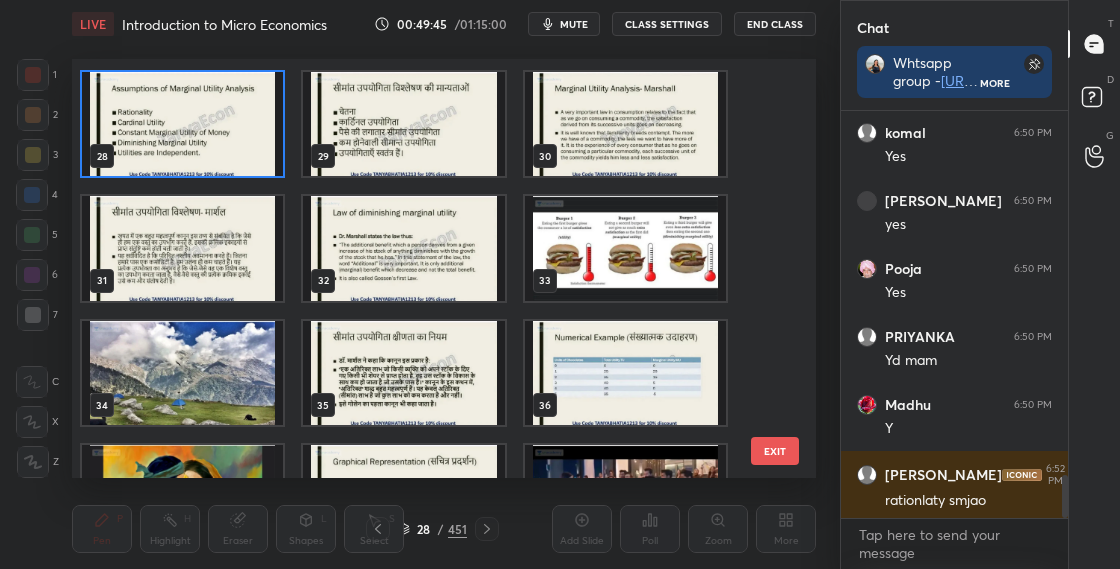 click at bounding box center (182, 124) 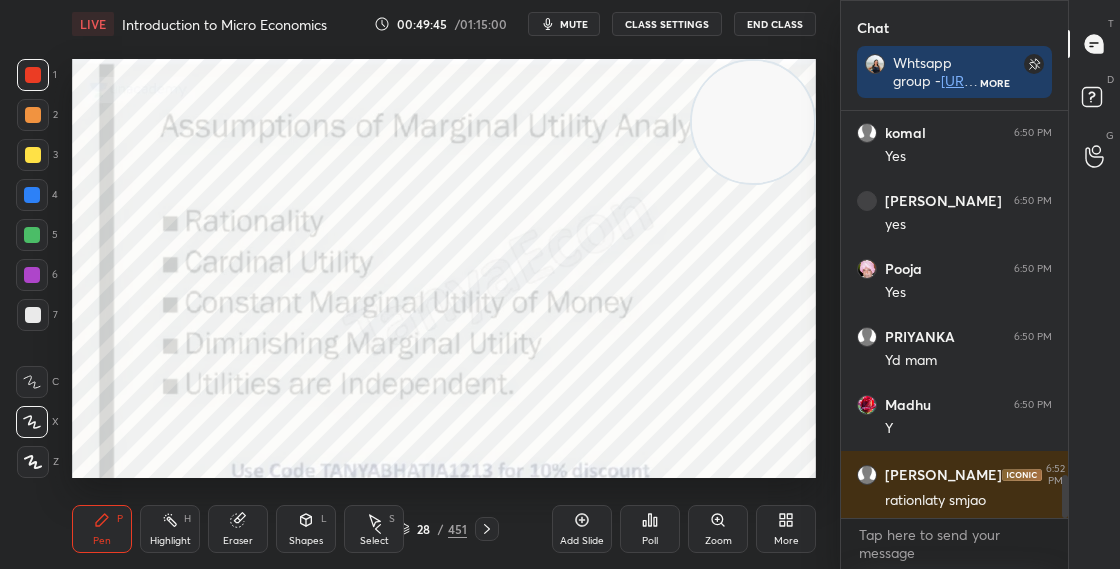 click at bounding box center (182, 124) 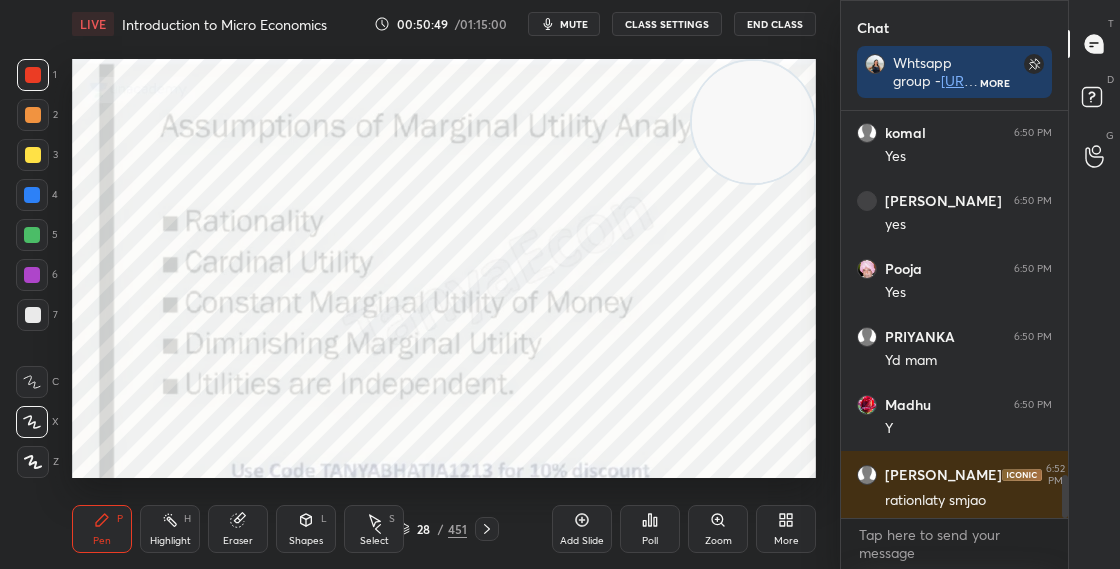 click on "28 / 451" at bounding box center [432, 529] 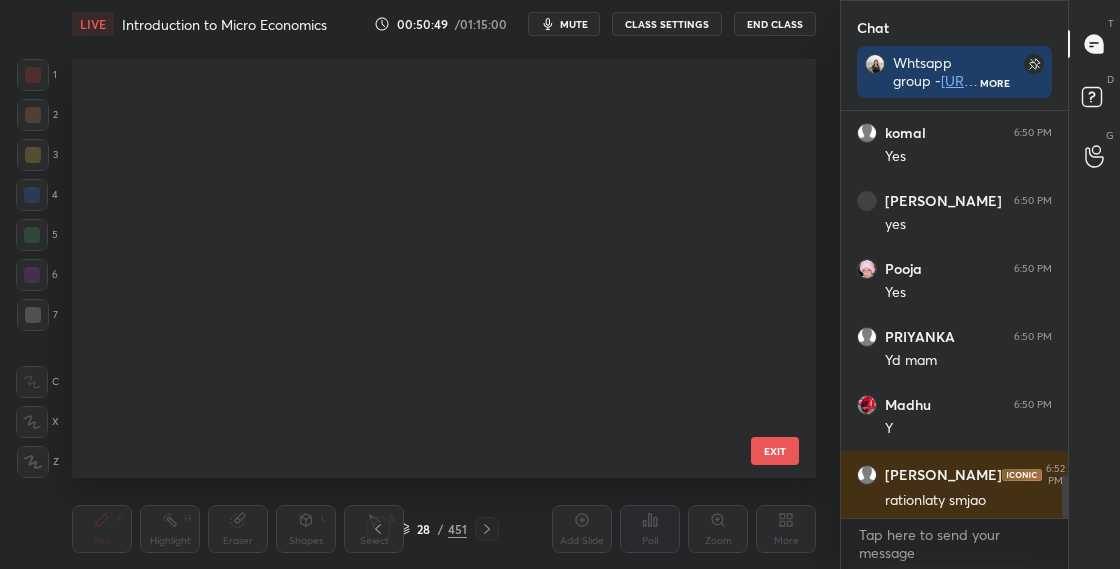 scroll, scrollTop: 826, scrollLeft: 0, axis: vertical 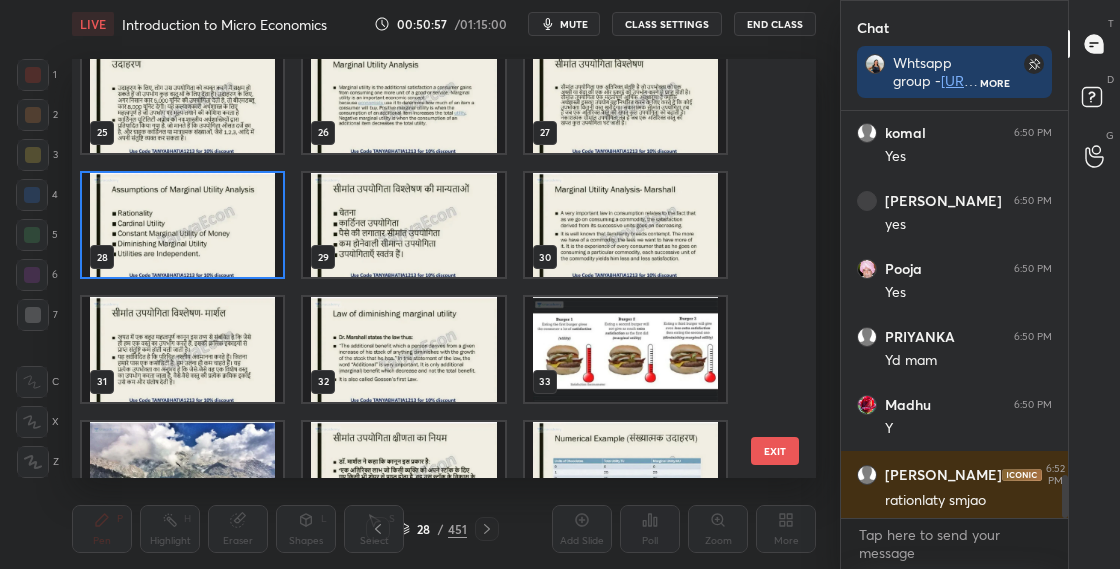 click at bounding box center (625, 349) 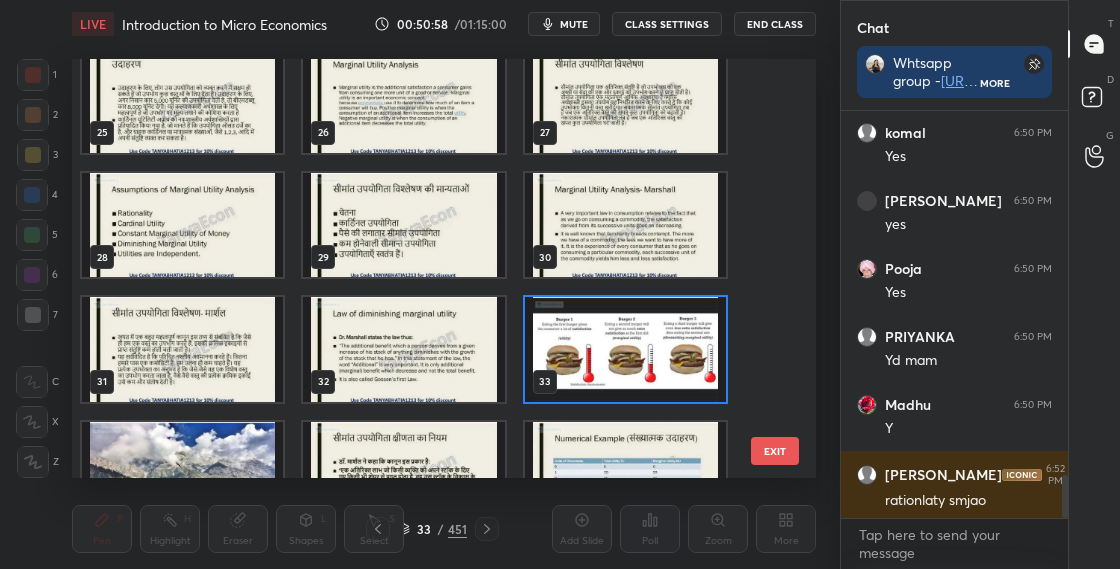 click at bounding box center (625, 349) 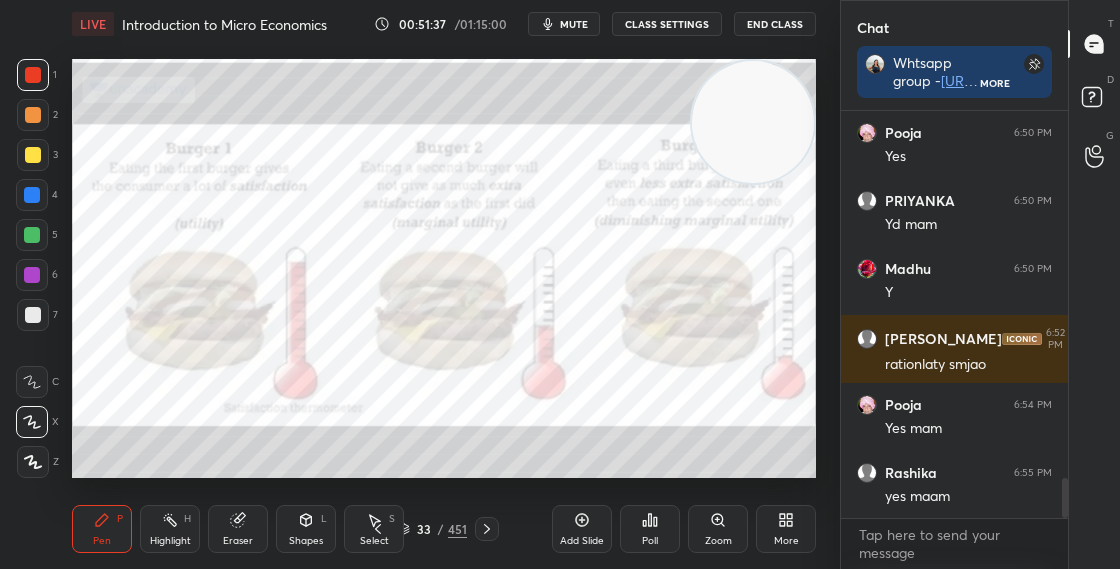 scroll, scrollTop: 3698, scrollLeft: 0, axis: vertical 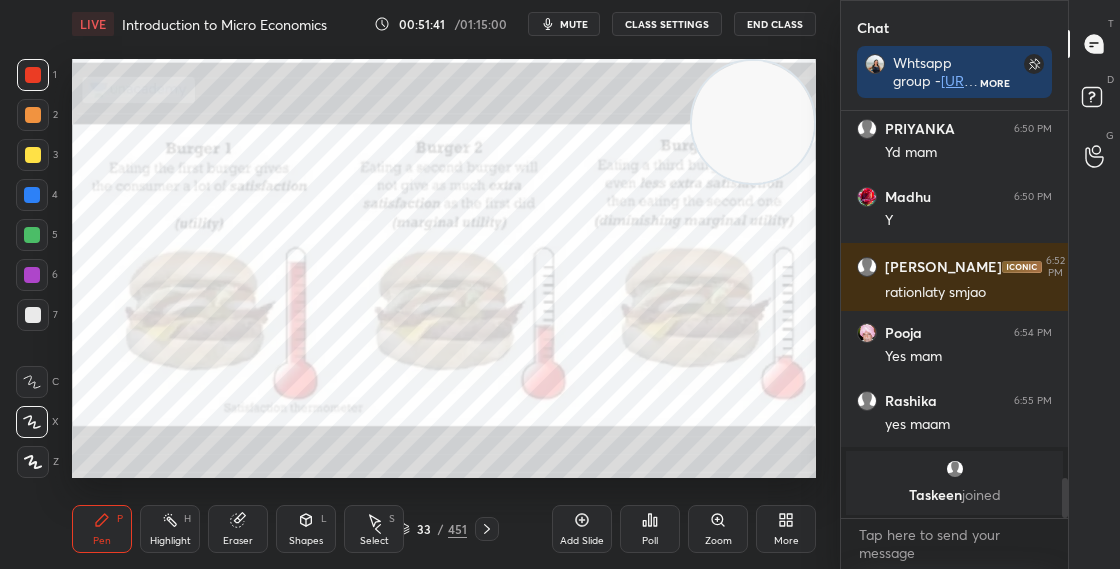 click on "33 / 451" at bounding box center (432, 529) 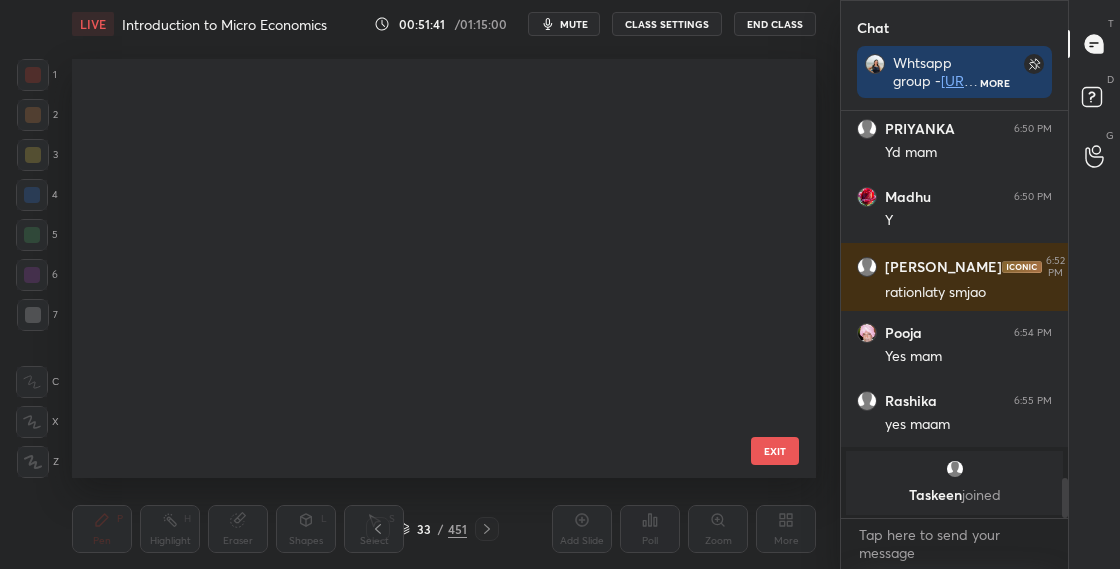 scroll, scrollTop: 950, scrollLeft: 0, axis: vertical 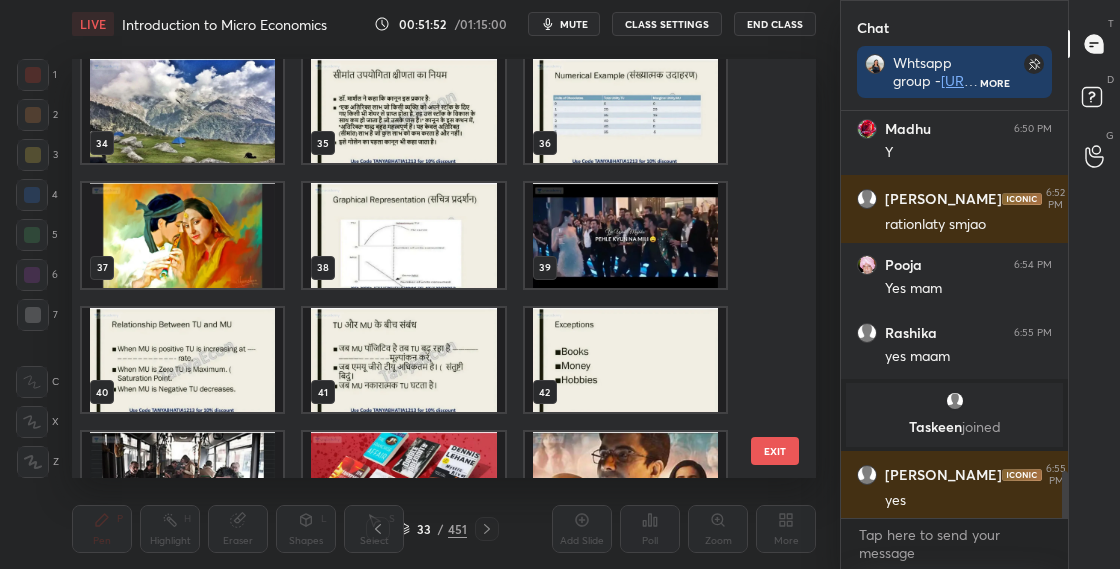 click at bounding box center [403, 235] 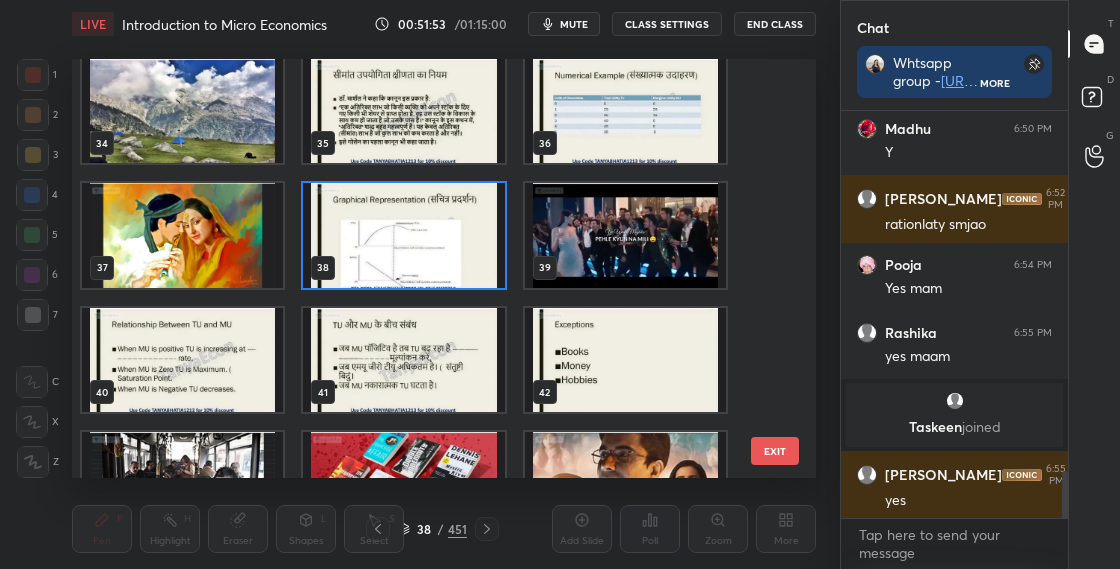 click at bounding box center [403, 235] 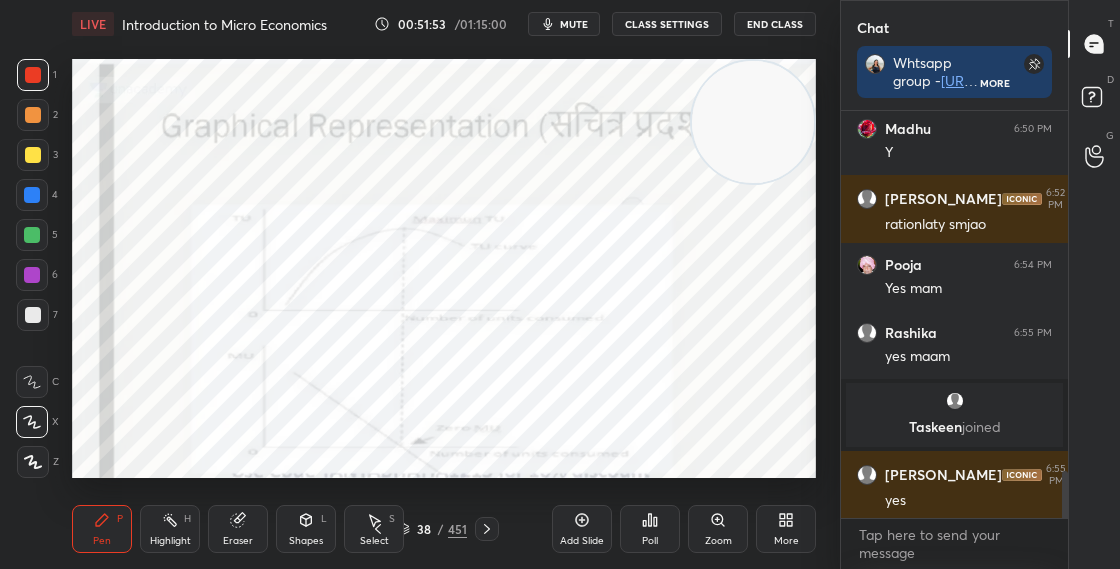 click at bounding box center (403, 235) 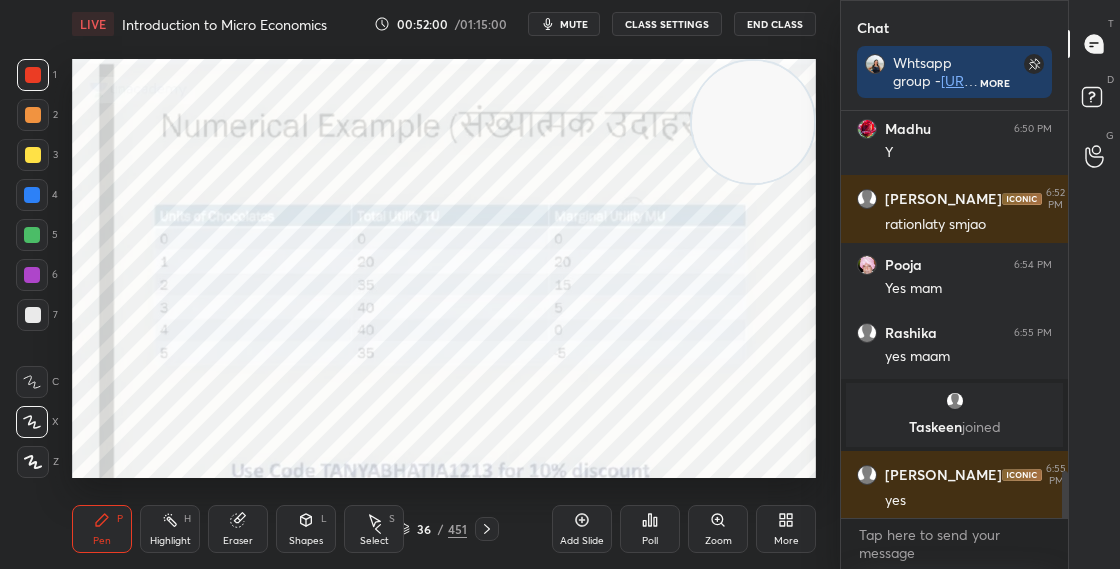 click on "36 / 451" at bounding box center [432, 529] 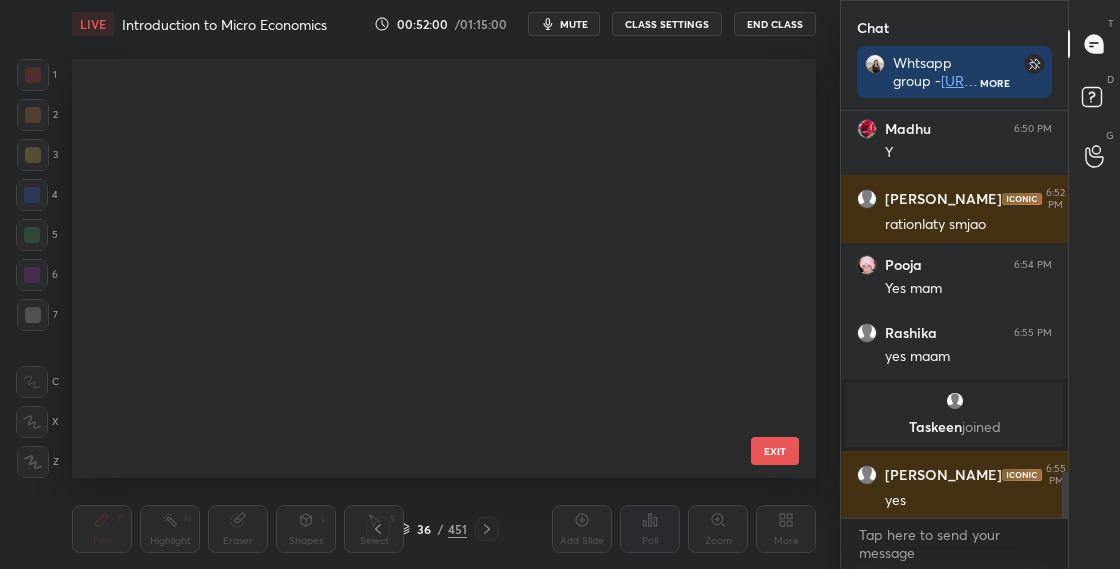 scroll, scrollTop: 1075, scrollLeft: 0, axis: vertical 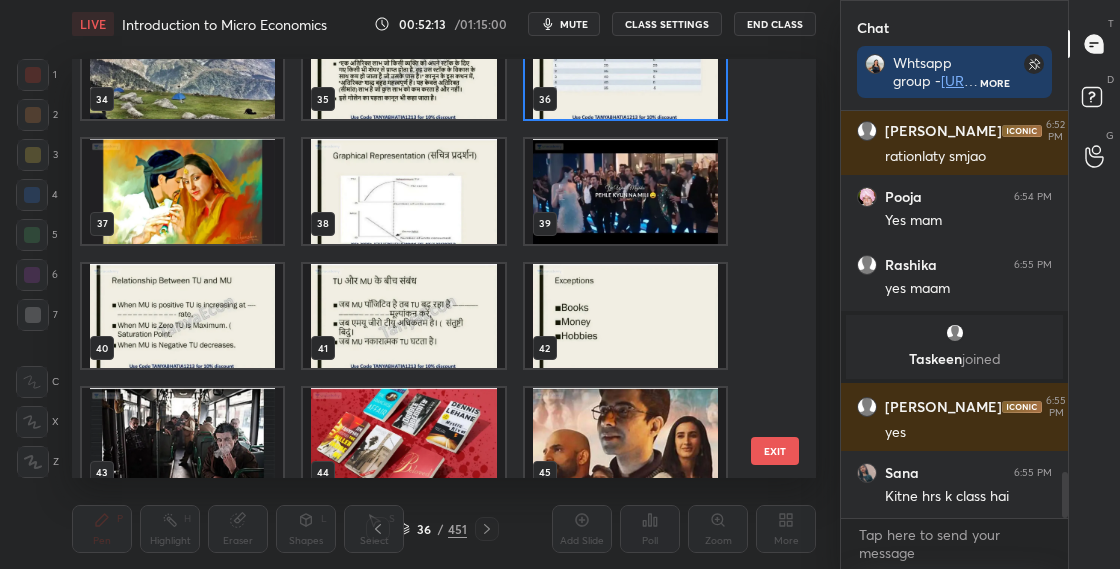 click at bounding box center [625, 67] 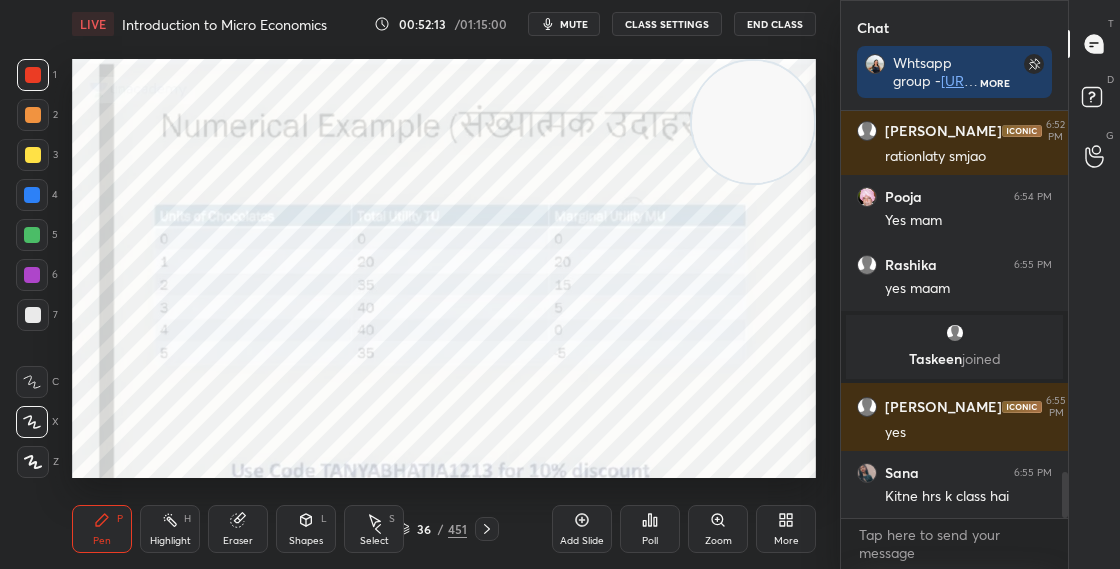 click at bounding box center [625, 67] 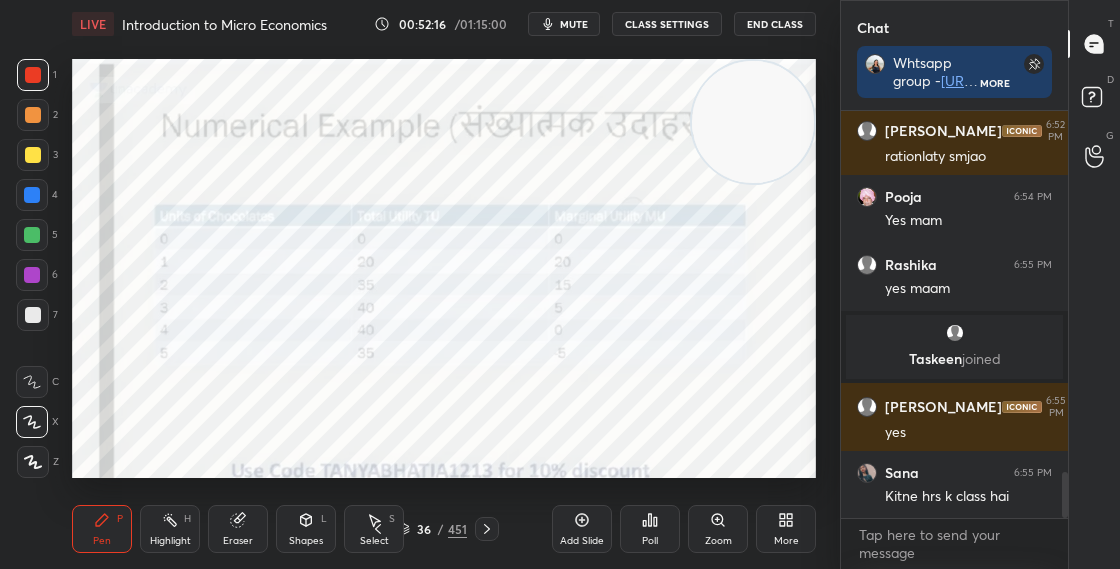 click on "36" at bounding box center (424, 529) 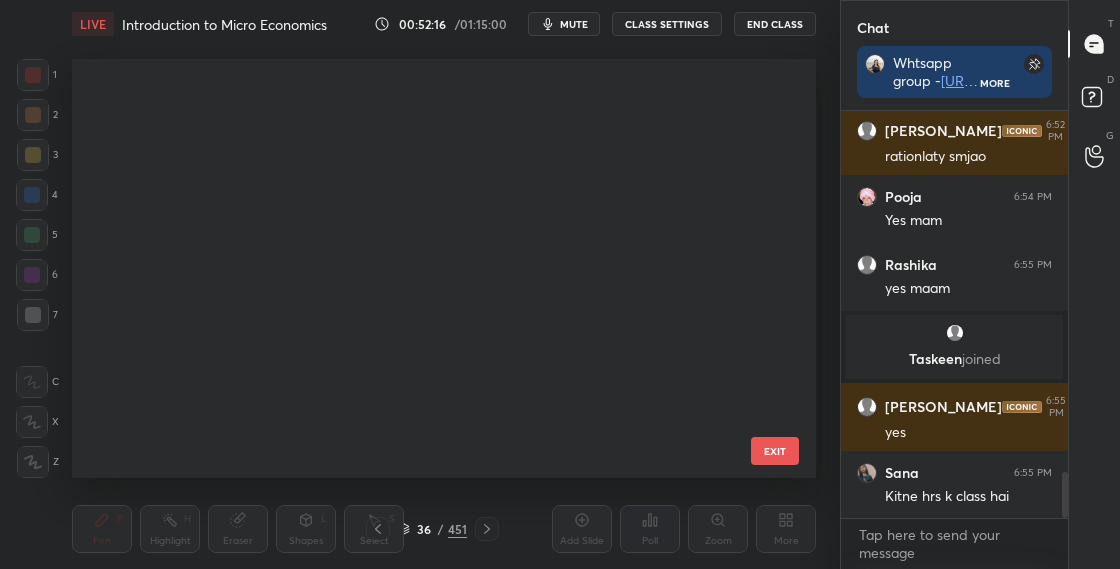 scroll, scrollTop: 1075, scrollLeft: 0, axis: vertical 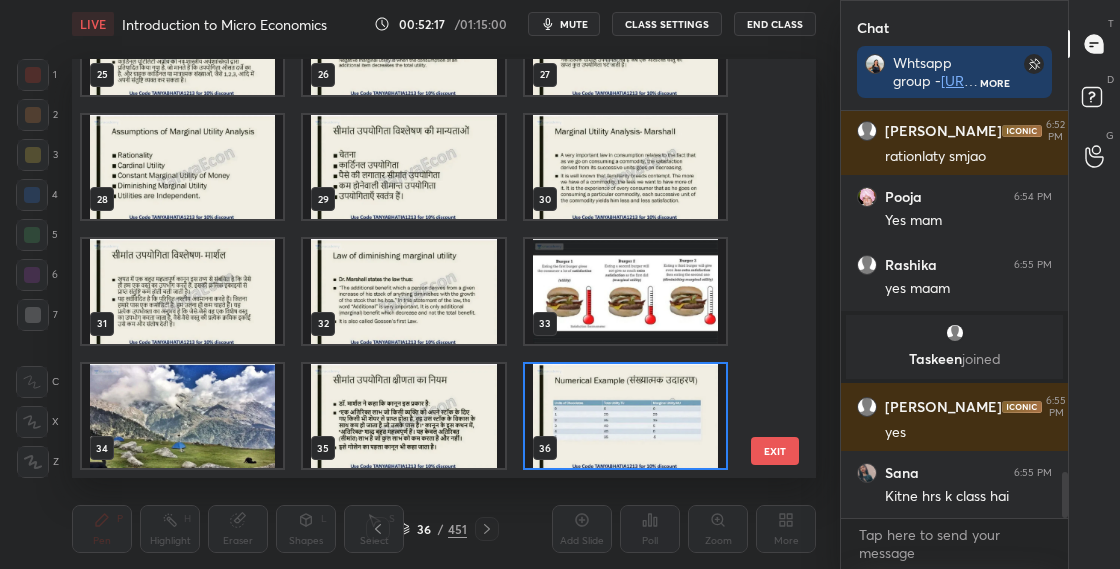 click at bounding box center (625, 416) 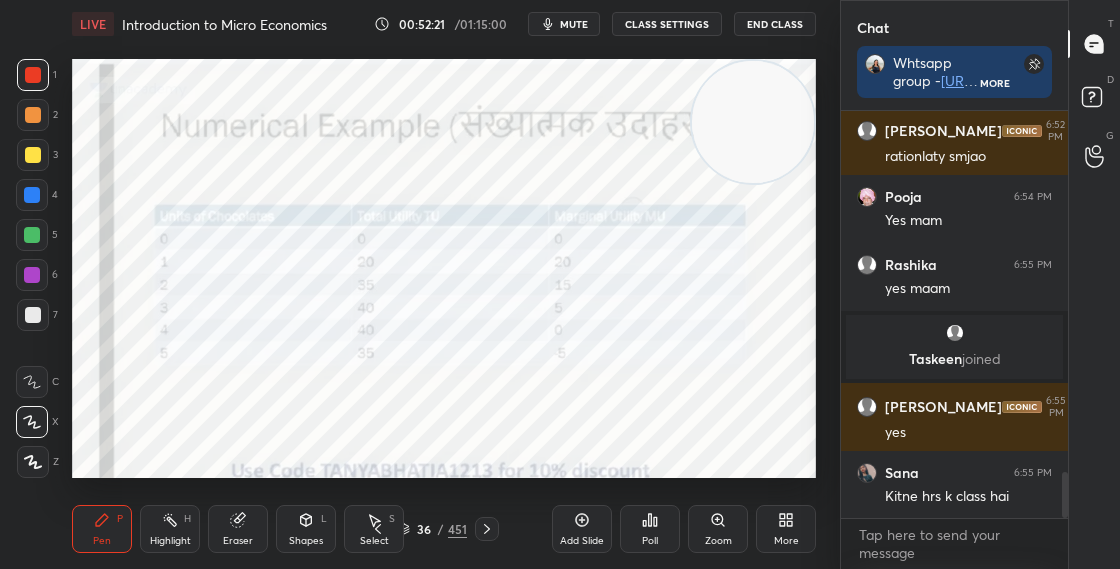 click on "36 / 451" at bounding box center [432, 529] 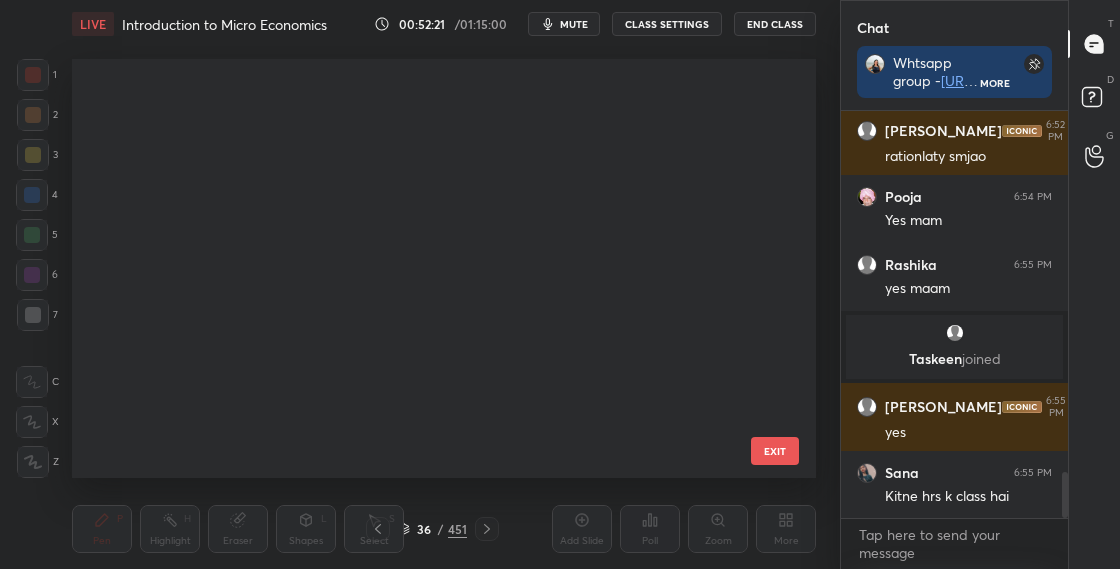scroll, scrollTop: 1075, scrollLeft: 0, axis: vertical 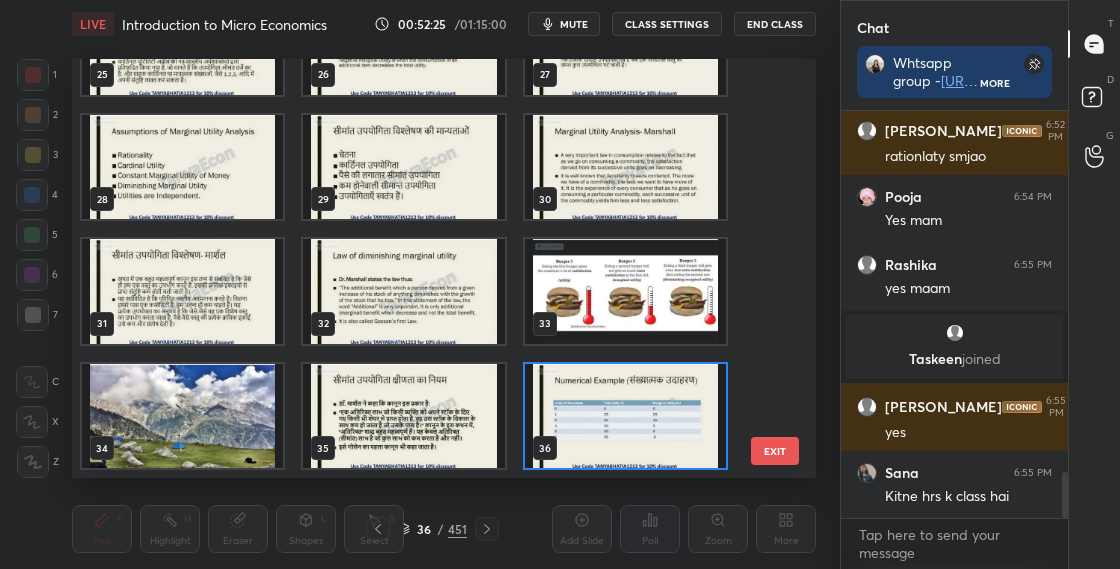 click at bounding box center [625, 416] 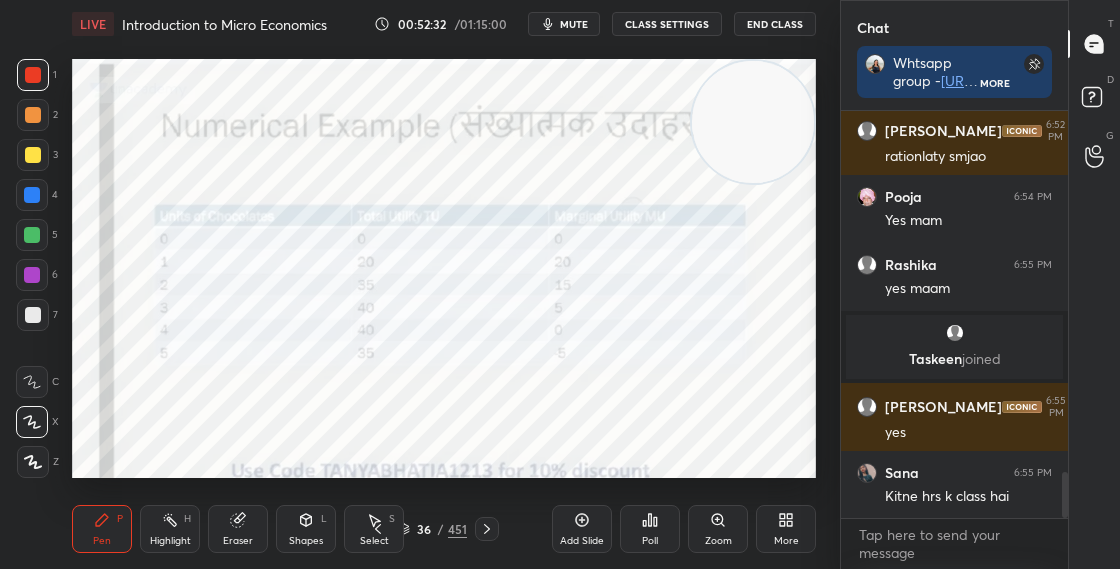 click on "36 / 451" at bounding box center (432, 529) 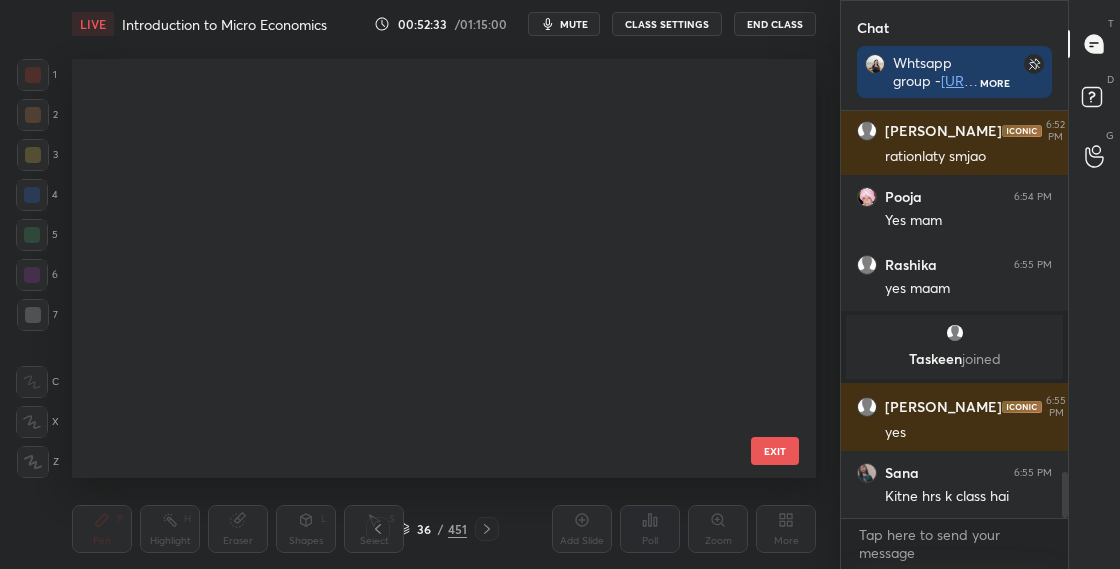 scroll, scrollTop: 412, scrollLeft: 734, axis: both 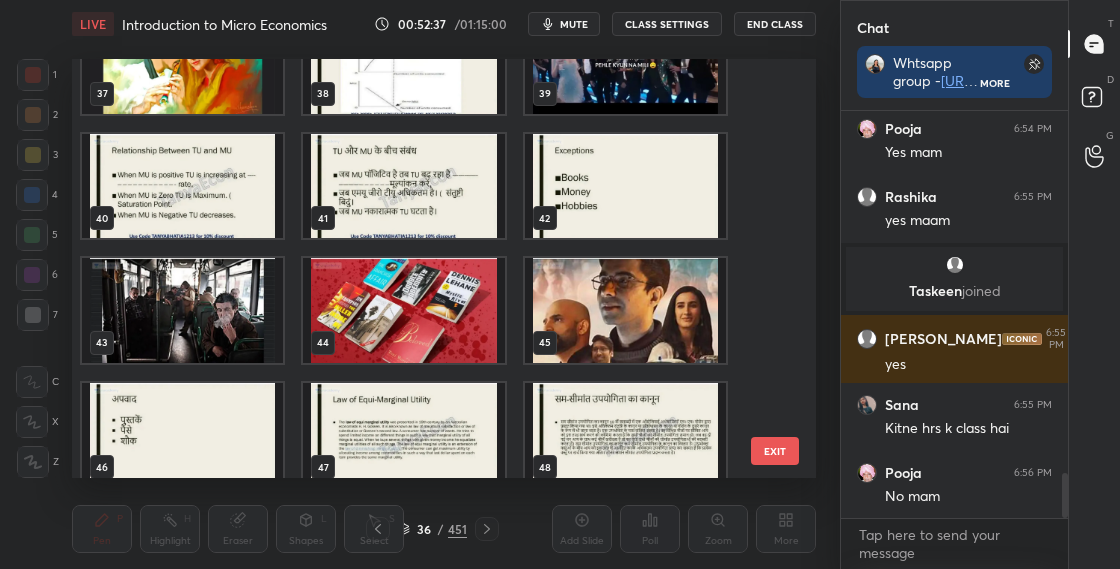 click at bounding box center [182, 310] 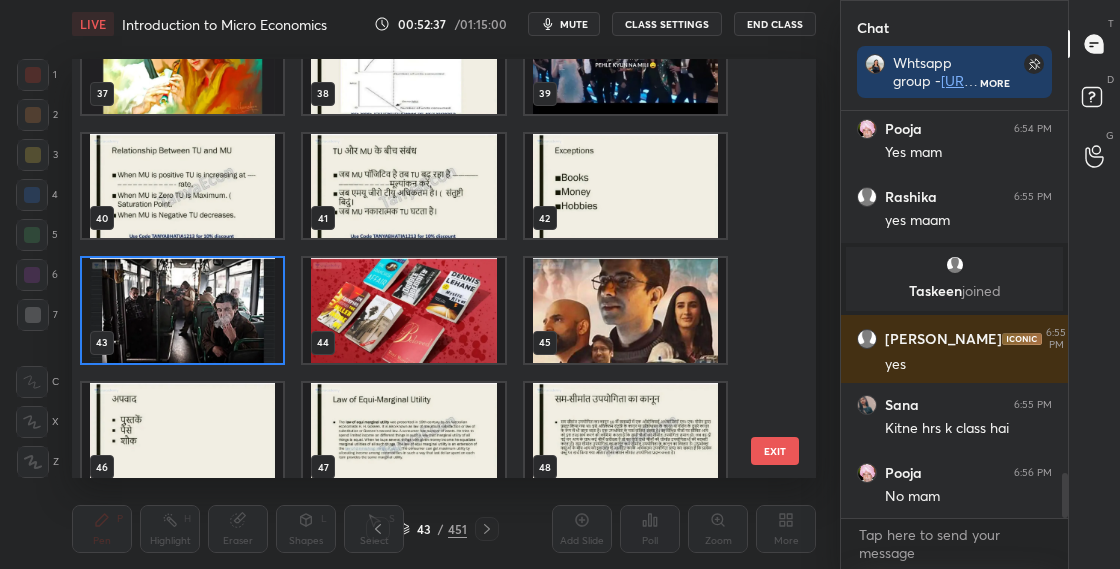 click at bounding box center (182, 310) 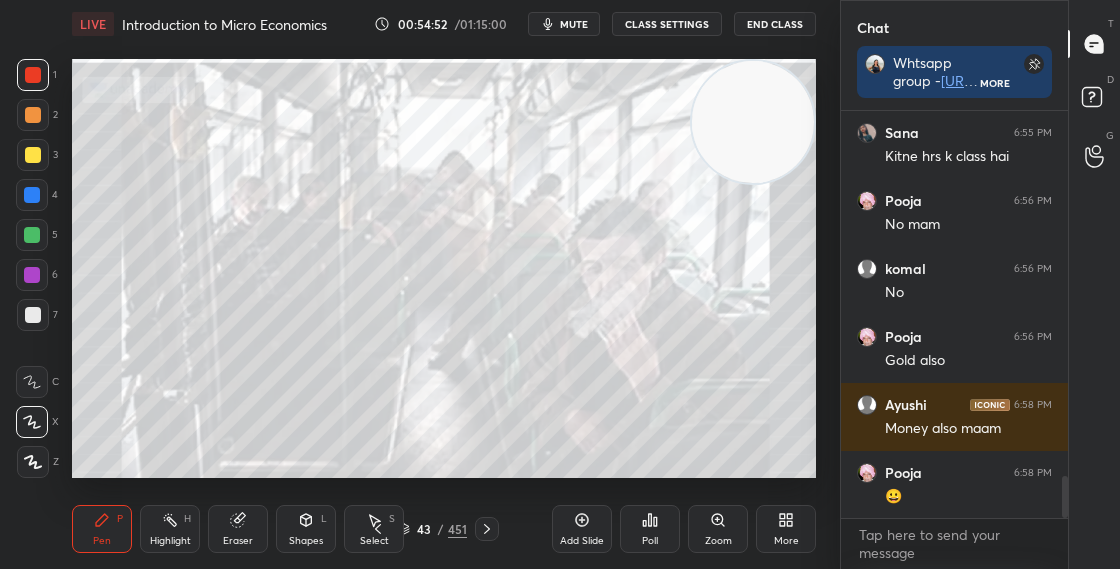 scroll, scrollTop: 3570, scrollLeft: 0, axis: vertical 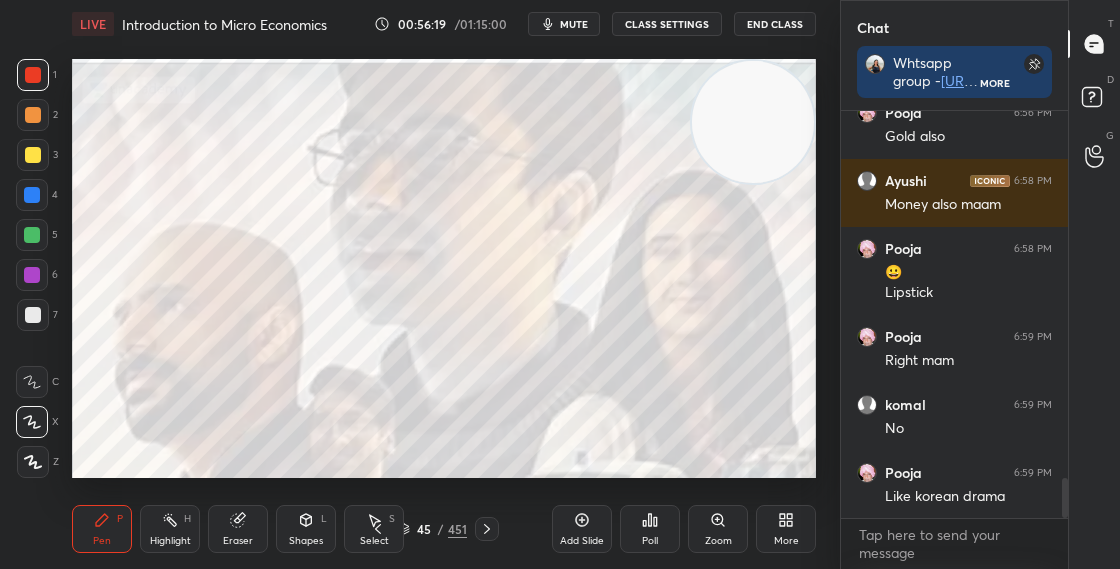 click on "45 / 451" at bounding box center (432, 529) 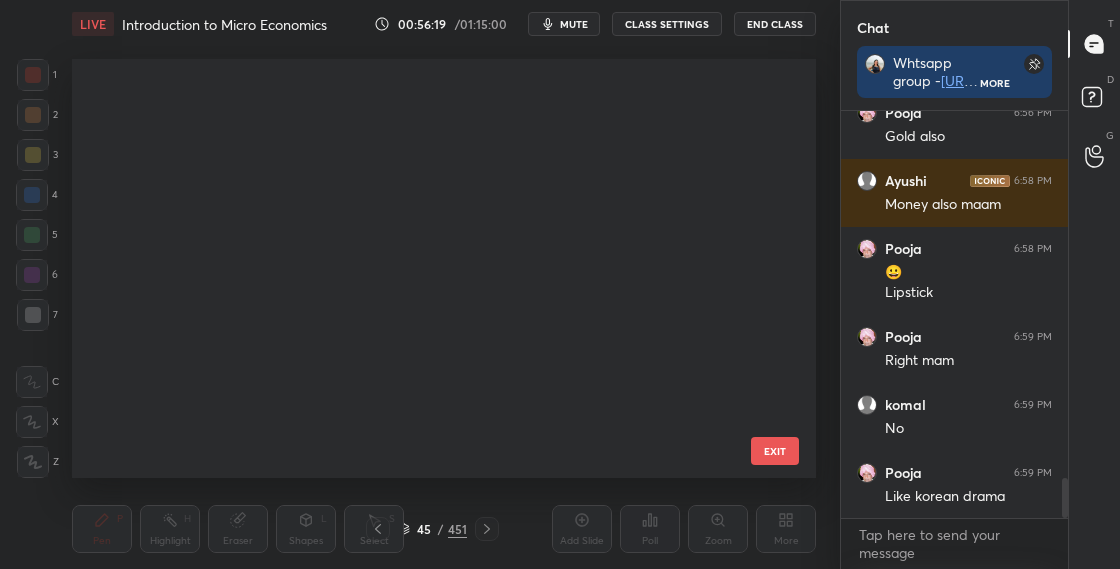 scroll, scrollTop: 1448, scrollLeft: 0, axis: vertical 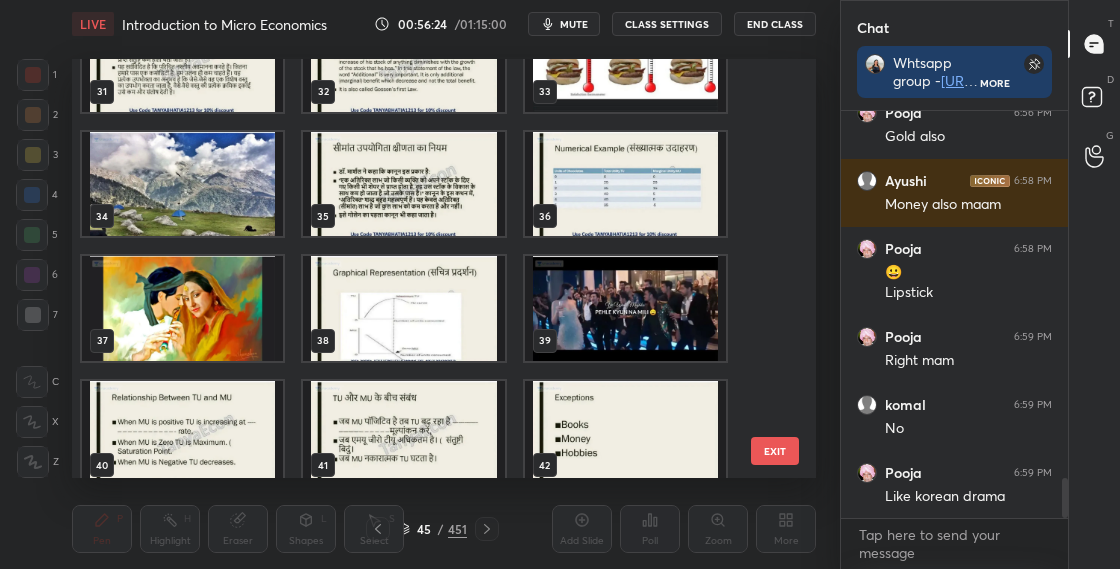 click at bounding box center (182, 308) 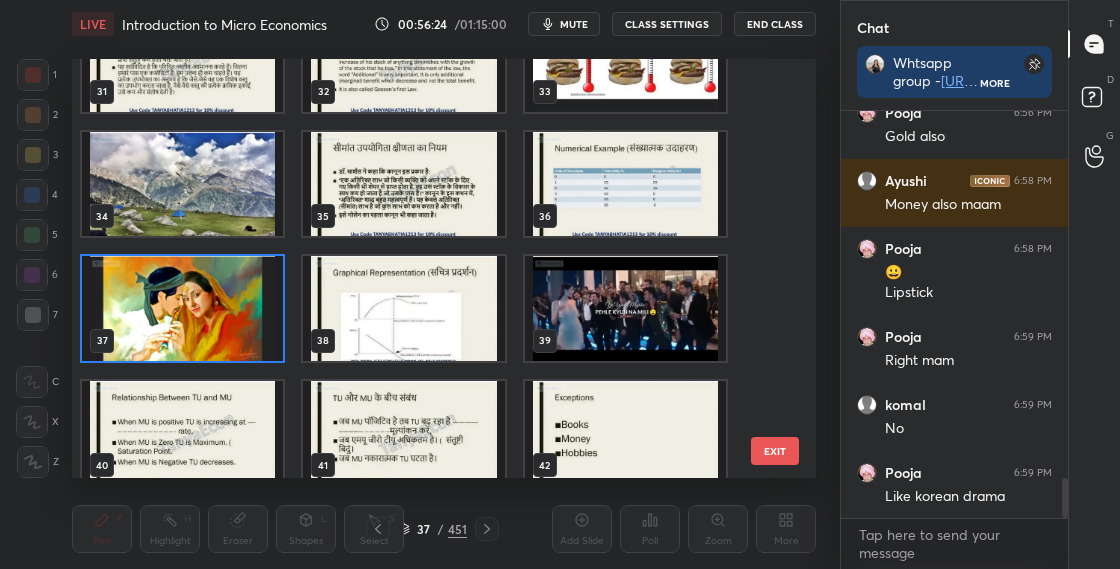 click at bounding box center [182, 308] 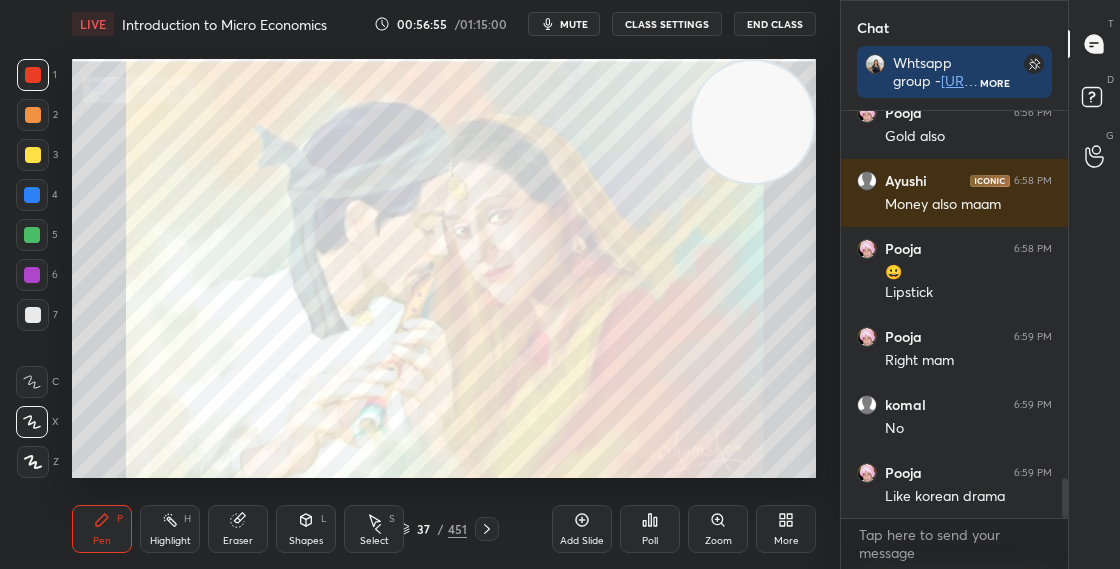 click on "37 / 451" at bounding box center [432, 529] 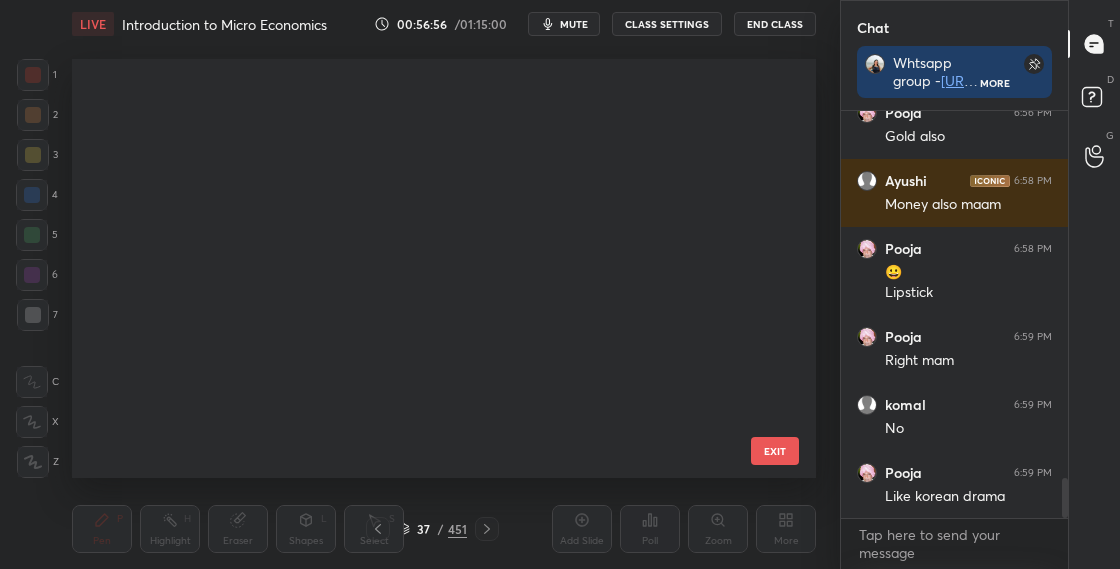 scroll, scrollTop: 1199, scrollLeft: 0, axis: vertical 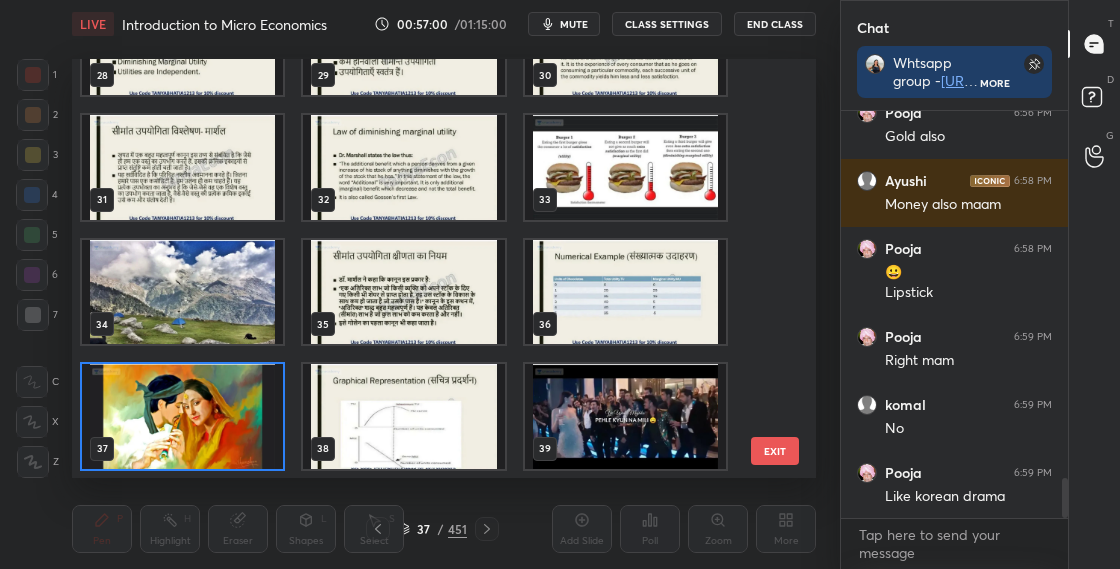 click at bounding box center [182, 416] 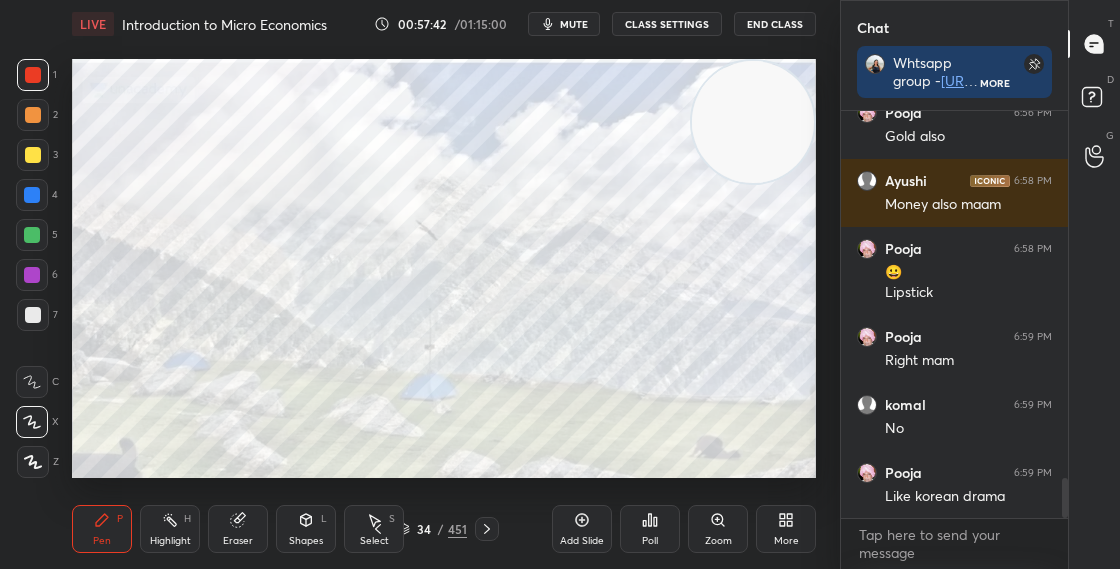 click on "34 / 451" at bounding box center (432, 529) 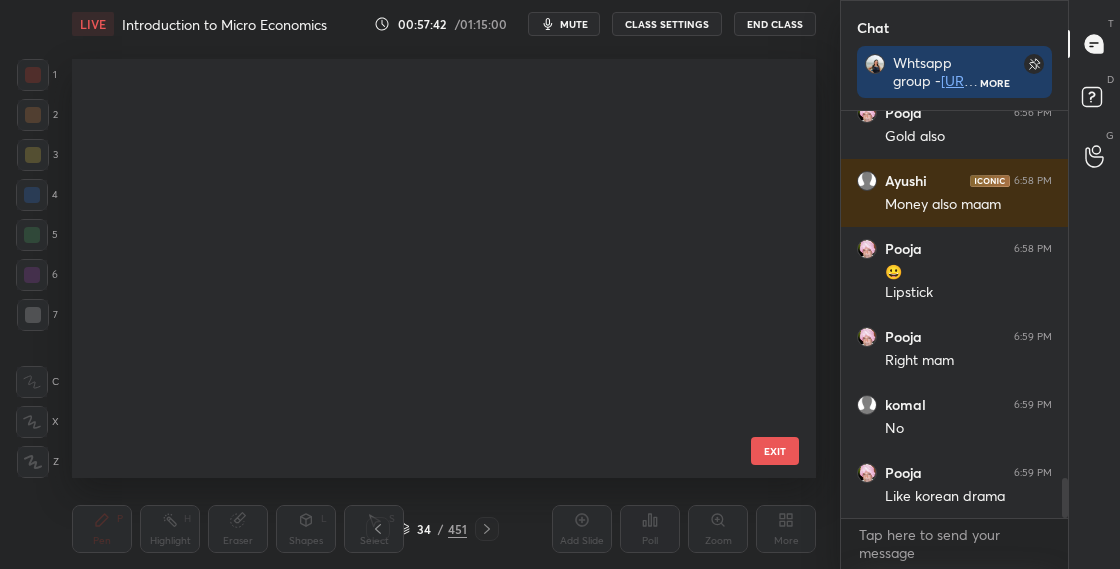 scroll, scrollTop: 1075, scrollLeft: 0, axis: vertical 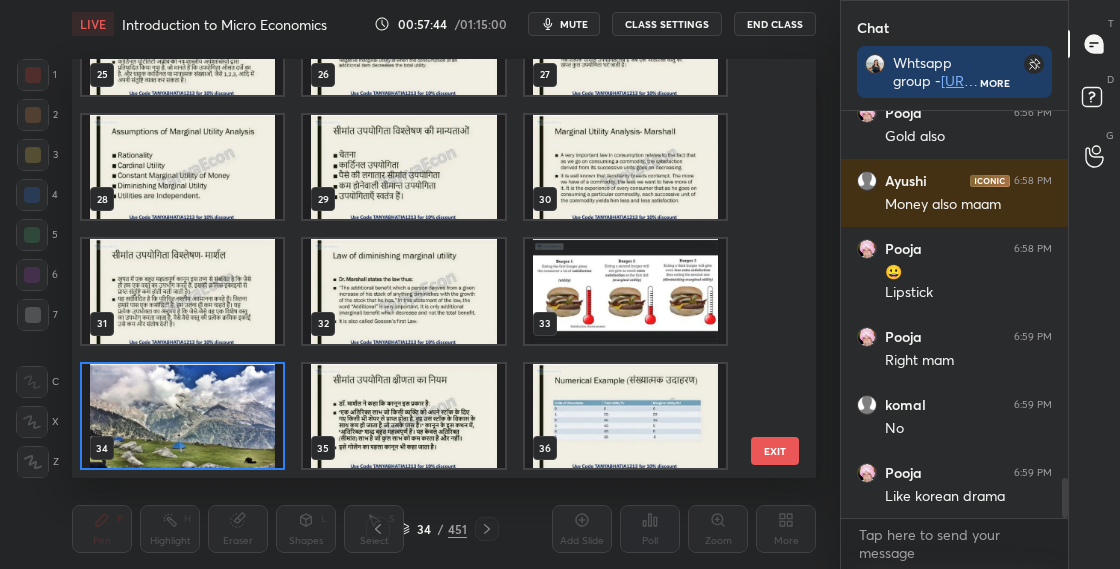 click at bounding box center [625, 416] 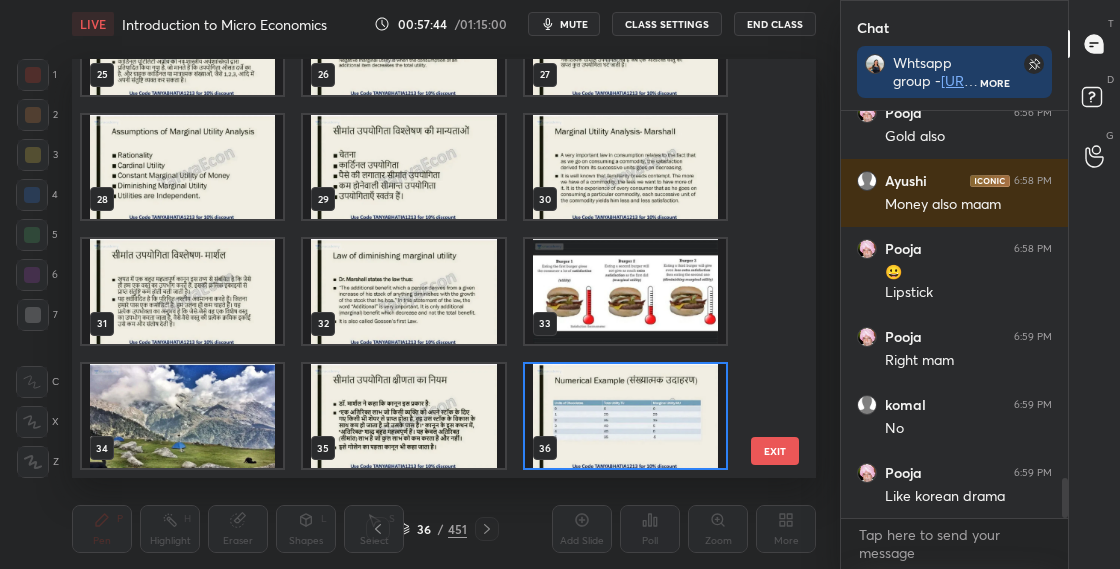 click at bounding box center [625, 416] 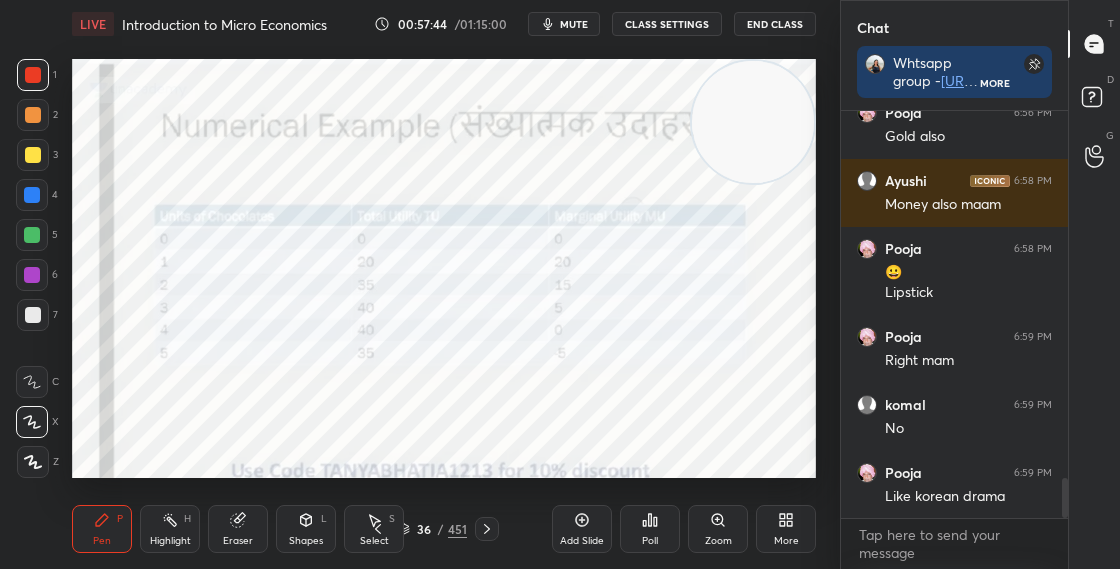 click at bounding box center (625, 416) 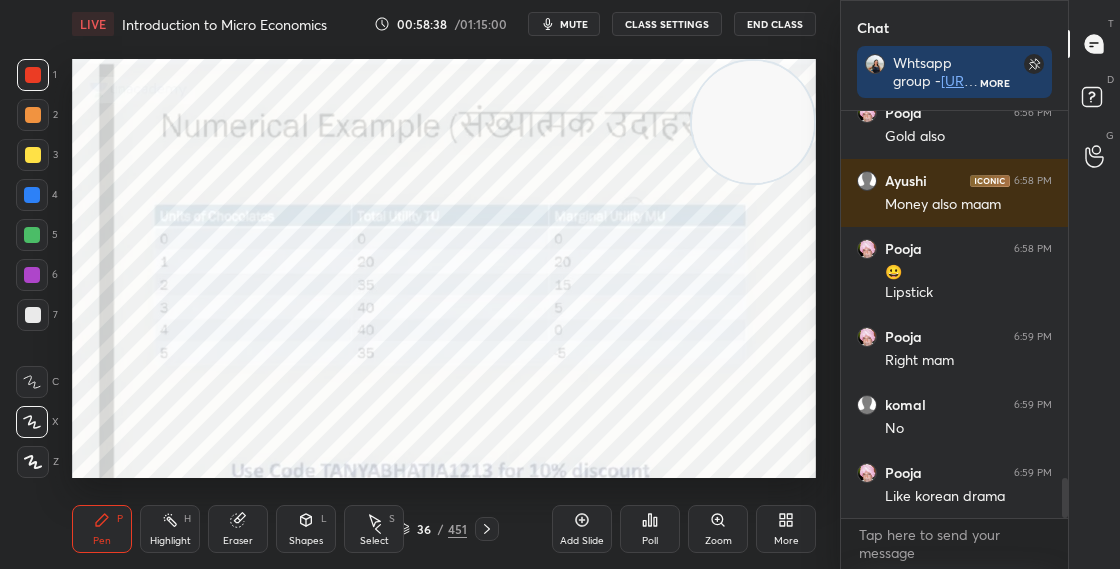 click on "36 / 451" at bounding box center [432, 529] 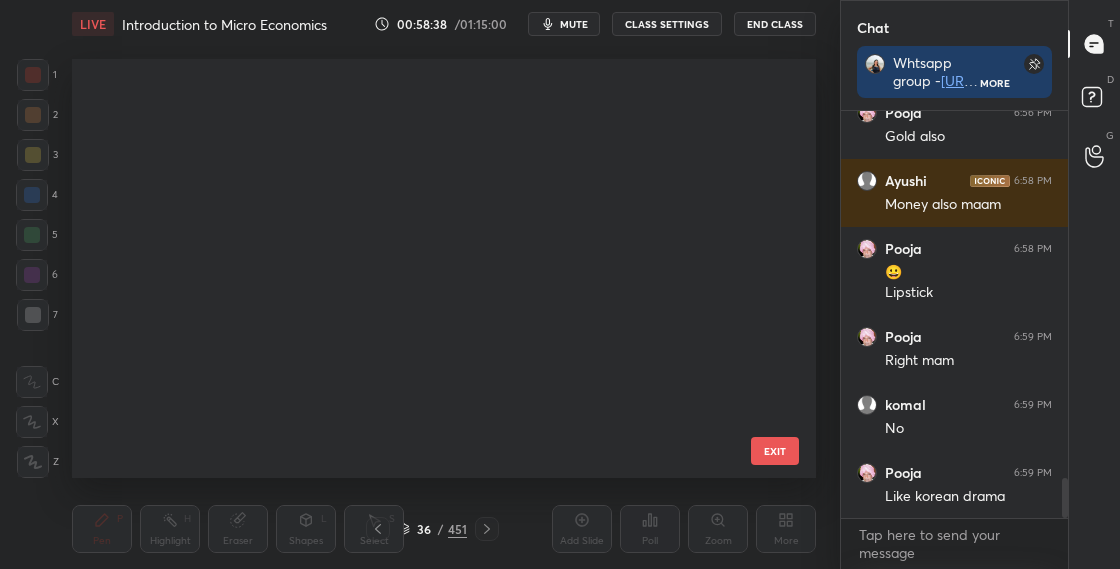 scroll, scrollTop: 1075, scrollLeft: 0, axis: vertical 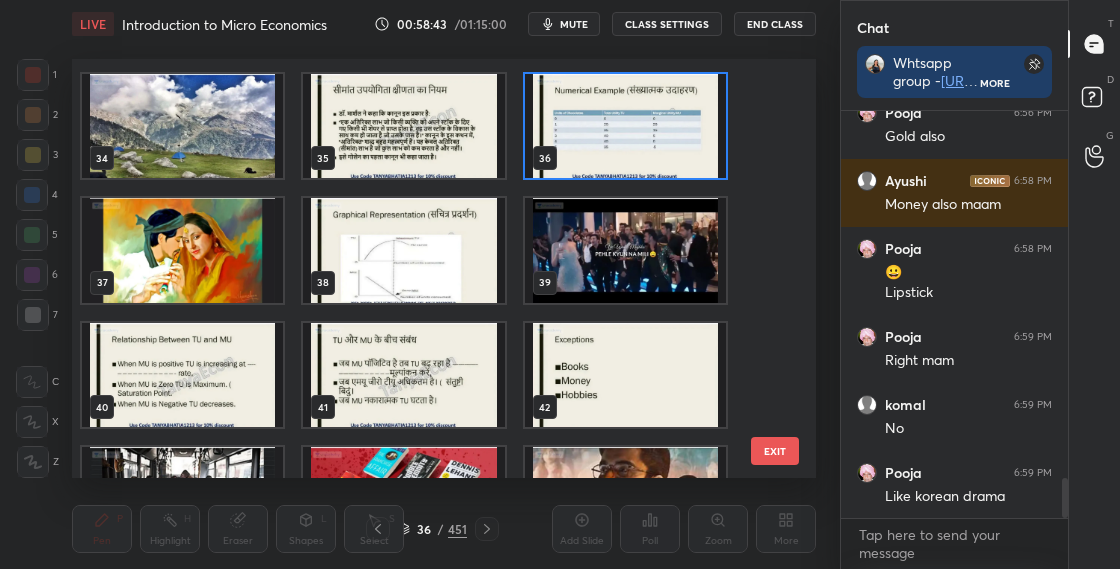 click at bounding box center [625, 126] 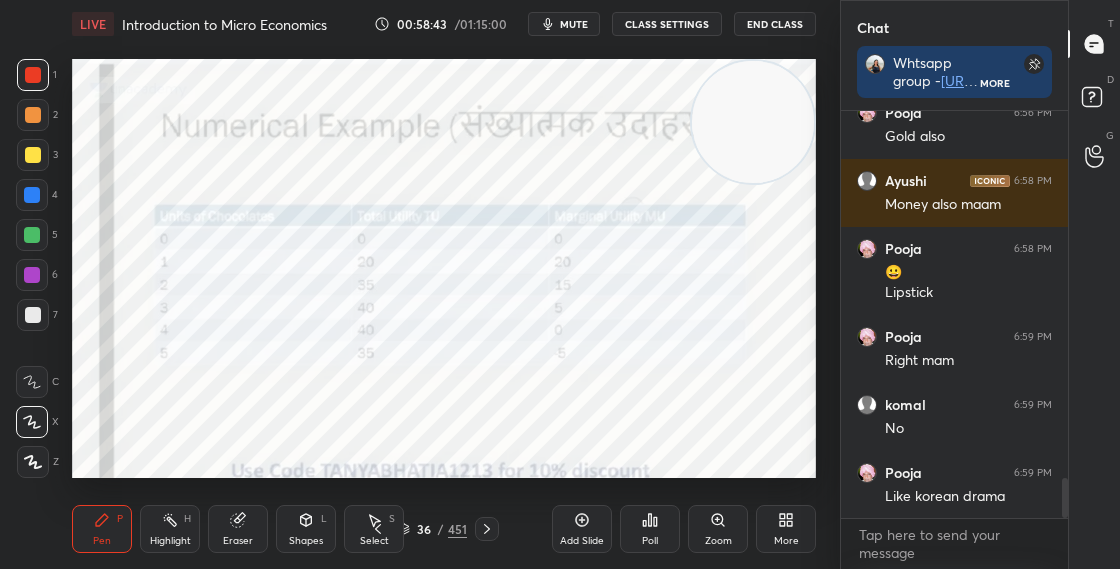 click at bounding box center (625, 126) 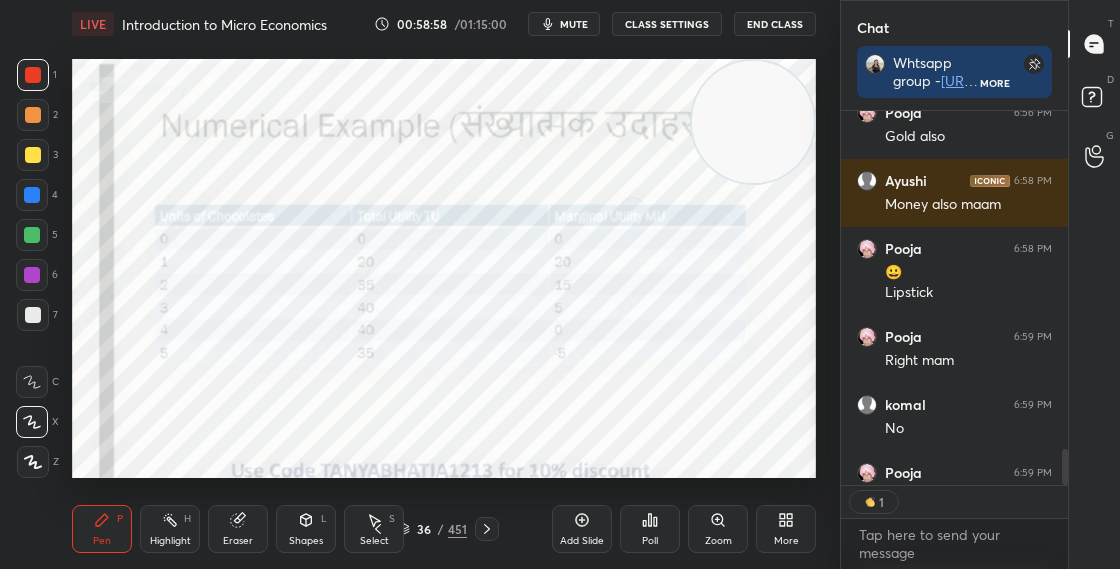 scroll, scrollTop: 368, scrollLeft: 221, axis: both 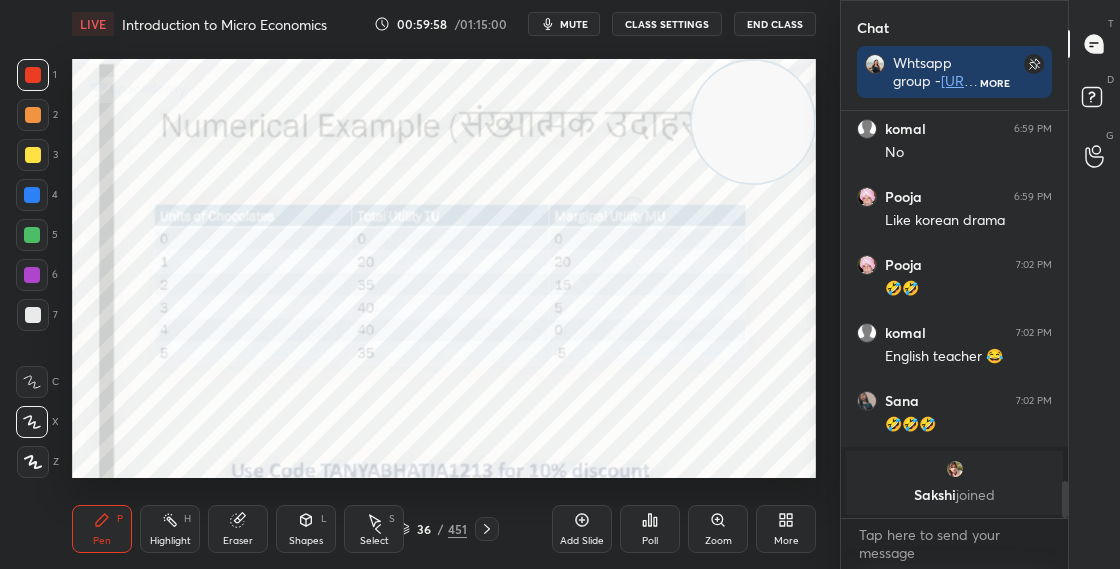 click at bounding box center (955, 469) 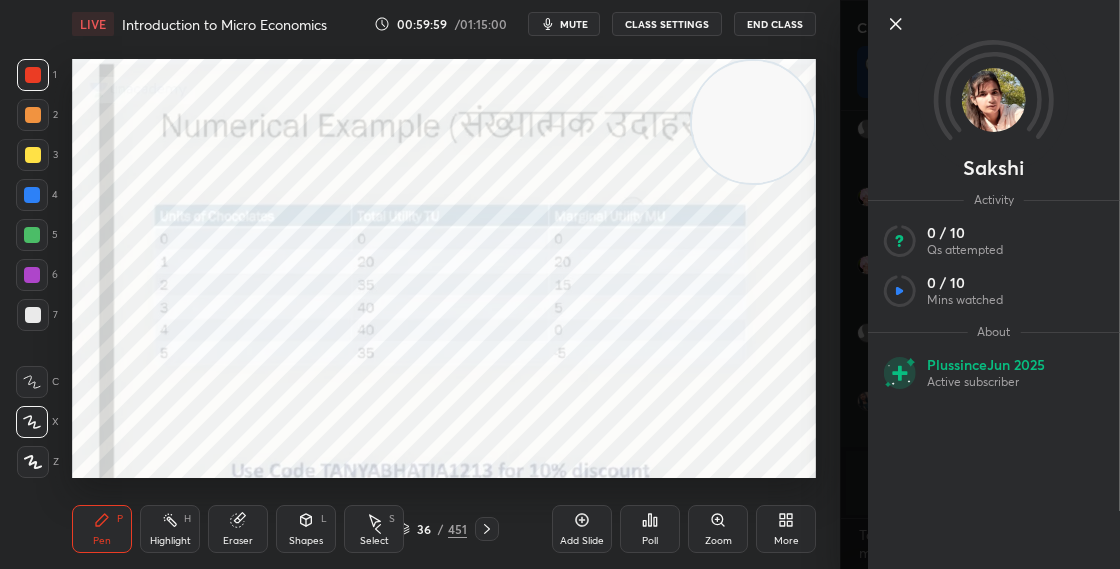 click 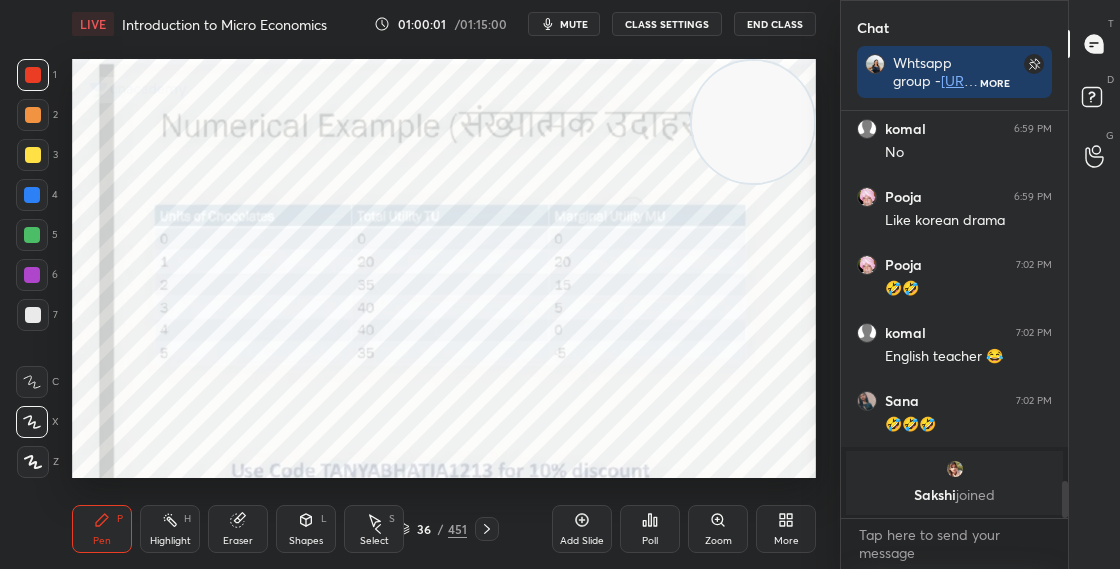 click at bounding box center [954, 469] 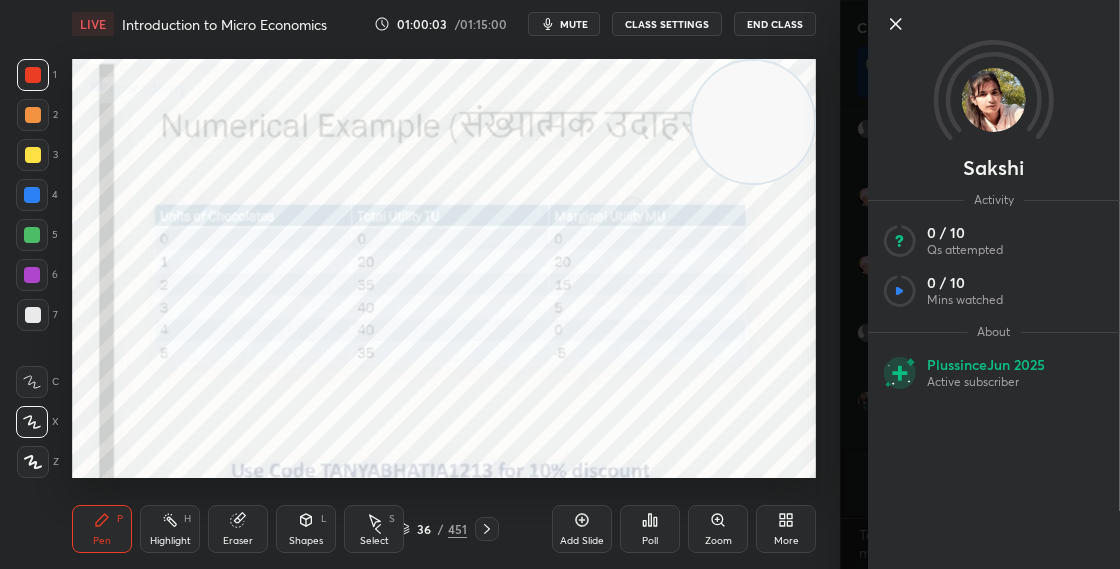 click 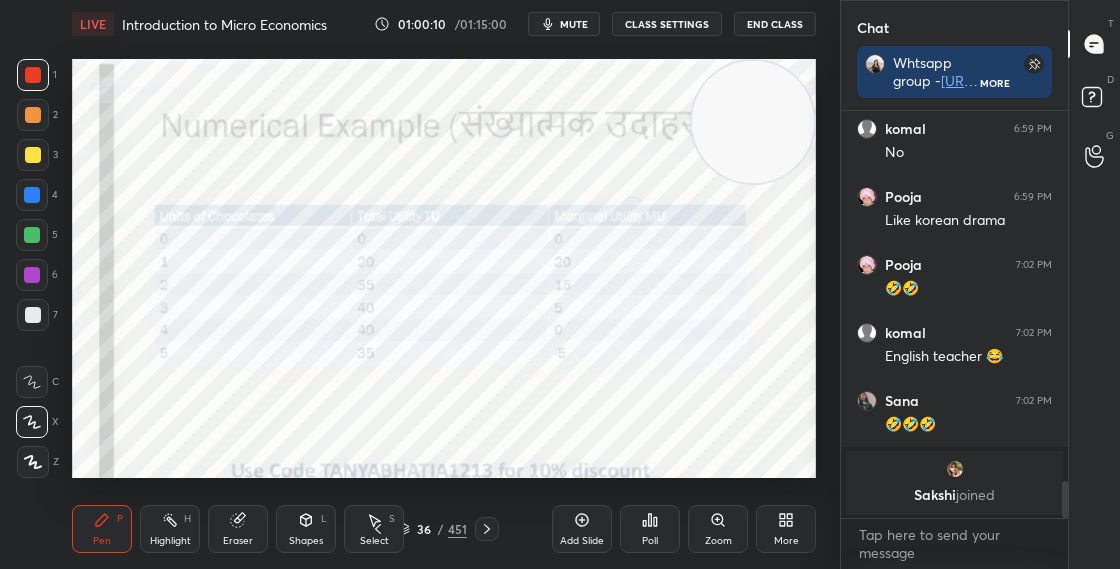 click on "Poll" at bounding box center [650, 529] 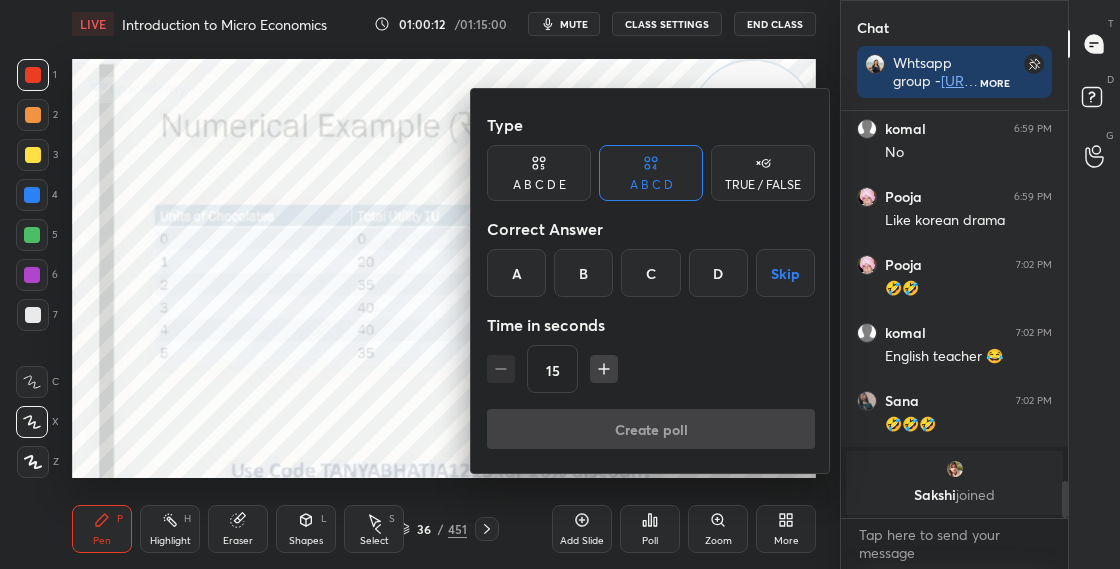 click on "TRUE / FALSE" at bounding box center (763, 185) 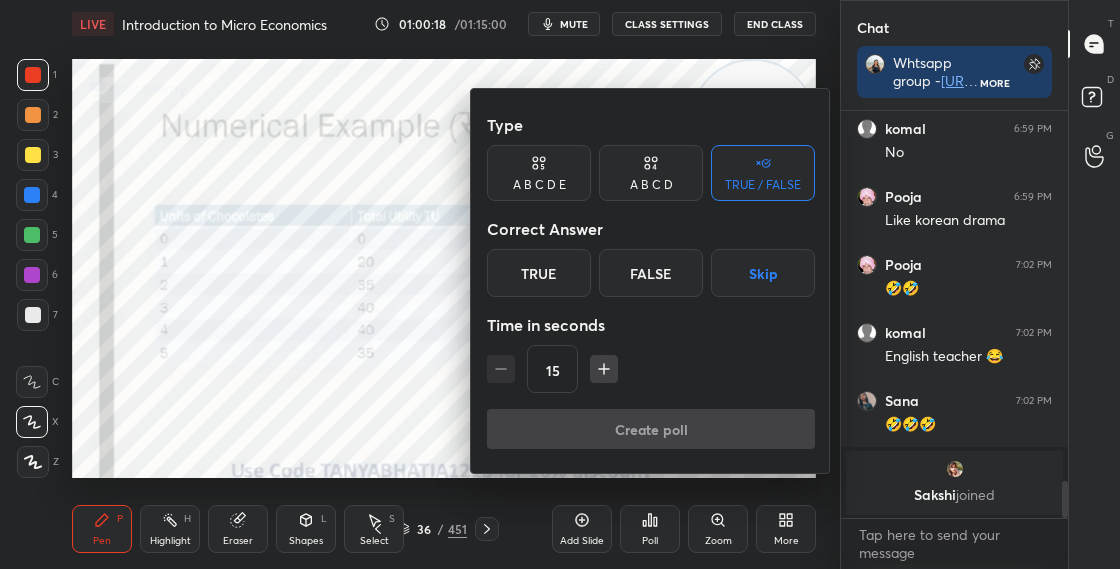 click on "Skip" at bounding box center (763, 273) 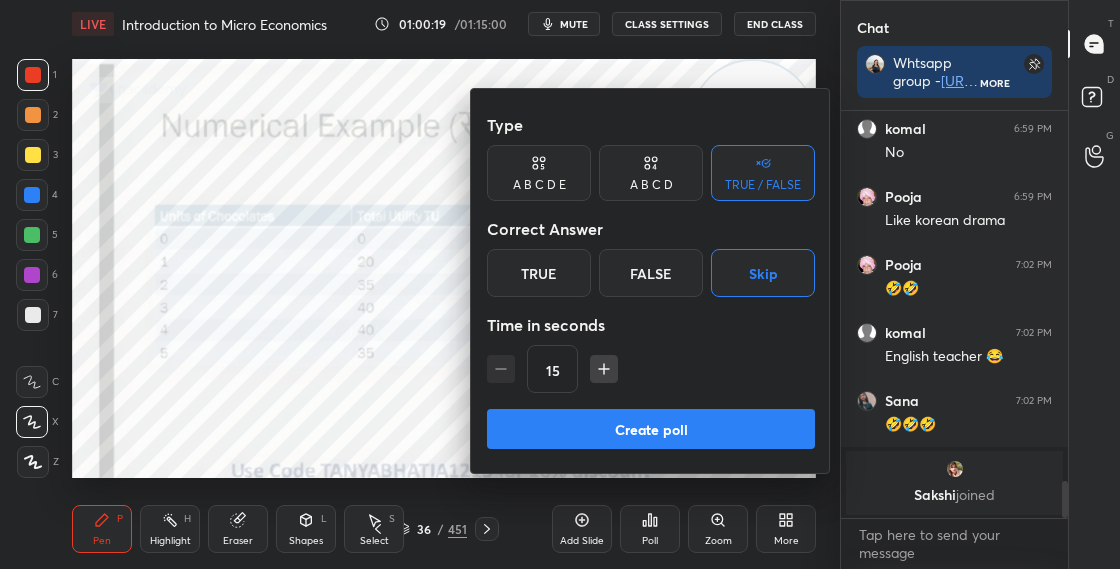 click on "Create poll" at bounding box center [651, 429] 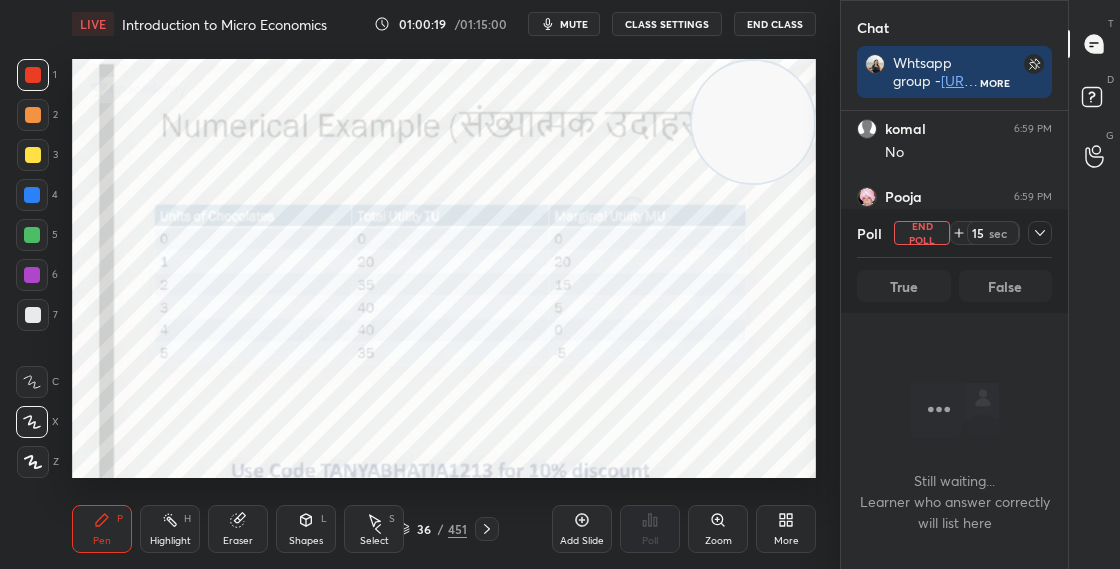 scroll, scrollTop: 308, scrollLeft: 221, axis: both 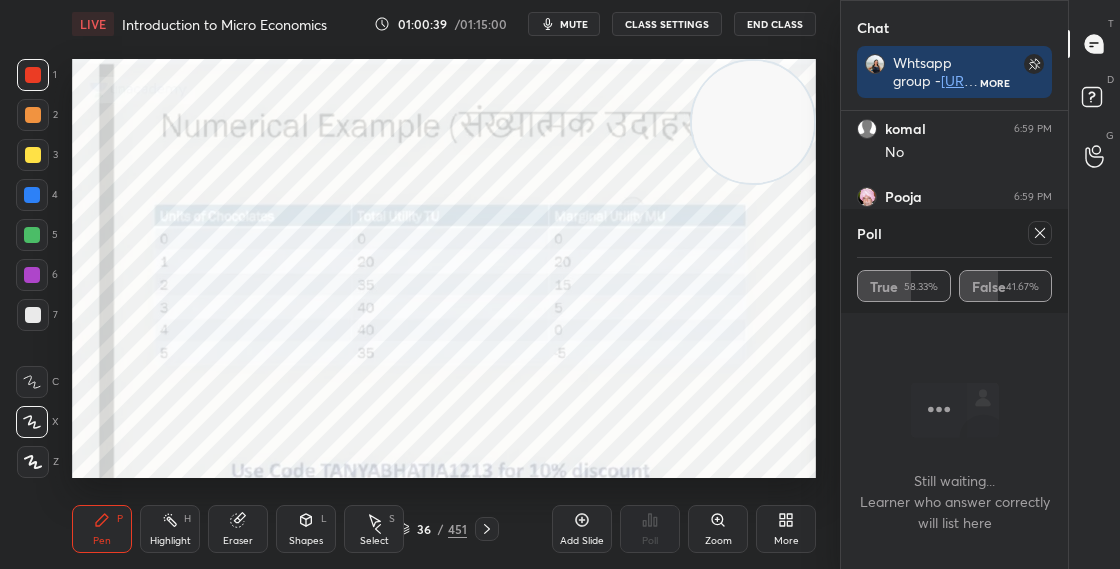 click 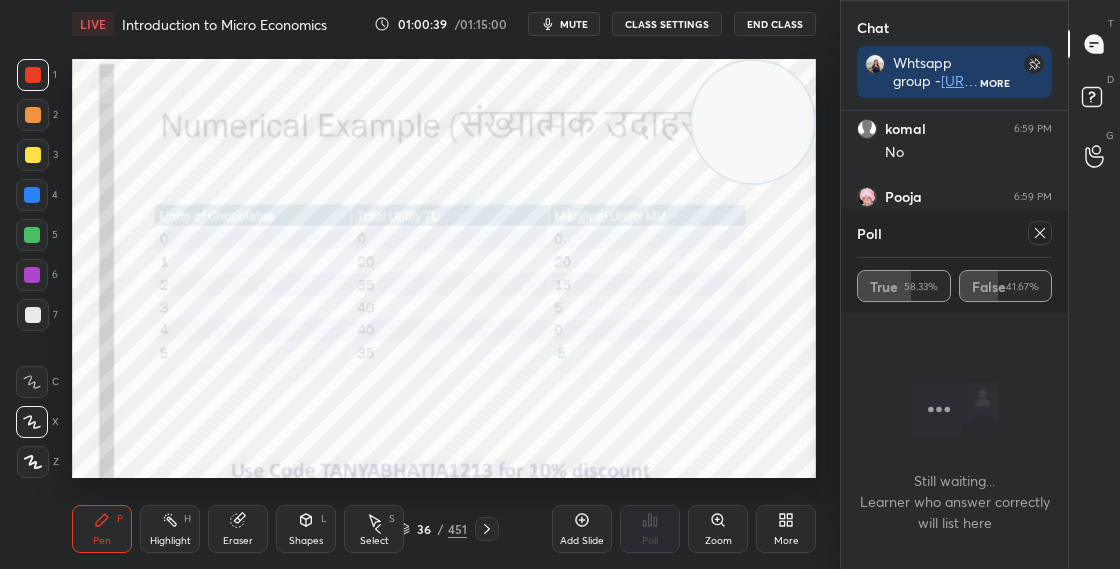 type on "x" 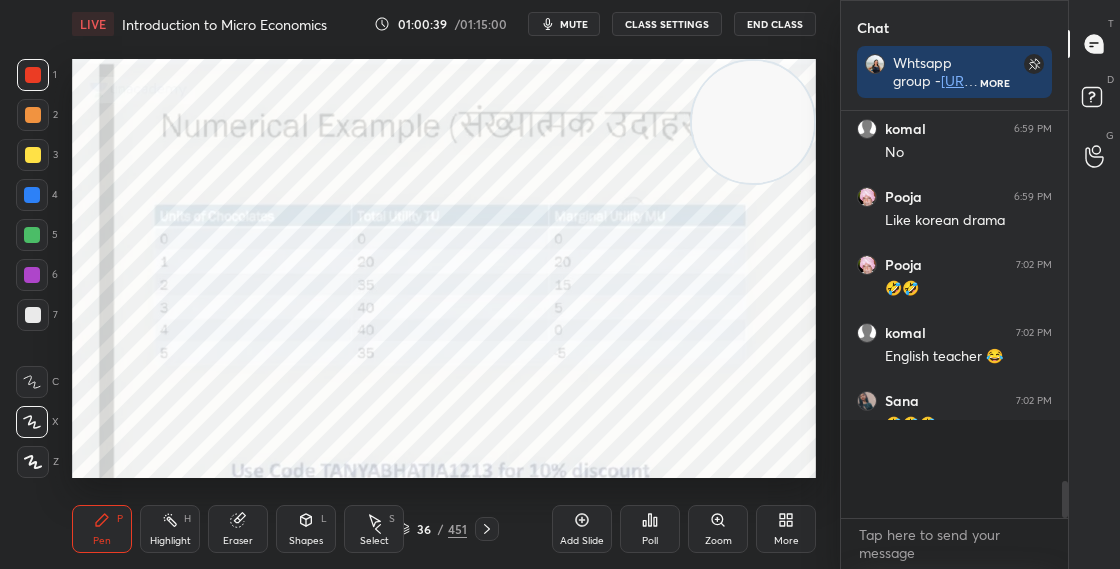 scroll, scrollTop: 7, scrollLeft: 7, axis: both 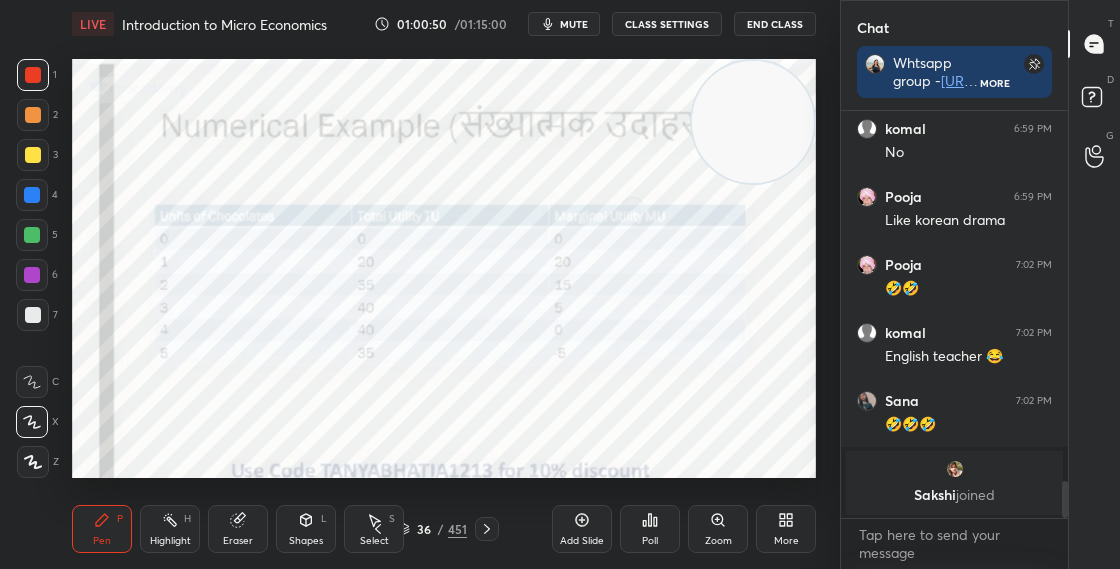 click 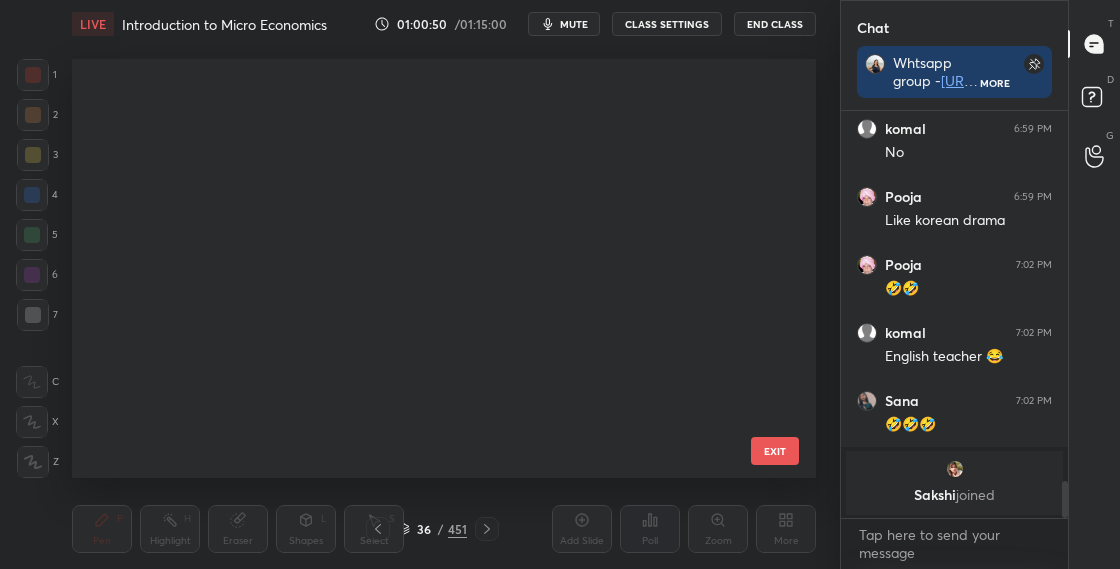 scroll, scrollTop: 1075, scrollLeft: 0, axis: vertical 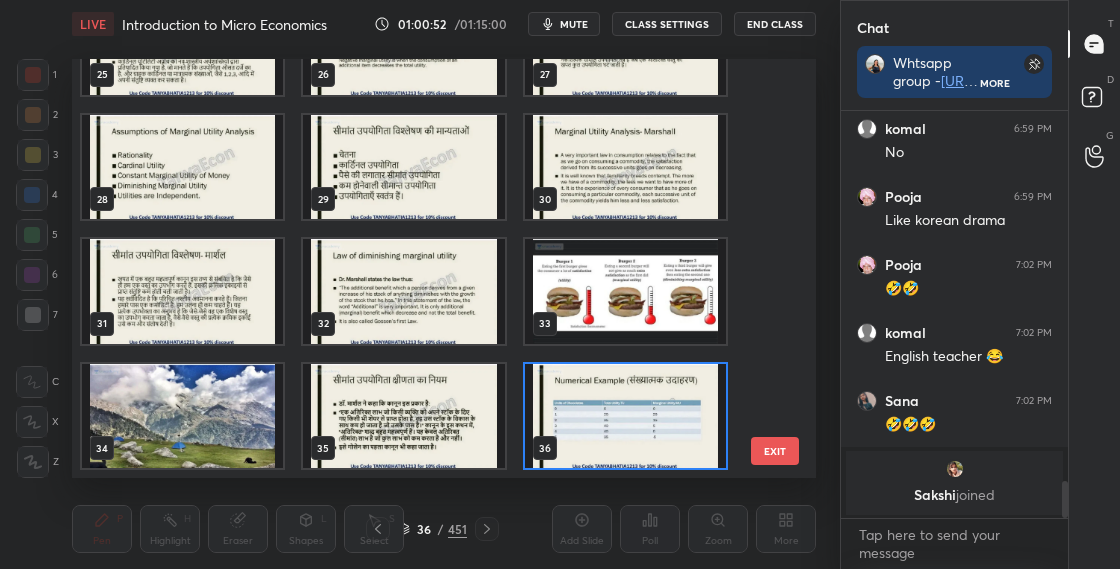 click at bounding box center [625, 416] 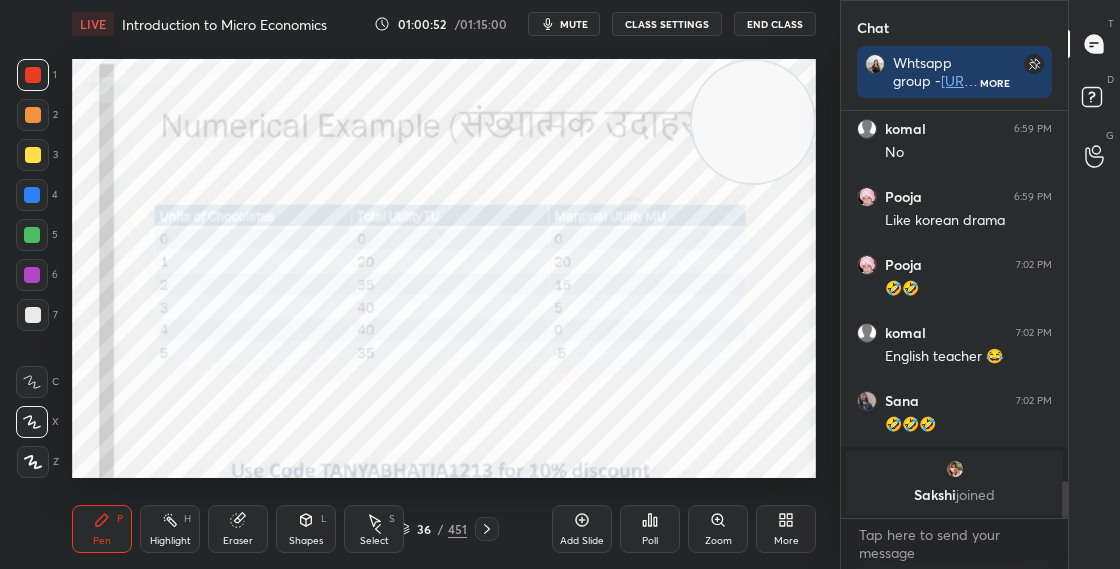 click at bounding box center [625, 416] 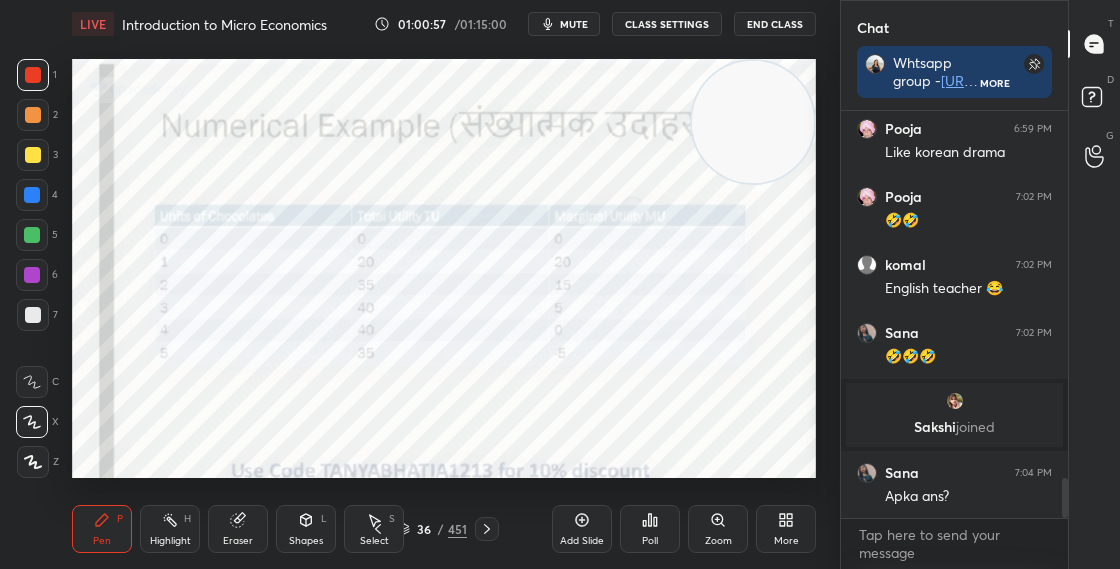 scroll, scrollTop: 3794, scrollLeft: 0, axis: vertical 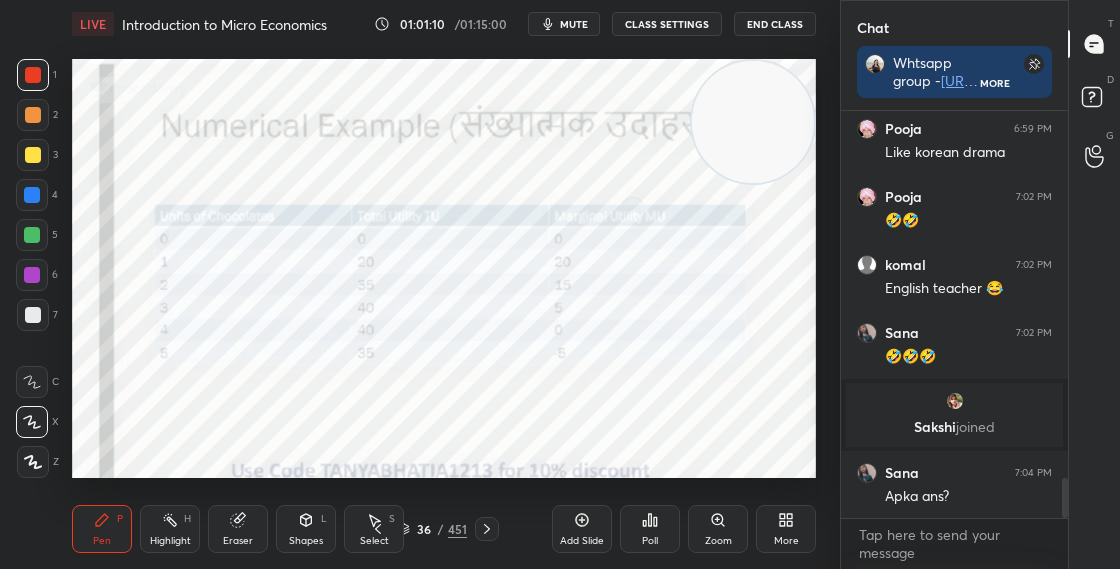 click on "36 / 451" at bounding box center [432, 529] 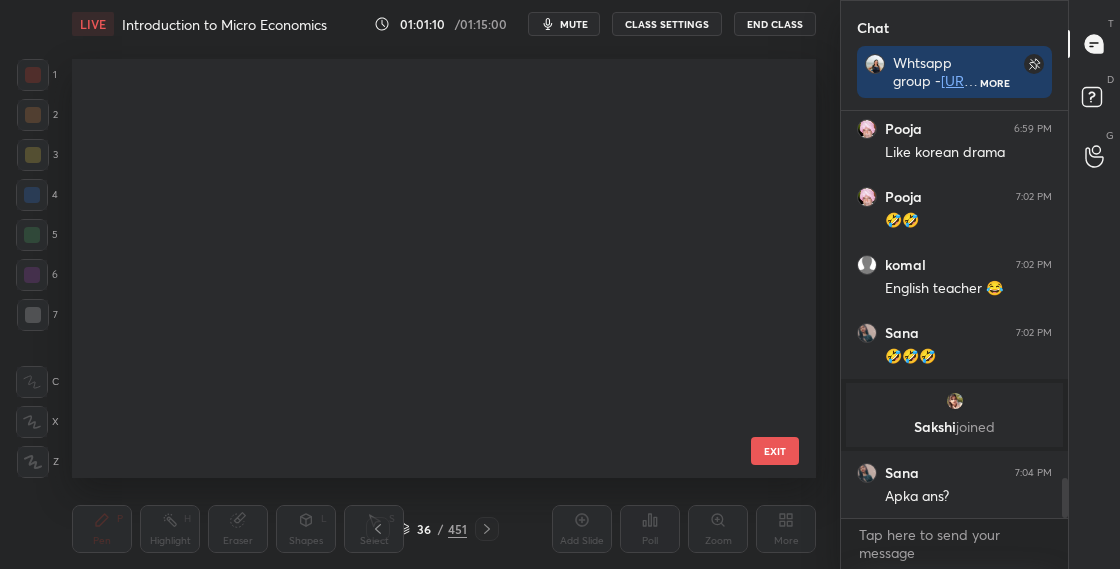 scroll, scrollTop: 1075, scrollLeft: 0, axis: vertical 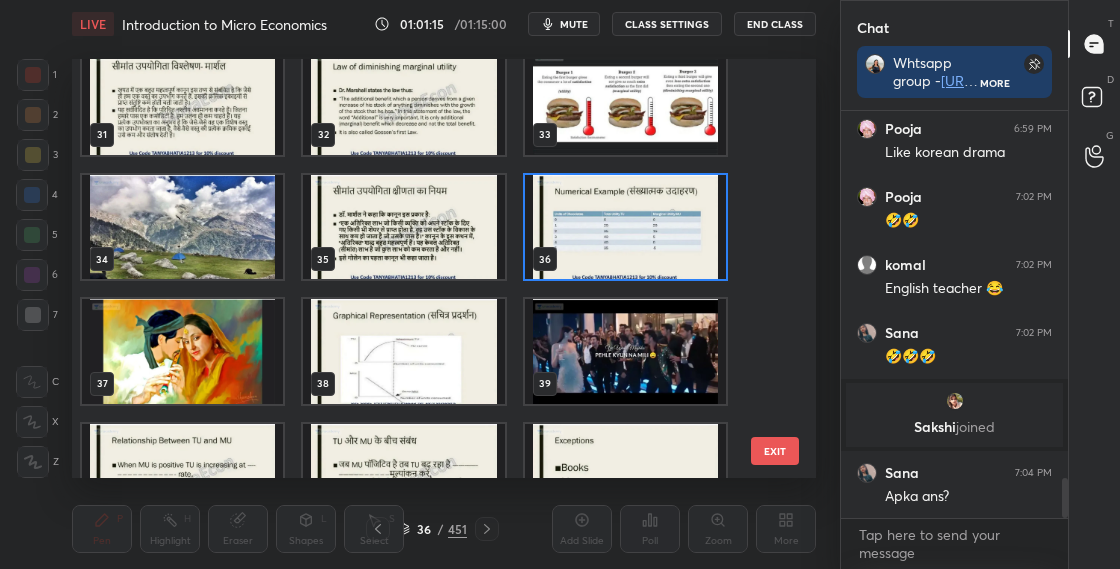 click at bounding box center [625, 351] 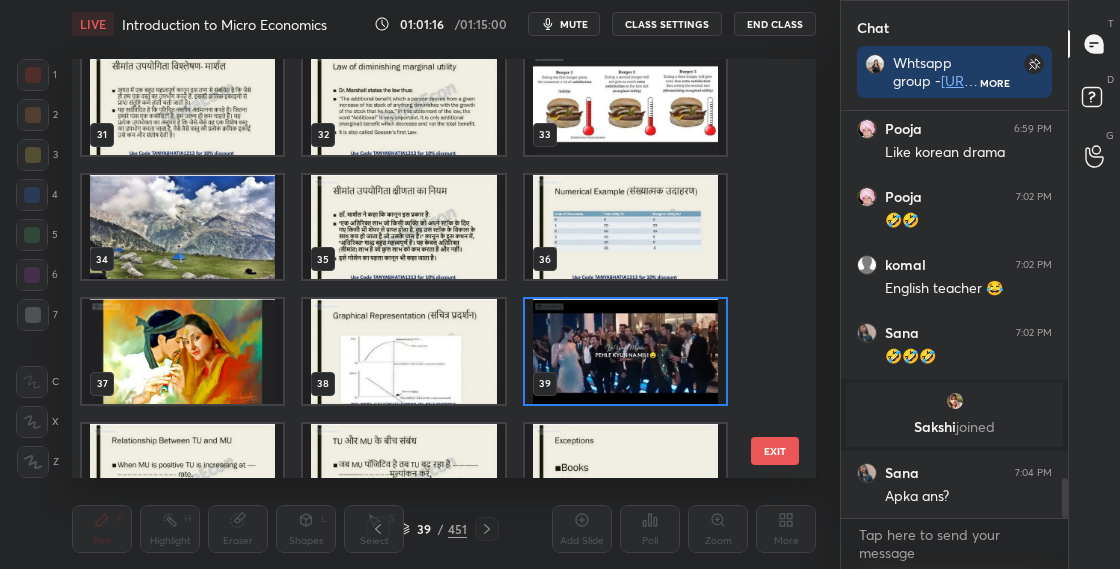 click at bounding box center (625, 351) 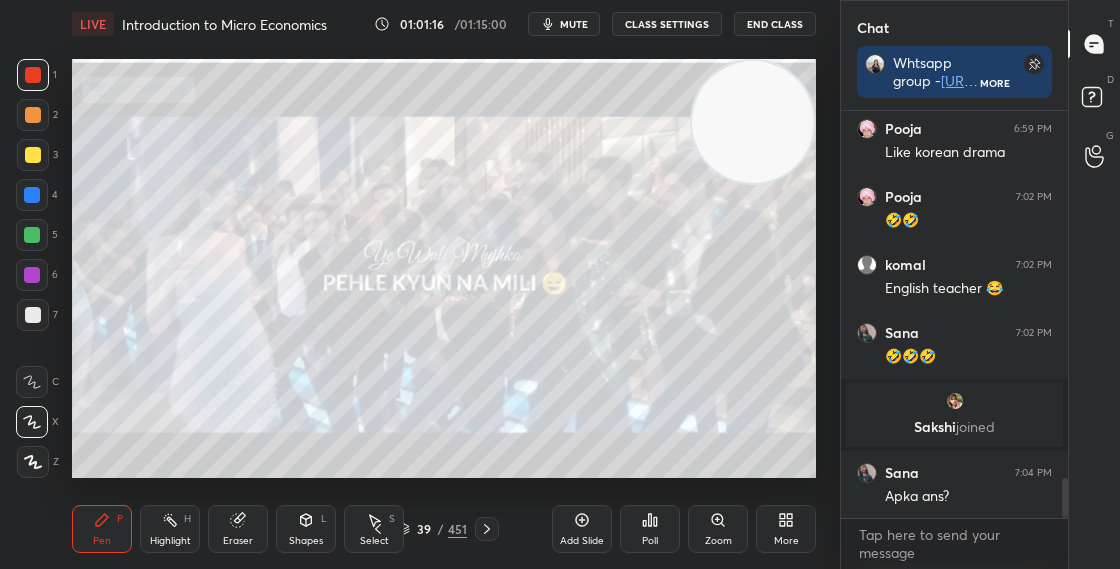 scroll, scrollTop: 0, scrollLeft: 0, axis: both 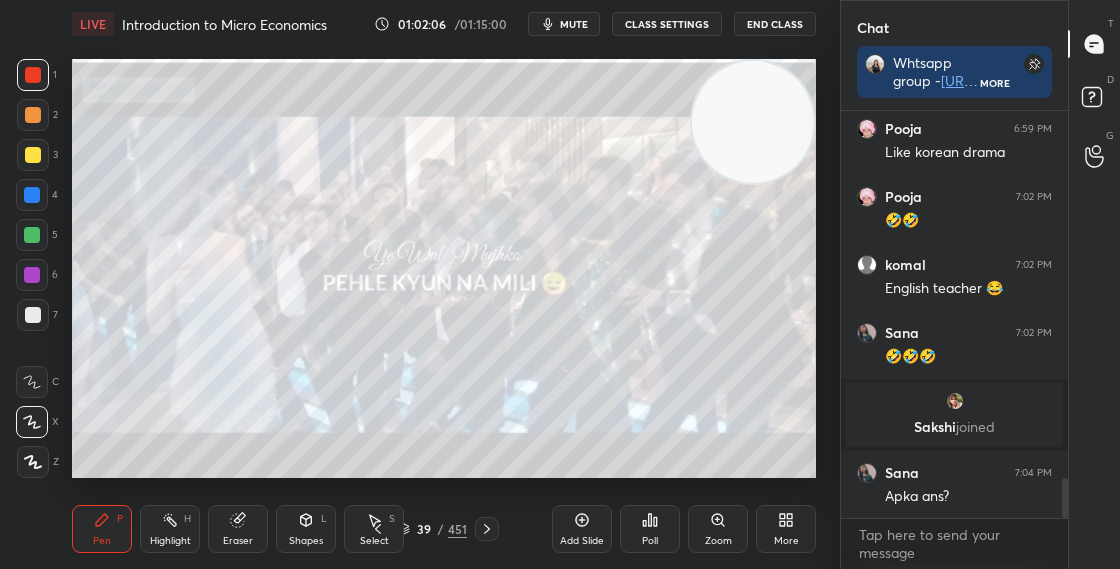 click 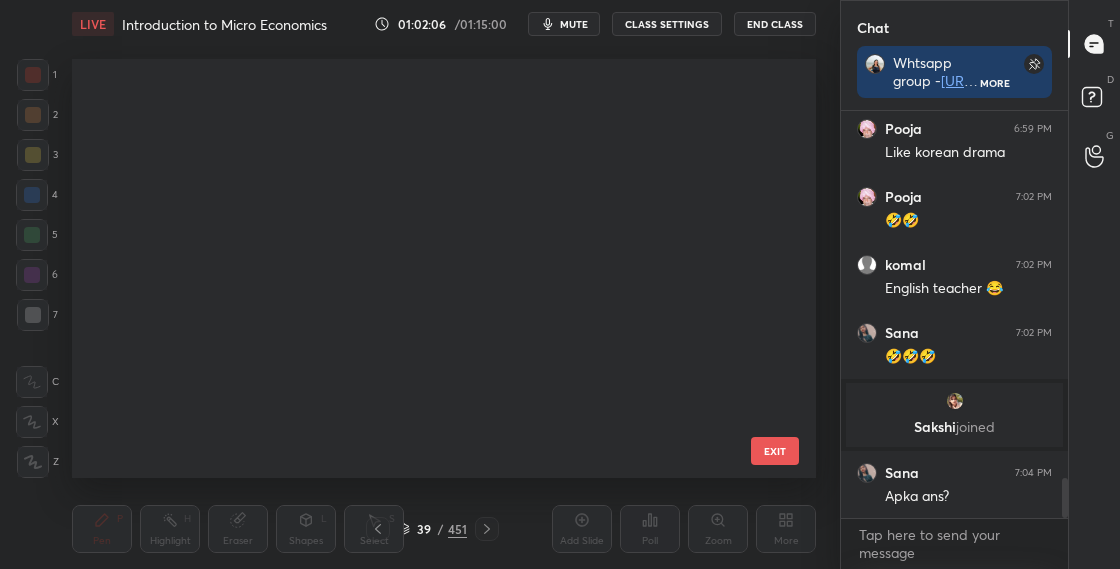 scroll, scrollTop: 1199, scrollLeft: 0, axis: vertical 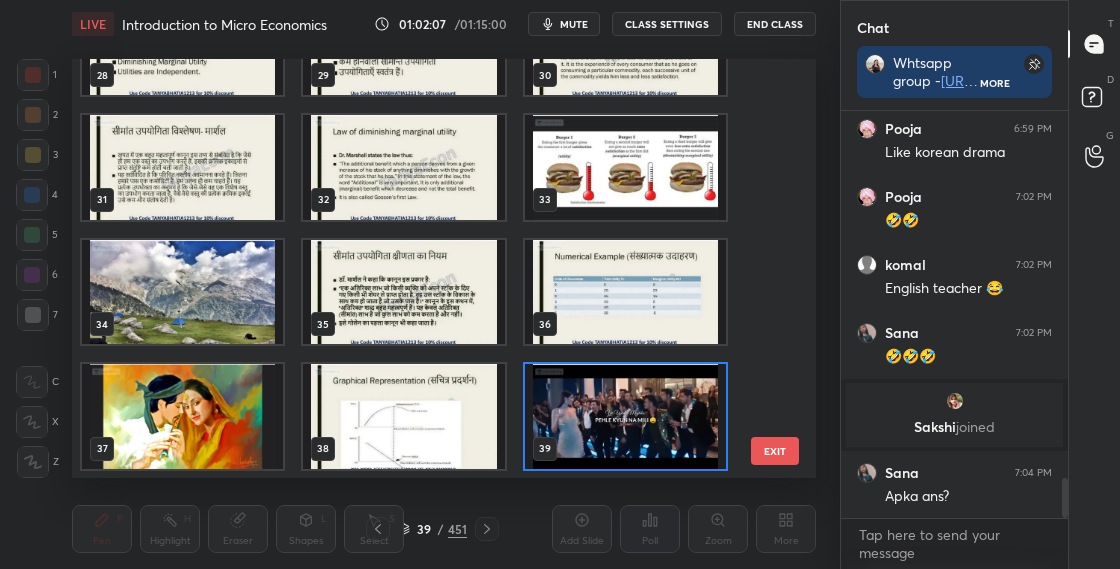 click at bounding box center [625, 292] 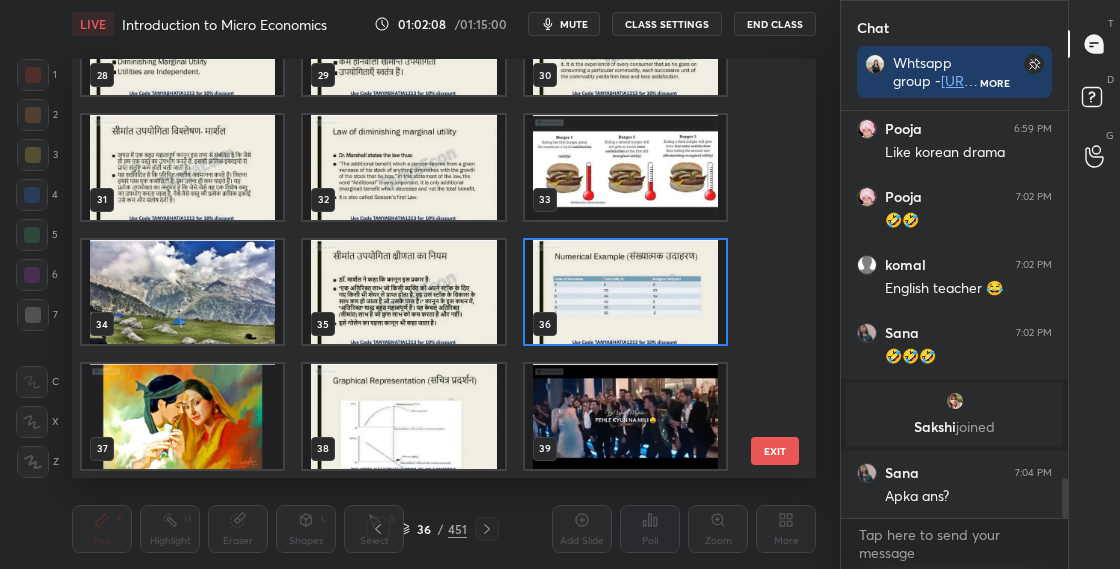 click at bounding box center [625, 292] 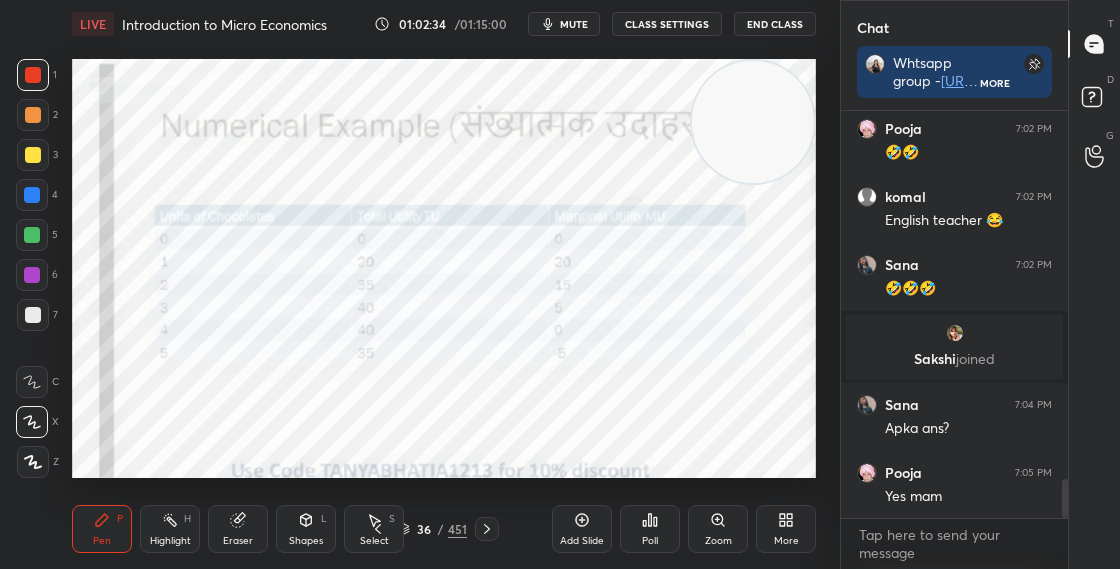 scroll, scrollTop: 3930, scrollLeft: 0, axis: vertical 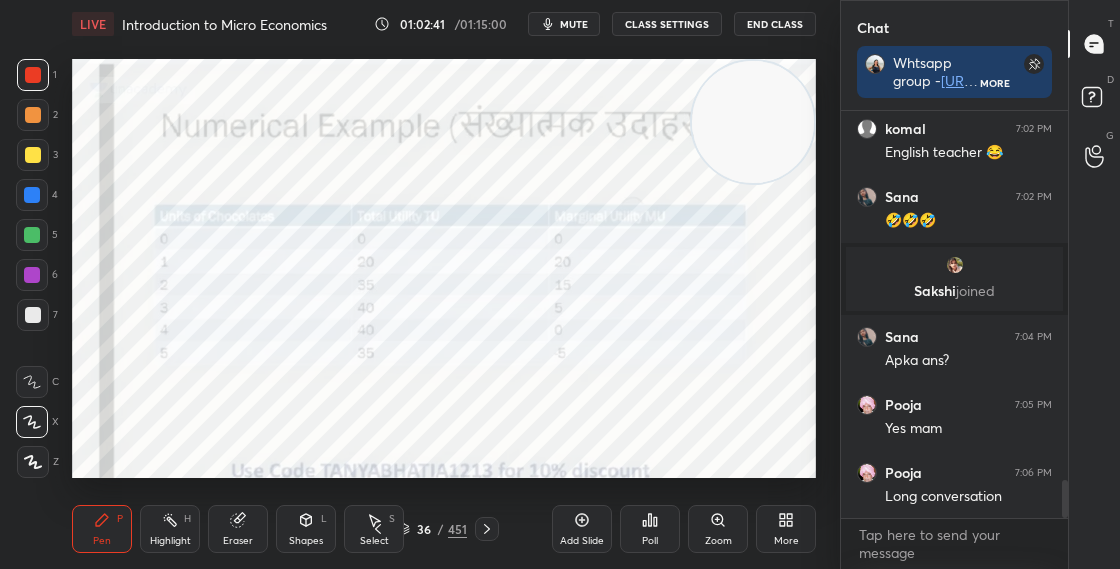 click at bounding box center (33, 155) 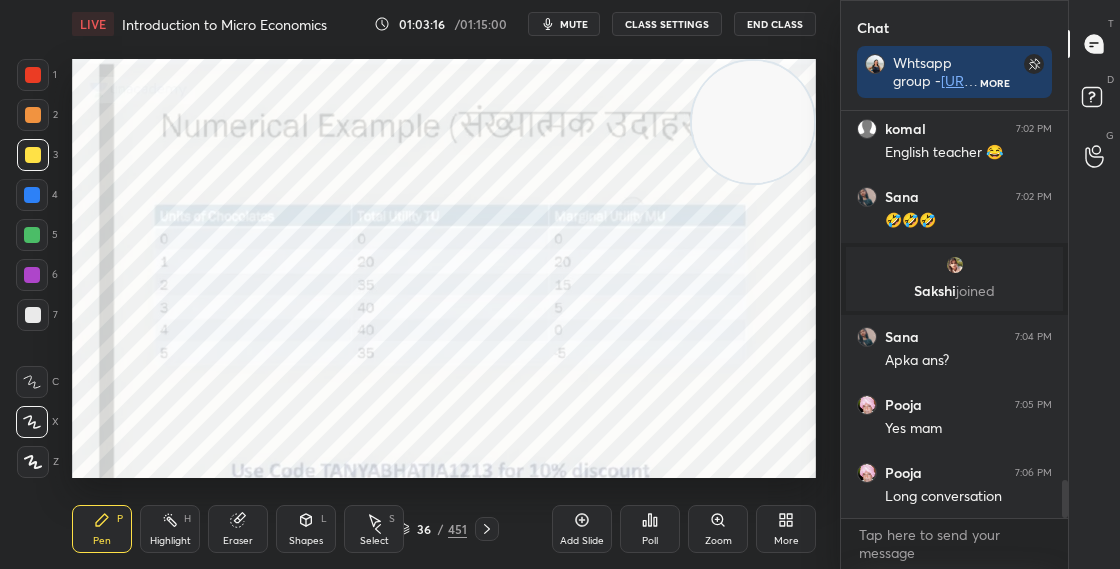 click on "36 / 451" at bounding box center (432, 529) 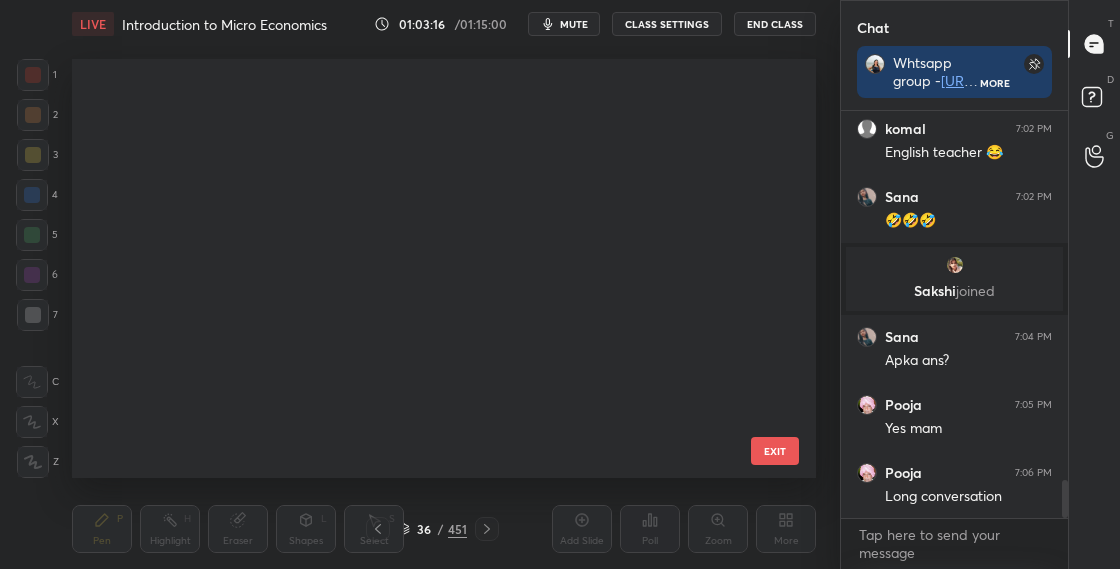 scroll, scrollTop: 1075, scrollLeft: 0, axis: vertical 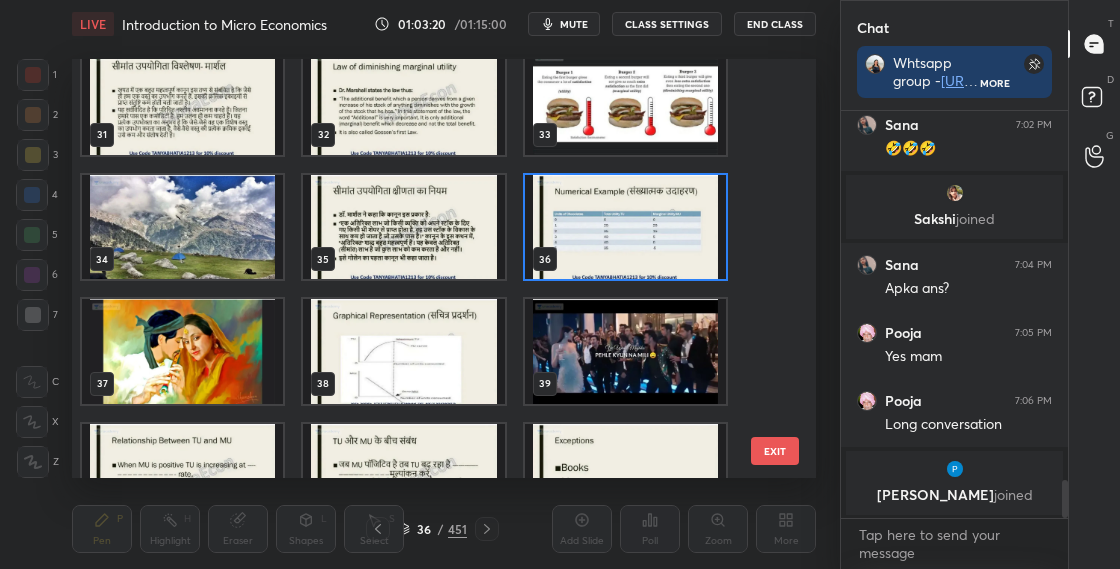 click at bounding box center (625, 227) 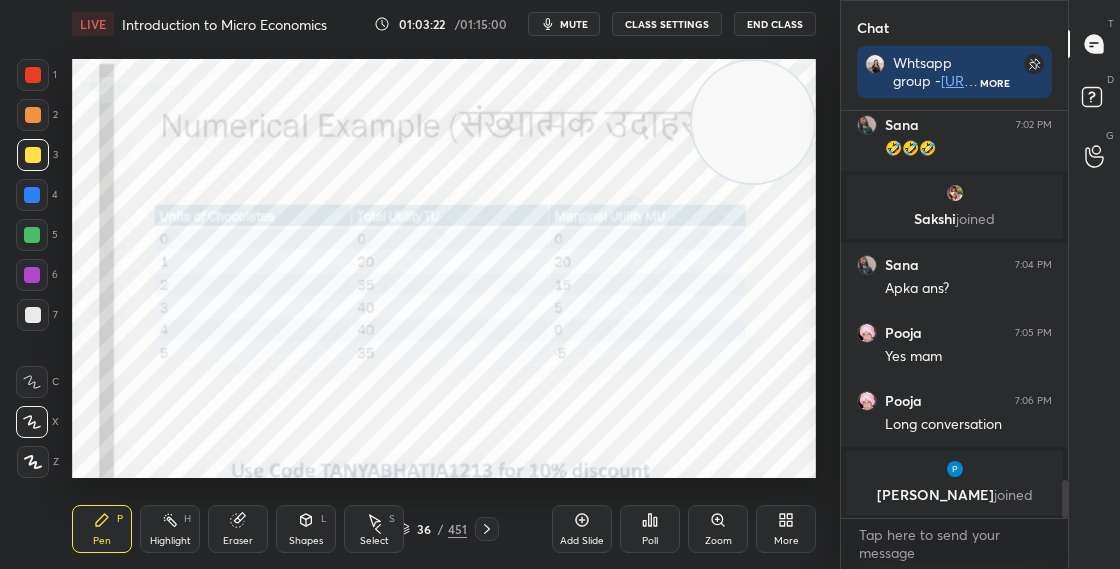 click 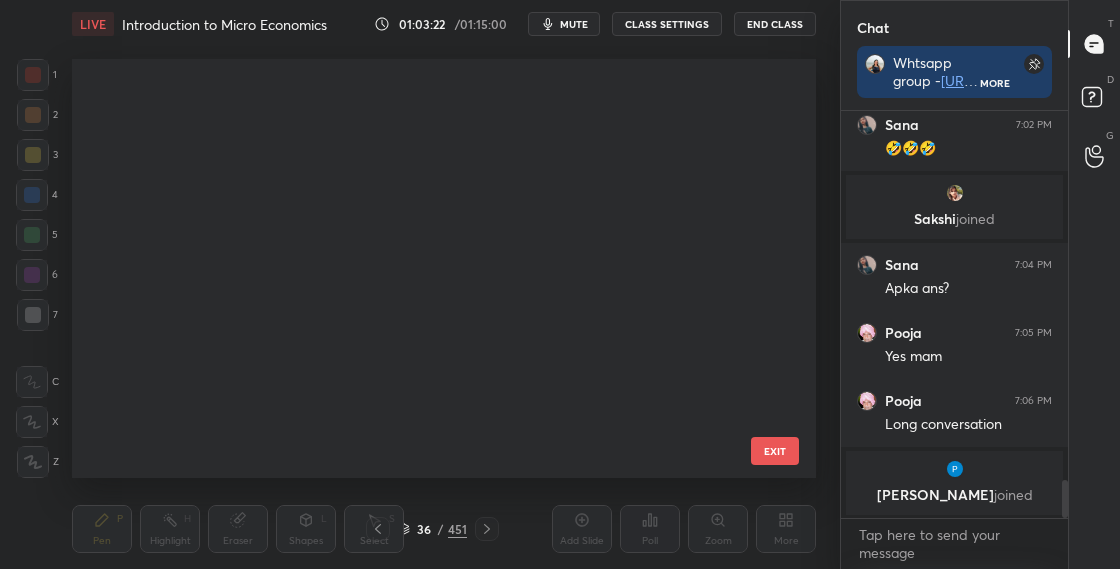 scroll, scrollTop: 1075, scrollLeft: 0, axis: vertical 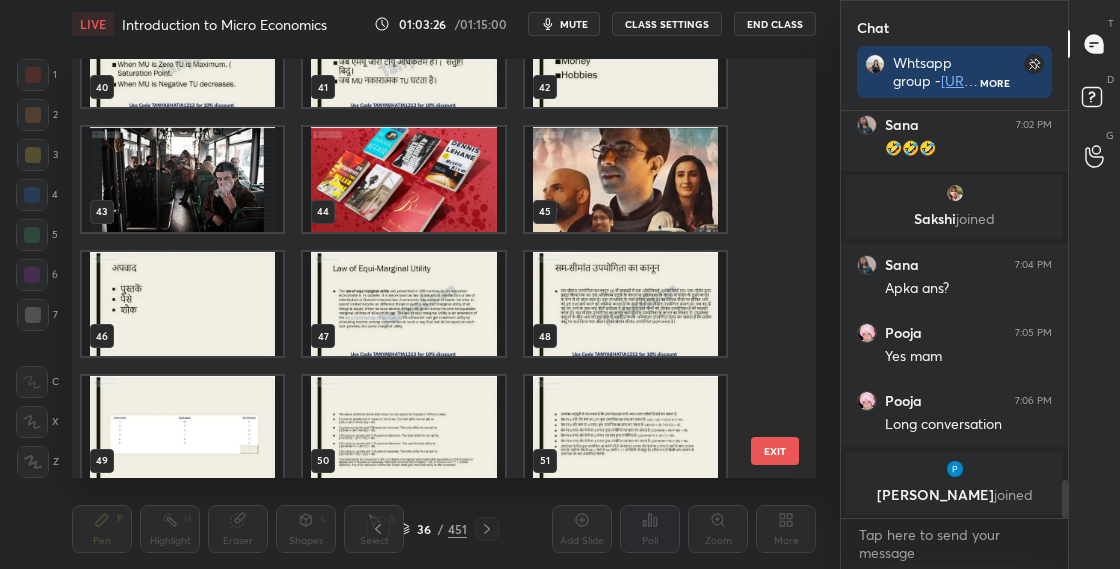 click at bounding box center (403, 179) 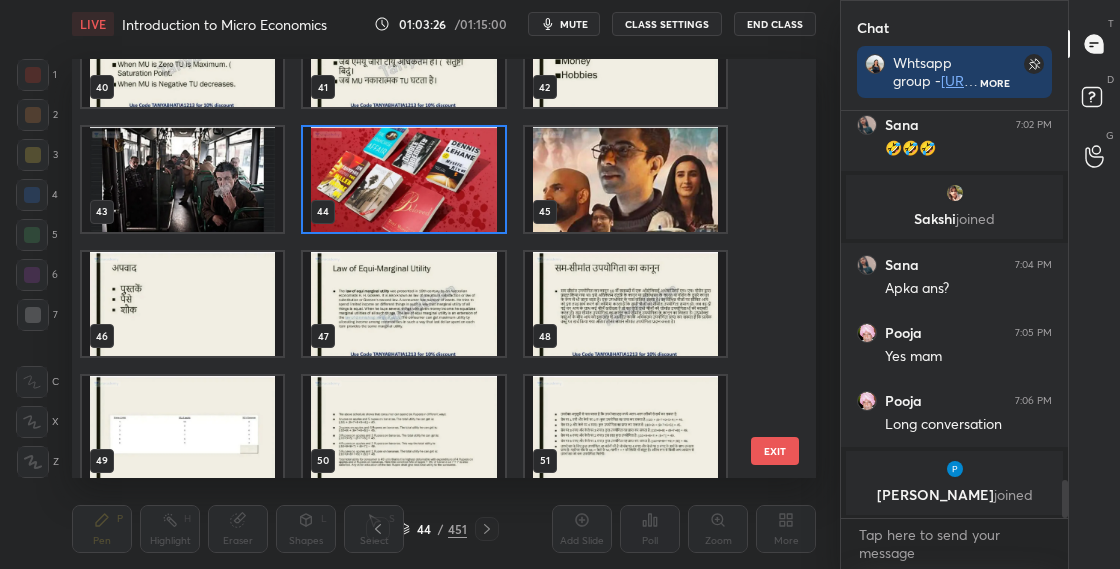 click at bounding box center (403, 179) 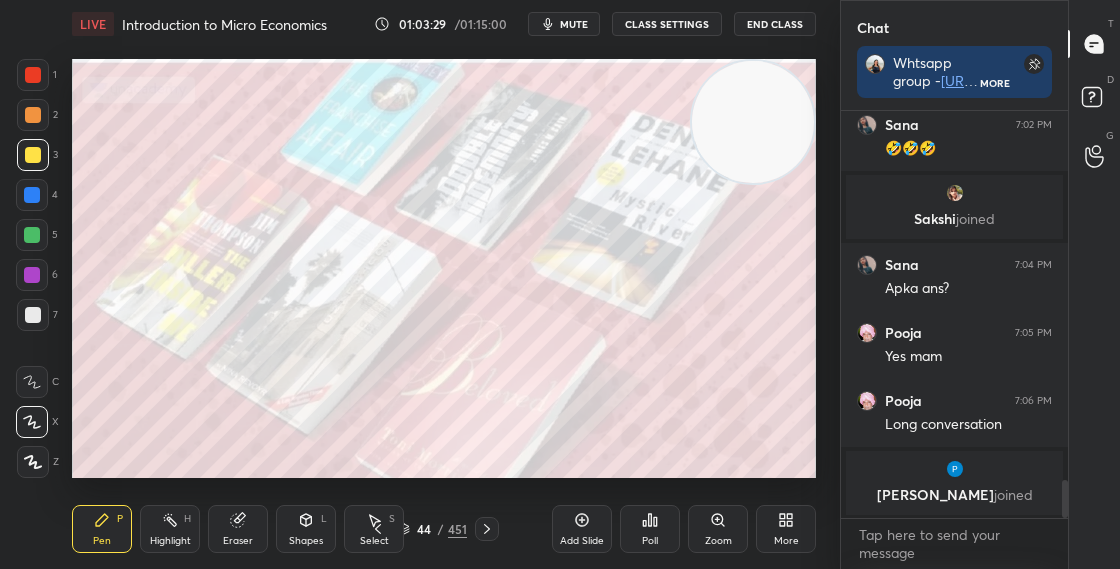 click on "44 / 451" at bounding box center (432, 529) 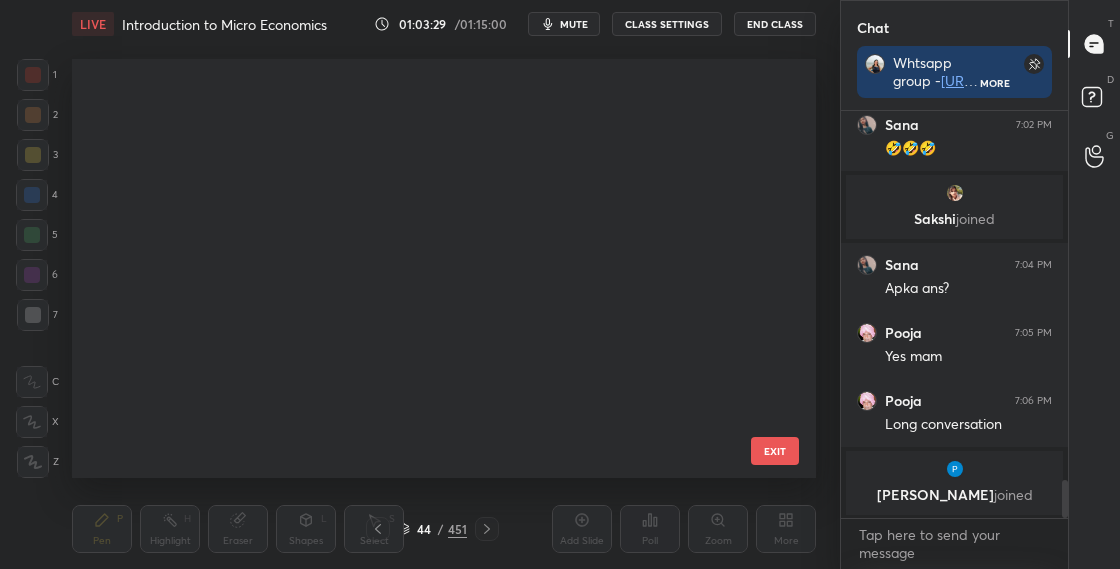 scroll, scrollTop: 1448, scrollLeft: 0, axis: vertical 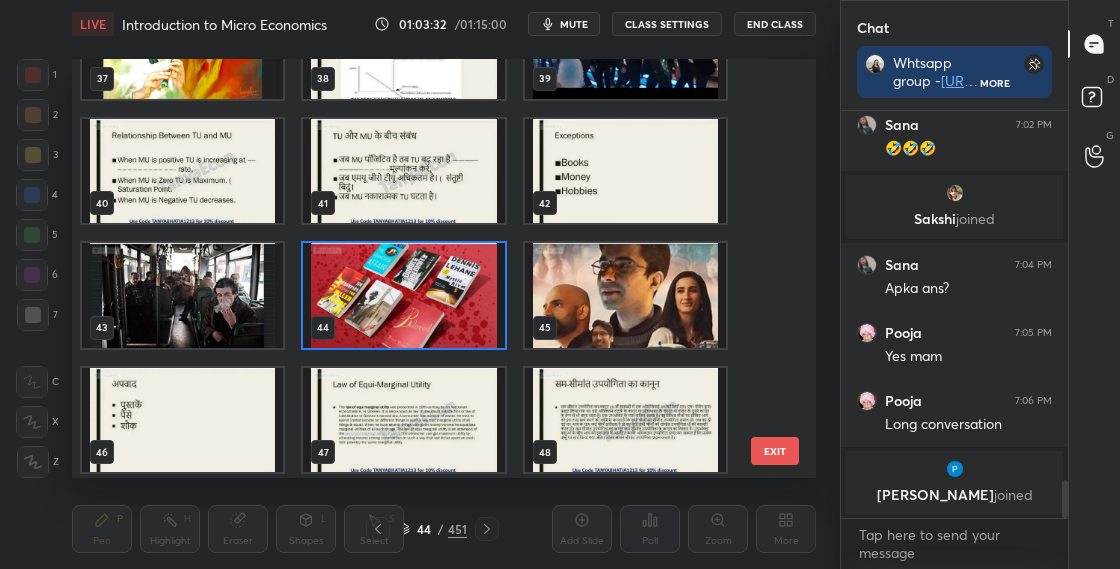click at bounding box center (625, 171) 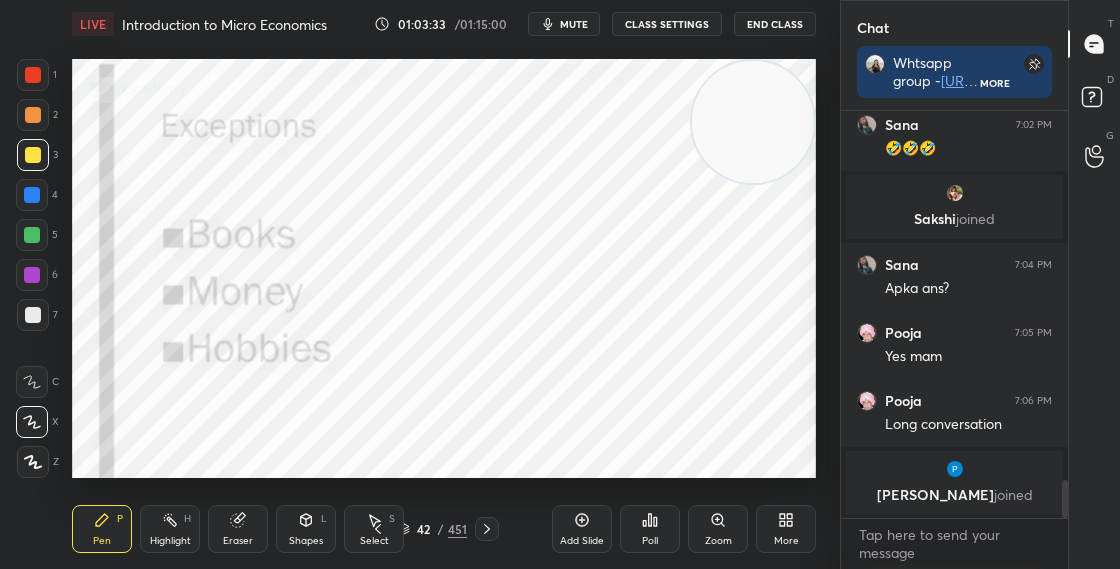 click at bounding box center (625, 171) 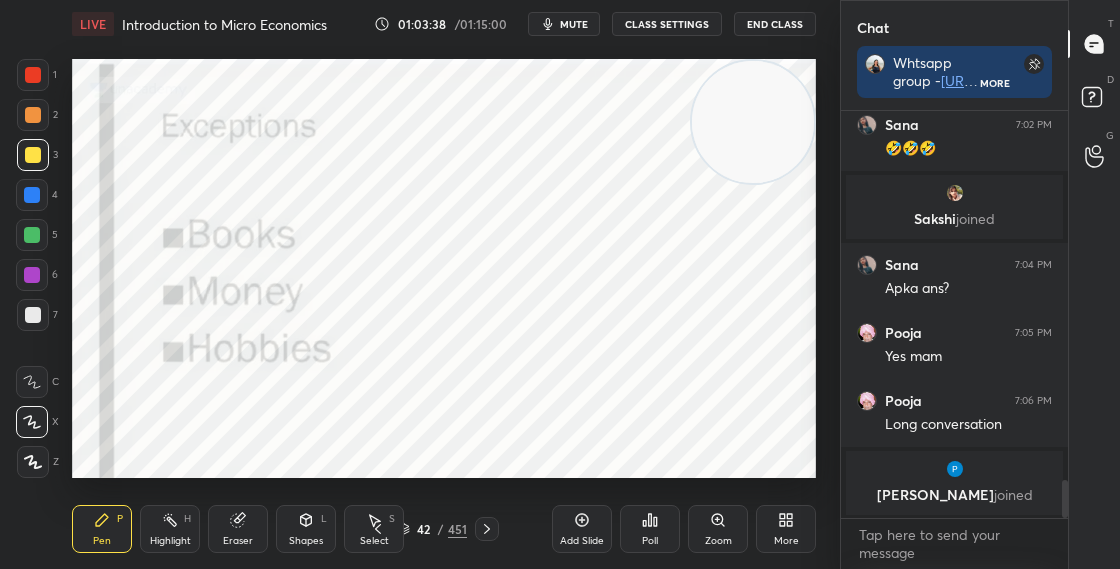 click at bounding box center [955, 469] 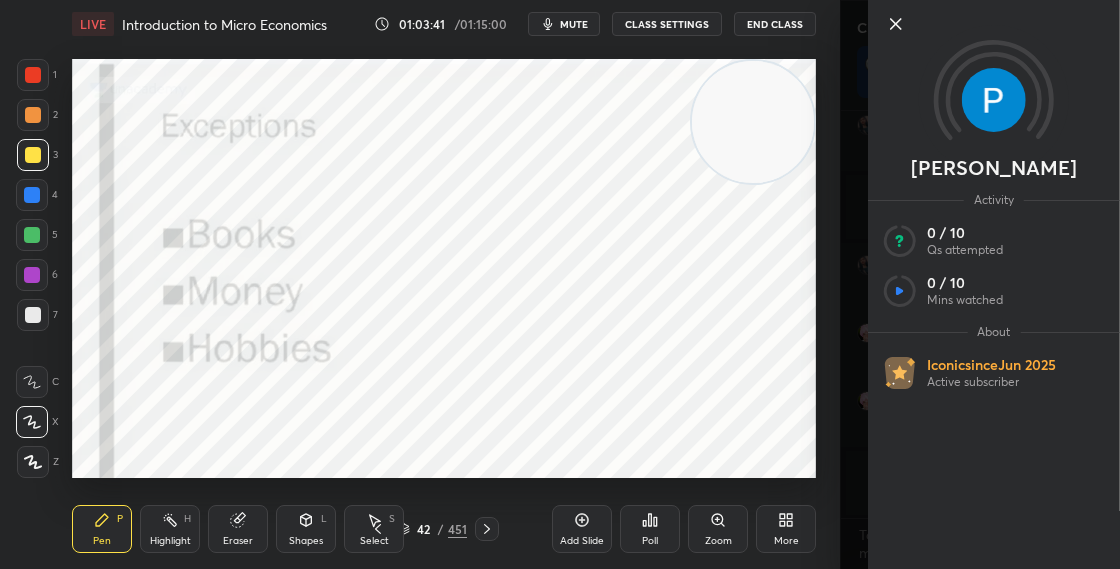 click 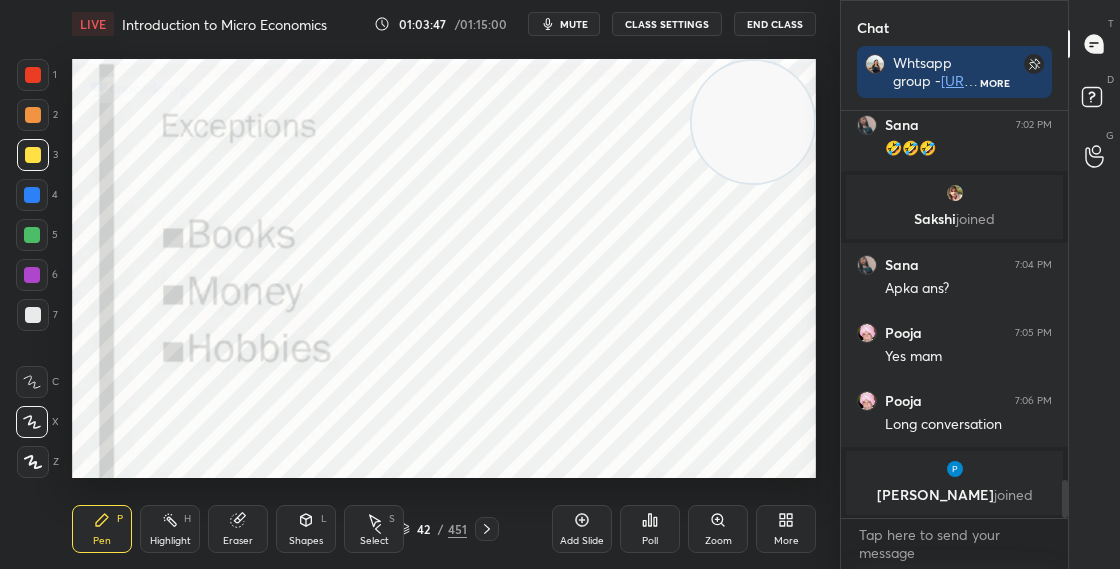 click at bounding box center (33, 75) 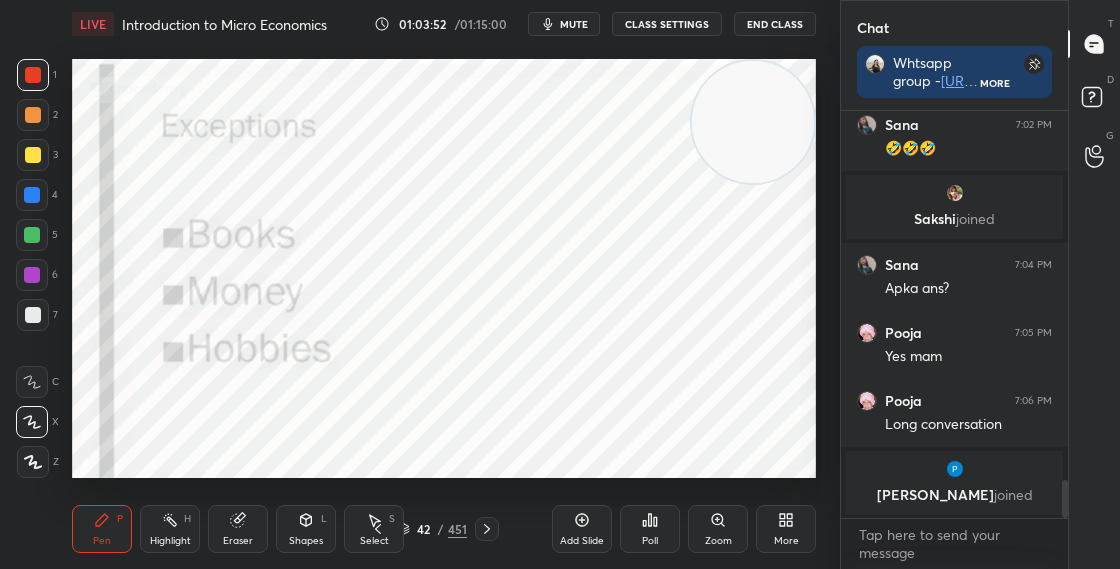 click 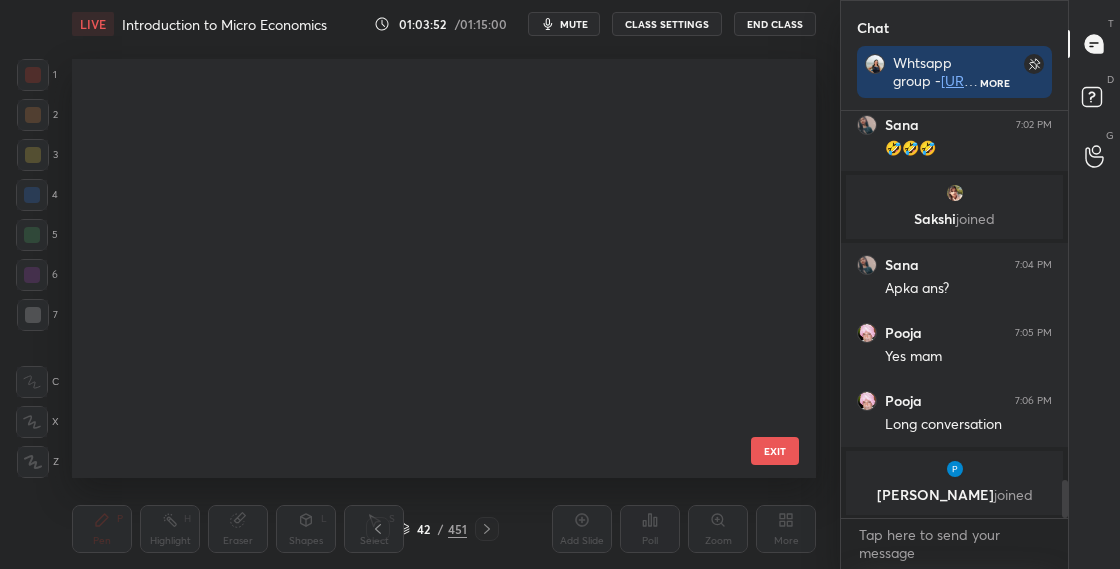 scroll, scrollTop: 1324, scrollLeft: 0, axis: vertical 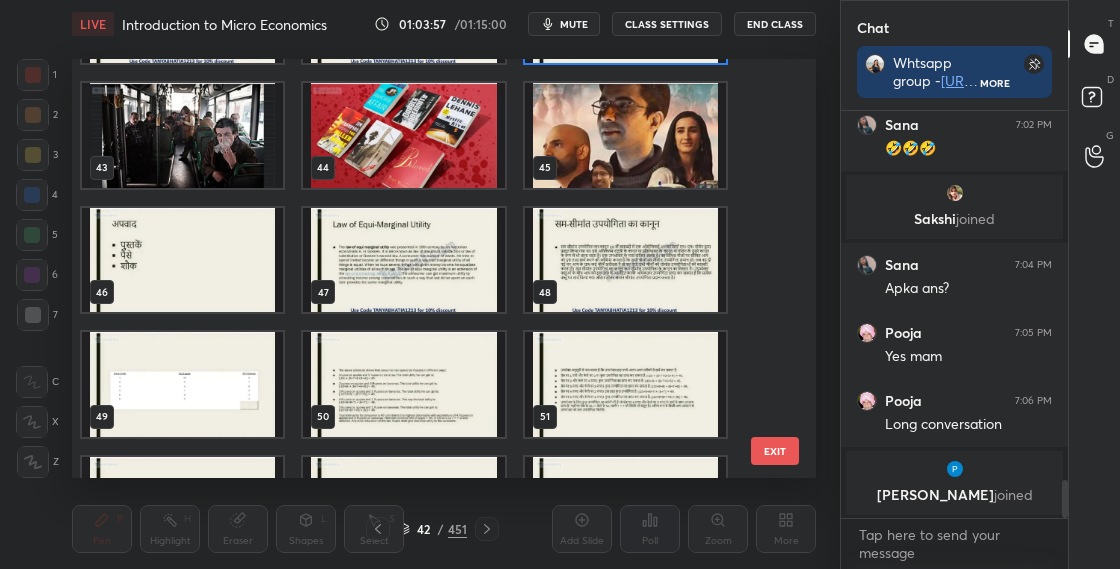 click at bounding box center (182, 260) 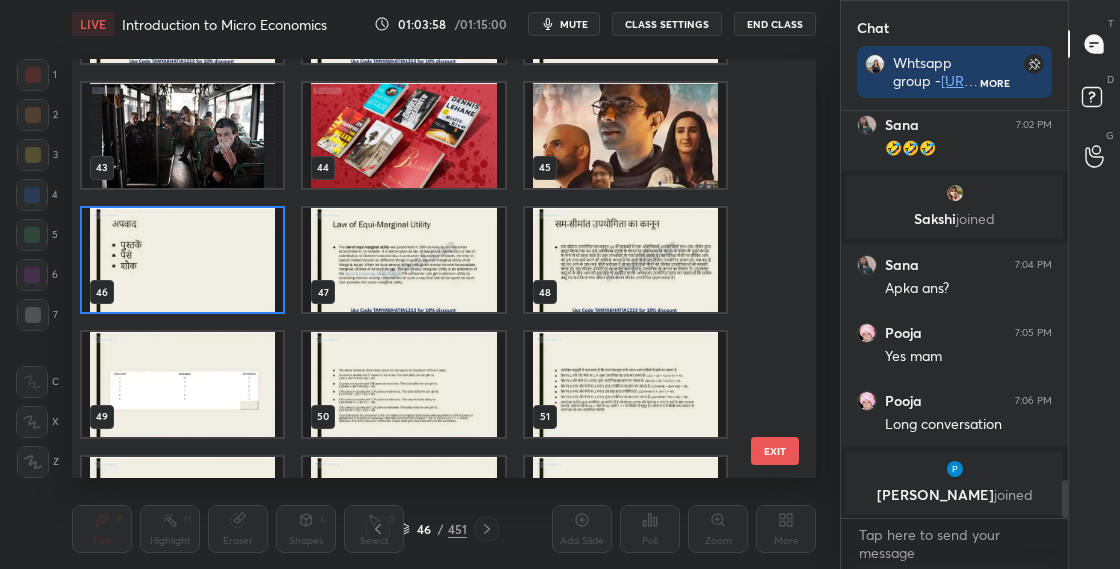 click at bounding box center [182, 260] 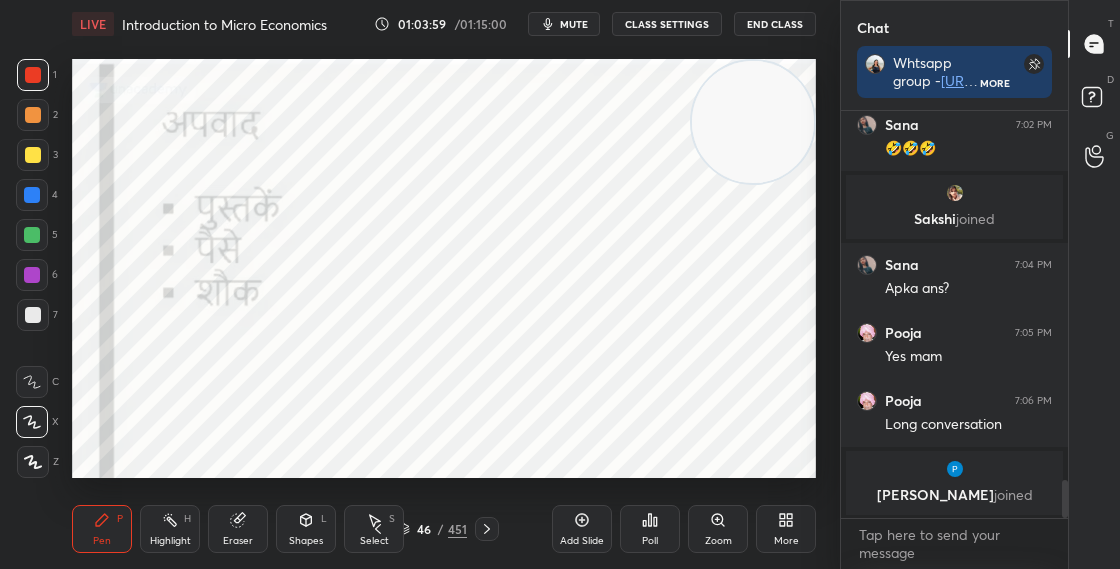 click 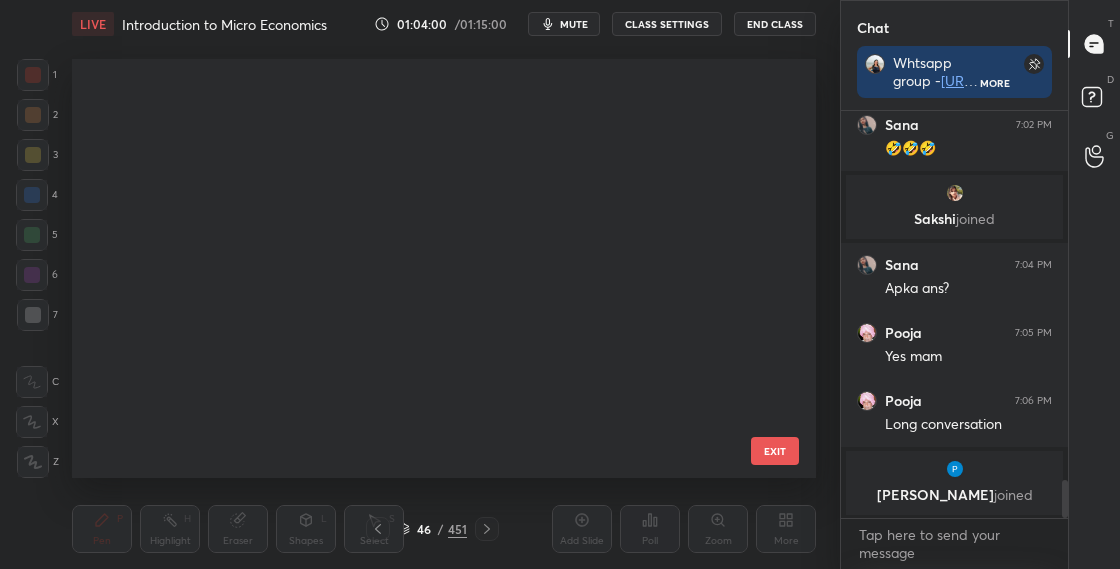 scroll, scrollTop: 1573, scrollLeft: 0, axis: vertical 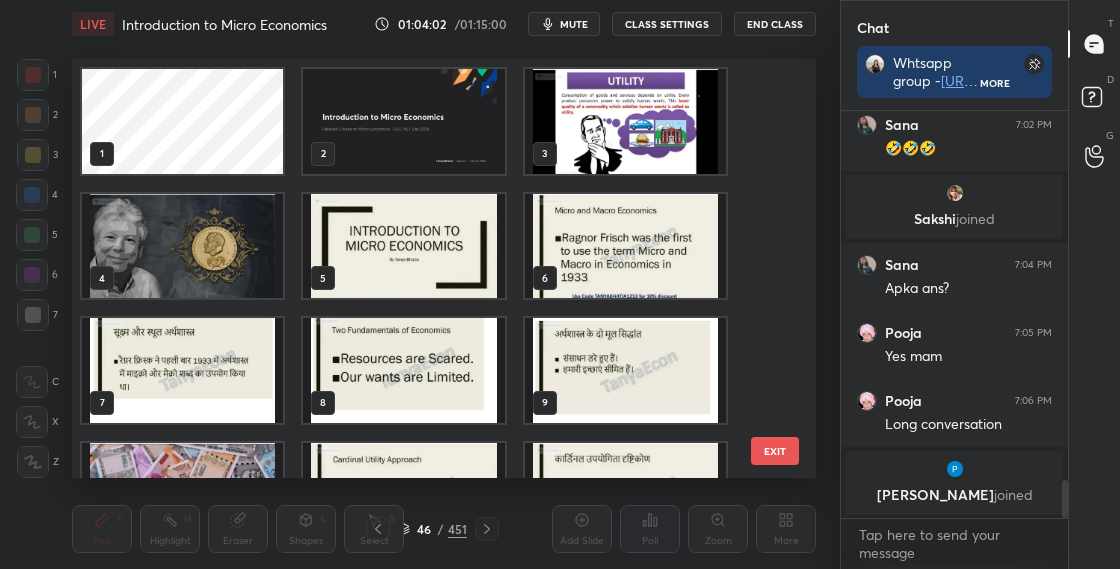 click at bounding box center (182, 495) 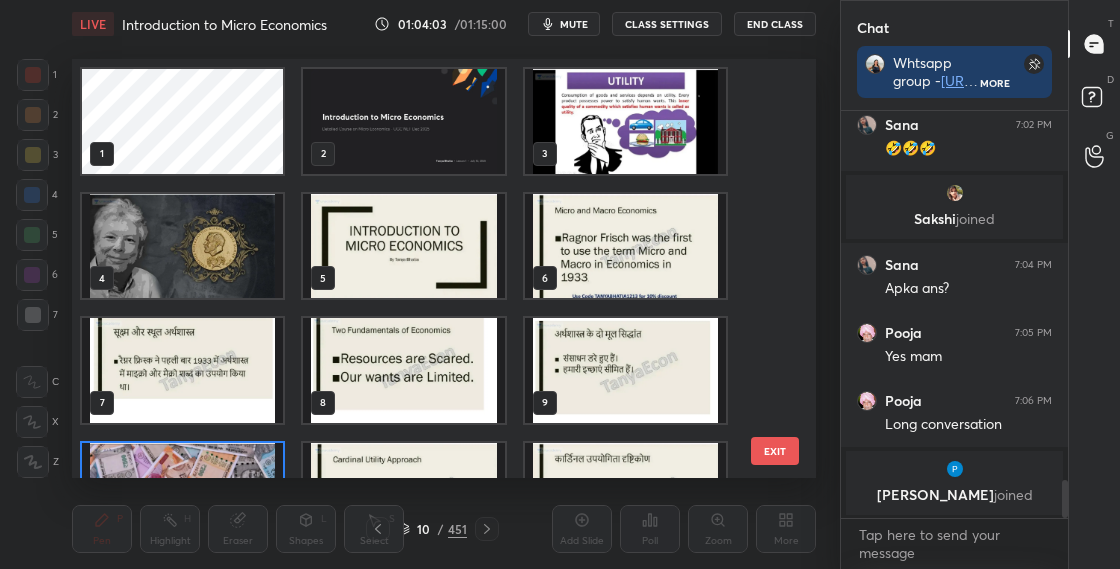 scroll, scrollTop: 79, scrollLeft: 0, axis: vertical 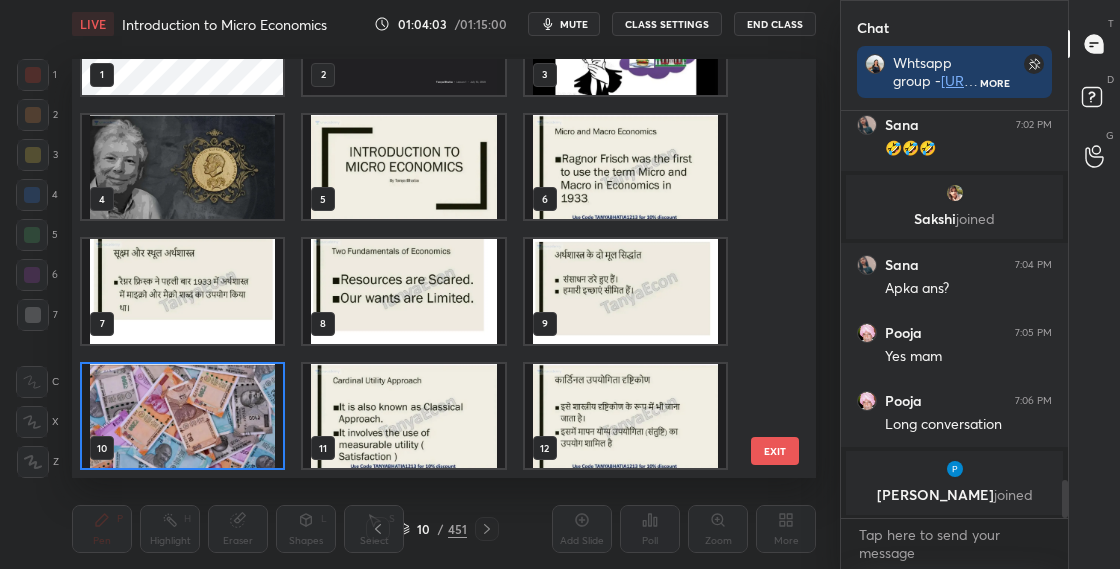 click at bounding box center (182, 416) 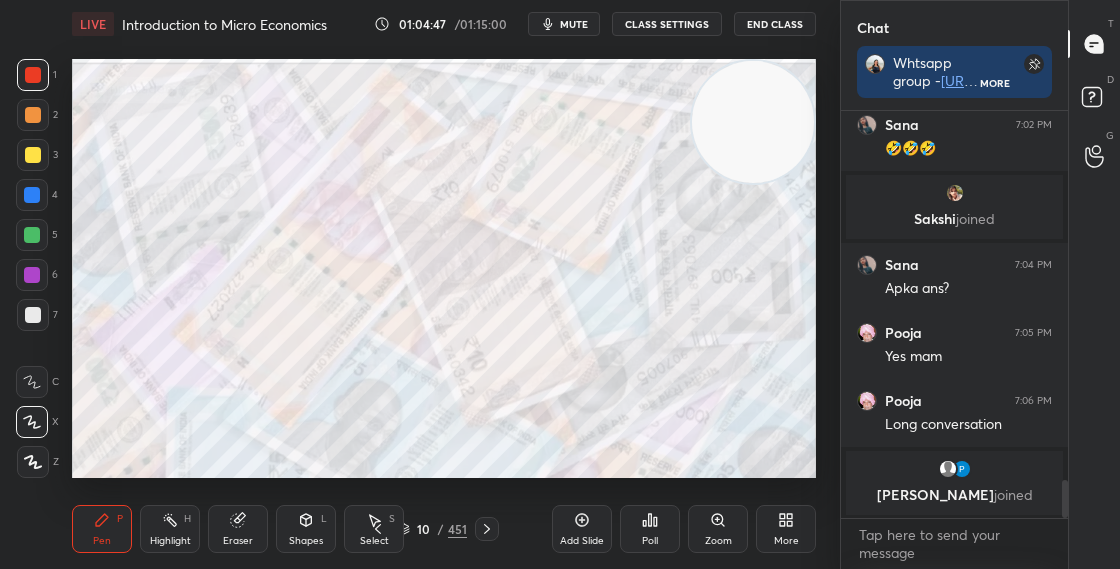 click on "10 / 451" at bounding box center (432, 529) 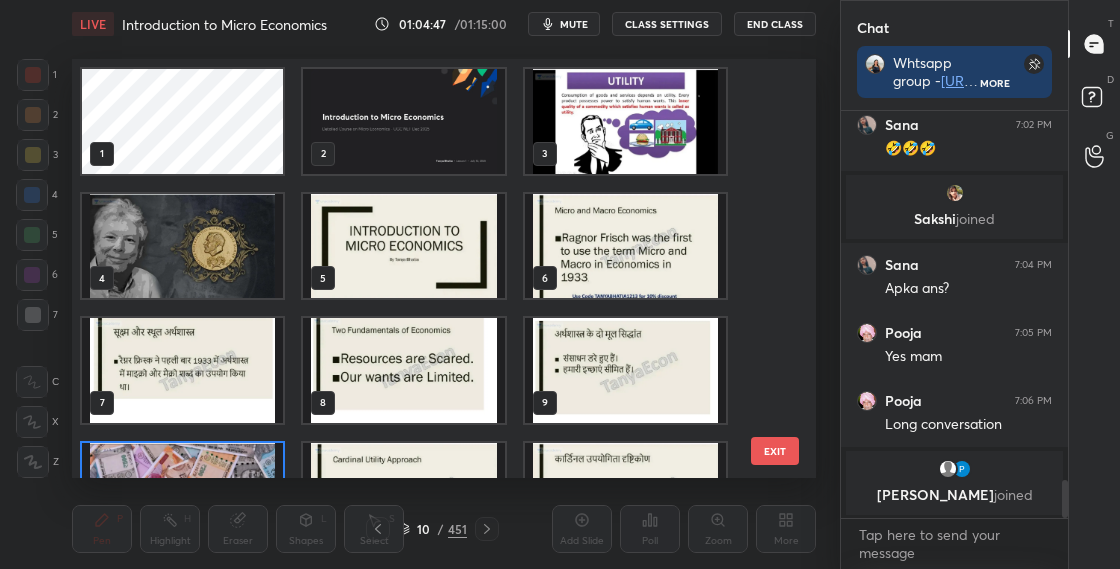 scroll, scrollTop: 79, scrollLeft: 0, axis: vertical 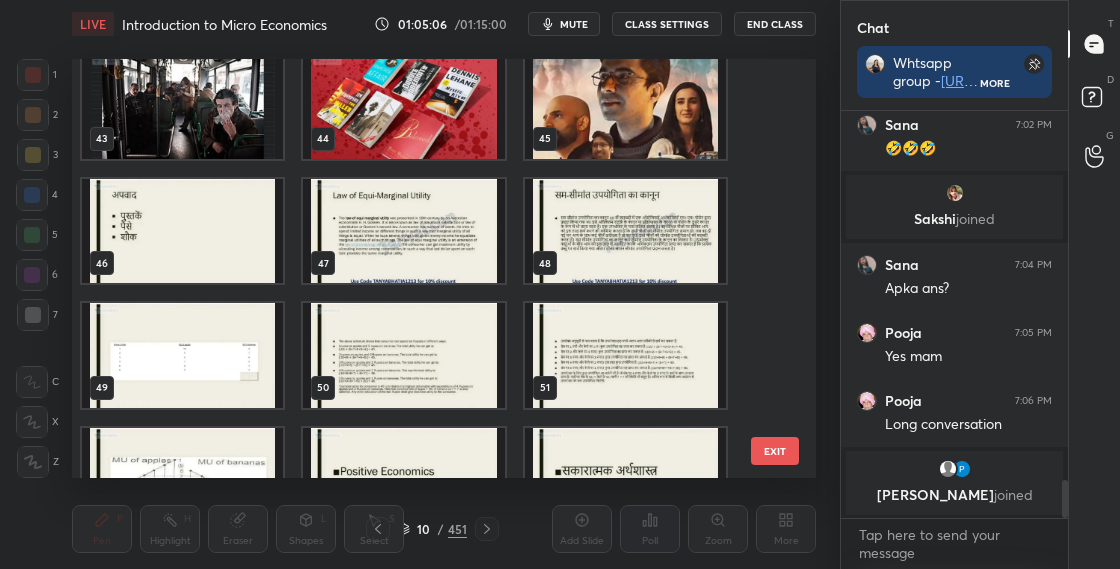 click at bounding box center [403, 231] 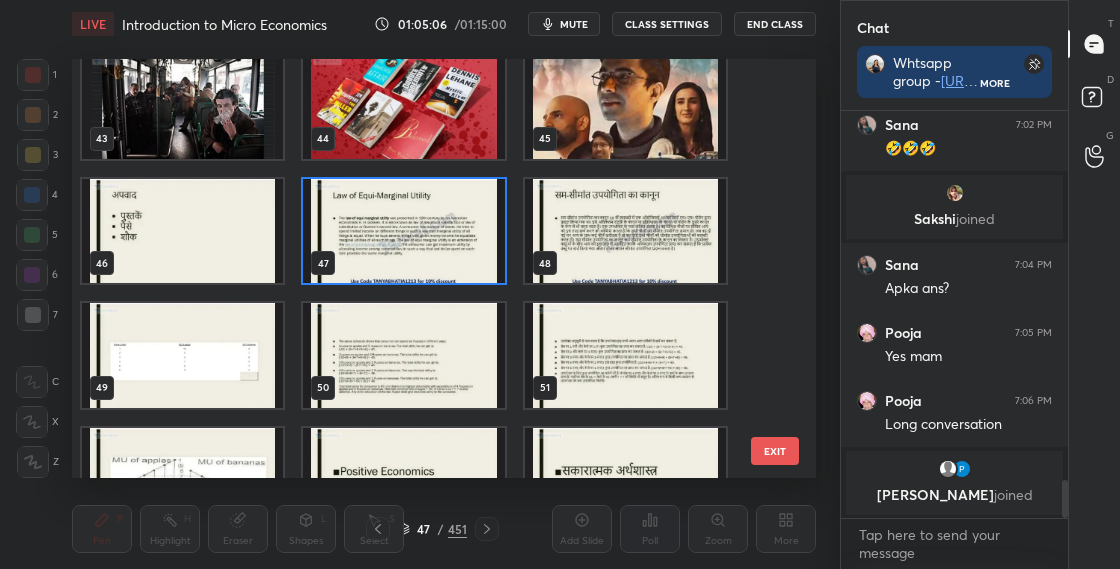 click at bounding box center (403, 231) 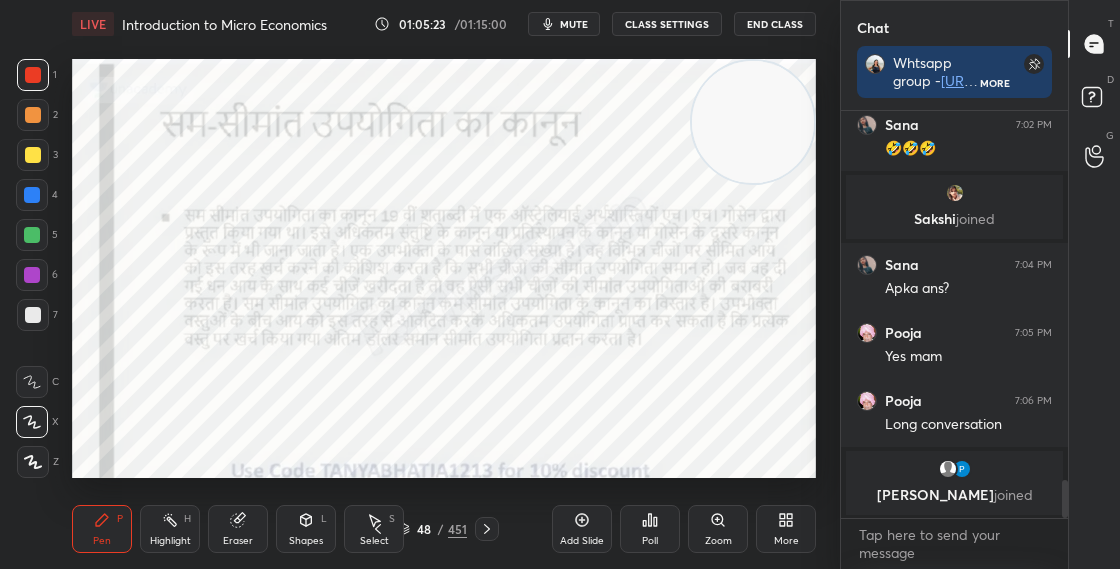 click 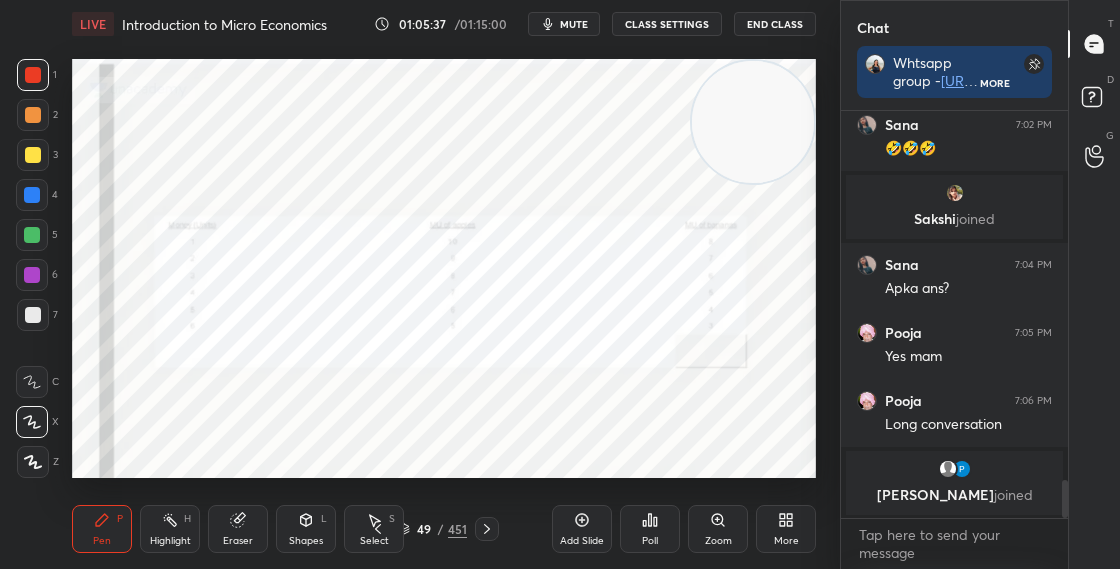click at bounding box center [32, 195] 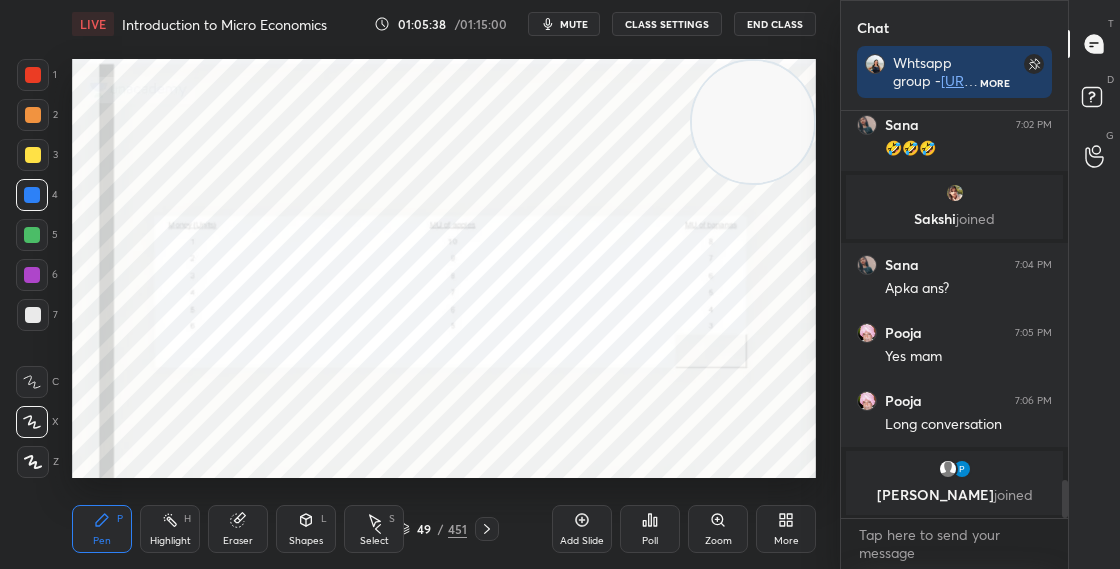 click on "Shapes" at bounding box center [306, 541] 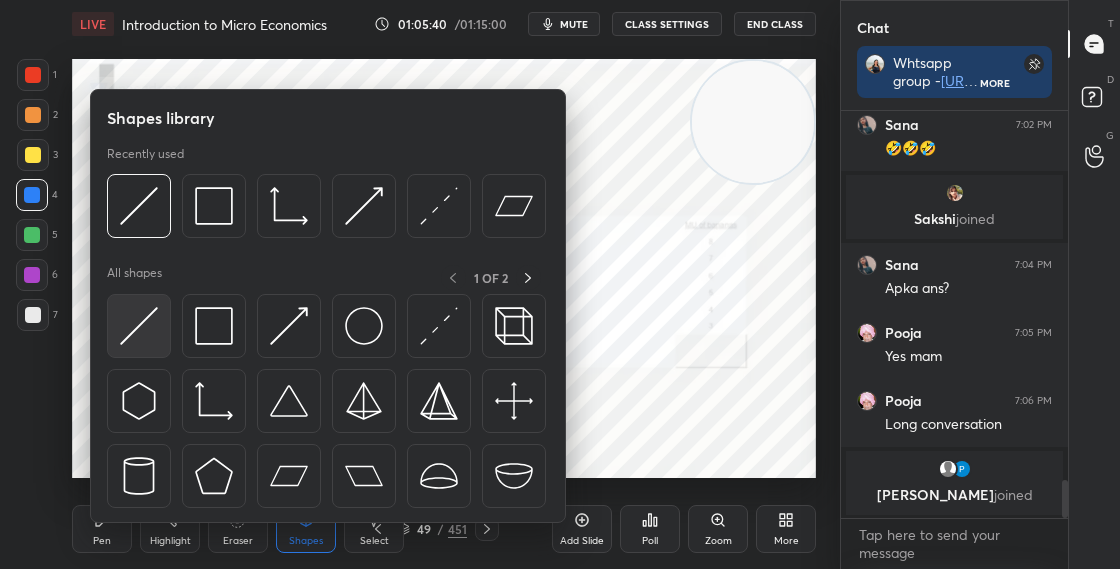 click at bounding box center (139, 326) 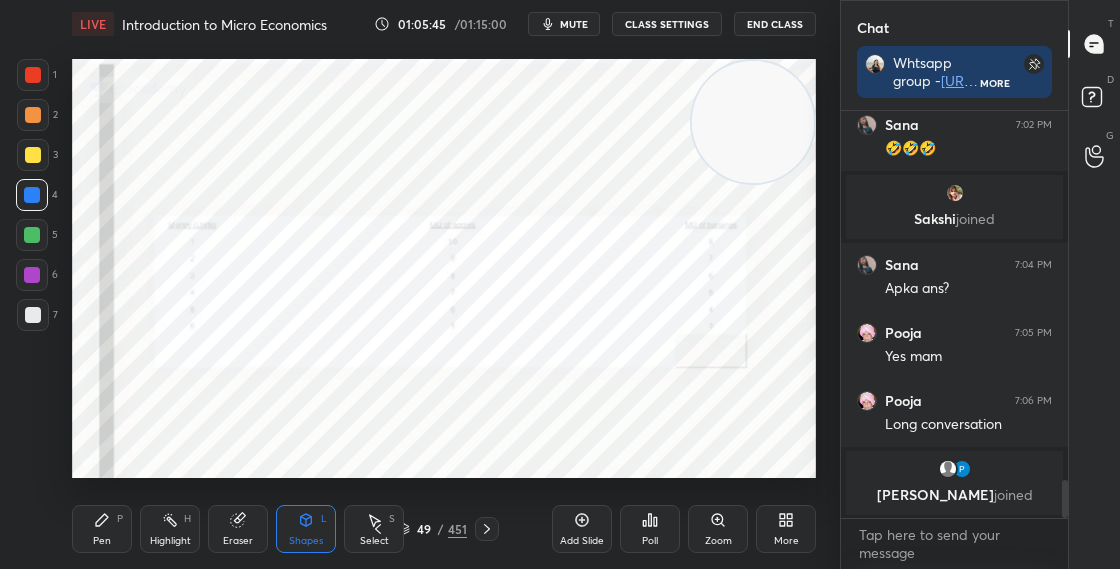click 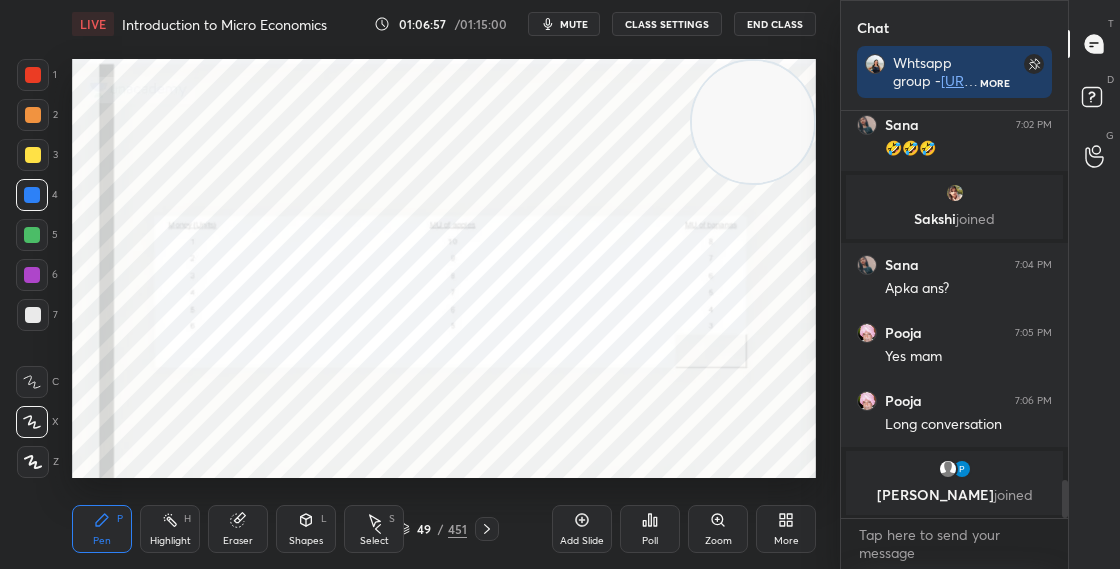 click on "49 / 451" at bounding box center (432, 529) 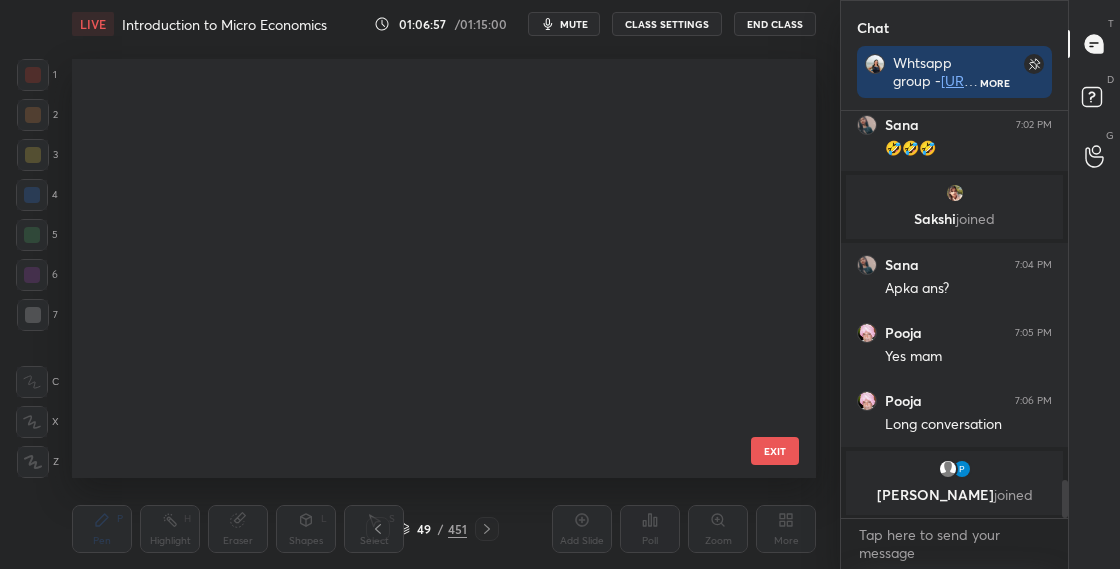 scroll, scrollTop: 1697, scrollLeft: 0, axis: vertical 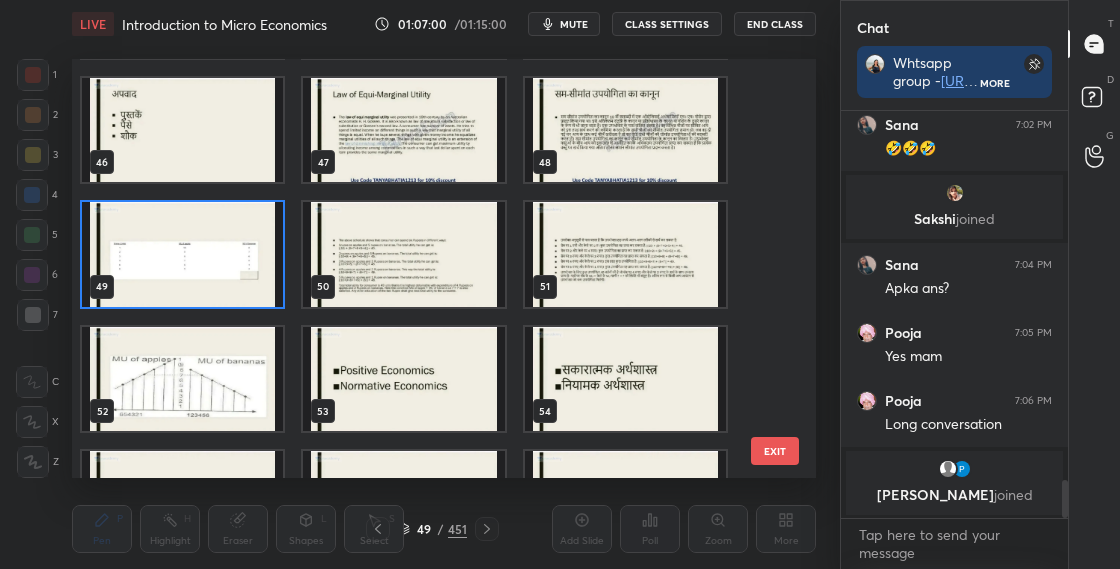 click at bounding box center (182, 254) 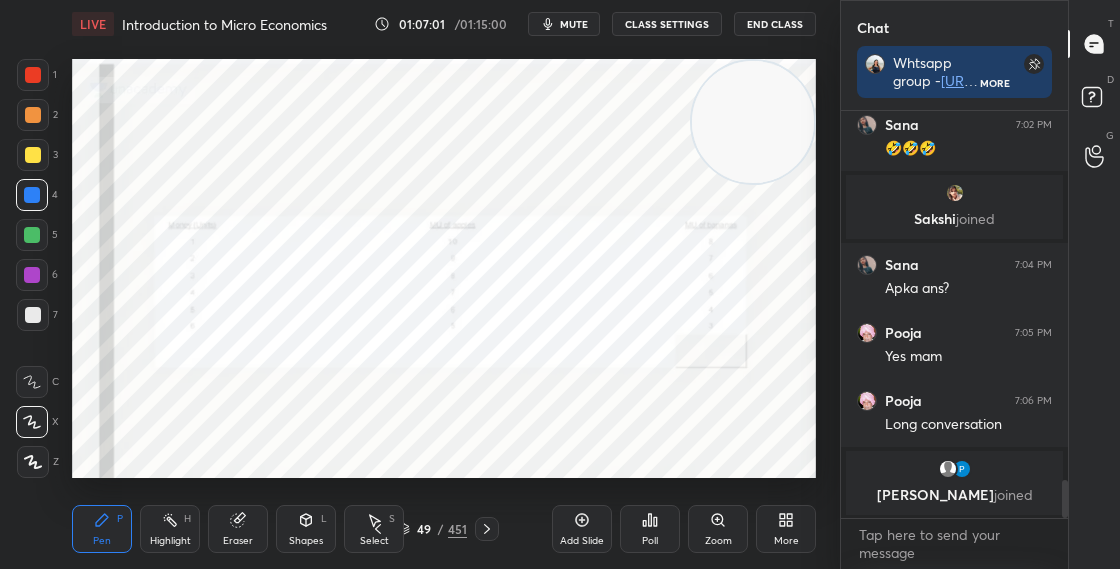 click at bounding box center [182, 254] 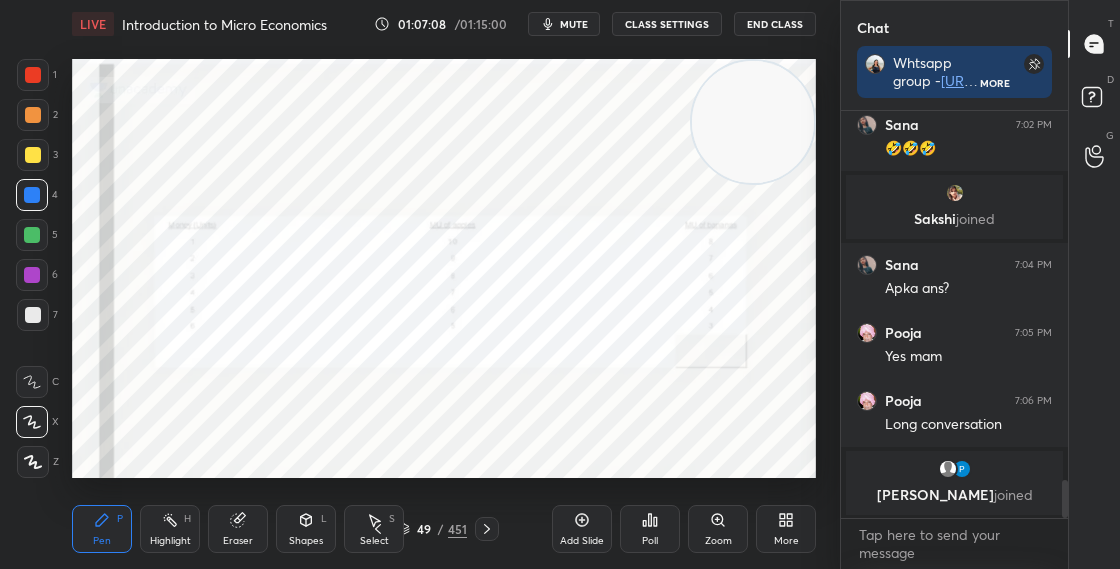 click at bounding box center [33, 75] 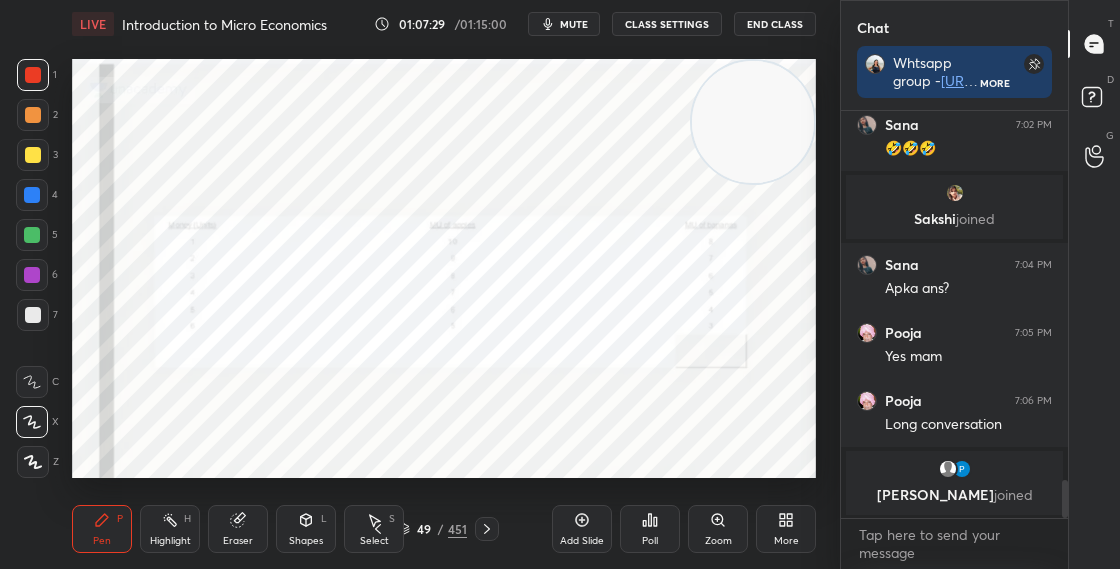 click at bounding box center [33, 115] 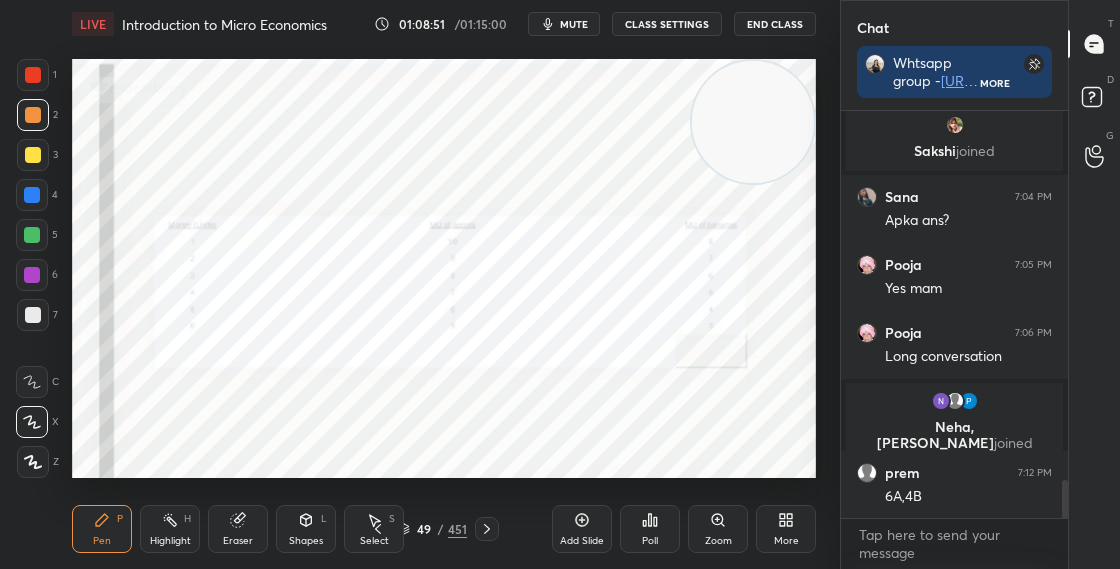 scroll, scrollTop: 4080, scrollLeft: 0, axis: vertical 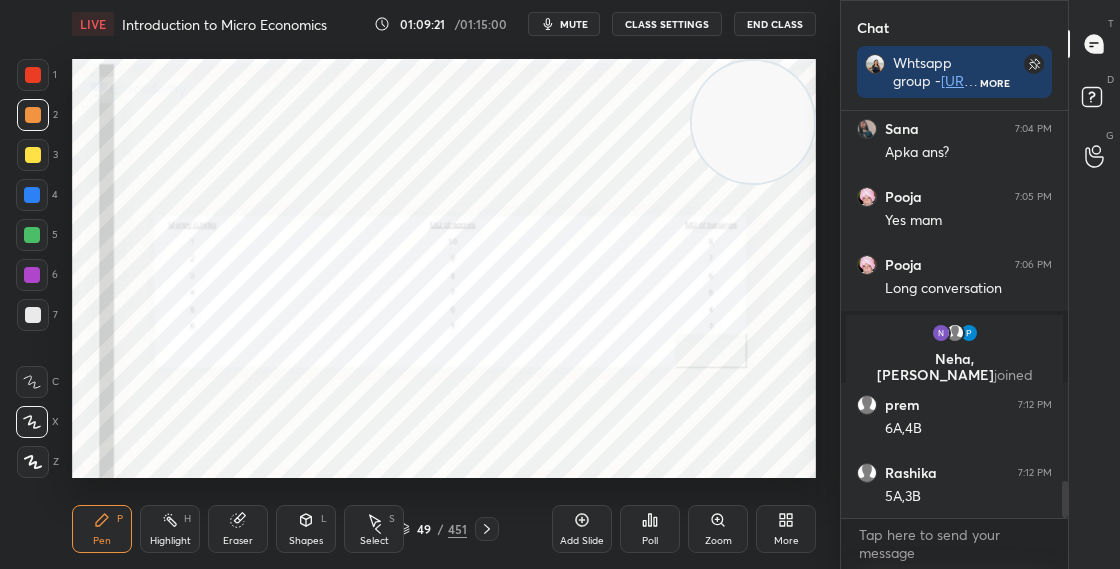 click 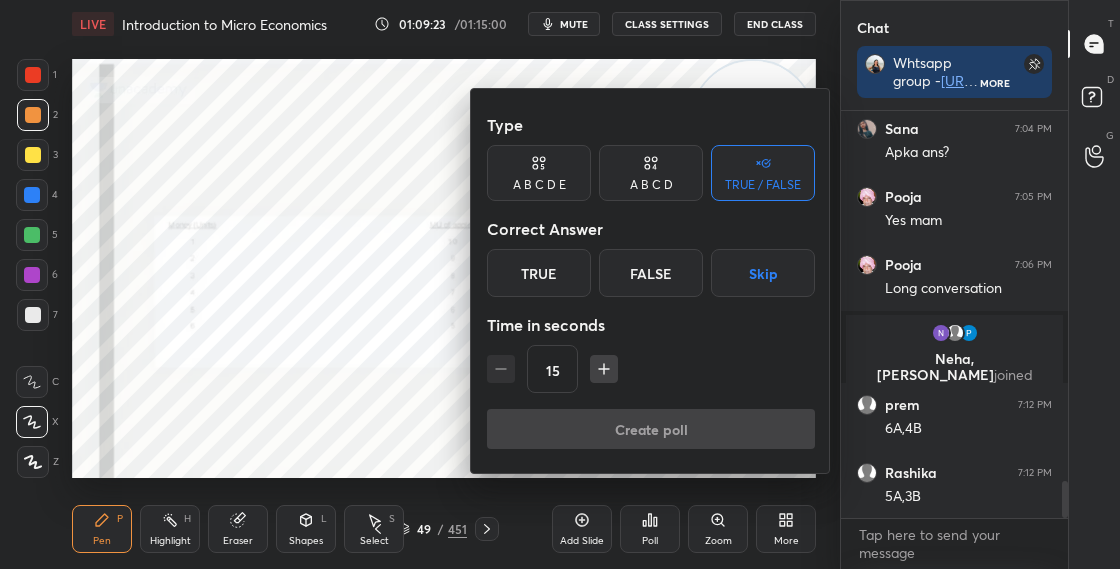 click on "A B C D" at bounding box center (651, 185) 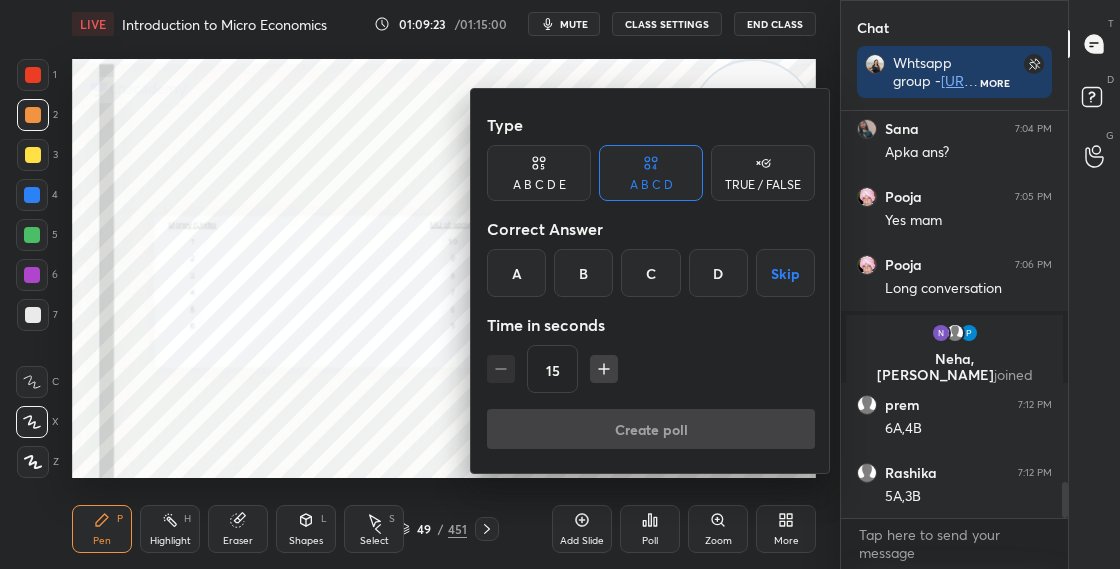 scroll, scrollTop: 4148, scrollLeft: 0, axis: vertical 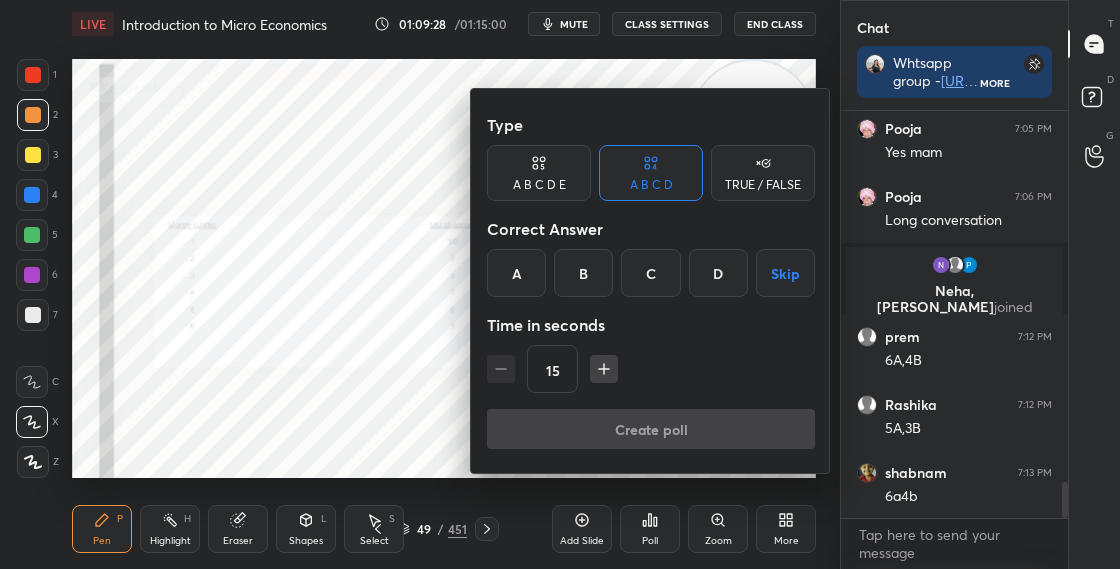 click 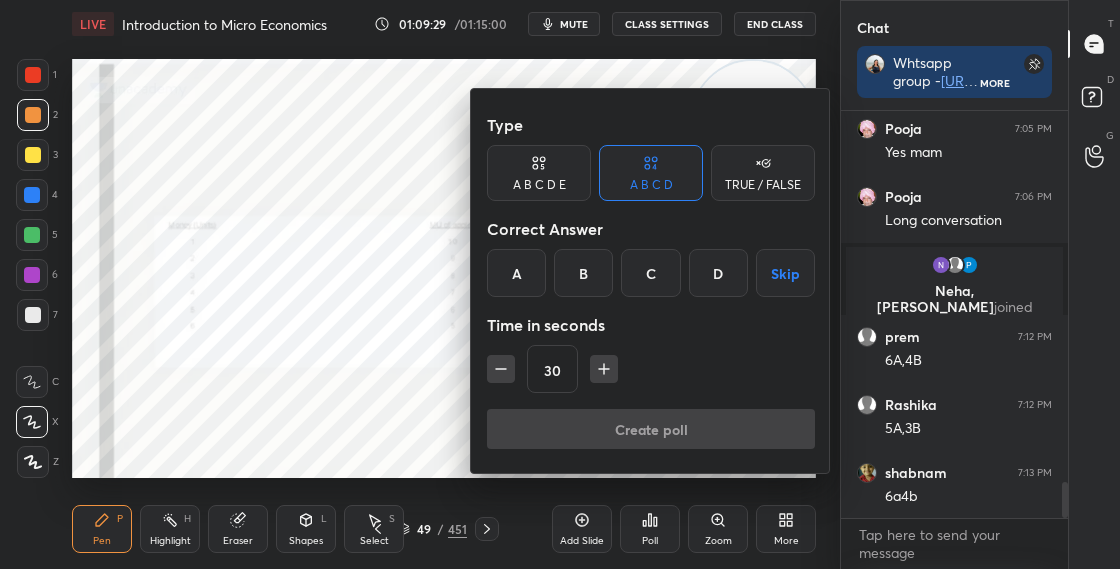 click on "A" at bounding box center [516, 273] 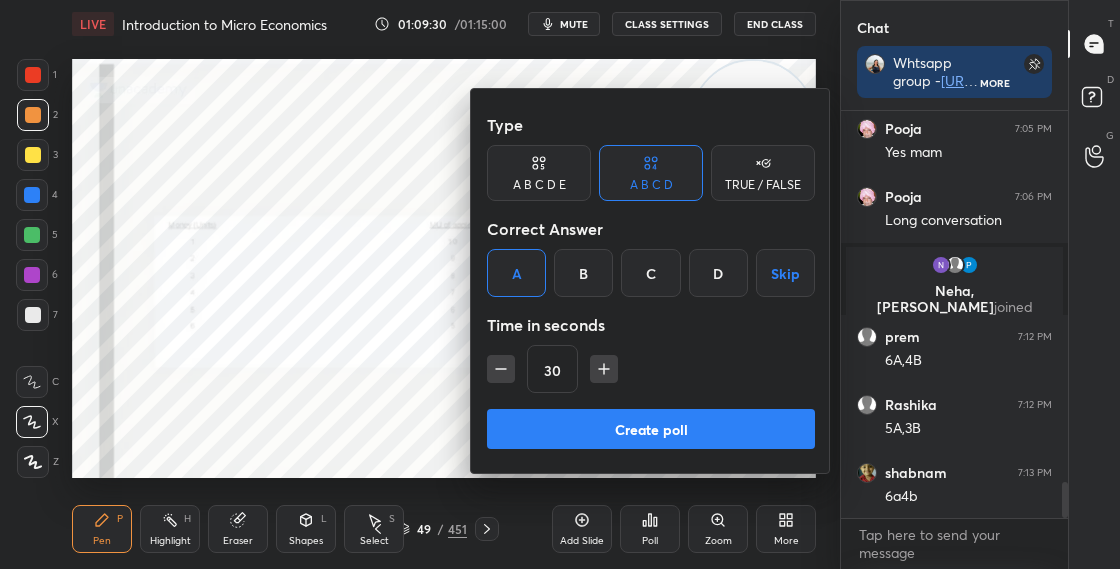 click on "Create poll" at bounding box center [651, 429] 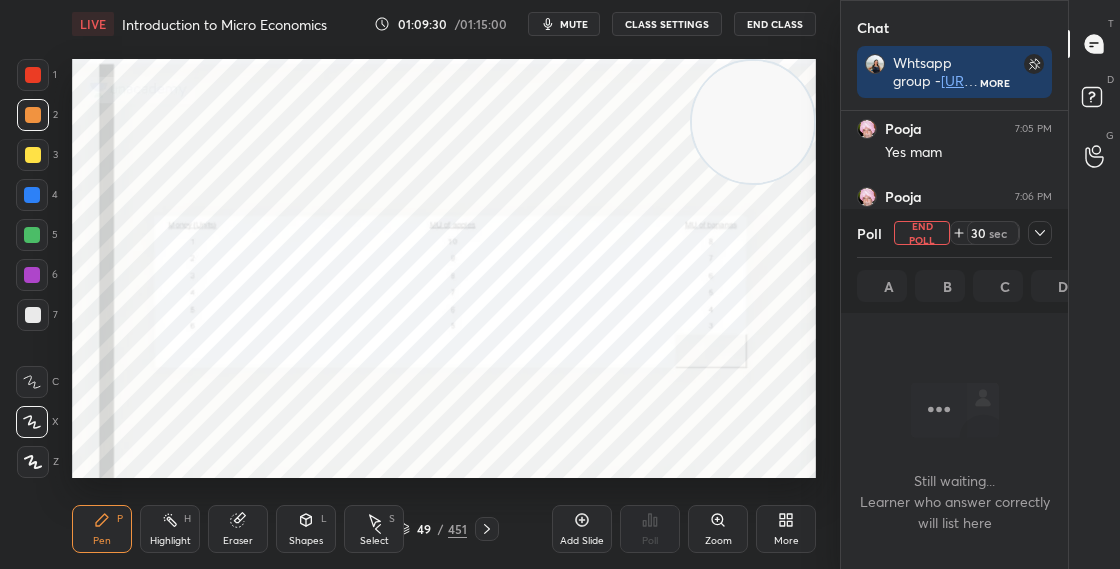 scroll, scrollTop: 303, scrollLeft: 221, axis: both 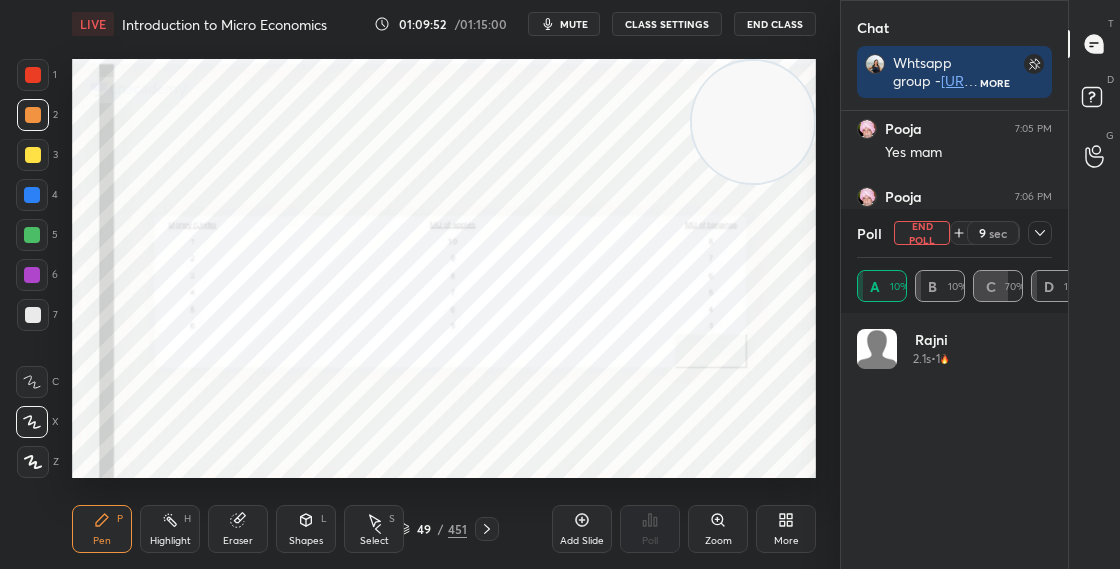 click 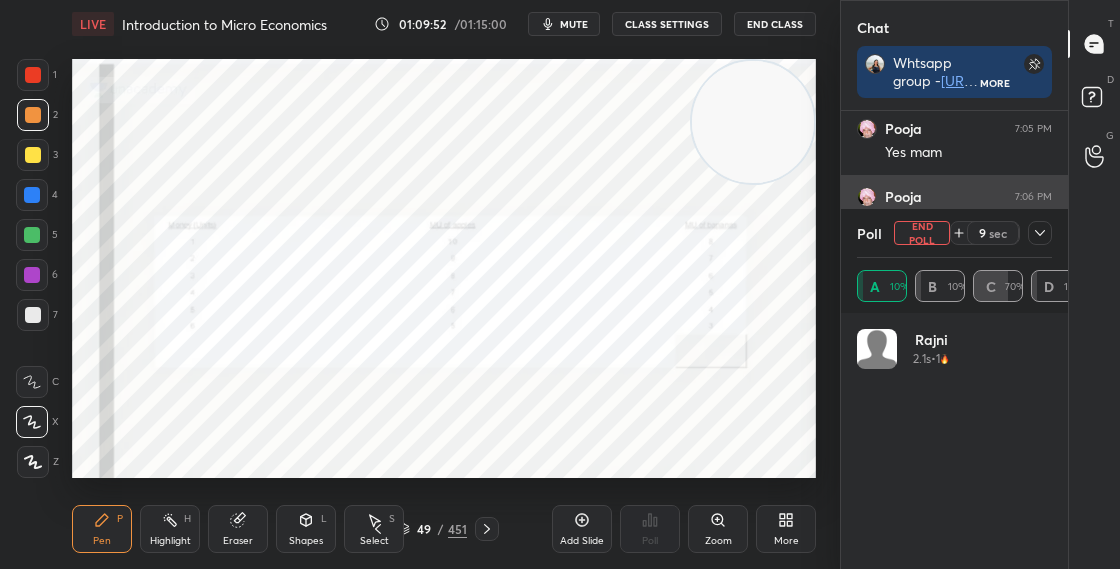 scroll, scrollTop: 130, scrollLeft: 189, axis: both 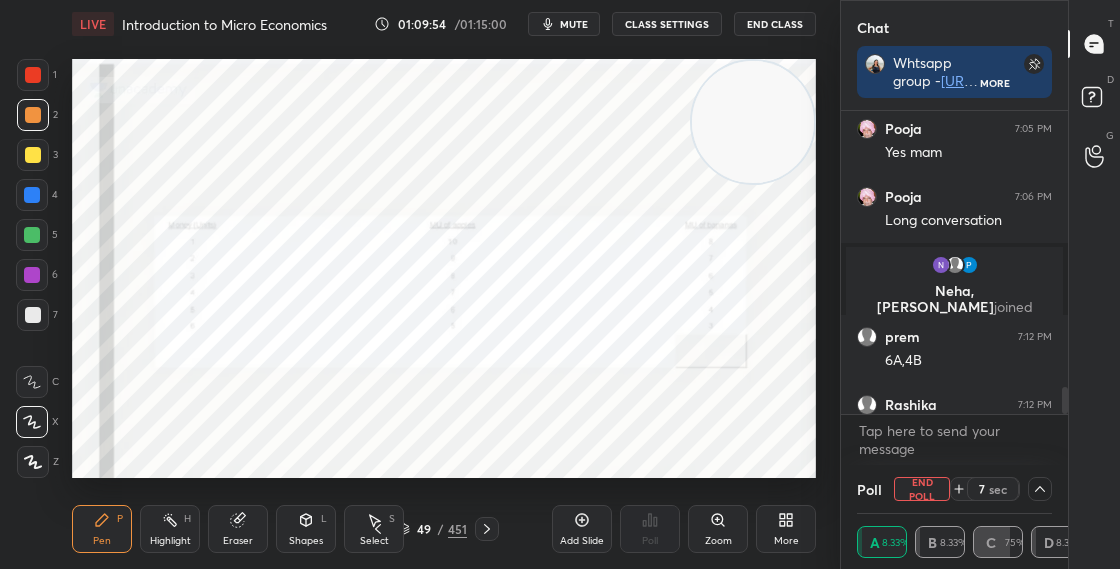 drag, startPoint x: 1066, startPoint y: 402, endPoint x: 1066, endPoint y: 413, distance: 11 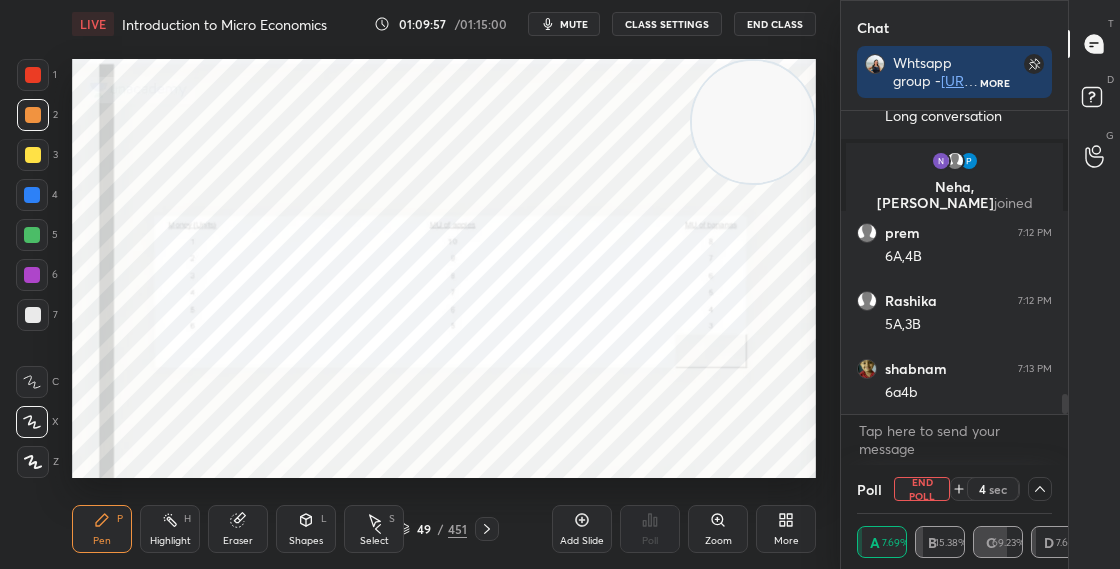 click at bounding box center [32, 195] 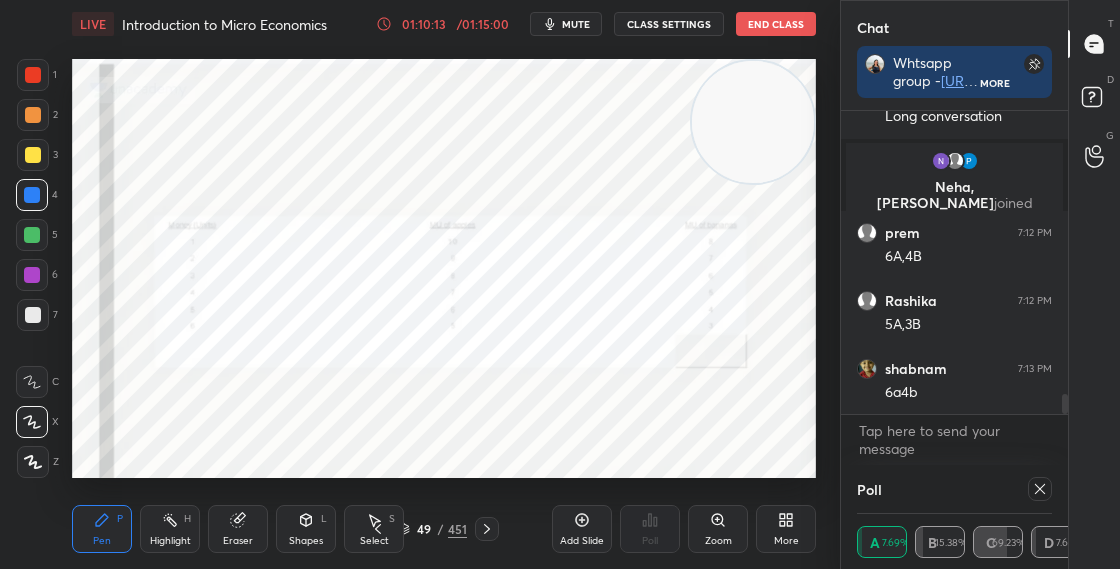 click 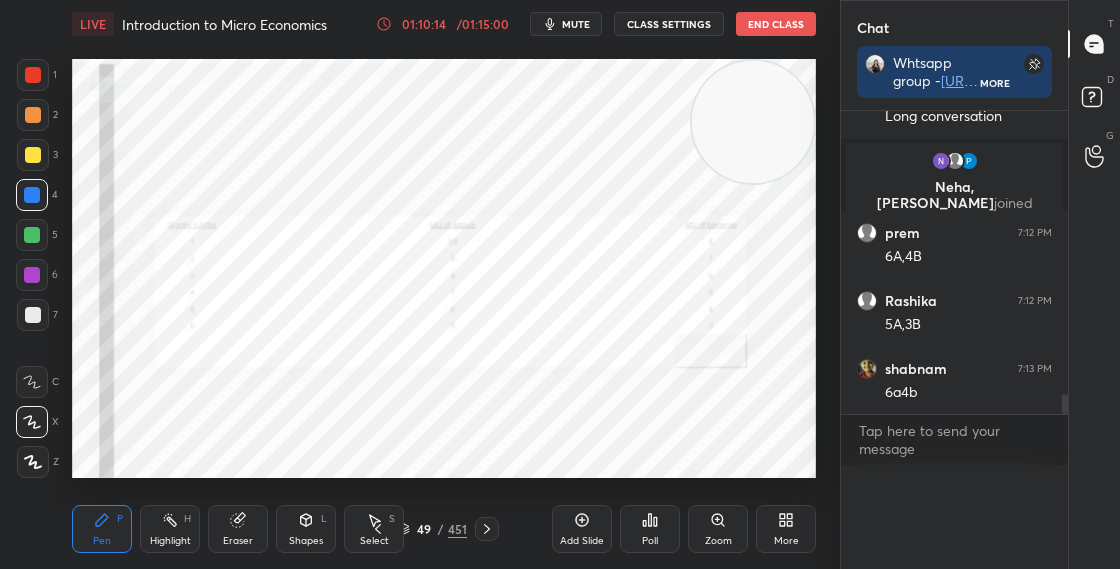 scroll, scrollTop: 6, scrollLeft: 7, axis: both 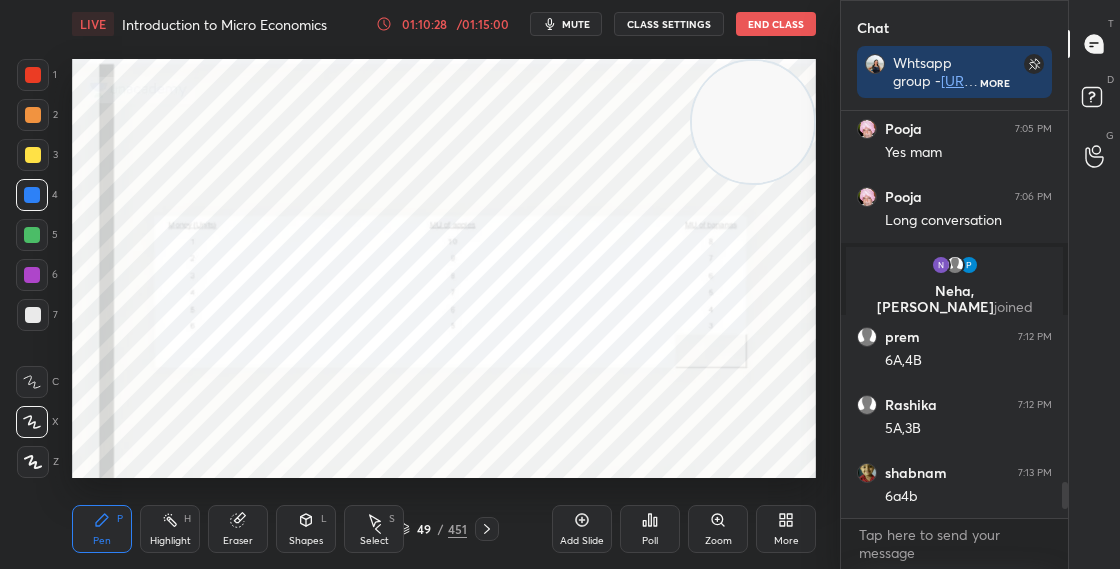 click at bounding box center (32, 275) 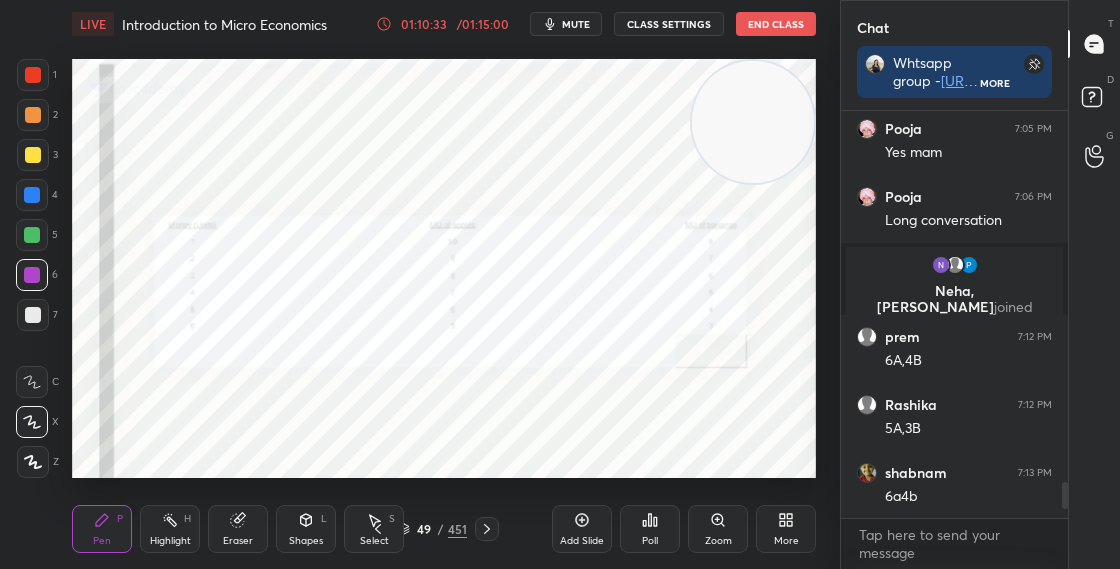 click on "49 / 451" at bounding box center (432, 529) 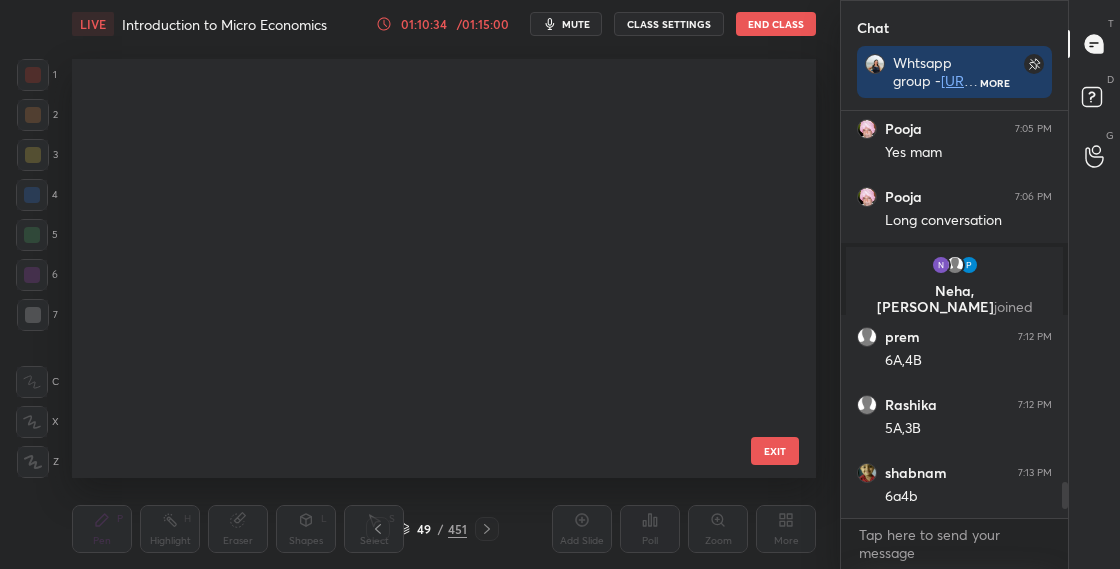 scroll, scrollTop: 1697, scrollLeft: 0, axis: vertical 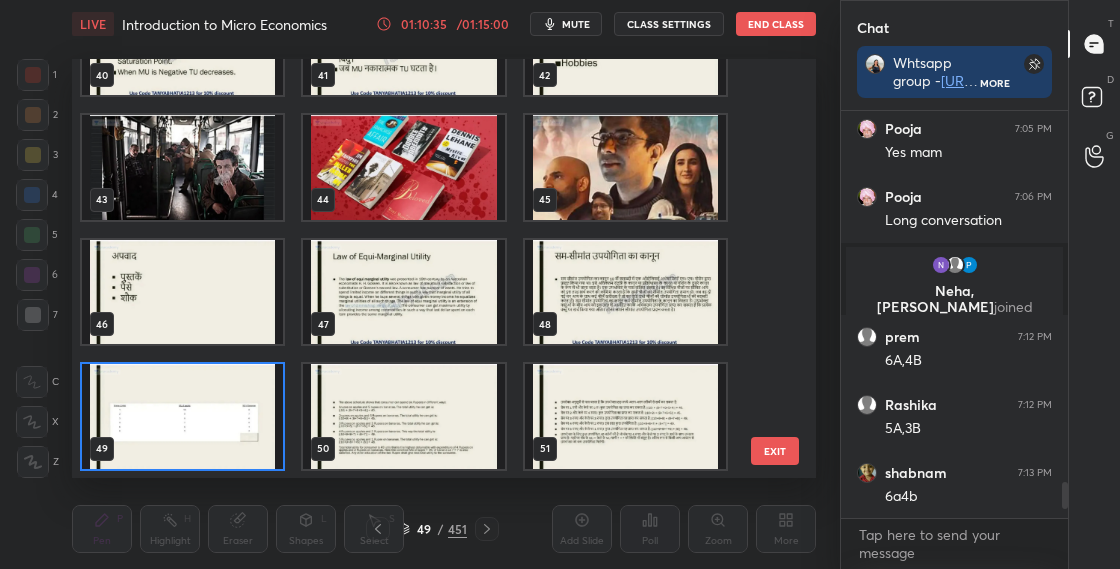 click at bounding box center [403, 416] 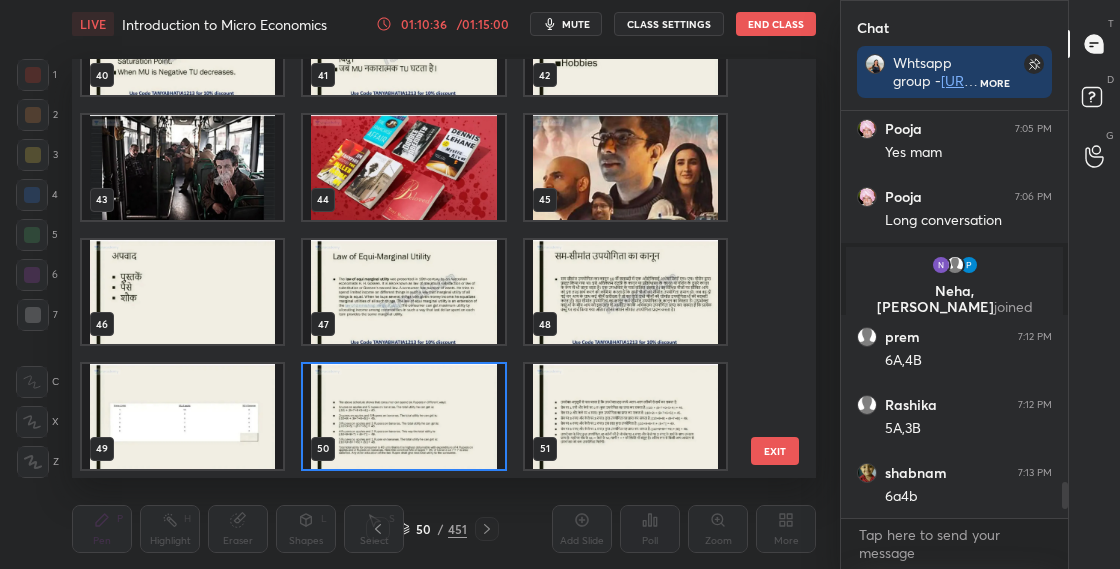 click at bounding box center (403, 416) 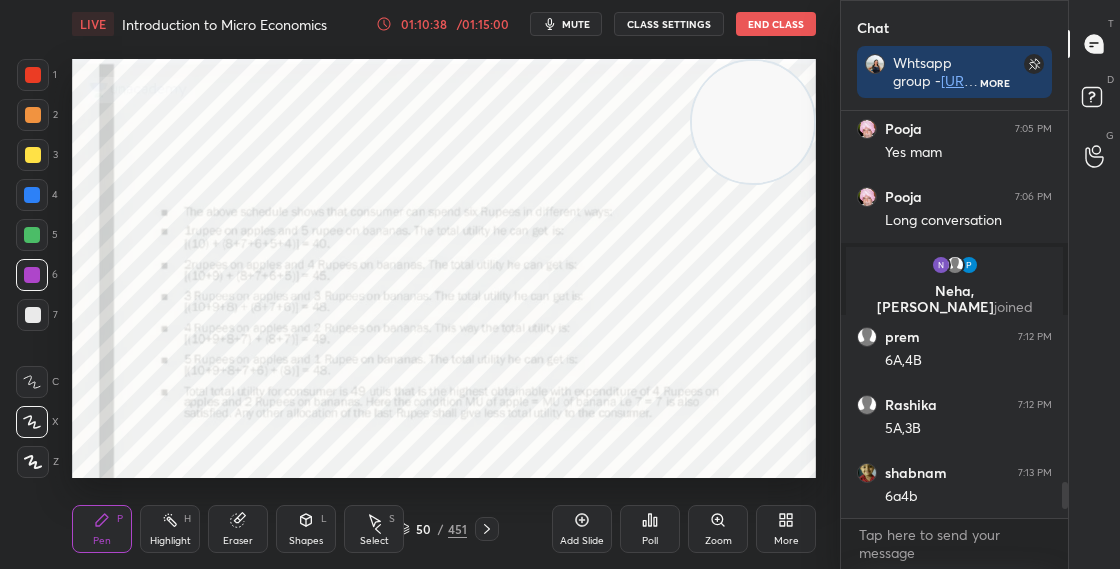 click on "50 / 451" at bounding box center (432, 529) 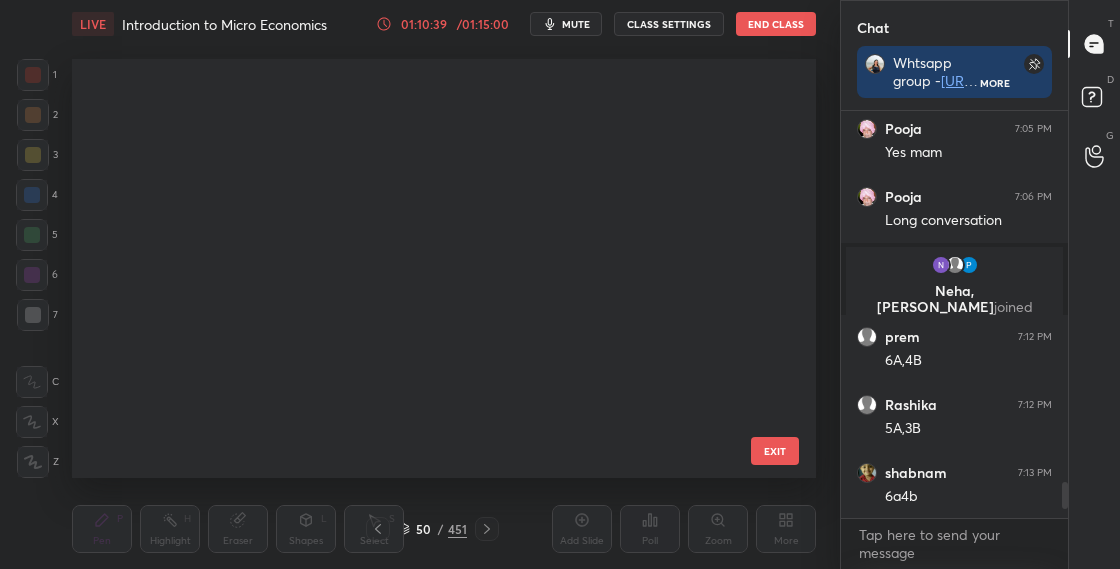 scroll, scrollTop: 1697, scrollLeft: 0, axis: vertical 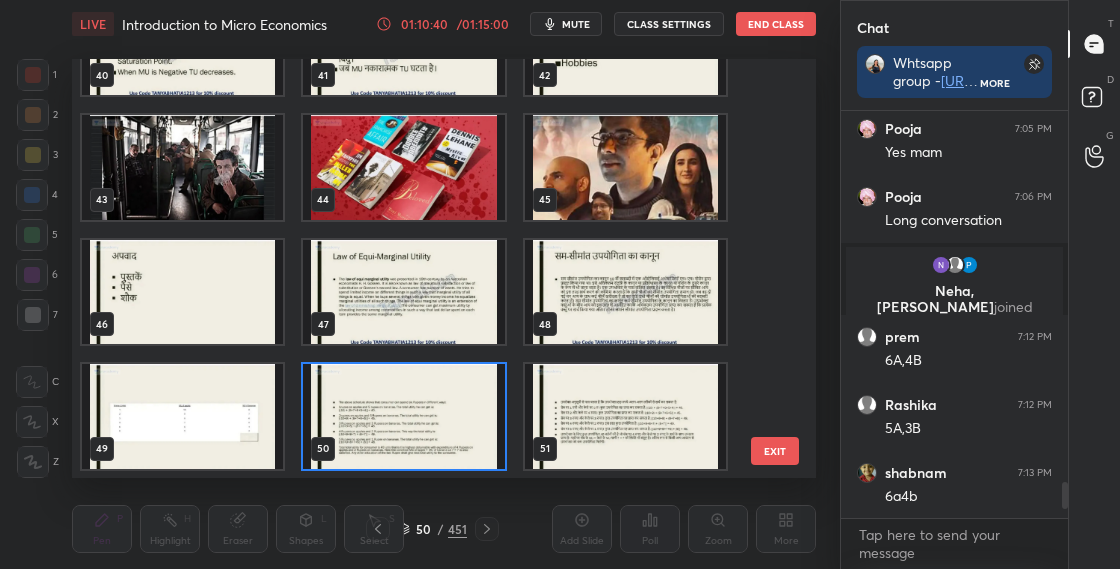 click at bounding box center (182, 416) 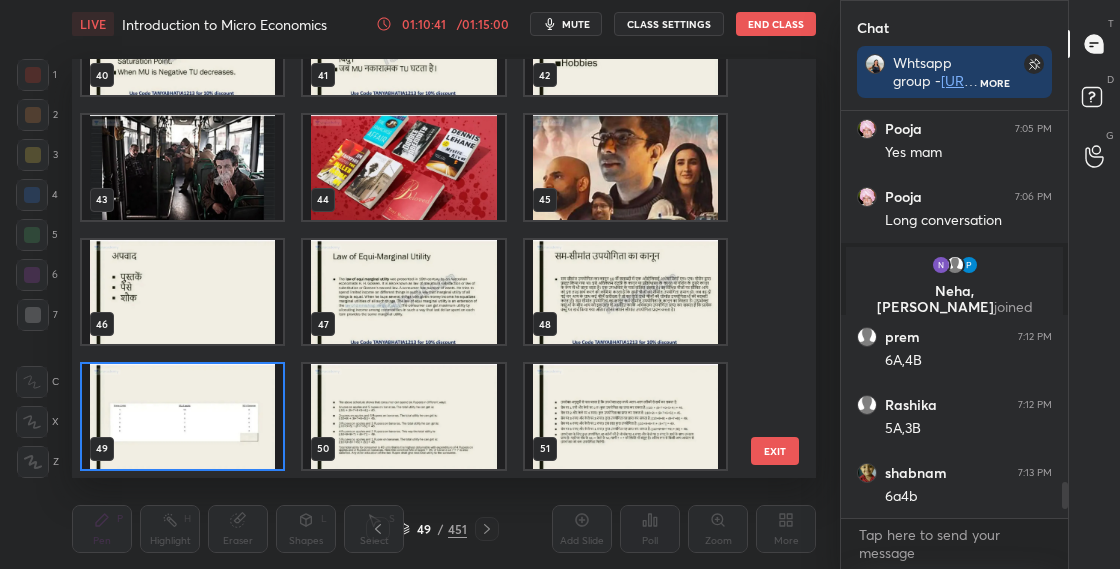 click at bounding box center (182, 416) 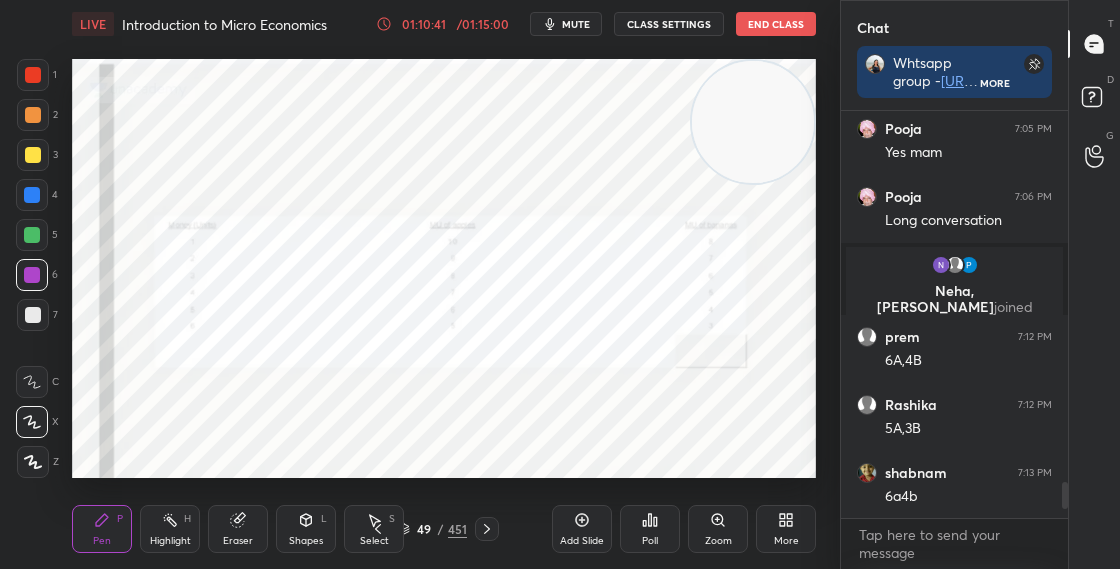 click at bounding box center [182, 416] 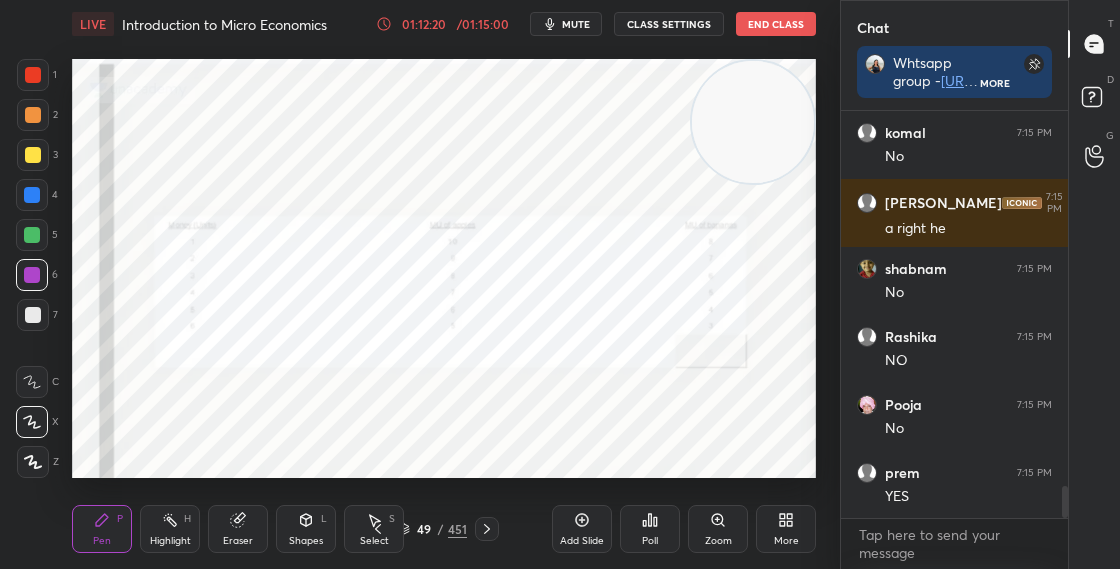 scroll, scrollTop: 4760, scrollLeft: 0, axis: vertical 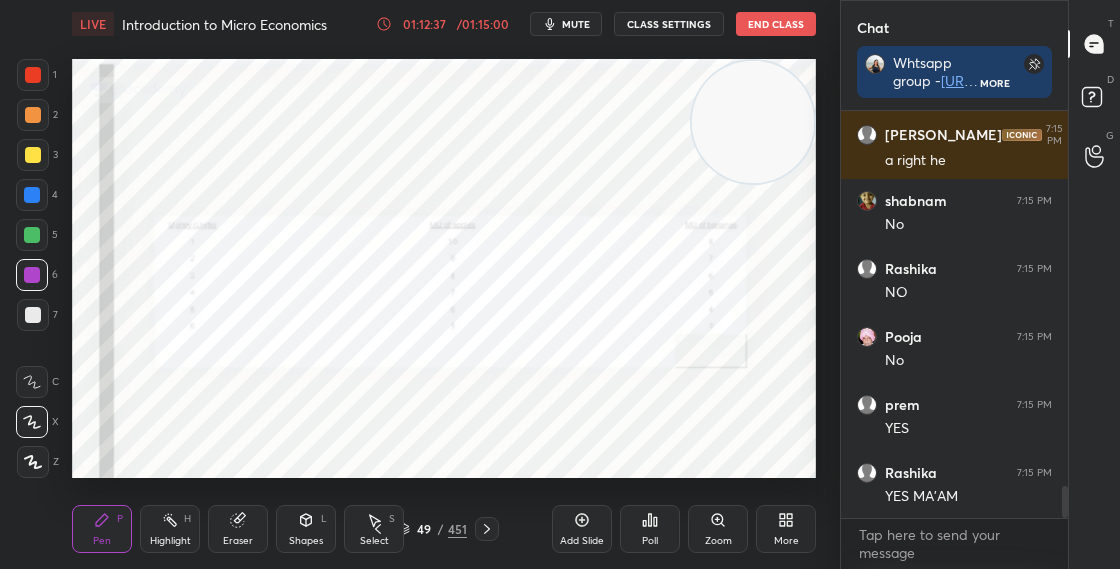 click on "49 / 451" at bounding box center [432, 529] 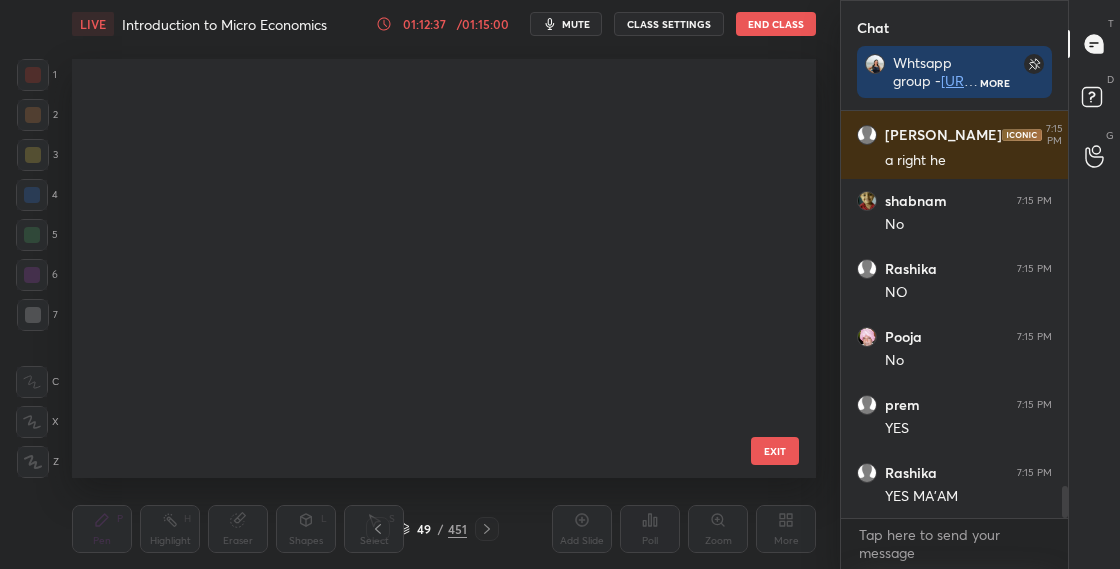 scroll, scrollTop: 1697, scrollLeft: 0, axis: vertical 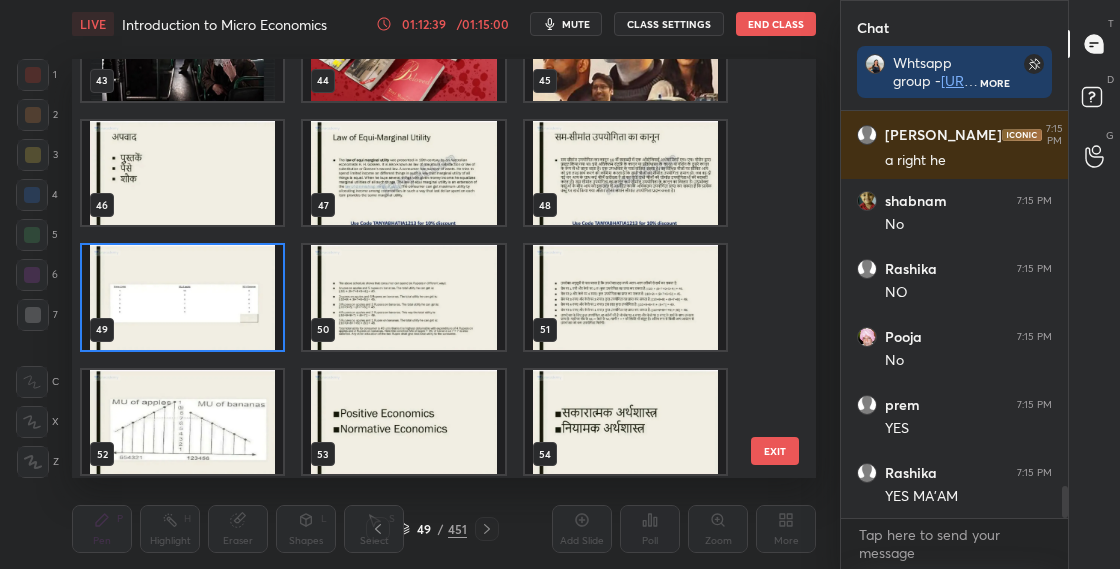 click at bounding box center [403, 297] 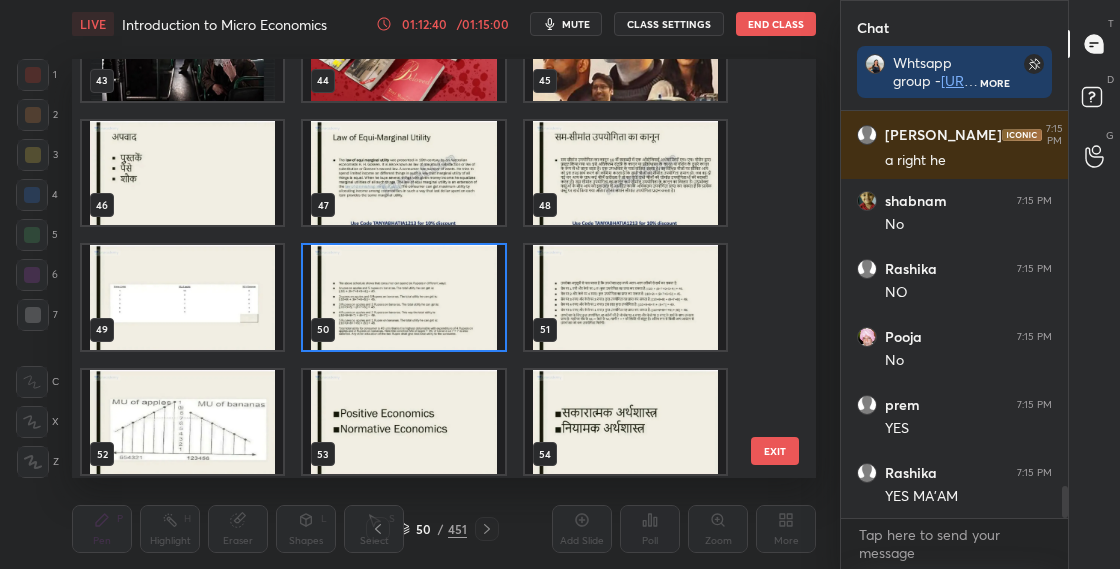 click at bounding box center (403, 297) 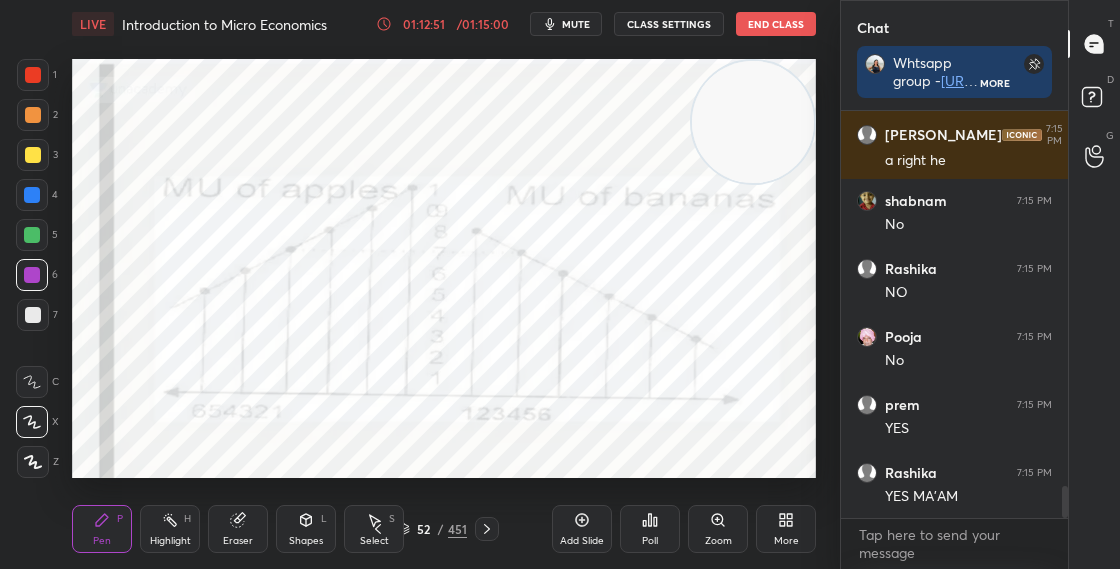 click 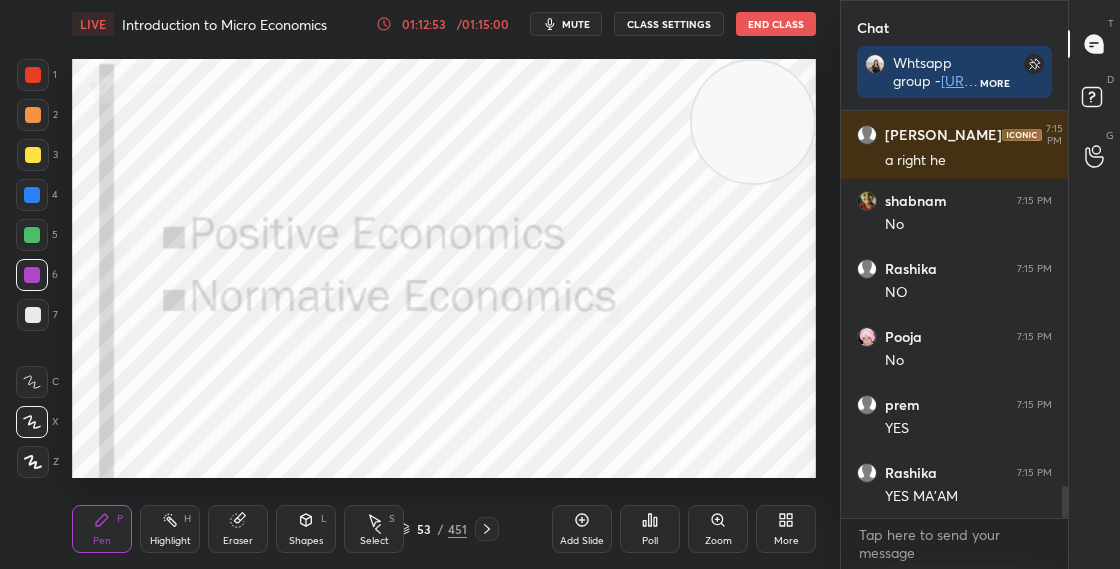 click 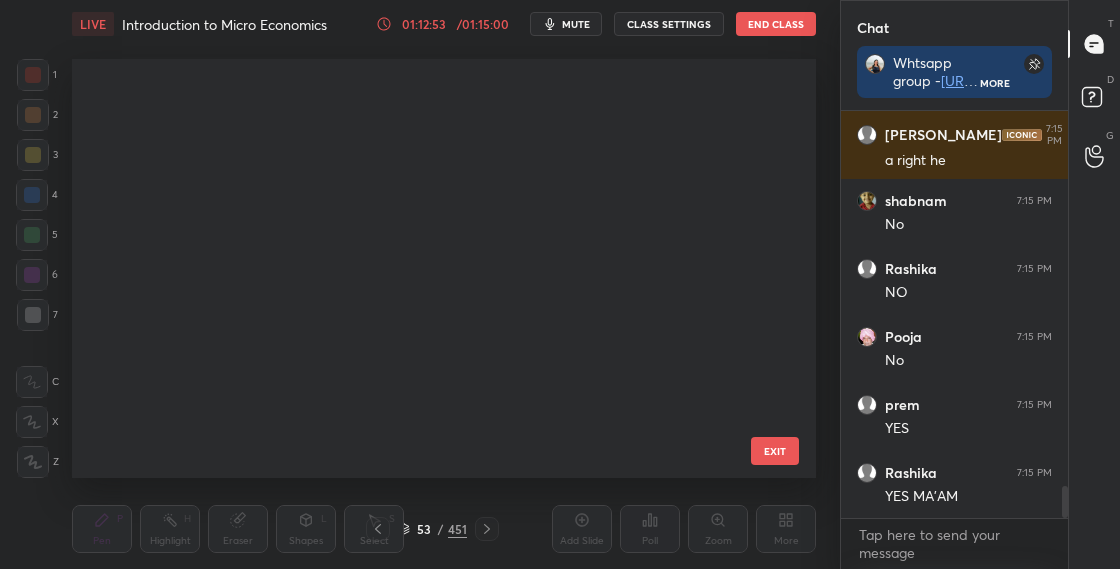 scroll, scrollTop: 1822, scrollLeft: 0, axis: vertical 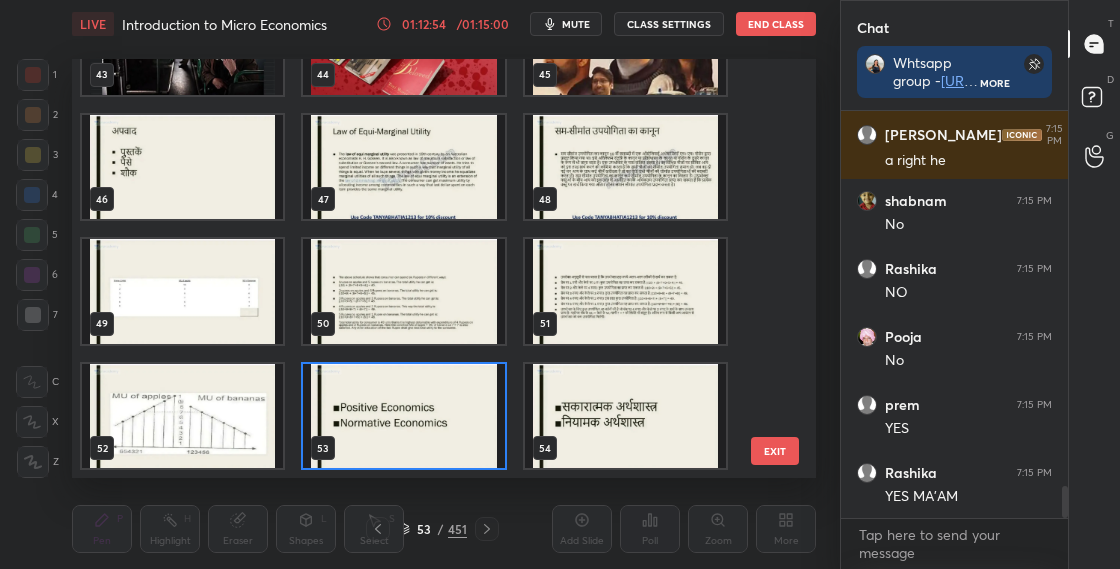 click at bounding box center [625, 291] 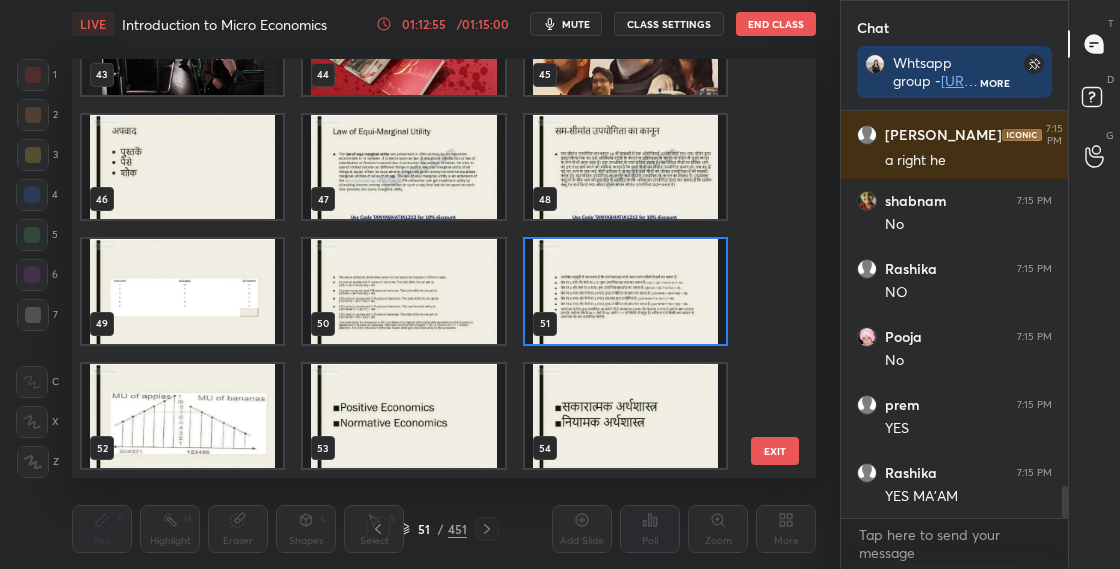 scroll, scrollTop: 4828, scrollLeft: 0, axis: vertical 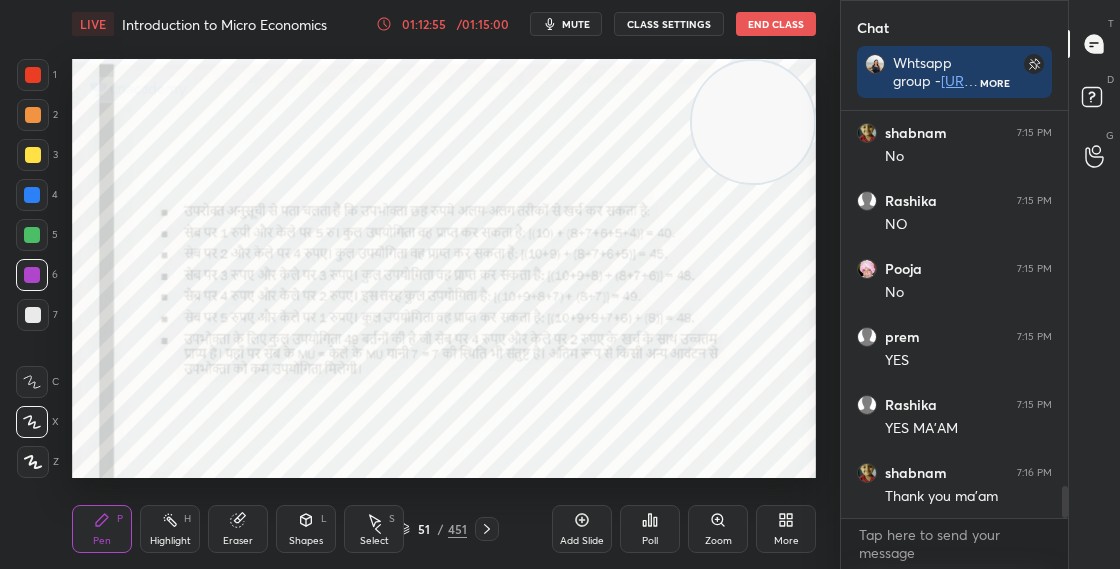 click at bounding box center [625, 291] 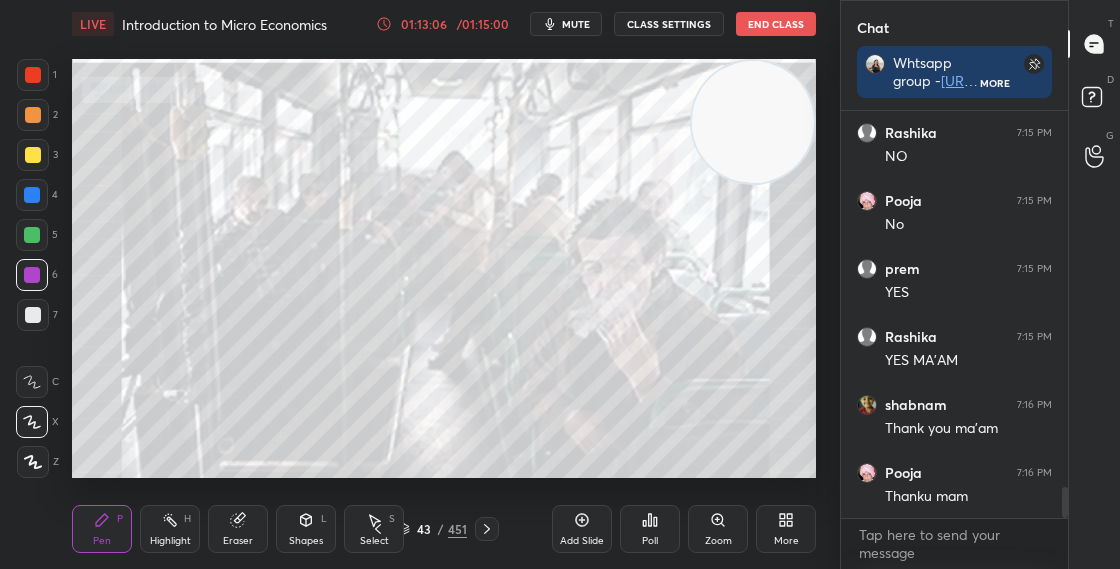 scroll, scrollTop: 4964, scrollLeft: 0, axis: vertical 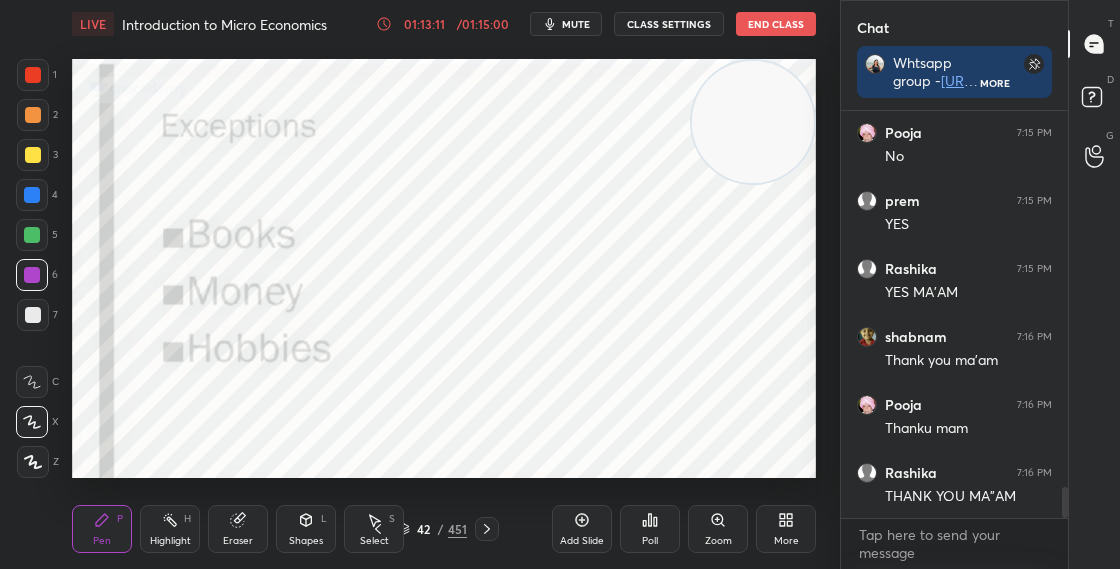 click on "42 / 451" at bounding box center (432, 529) 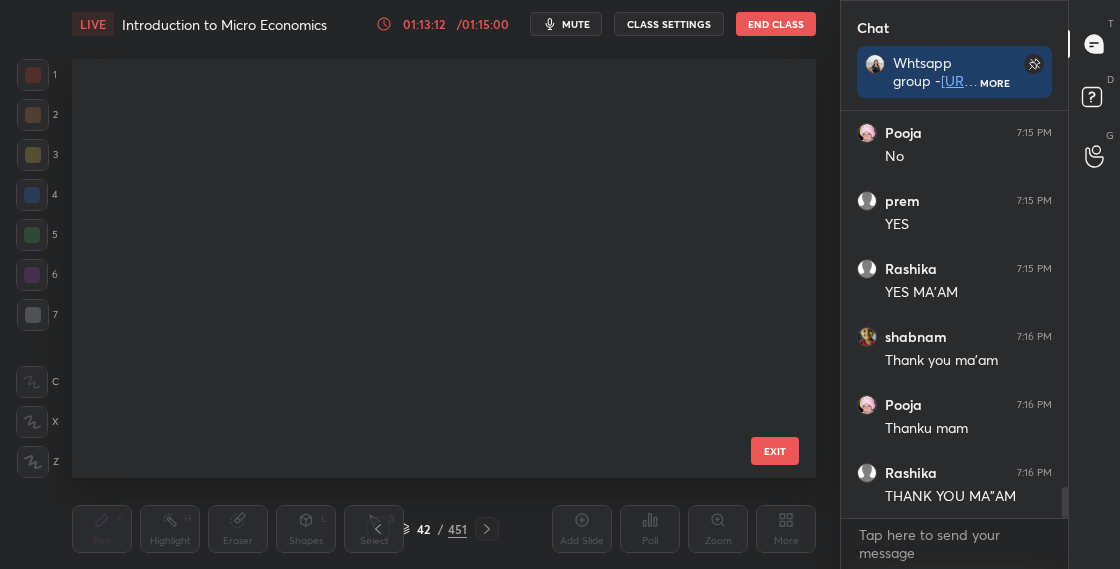 scroll, scrollTop: 1324, scrollLeft: 0, axis: vertical 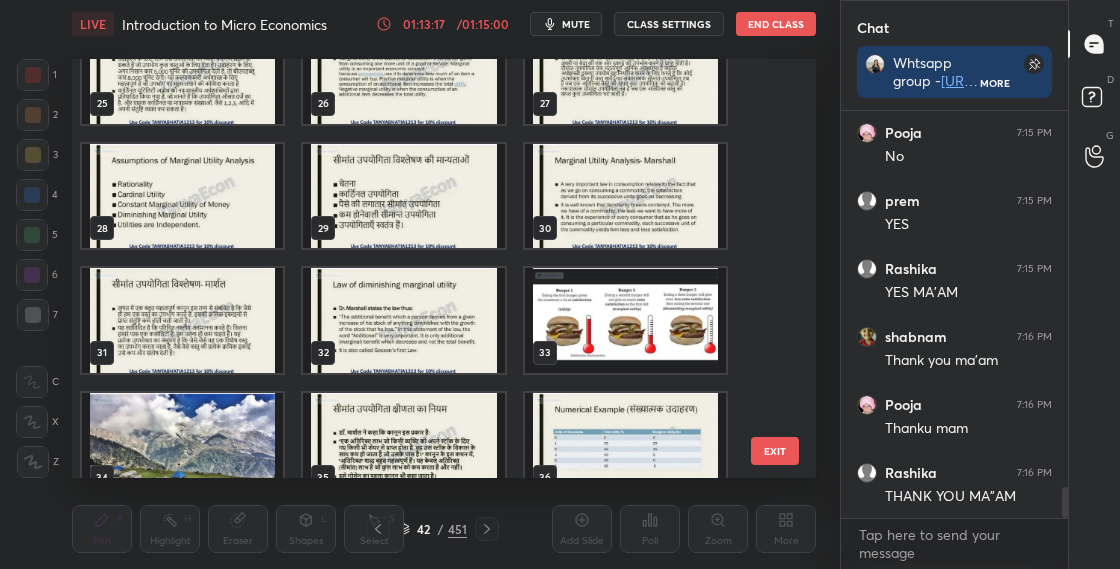 click at bounding box center (625, 320) 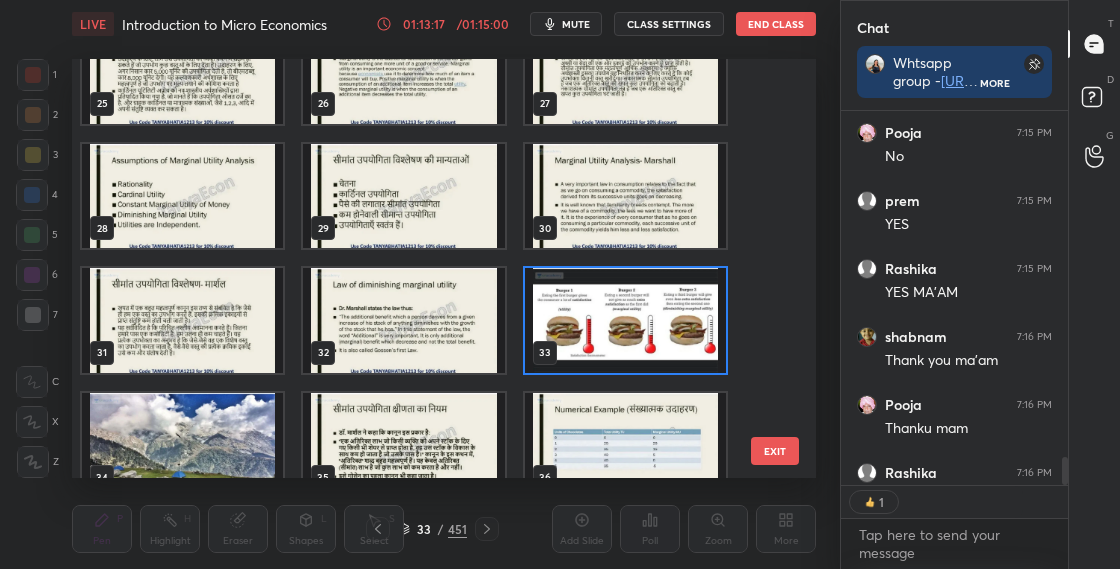 click at bounding box center (625, 320) 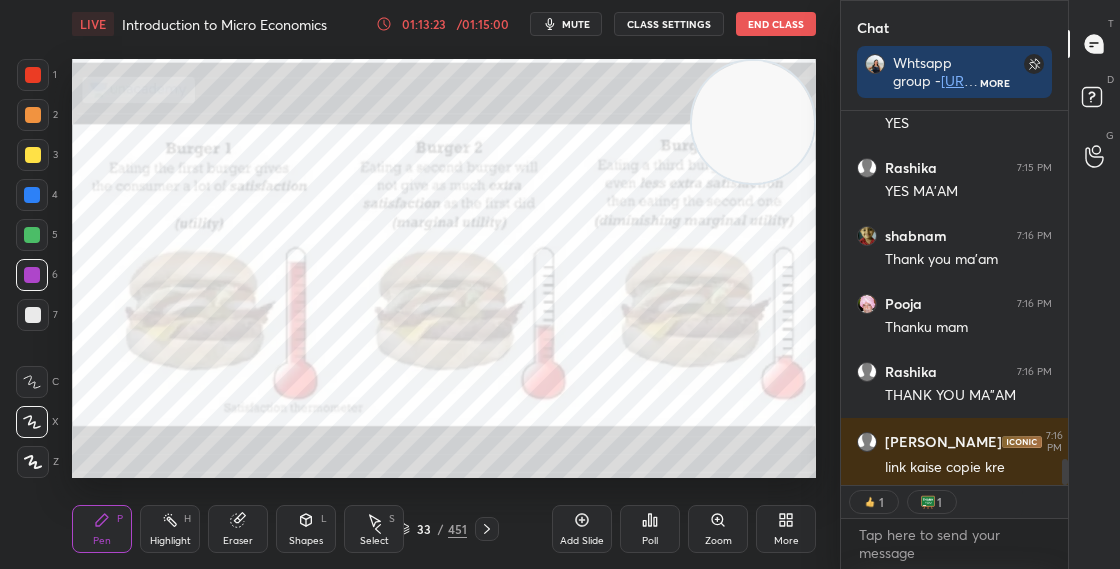 scroll, scrollTop: 5133, scrollLeft: 0, axis: vertical 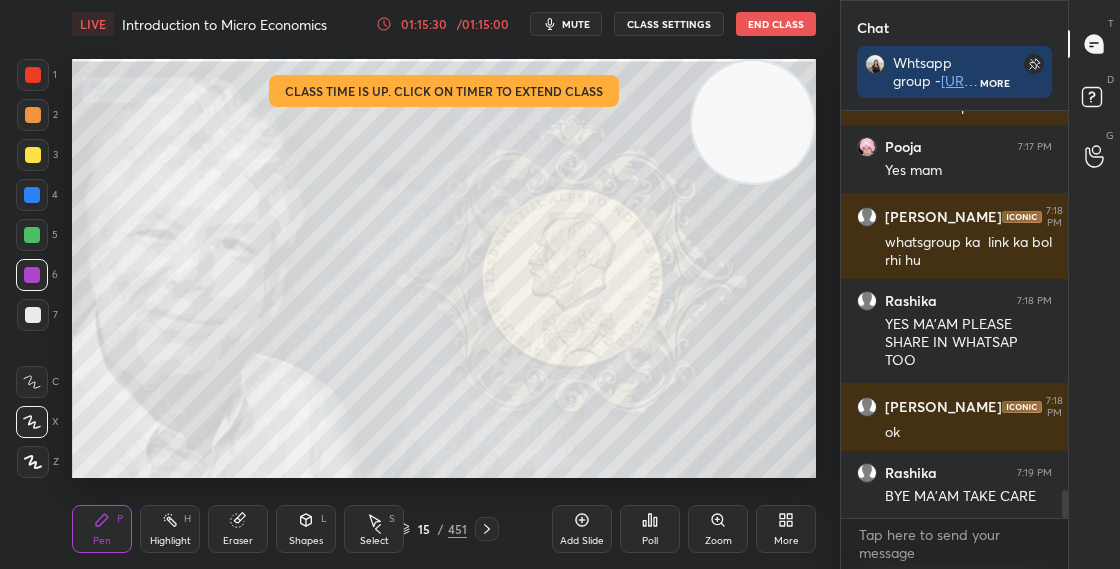 click on "15 / 451" at bounding box center (432, 529) 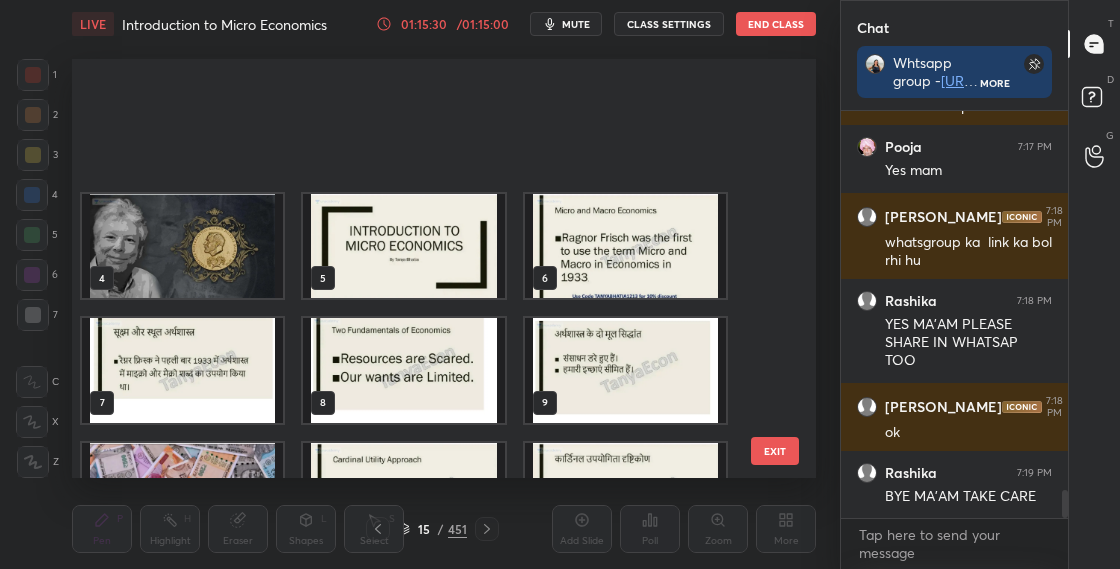 scroll, scrollTop: 203, scrollLeft: 0, axis: vertical 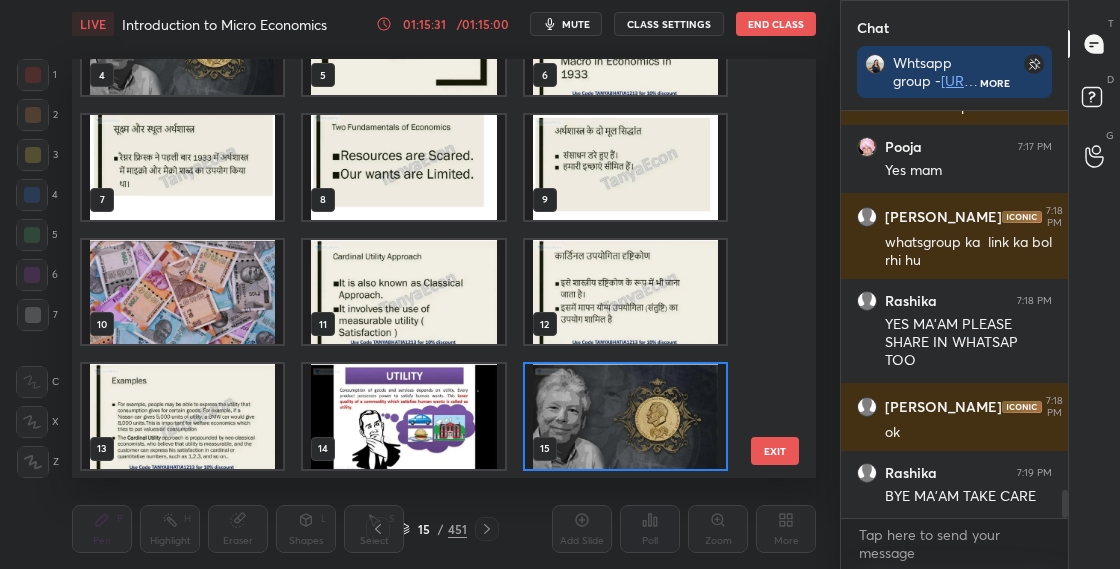 click at bounding box center (625, 416) 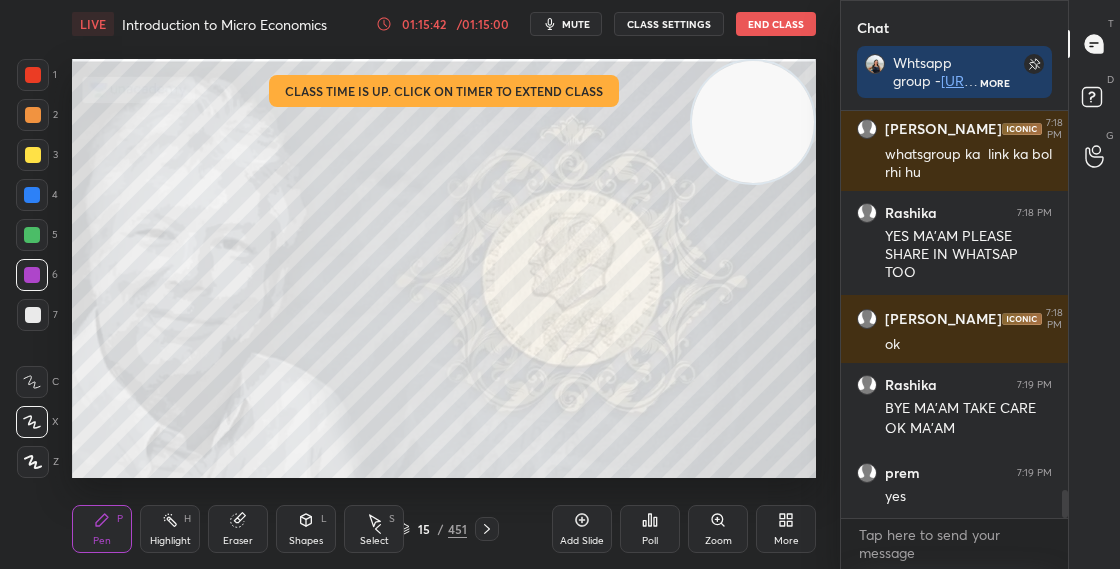 scroll, scrollTop: 5582, scrollLeft: 0, axis: vertical 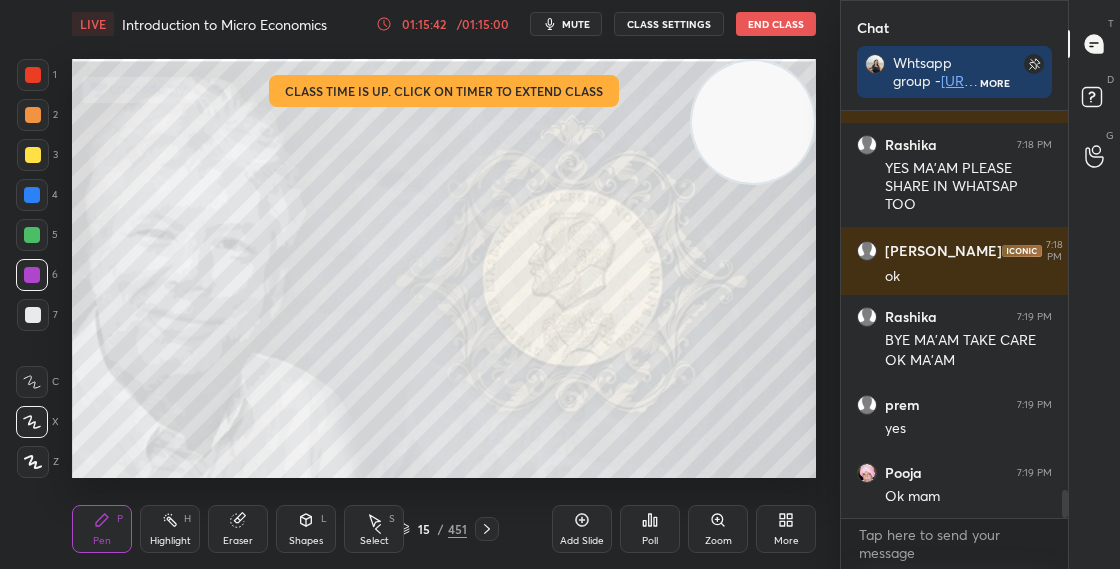 click on "15 / 451" at bounding box center [432, 529] 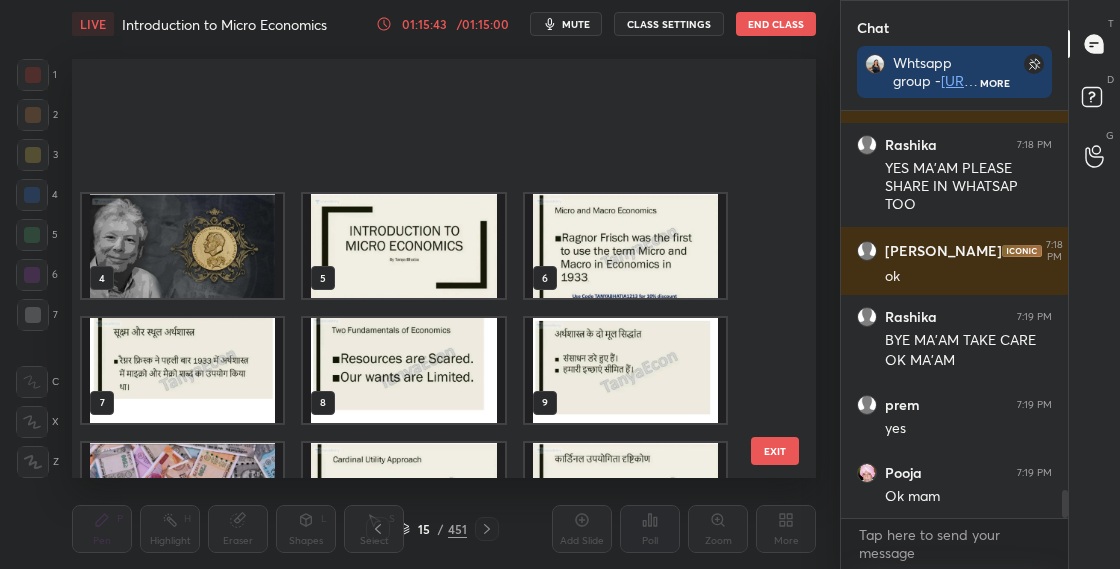 scroll, scrollTop: 203, scrollLeft: 0, axis: vertical 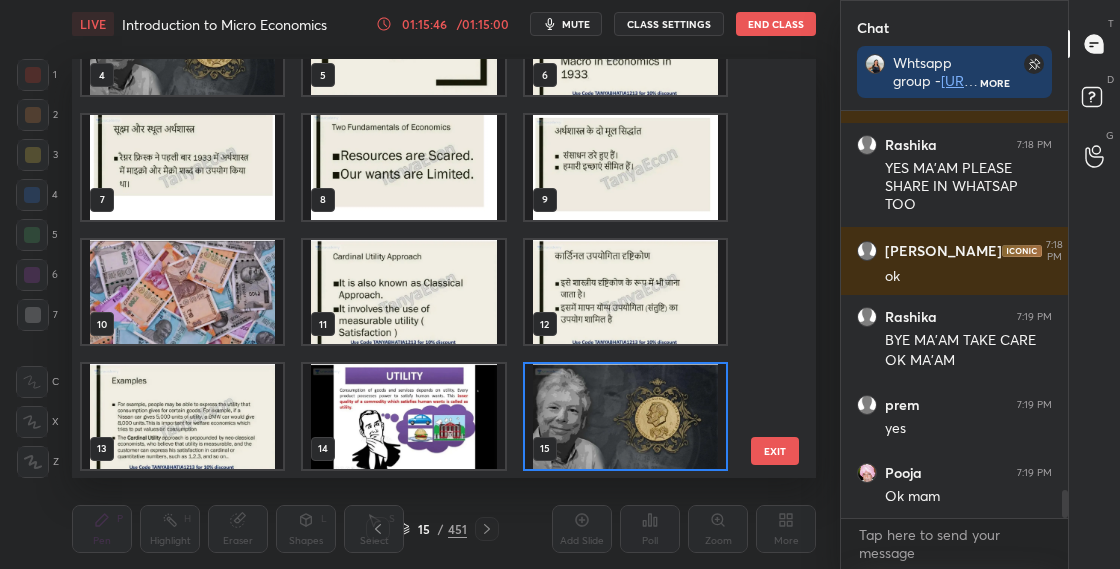 click at bounding box center [625, 416] 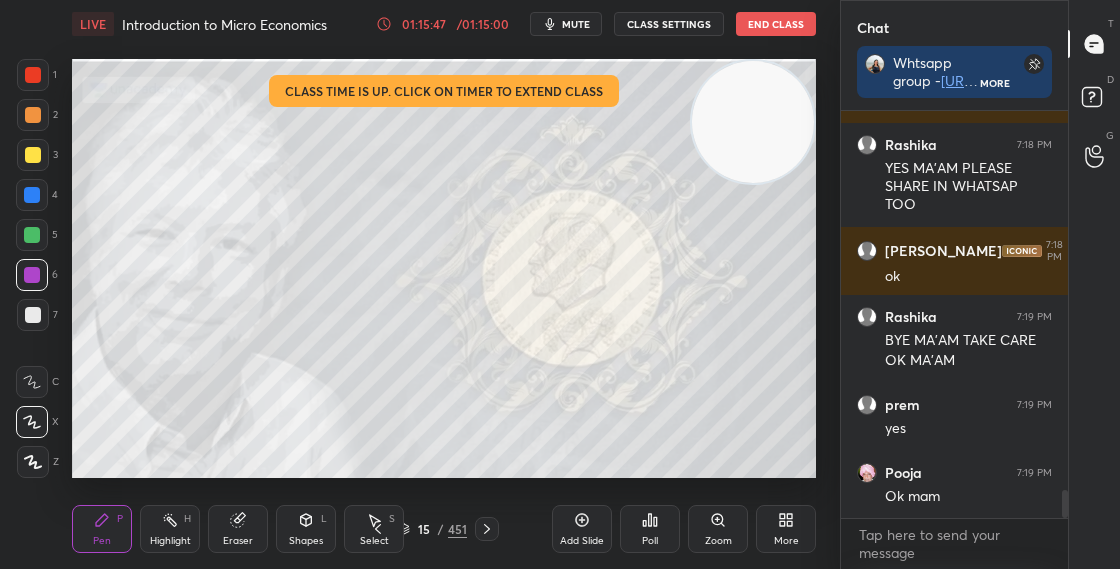 click 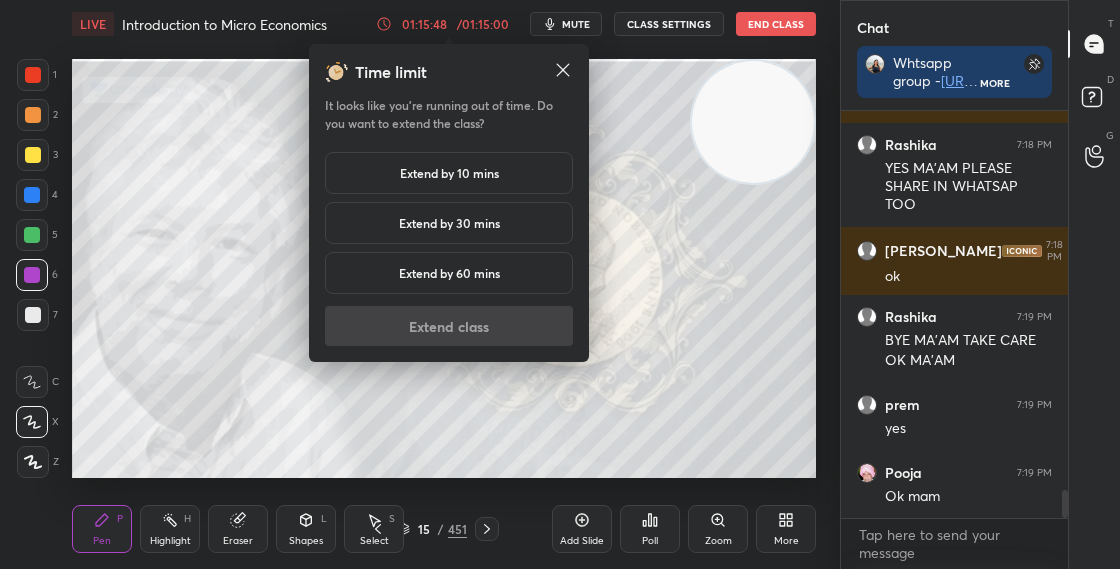 click on "Extend by 10 mins" at bounding box center [449, 173] 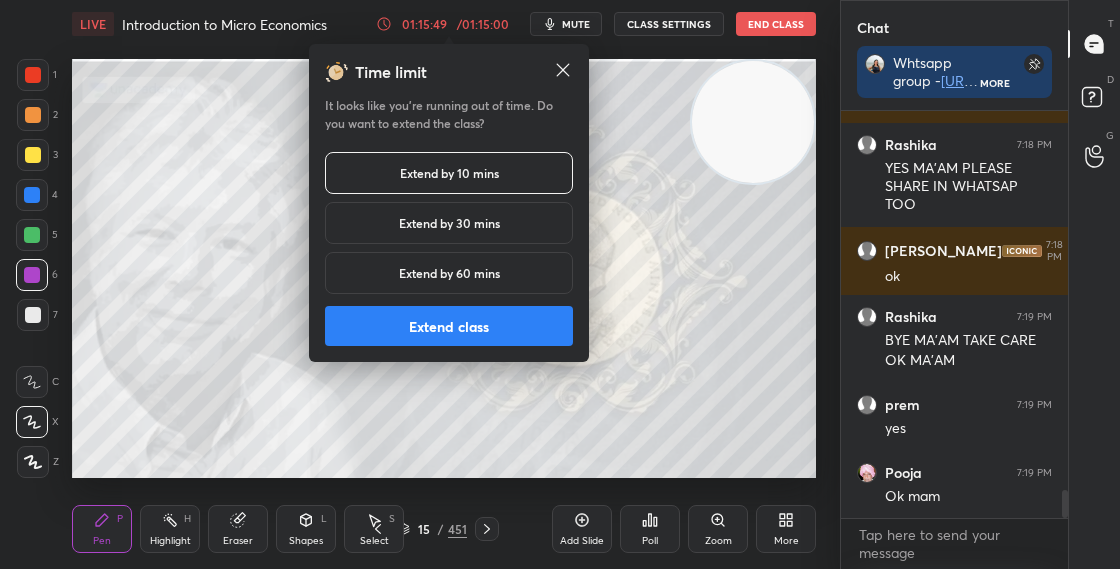 click on "Extend class" at bounding box center [449, 326] 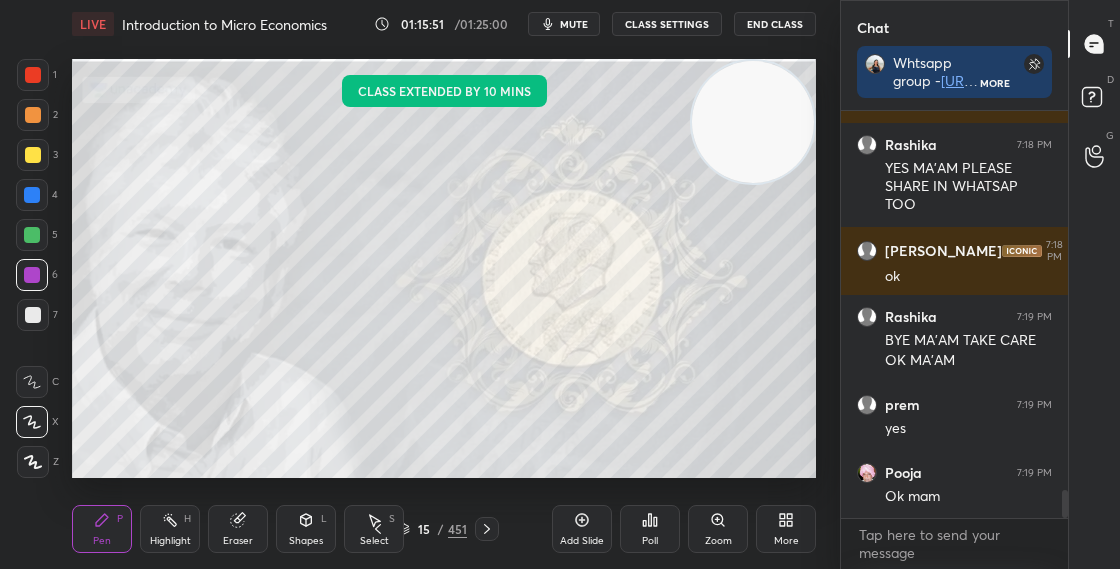 scroll, scrollTop: 5650, scrollLeft: 0, axis: vertical 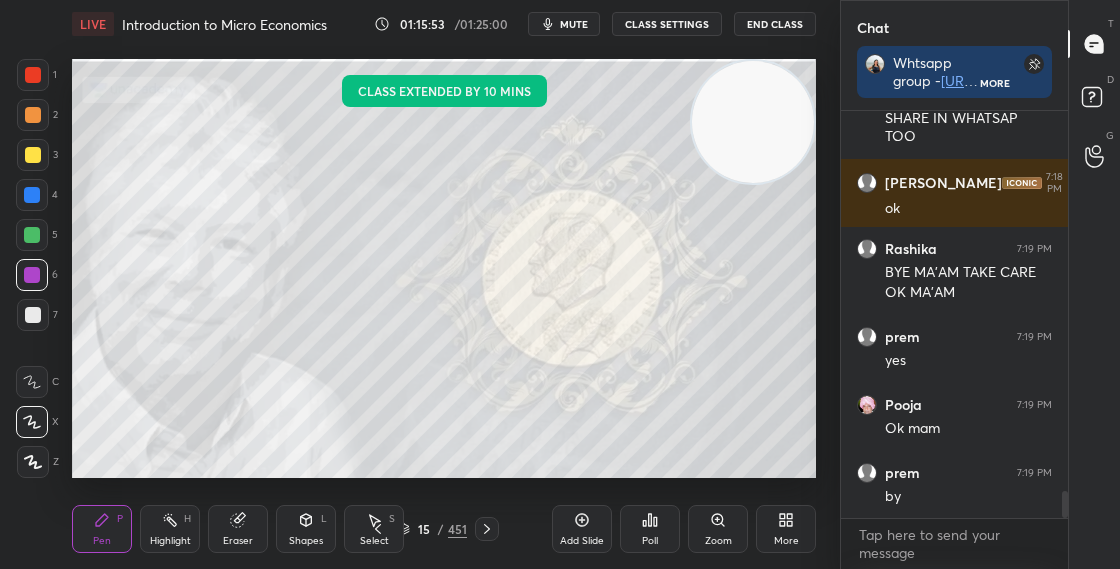 click on "End Class" at bounding box center [775, 24] 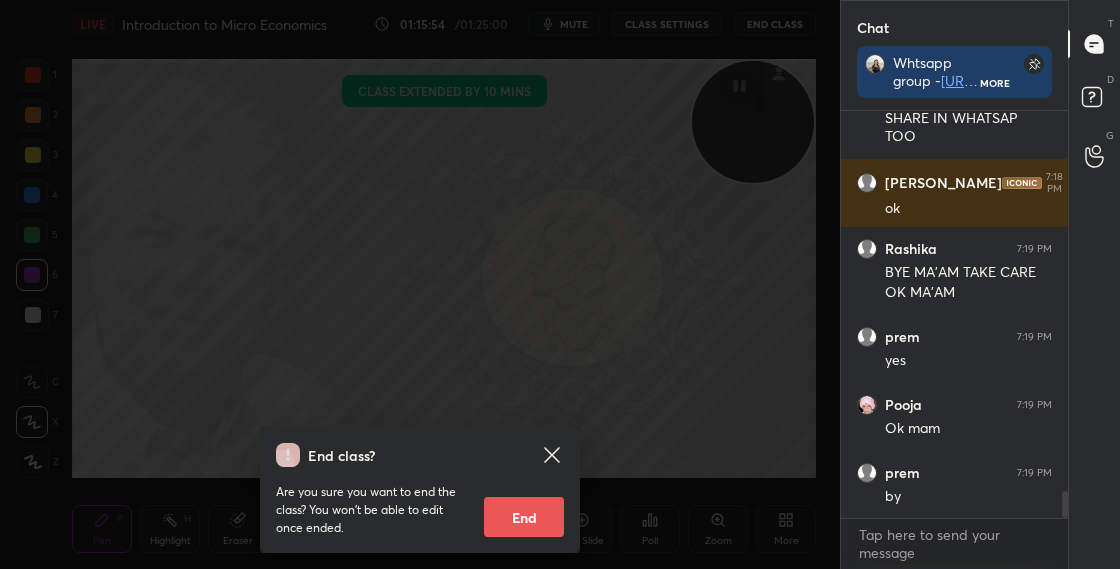 click on "End" at bounding box center (524, 517) 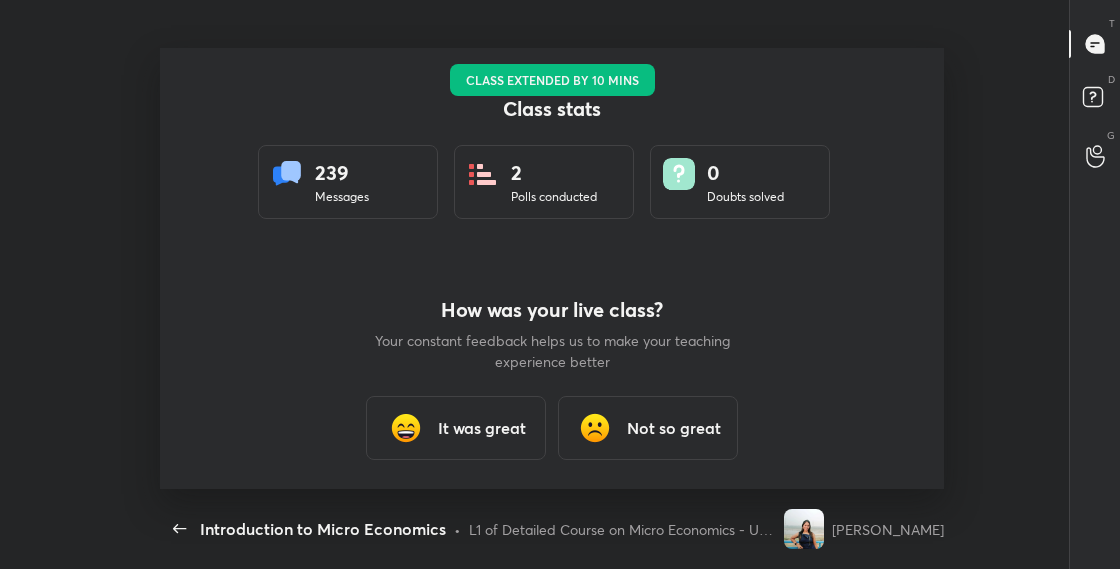 scroll, scrollTop: 99558, scrollLeft: 98989, axis: both 